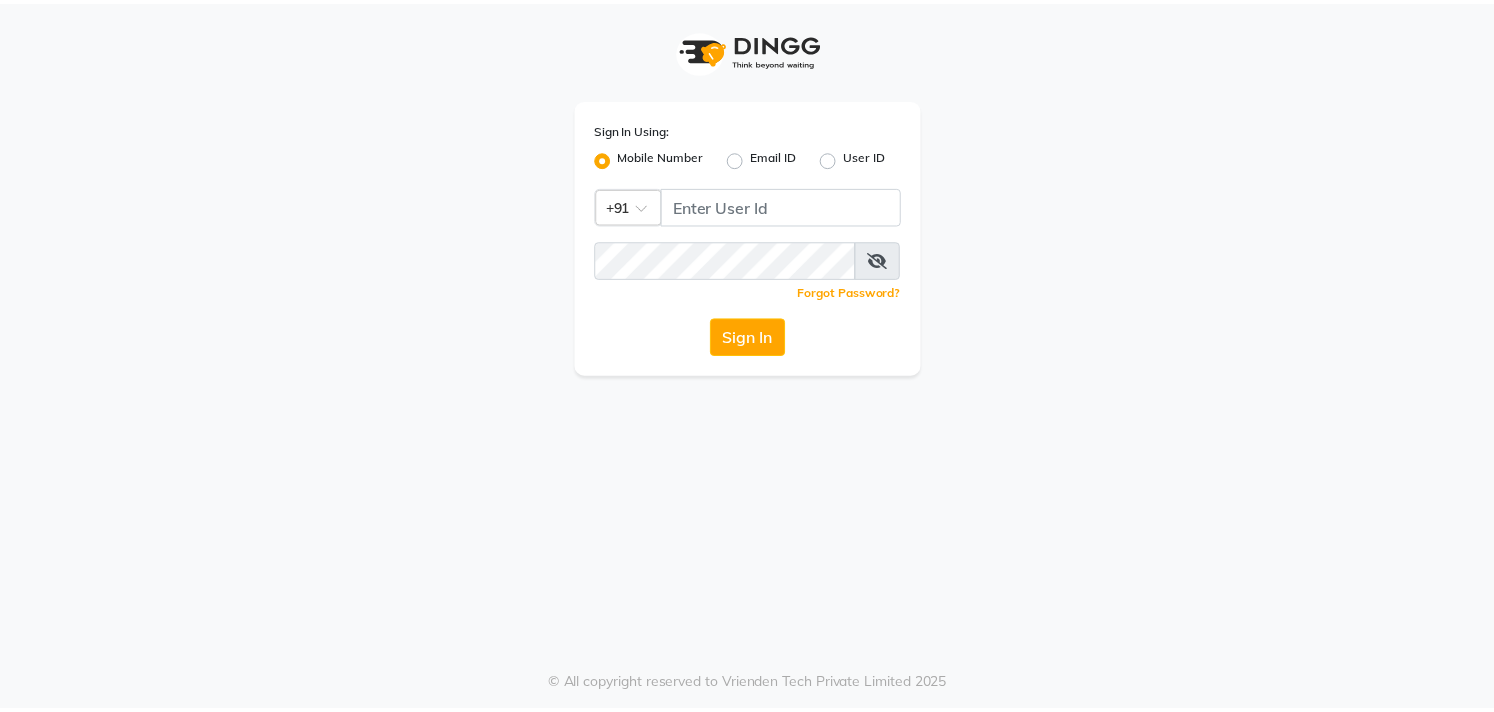 scroll, scrollTop: 0, scrollLeft: 0, axis: both 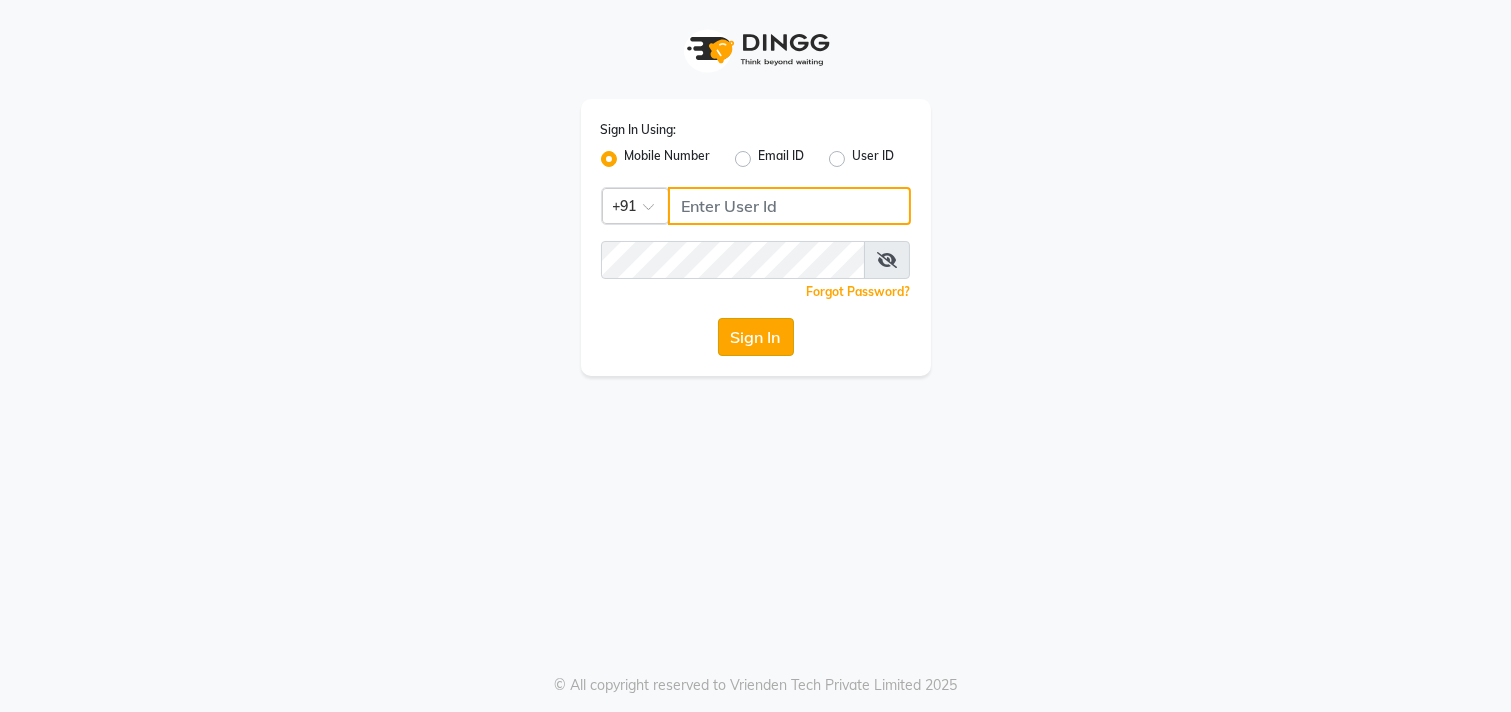 type on "9942209797" 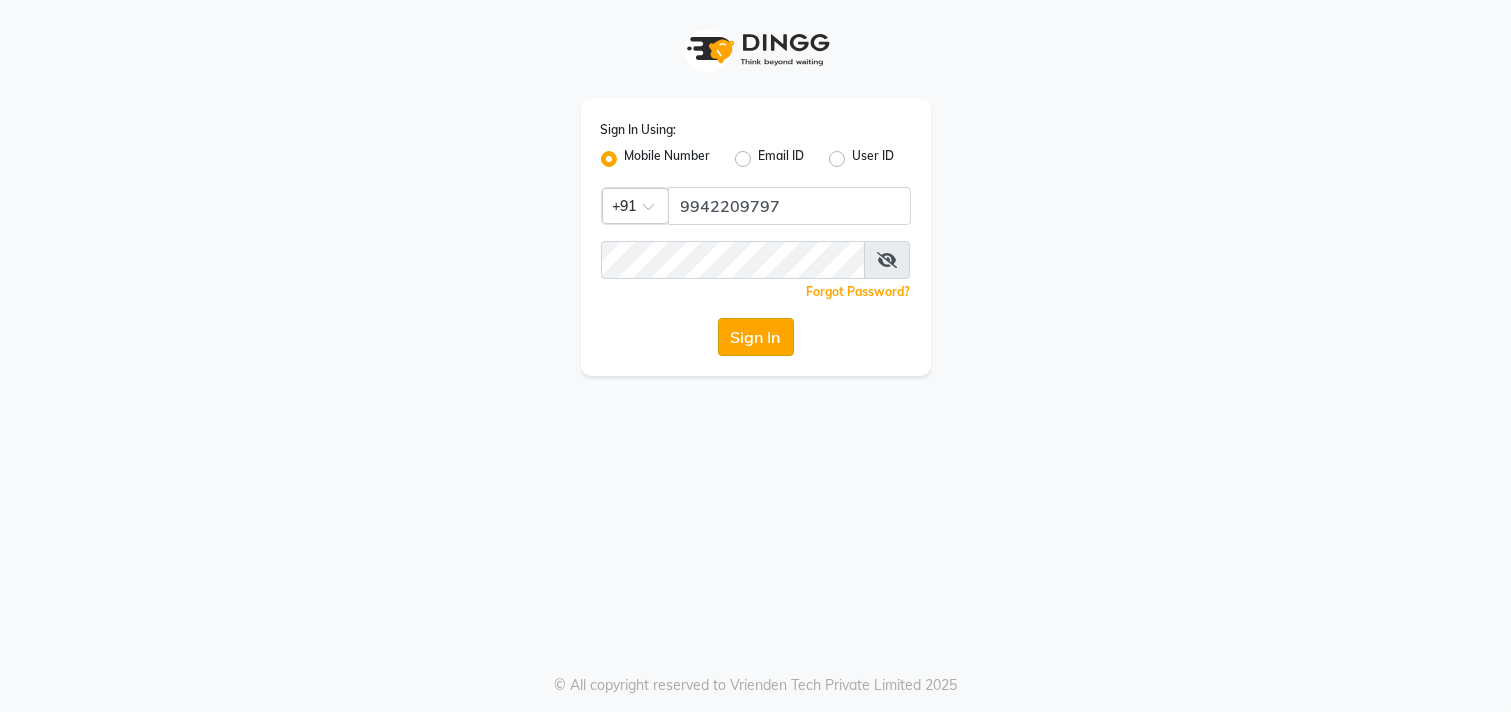 click on "Sign In" 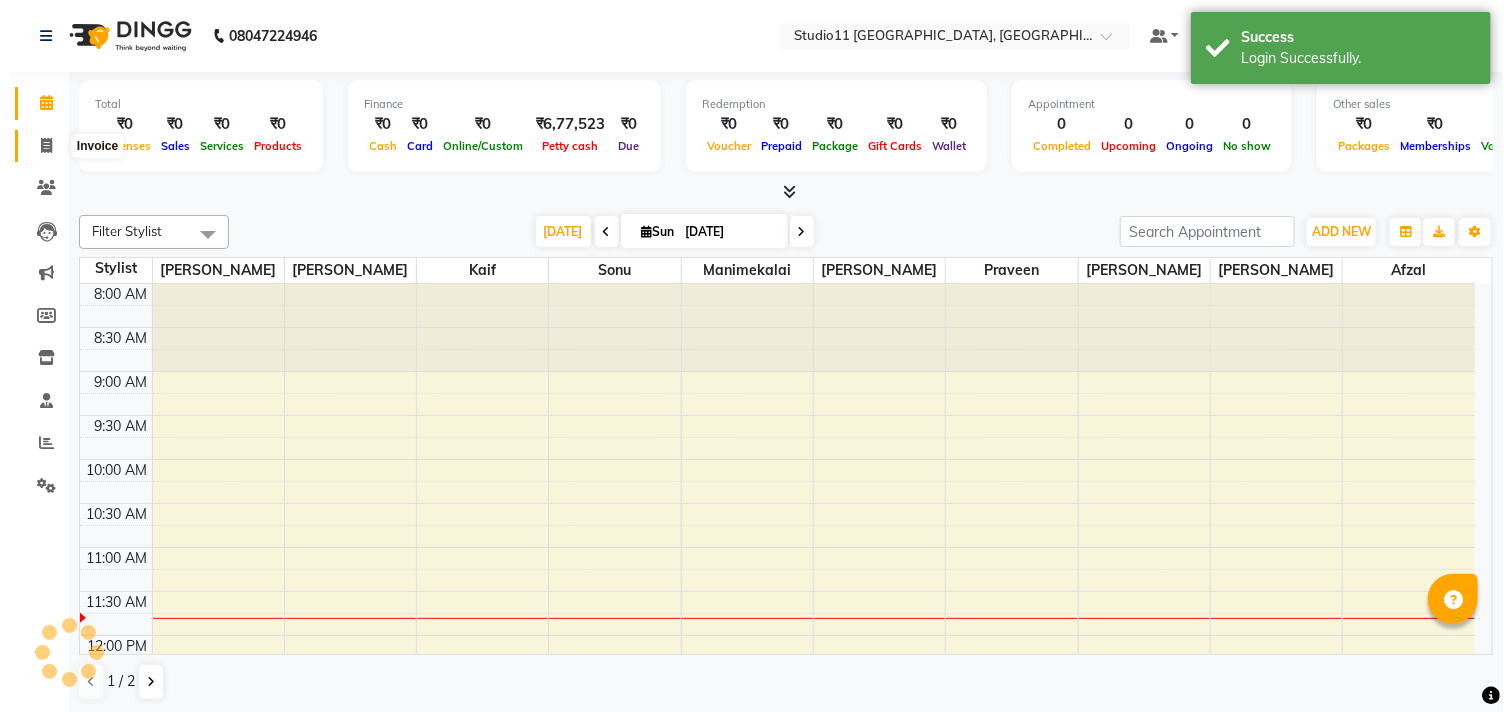 scroll, scrollTop: 0, scrollLeft: 0, axis: both 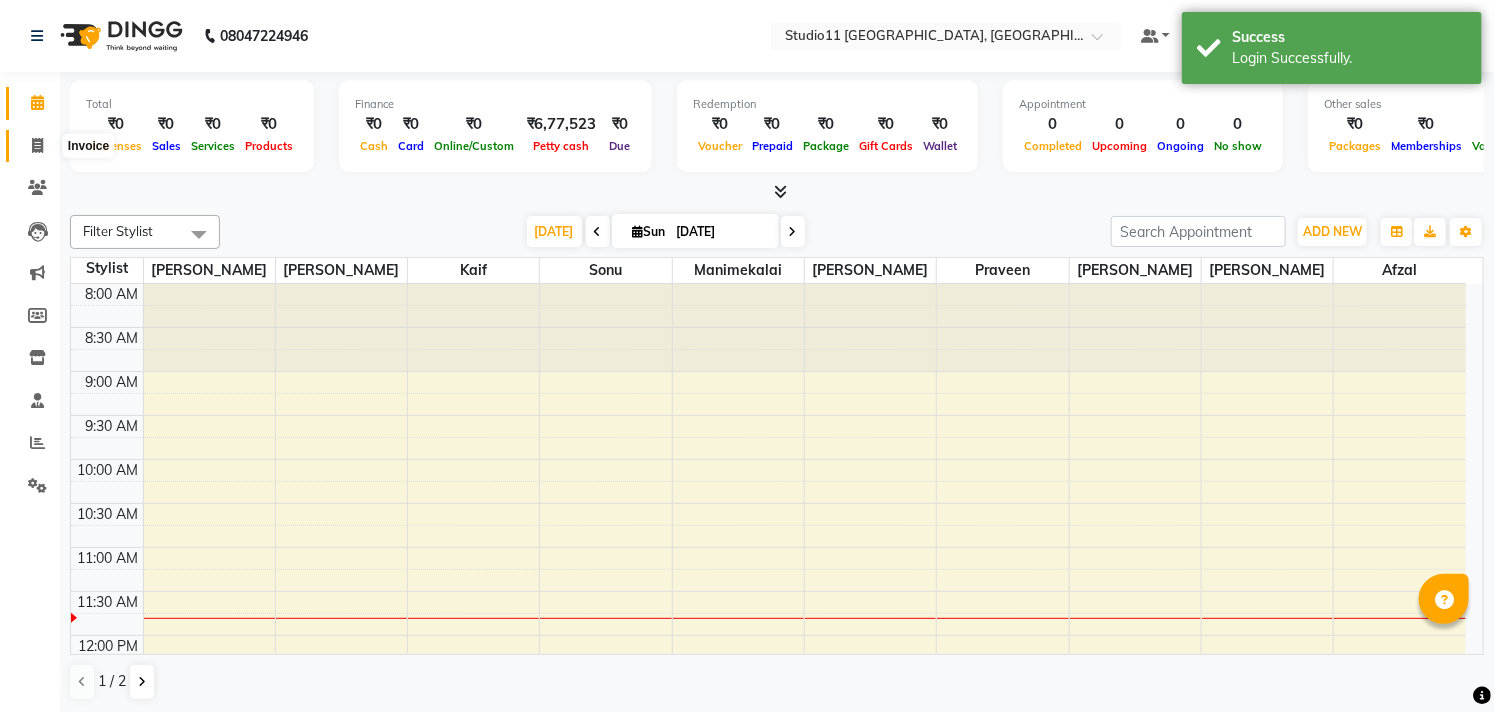click 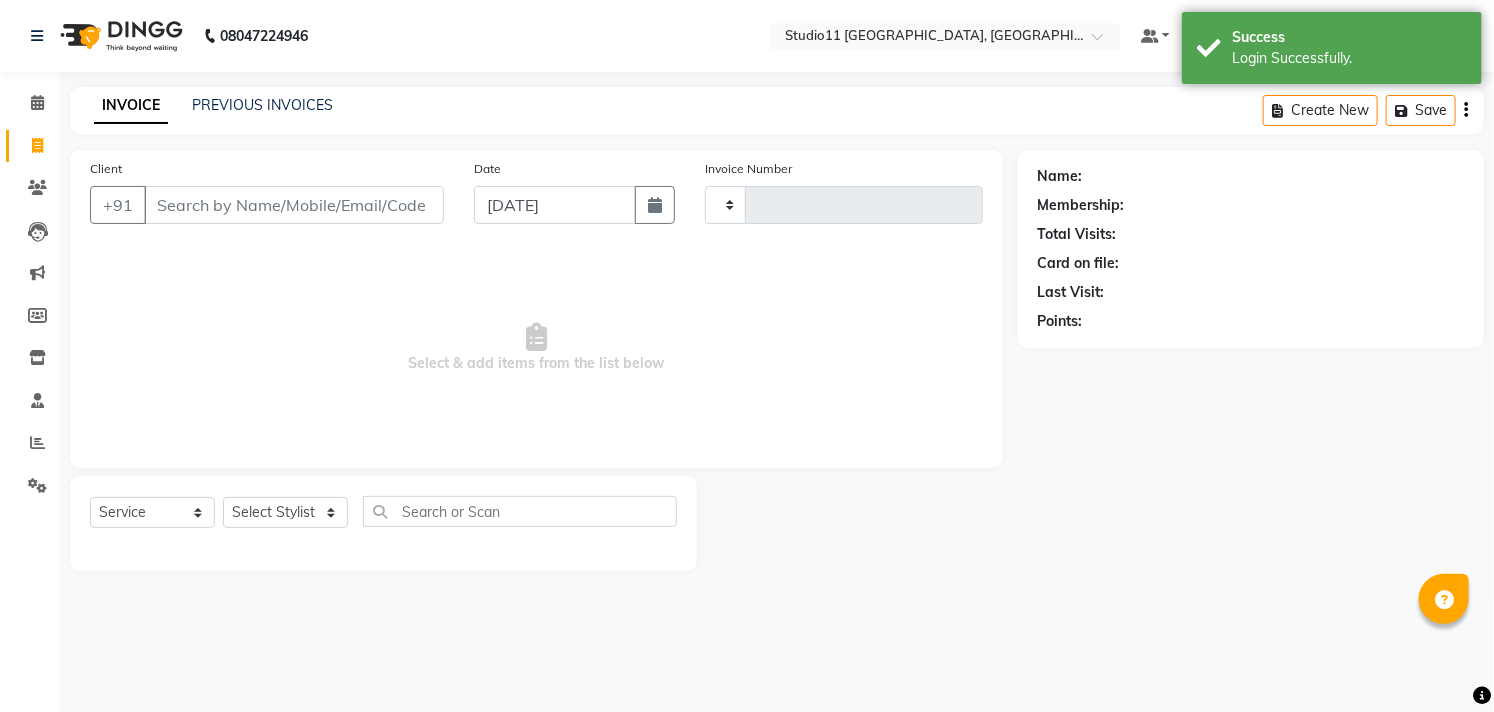 type on "1446" 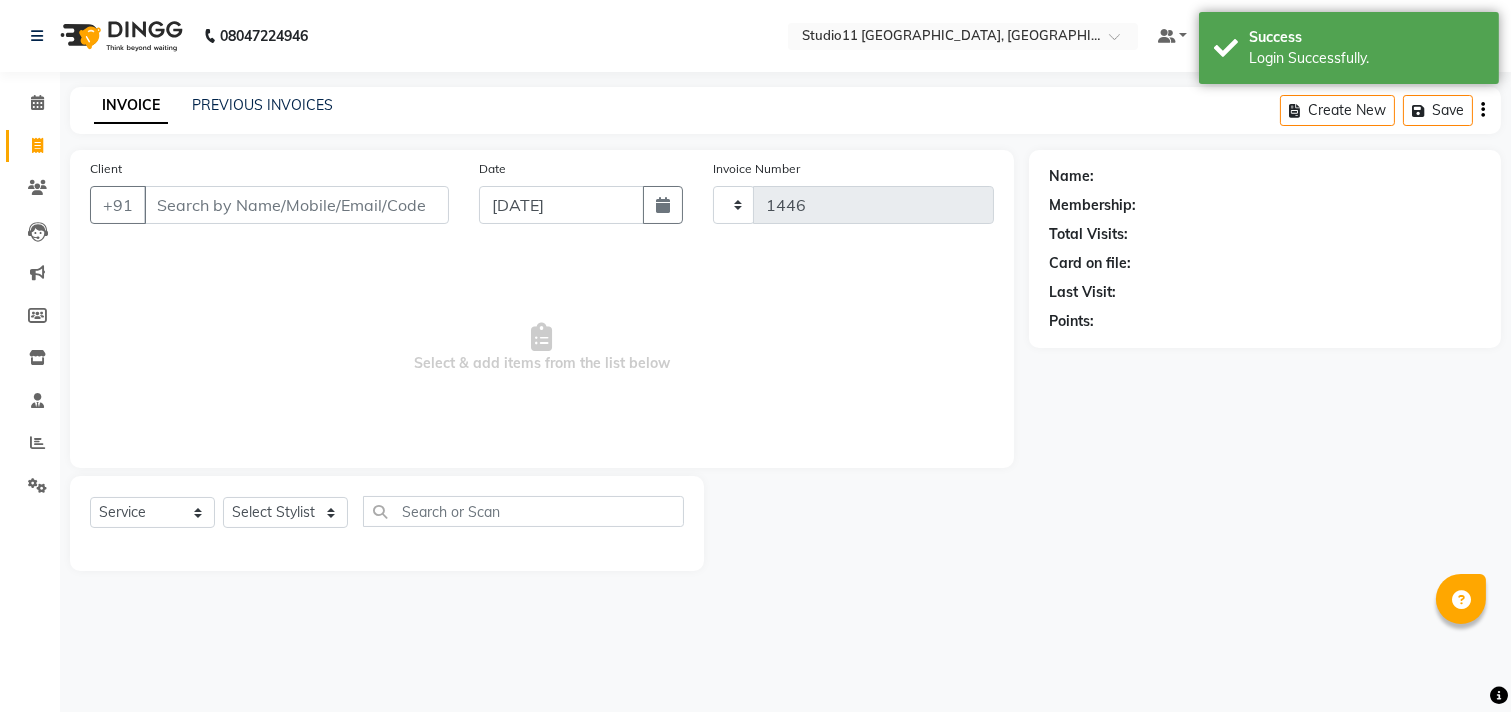 select on "7717" 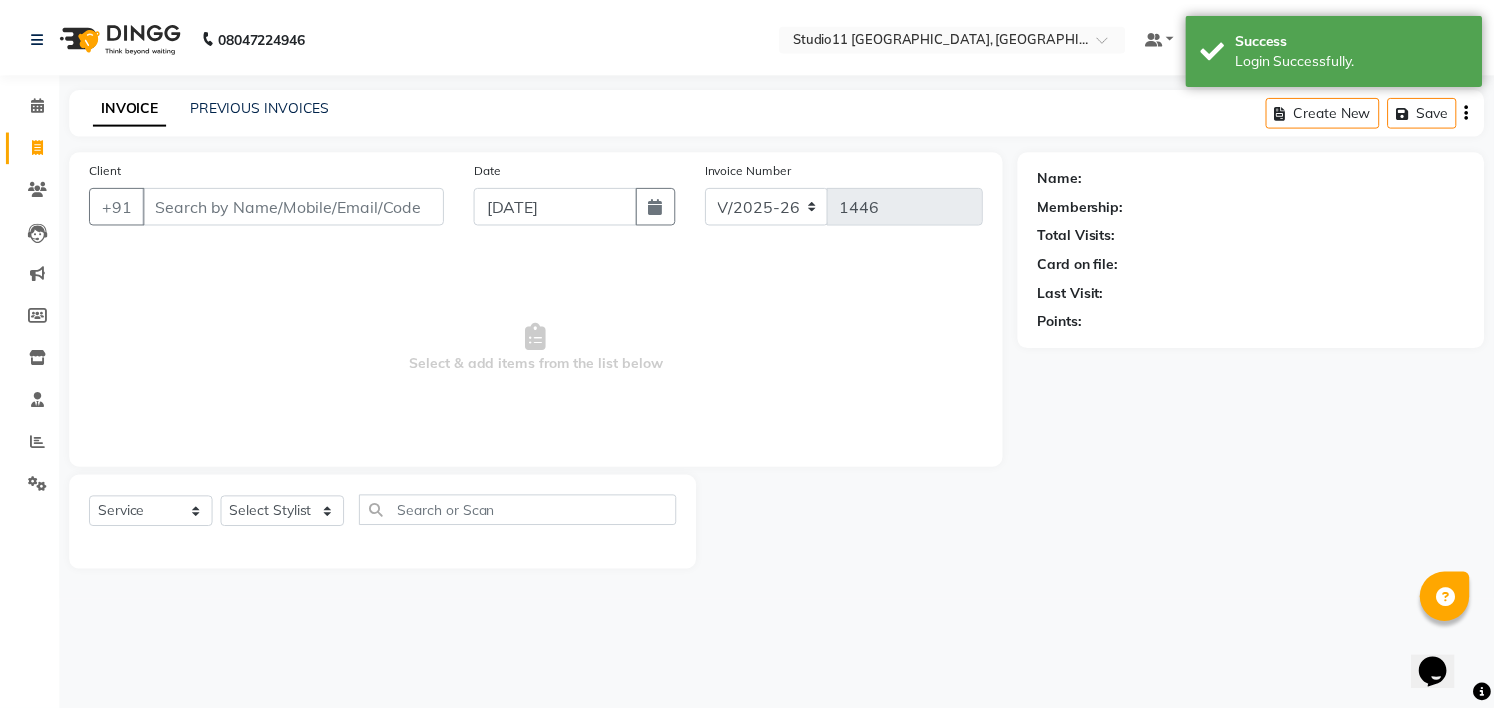 scroll, scrollTop: 0, scrollLeft: 0, axis: both 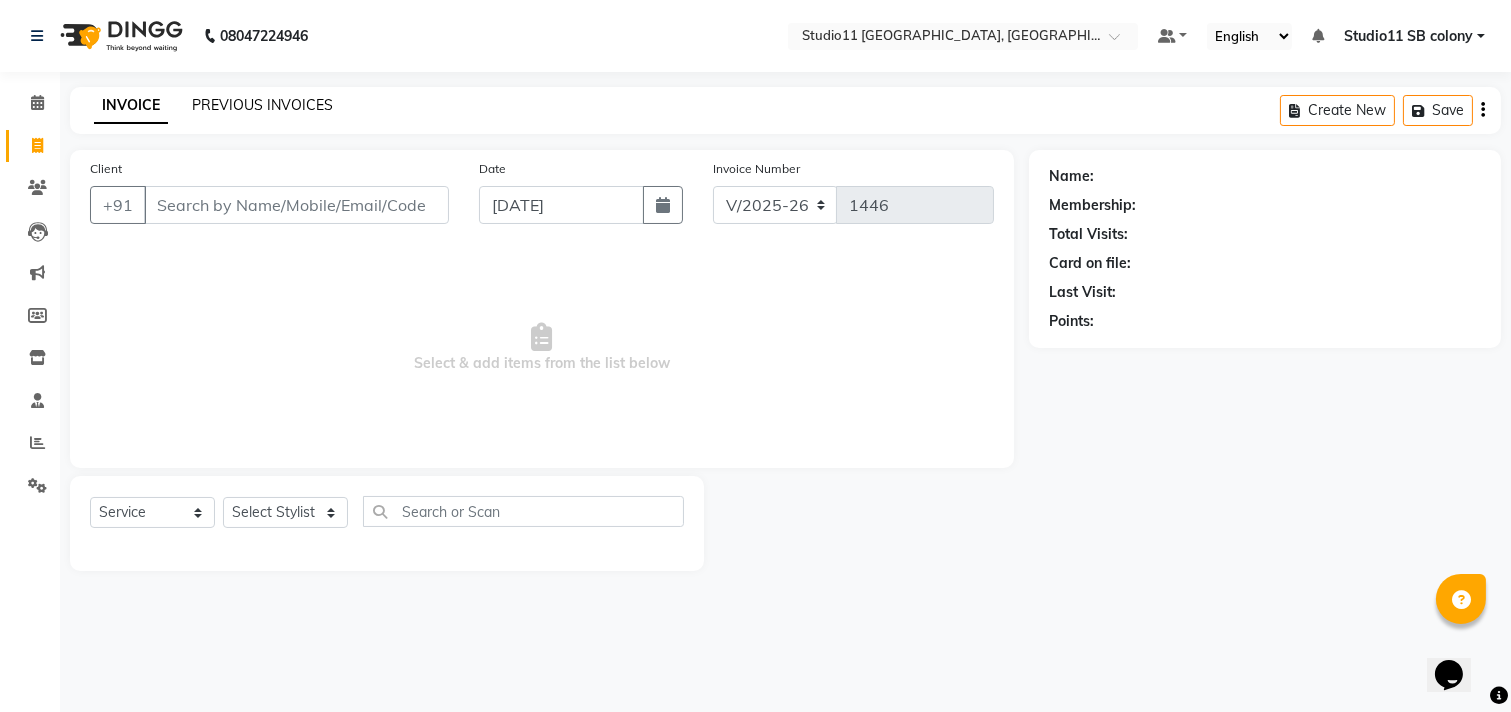 click on "PREVIOUS INVOICES" 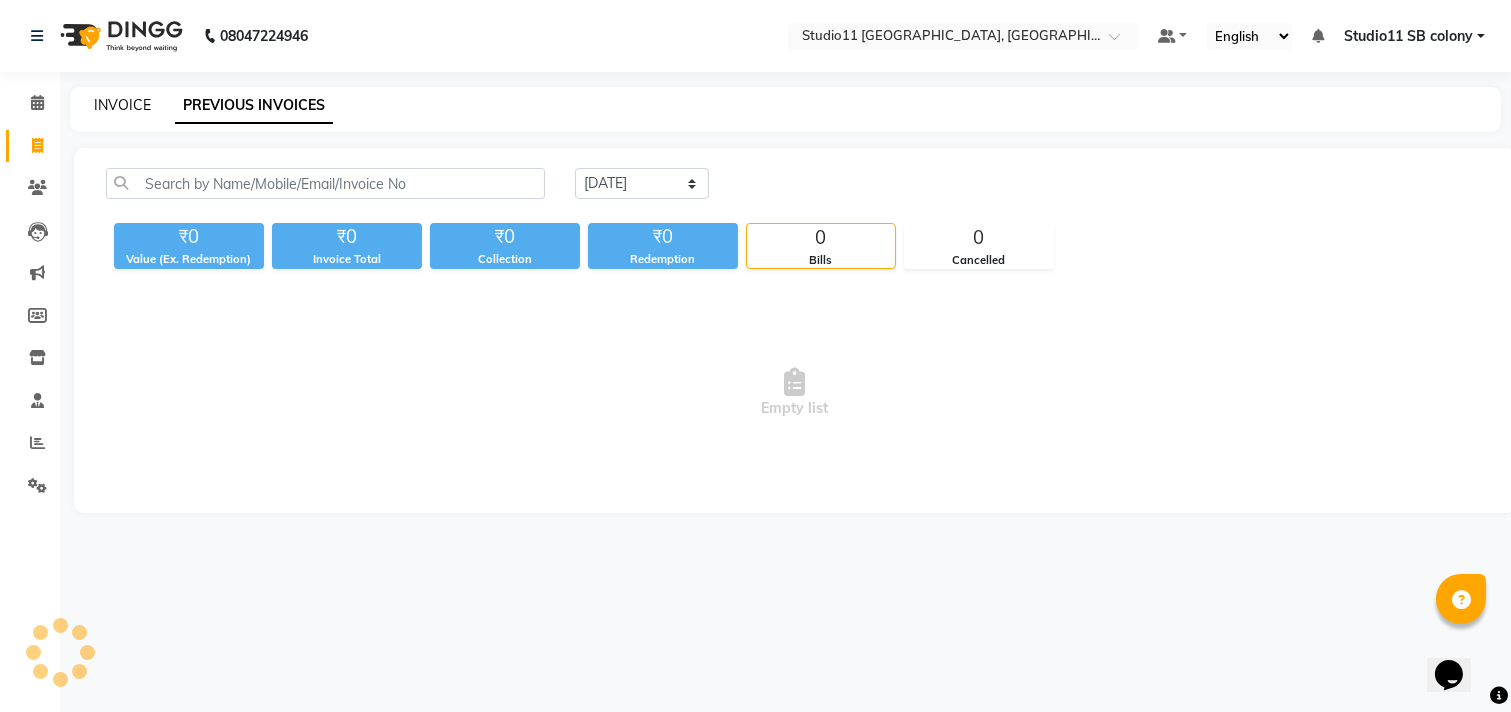 click on "INVOICE" 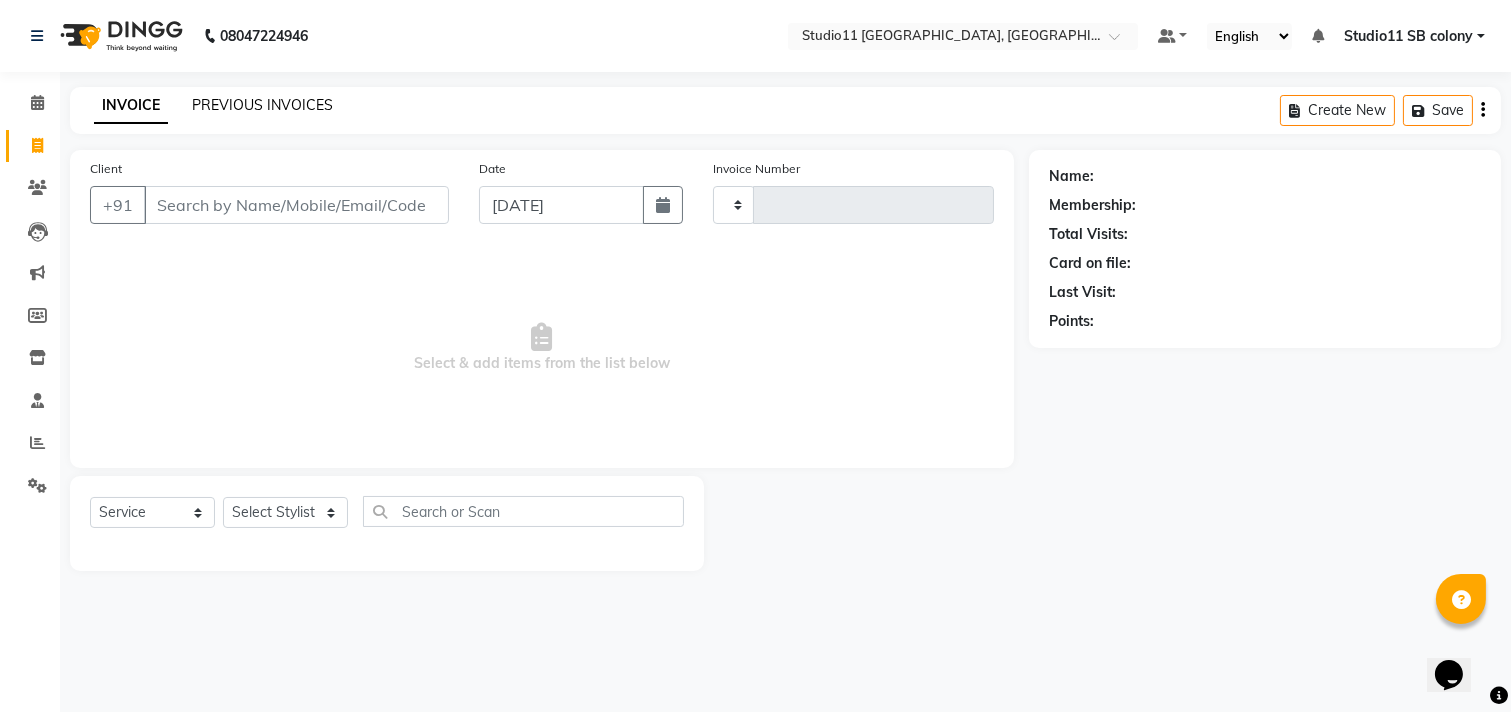 type on "1446" 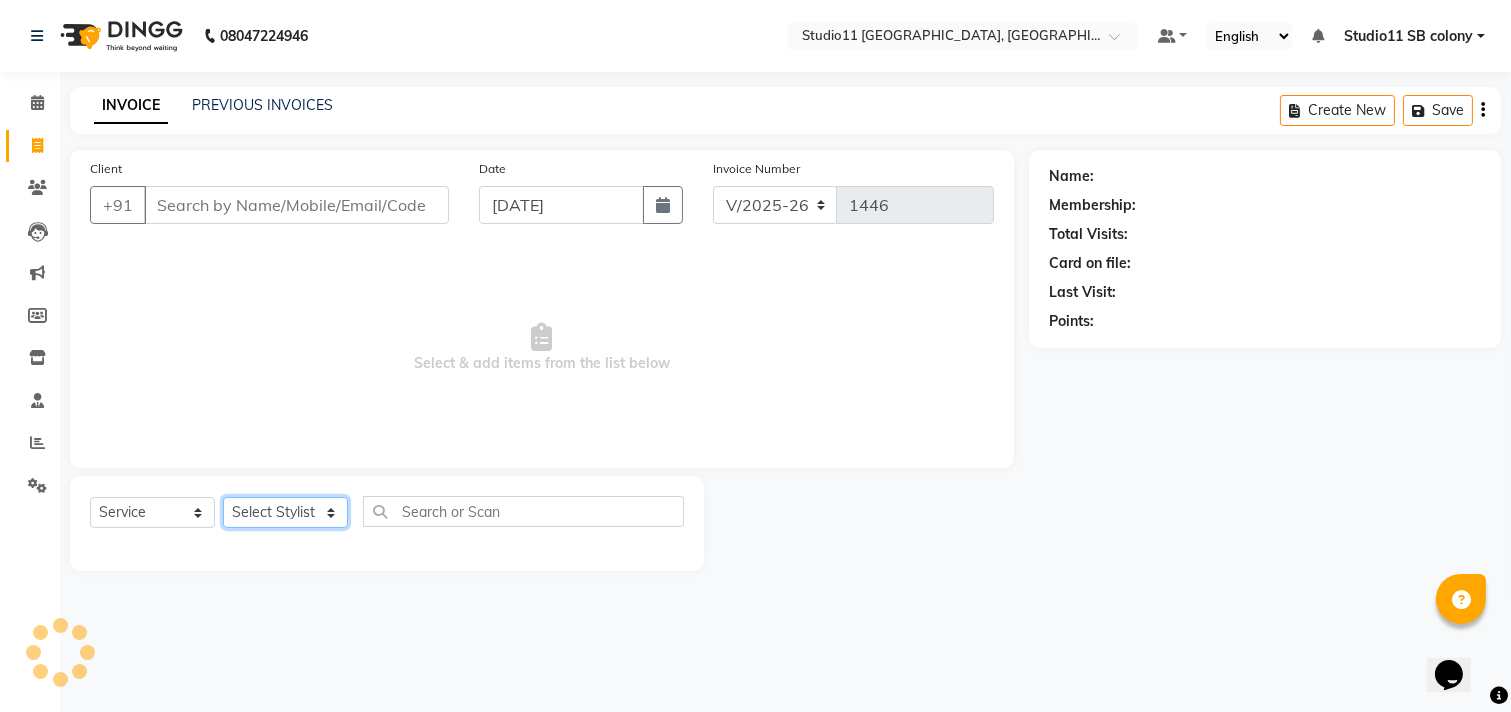 click on "Select Stylist [PERSON_NAME] Dani [PERSON_NAME] Josna kaif [PERSON_NAME] [PERSON_NAME] [PERSON_NAME] Studio11 SB colony Tahir tamil" 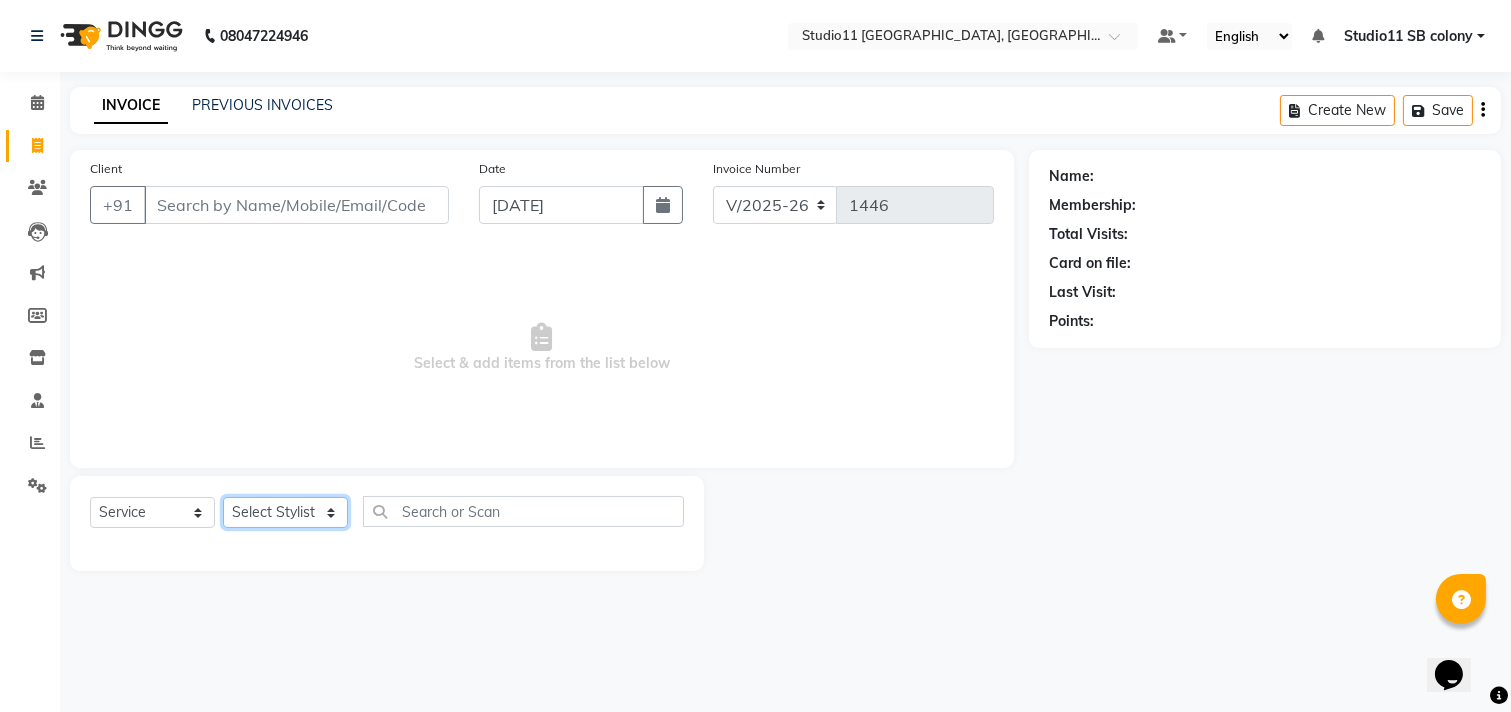 select on "68838" 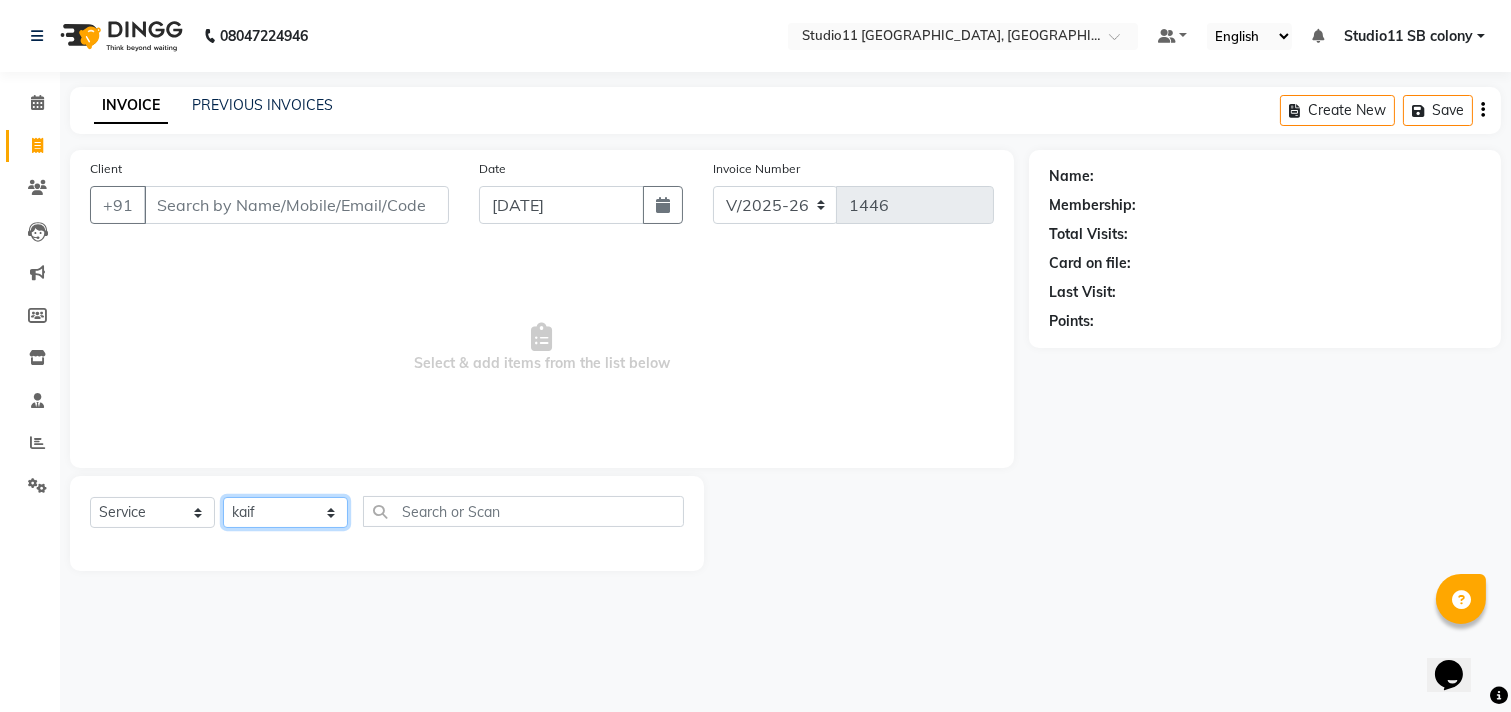 click on "Select Stylist [PERSON_NAME] Dani [PERSON_NAME] Josna kaif [PERSON_NAME] [PERSON_NAME] [PERSON_NAME] Studio11 SB colony Tahir tamil" 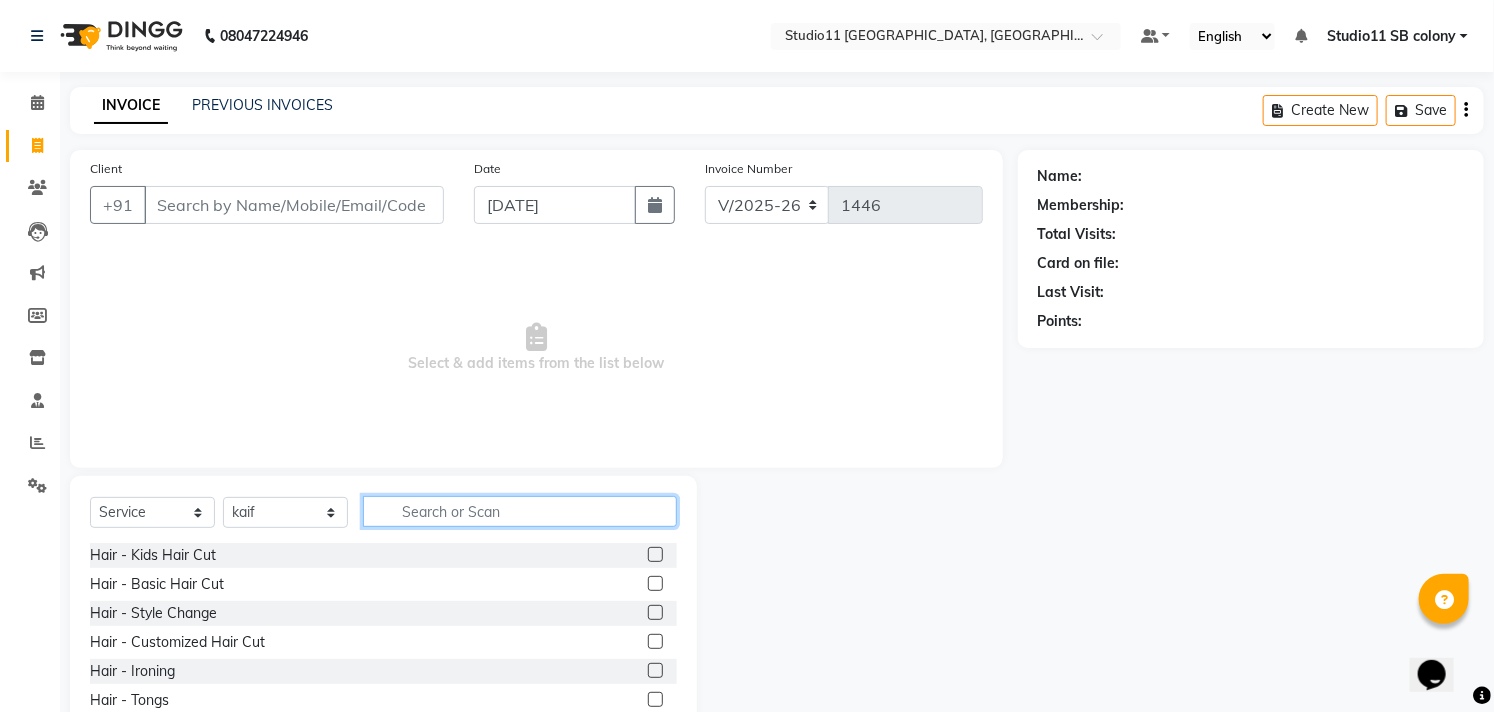 click 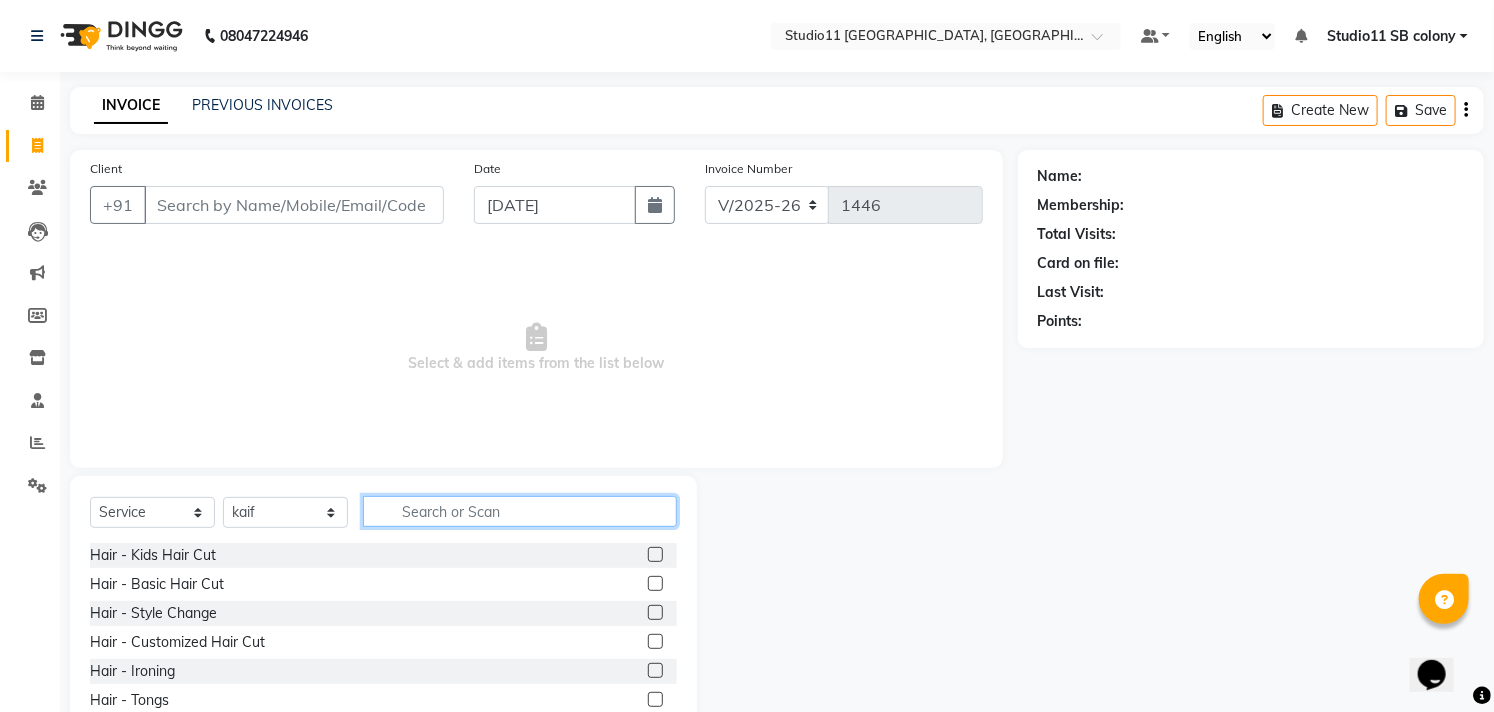 click 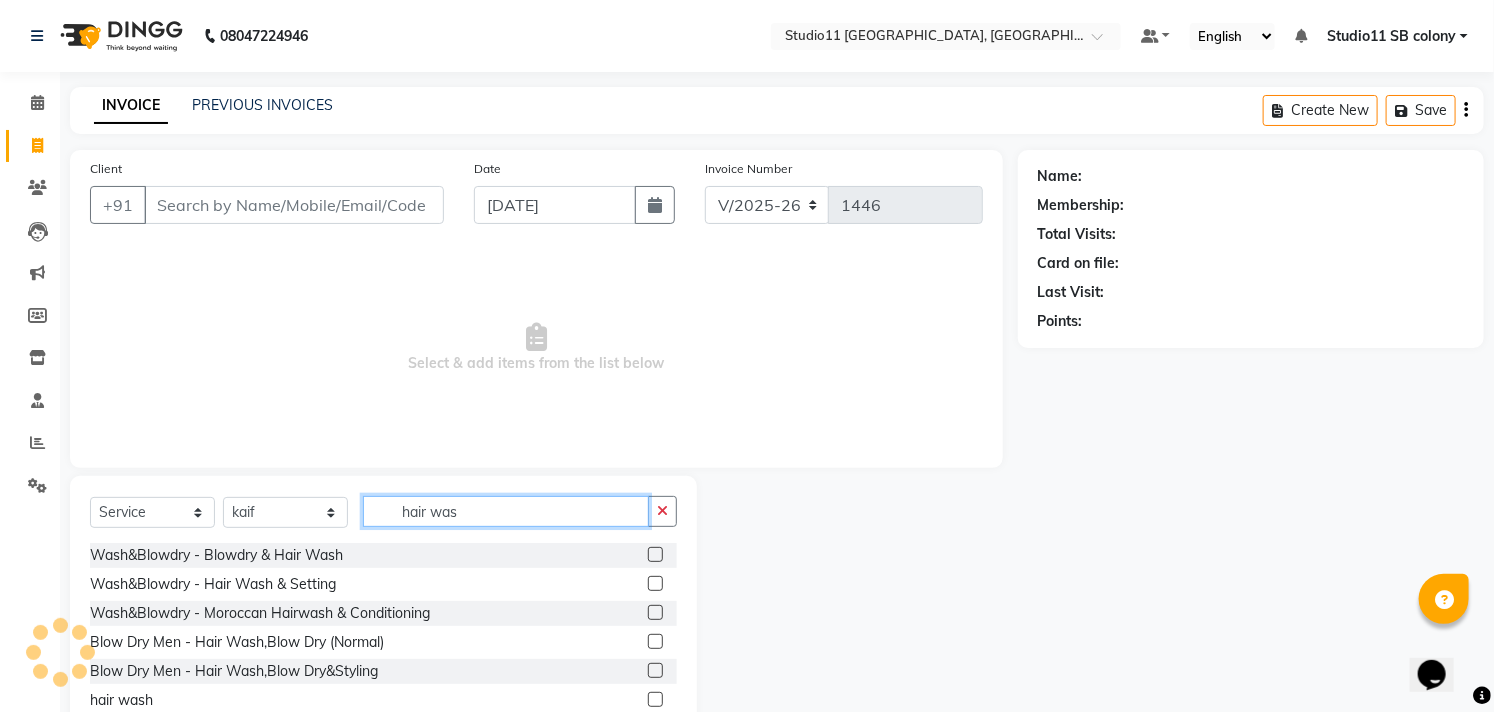 type on "hair was" 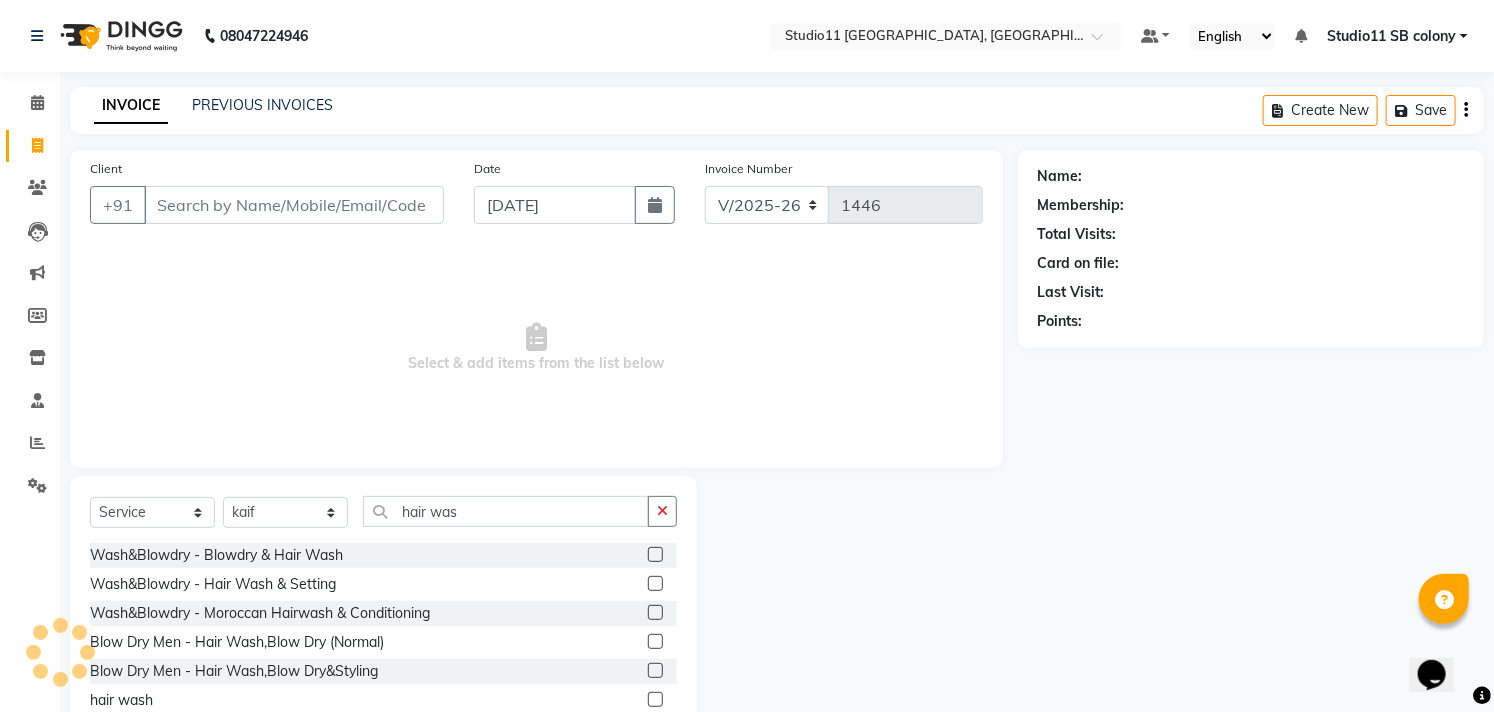 click 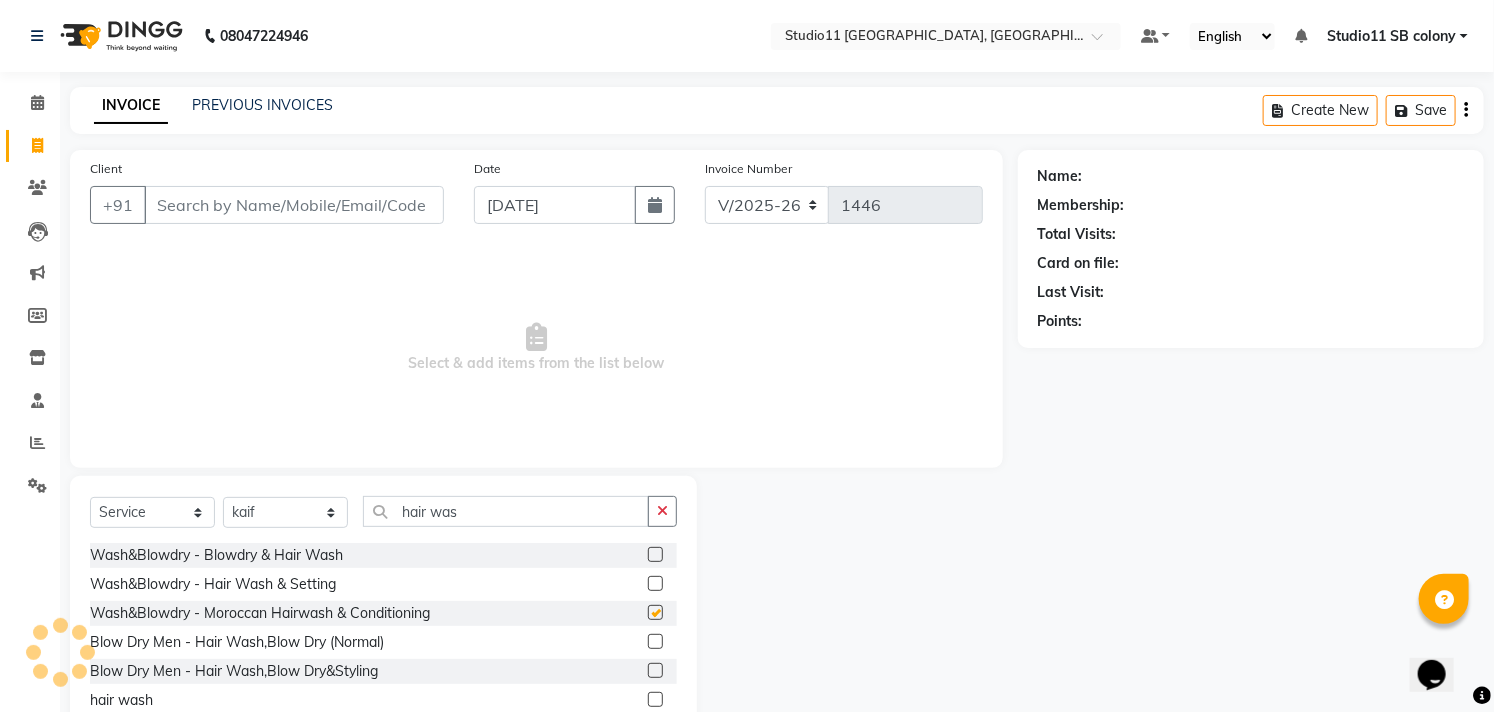 click 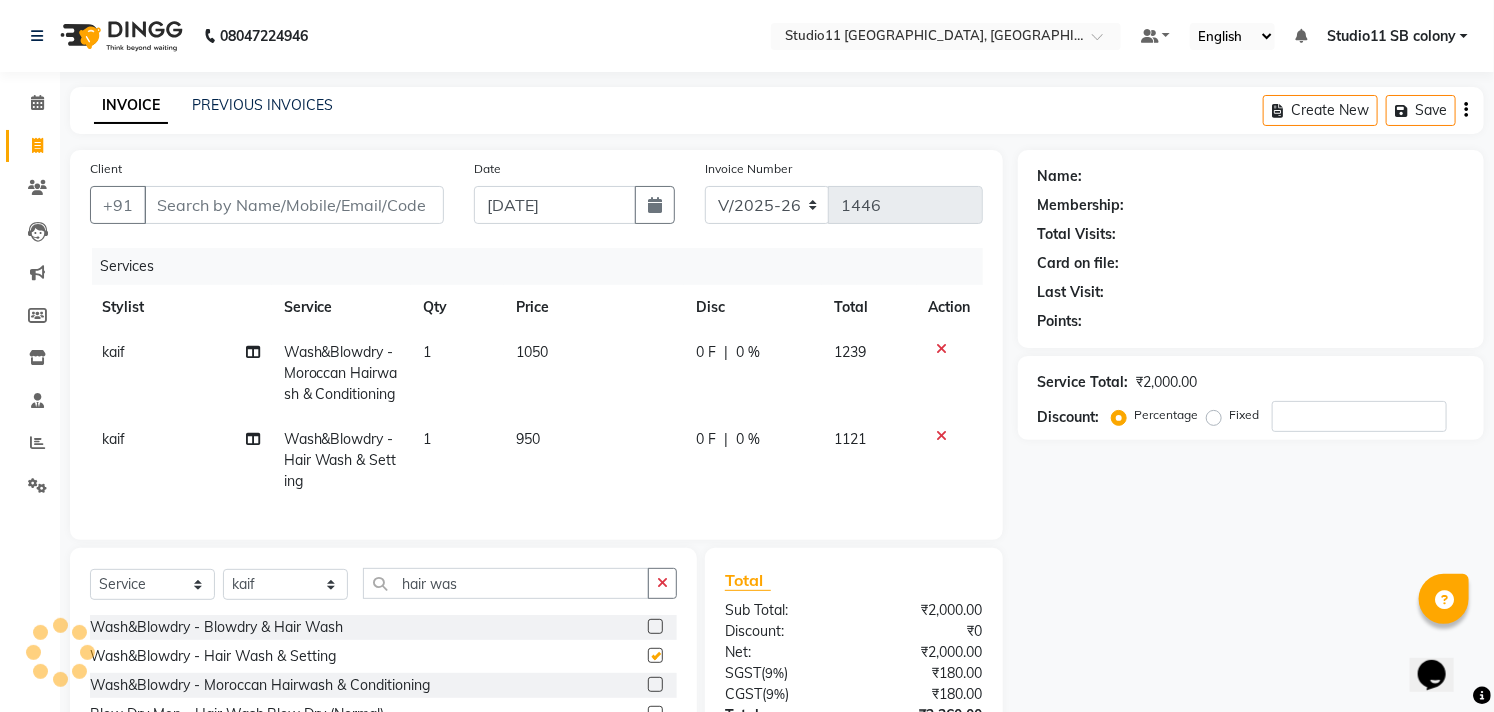checkbox on "false" 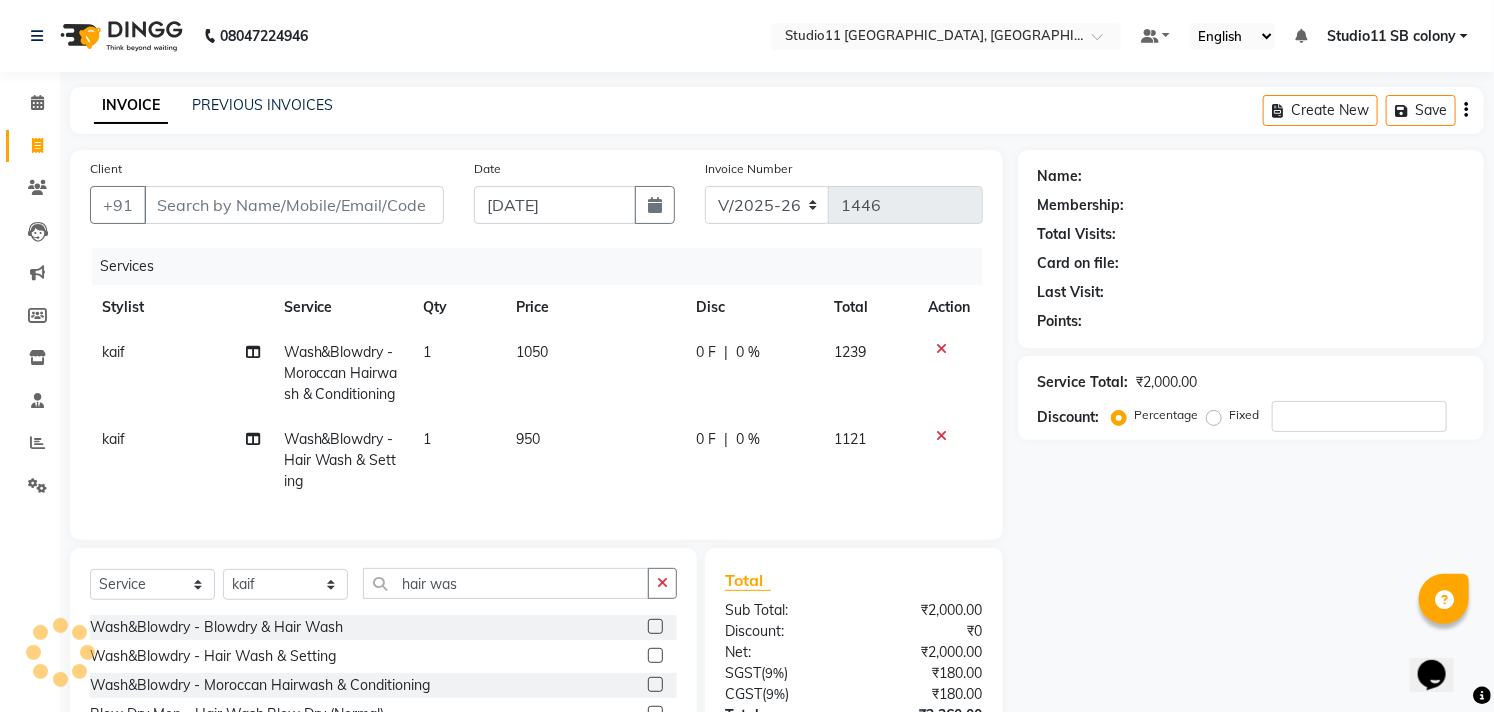 checkbox on "false" 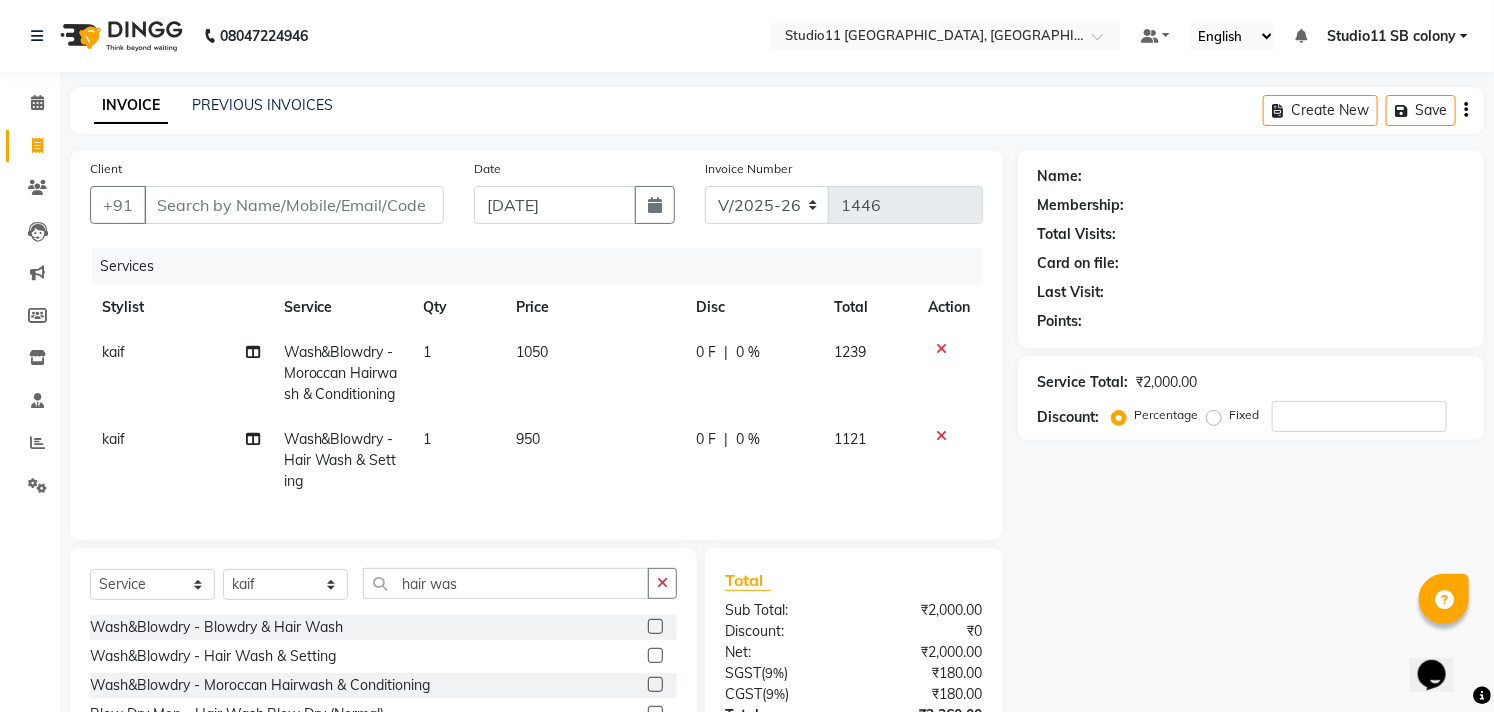 click on "1050" 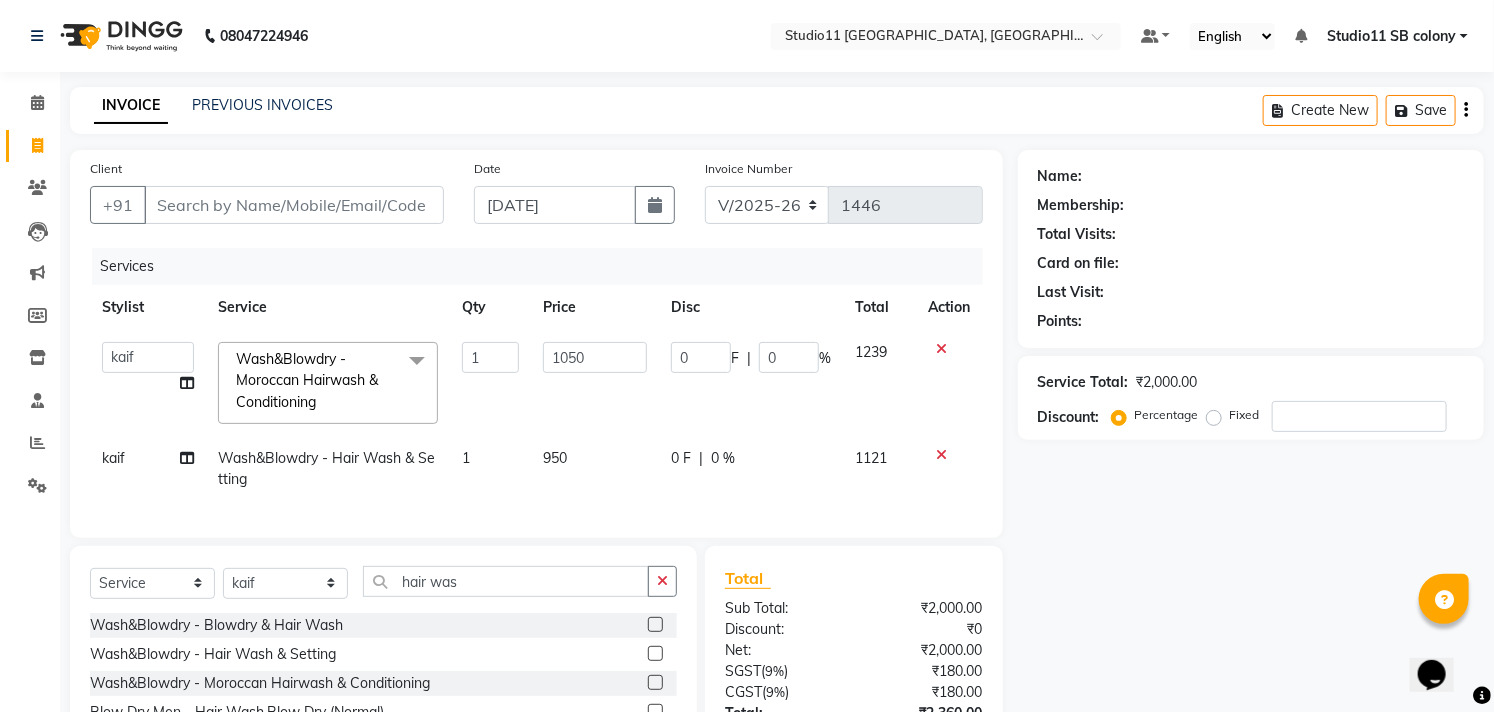 drag, startPoint x: 945, startPoint y: 451, endPoint x: 912, endPoint y: 427, distance: 40.804413 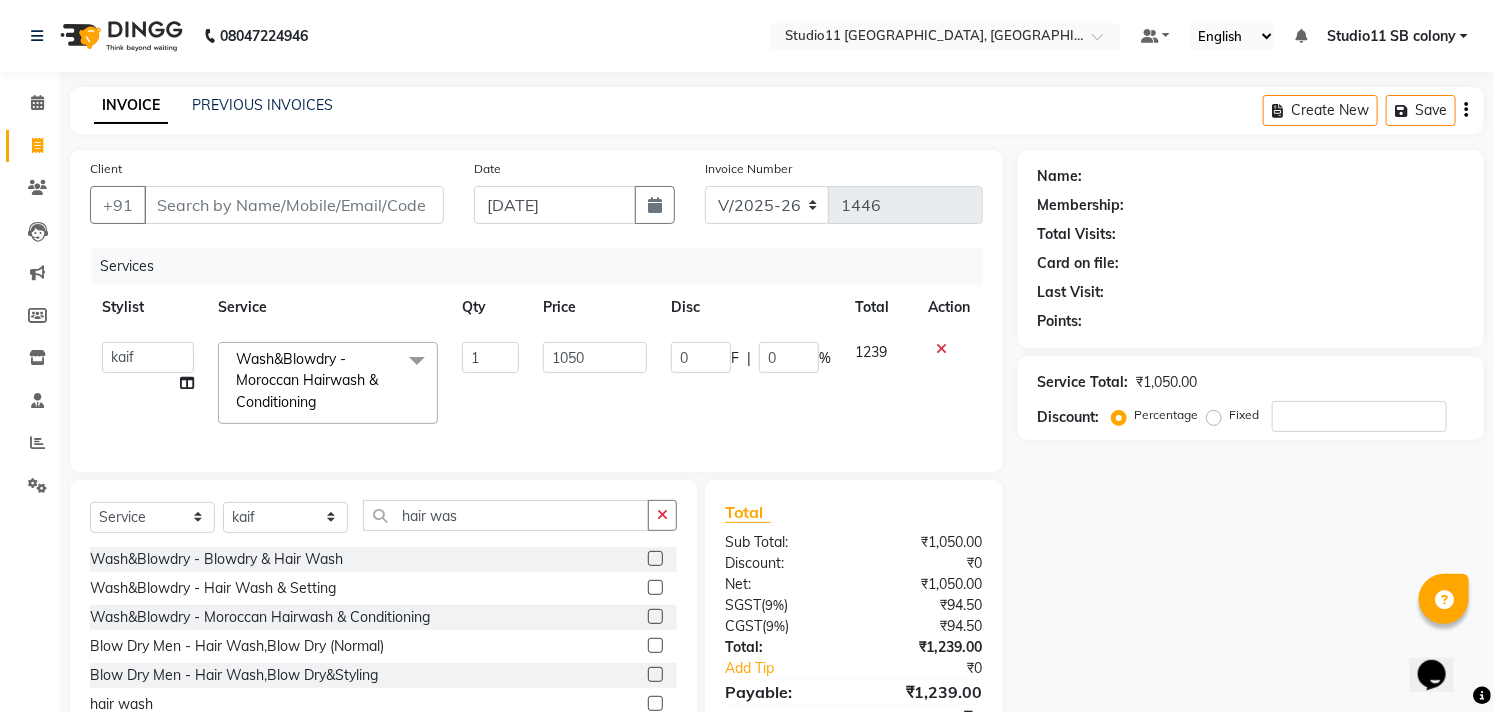 click on "1050" 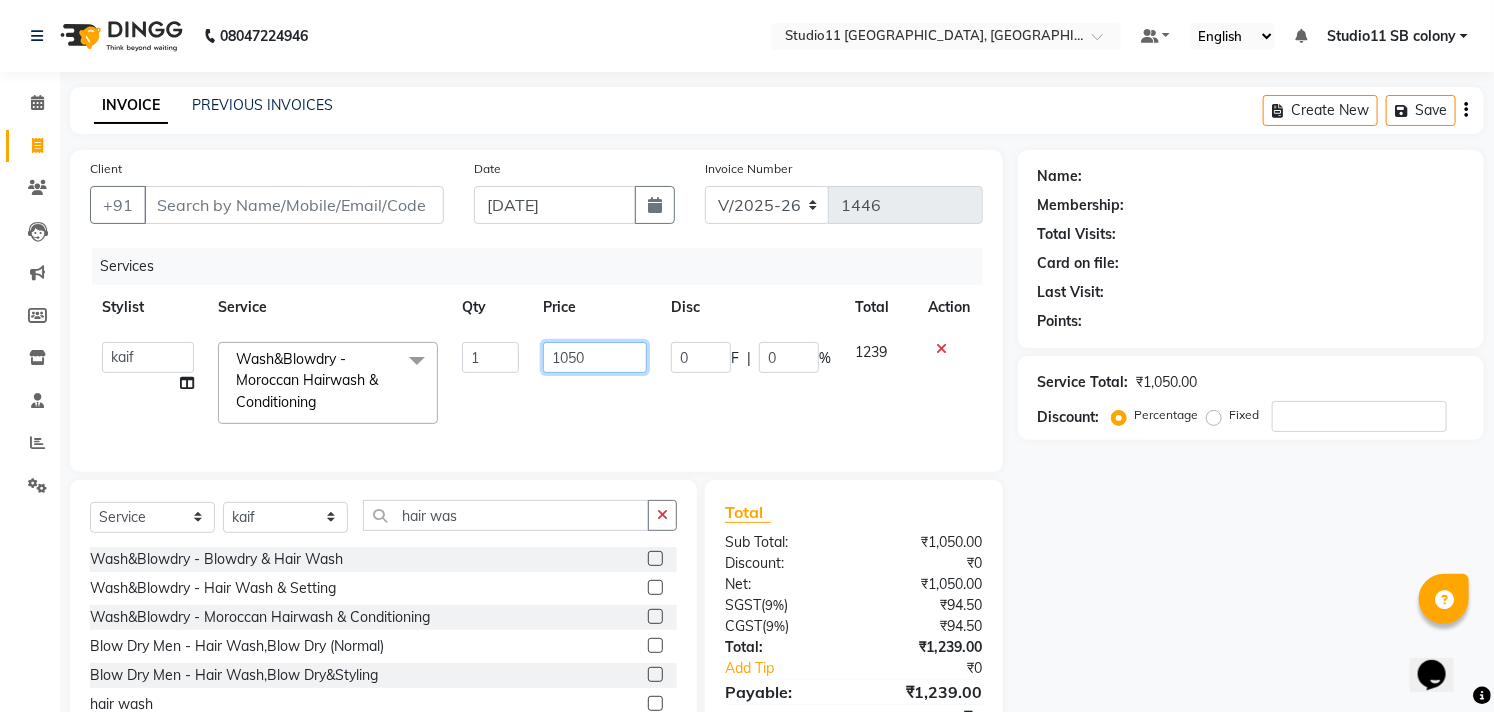 click on "1050" 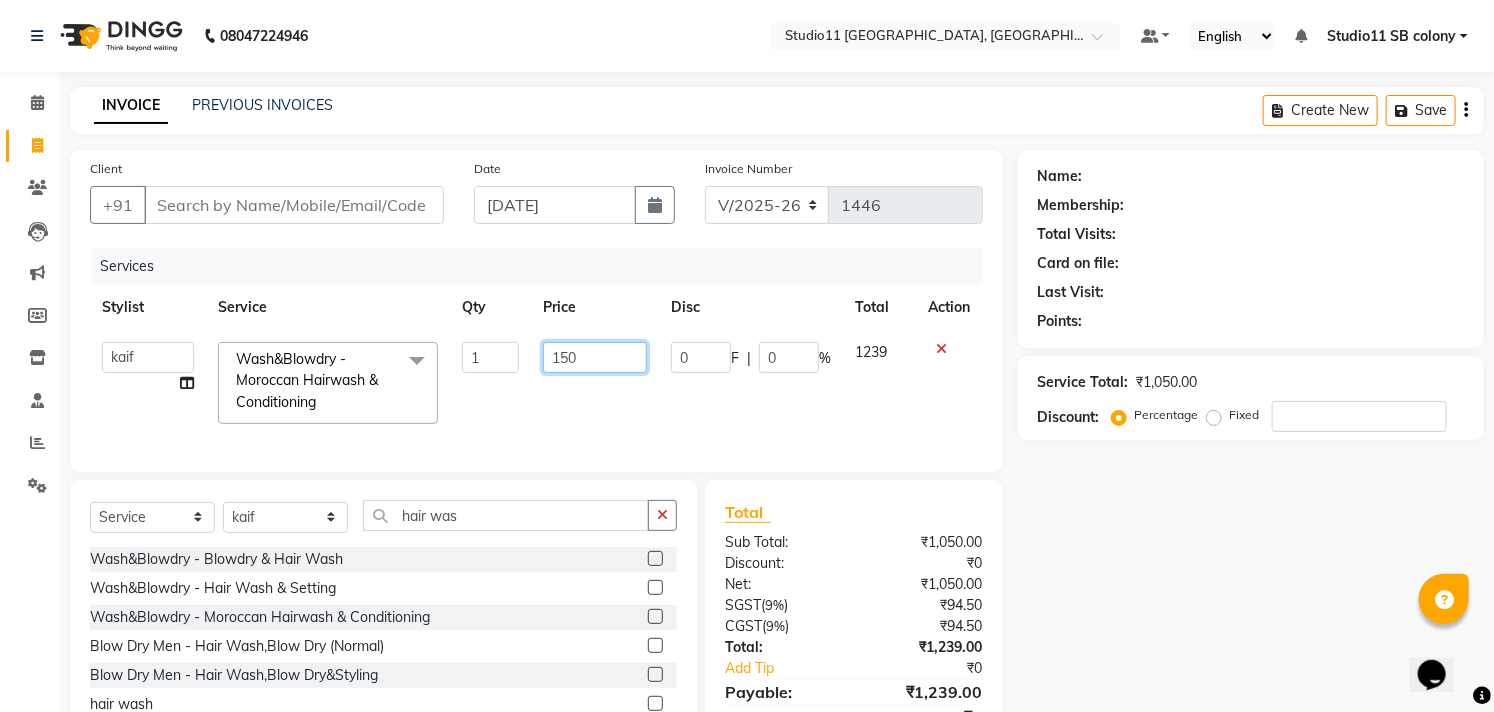 type on "1500" 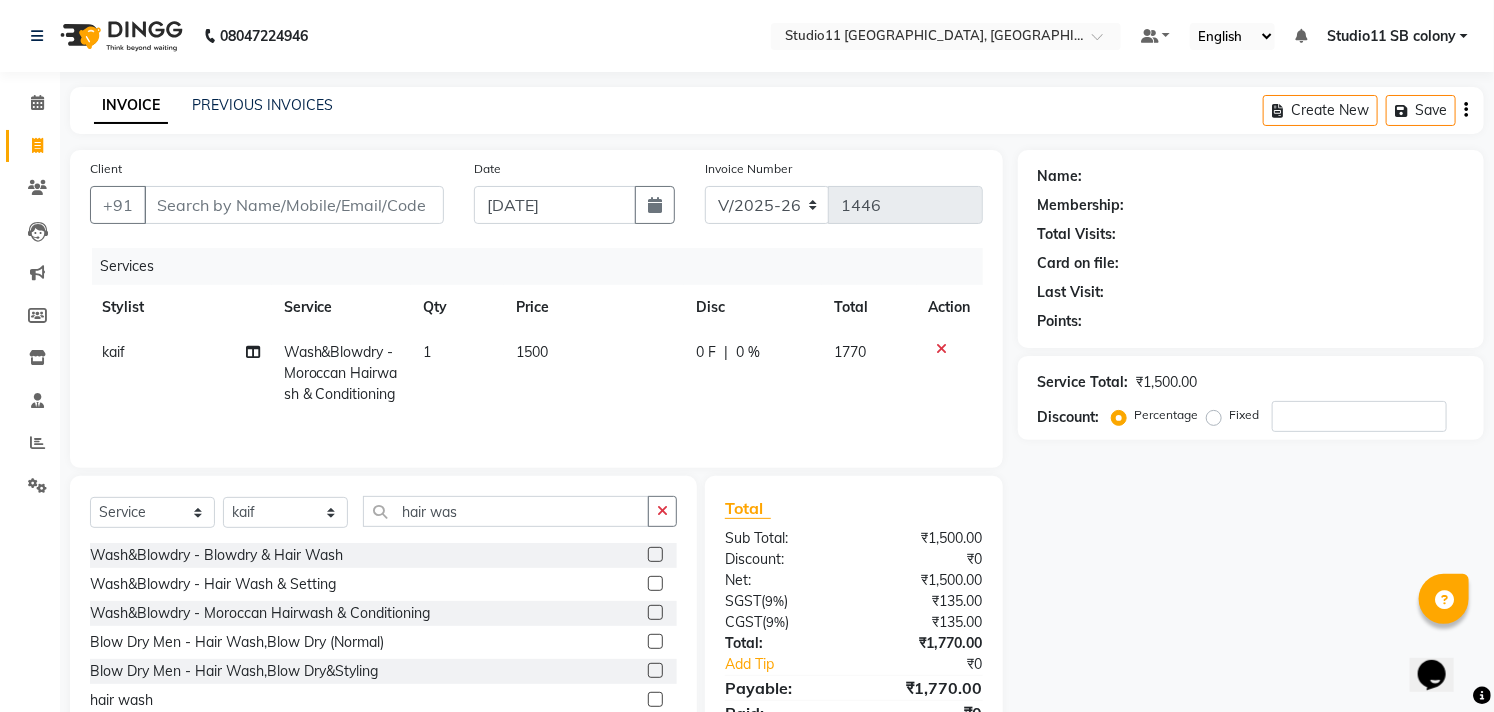 click on "1500" 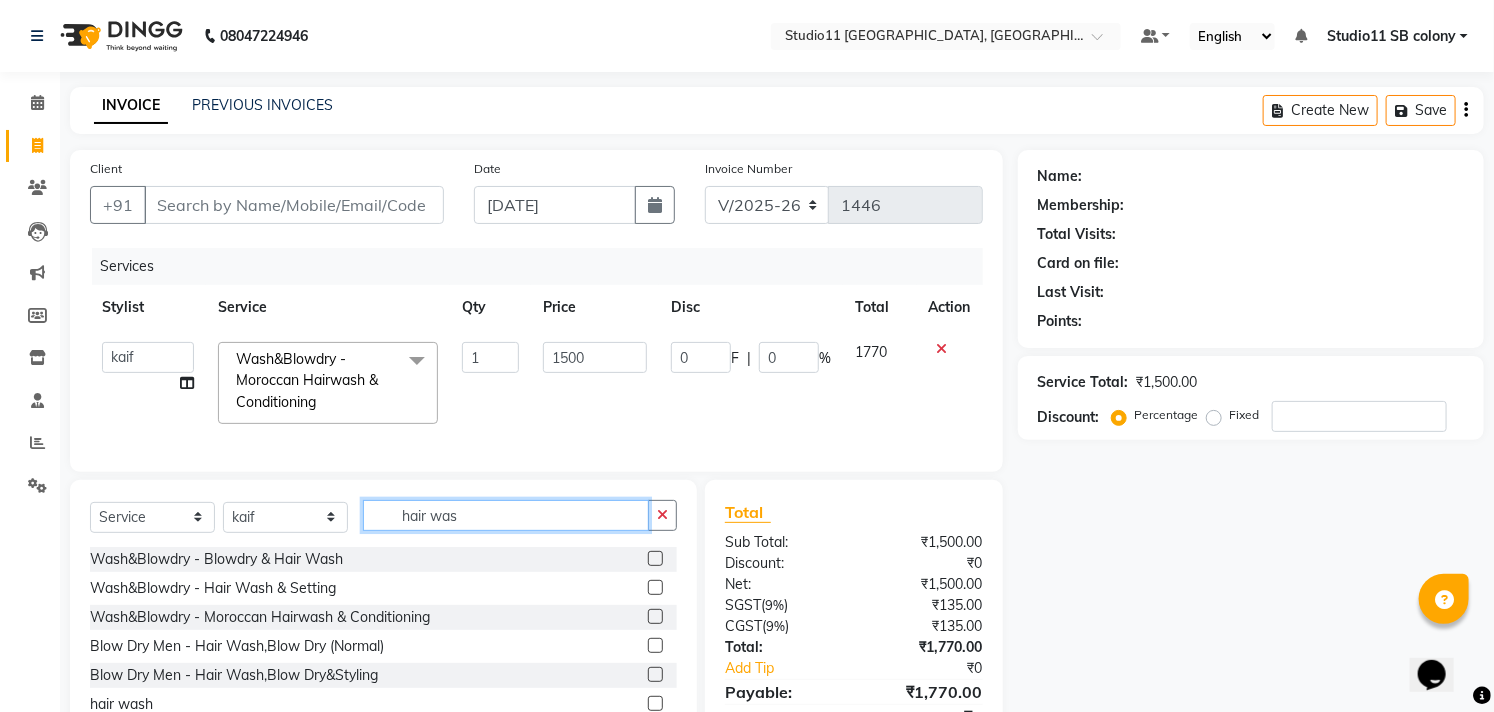 click on "hair was" 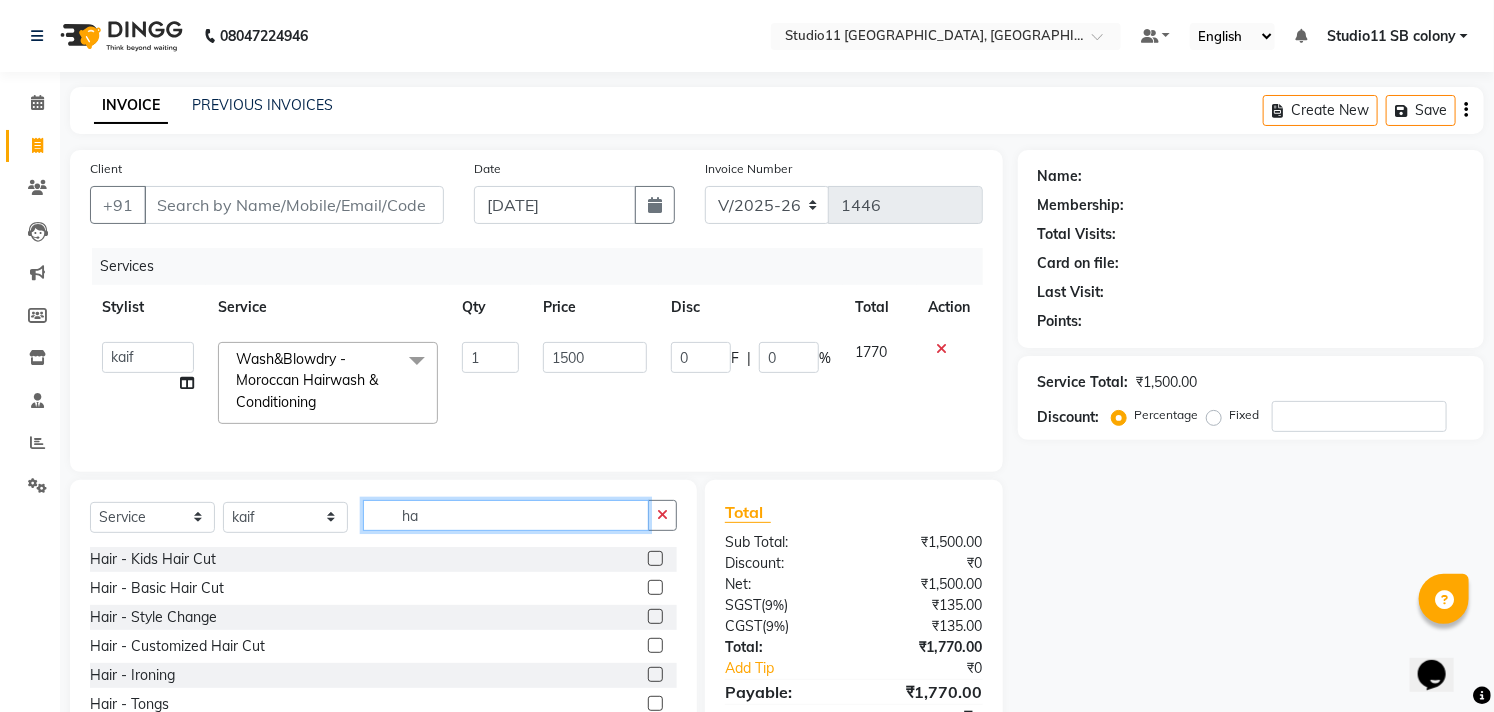 type on "h" 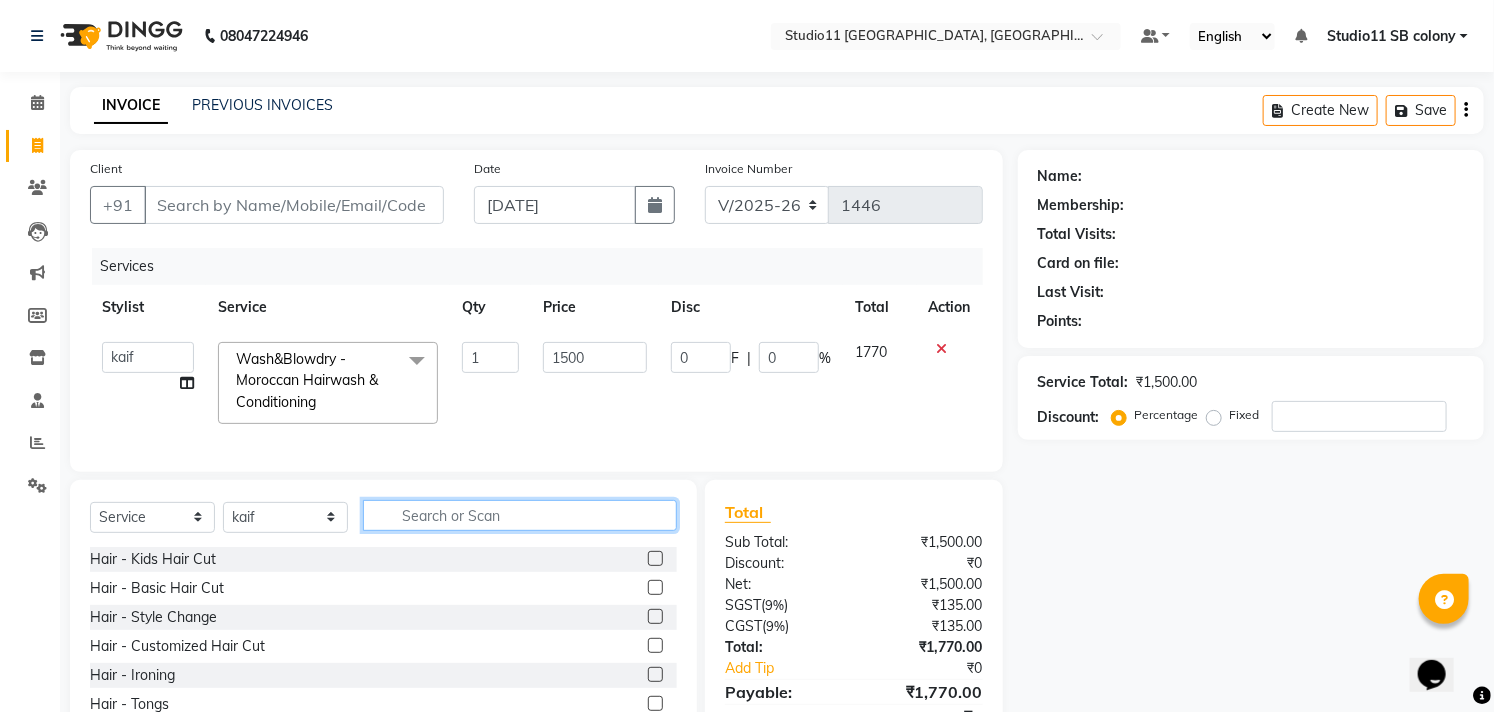 click 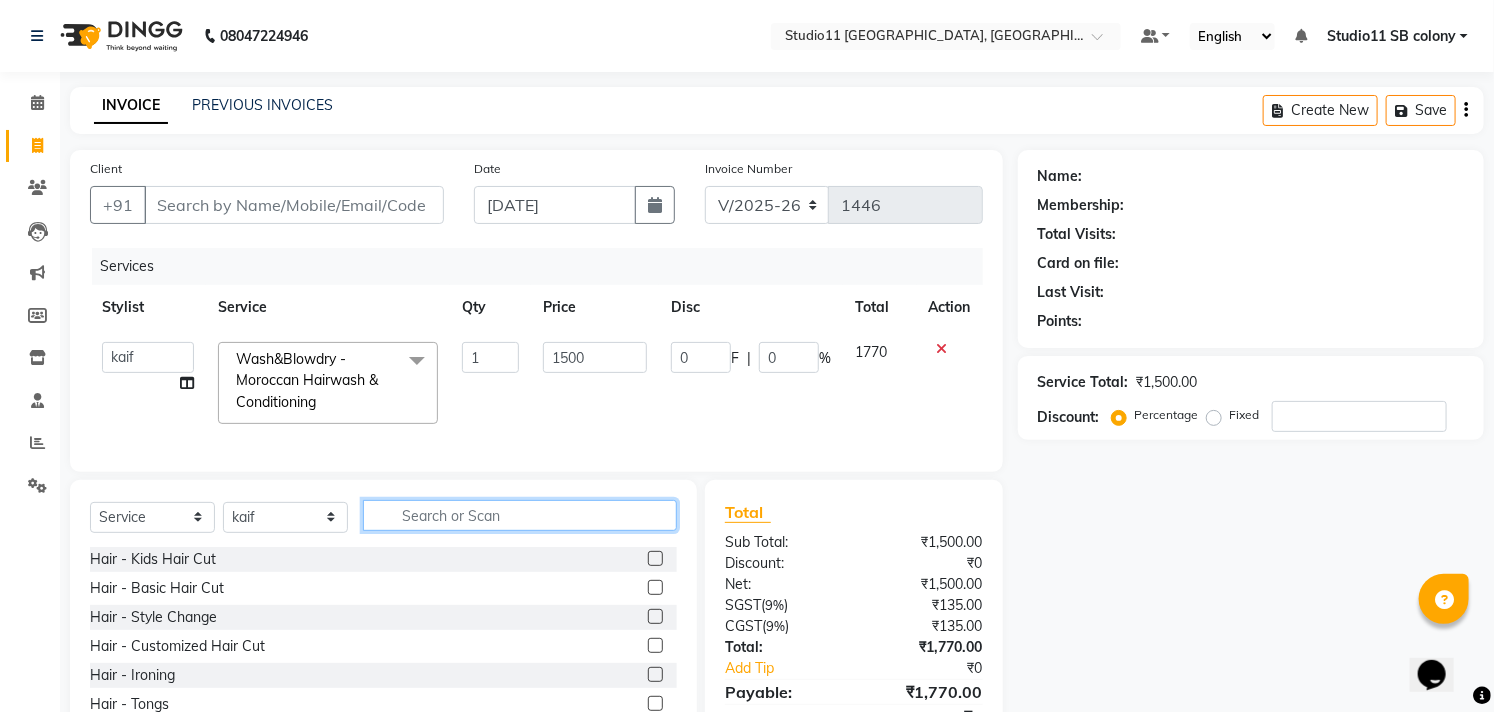 type 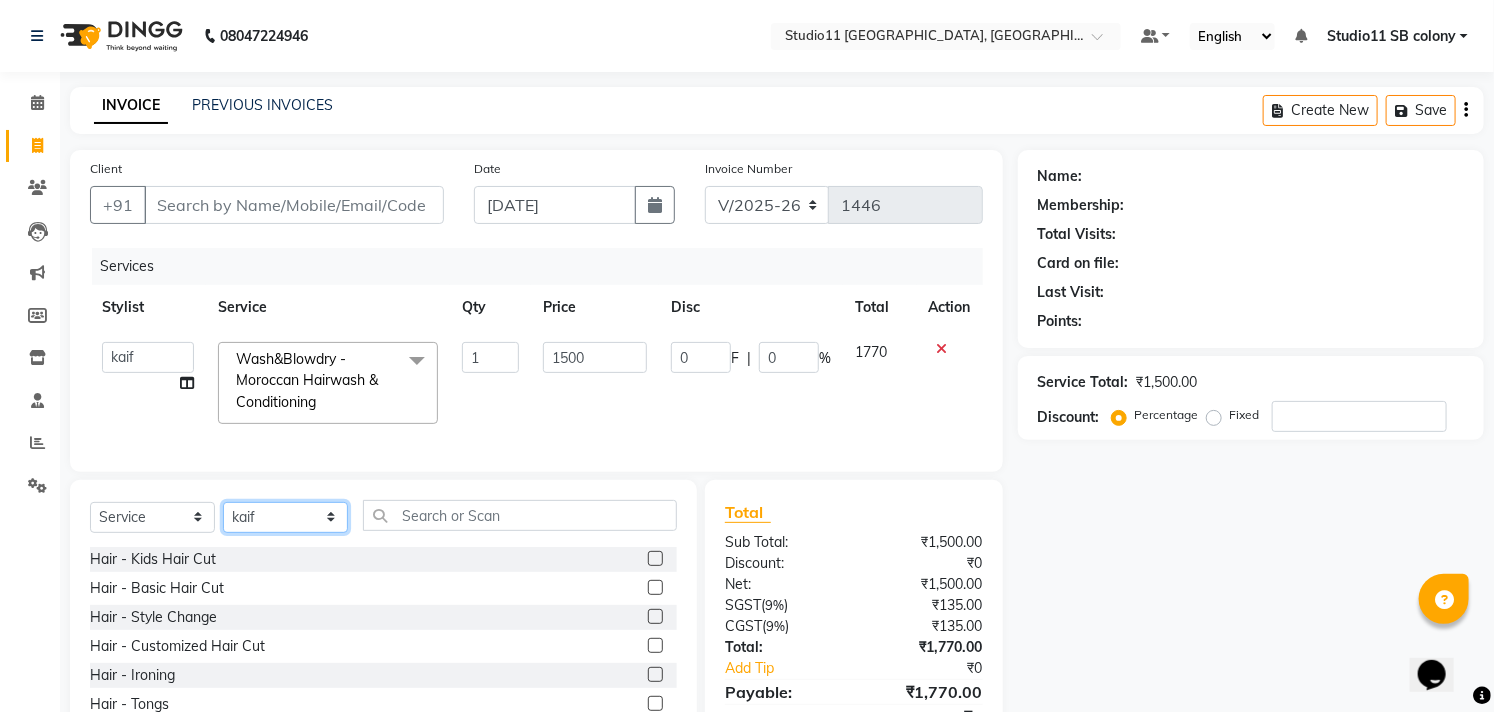 click on "Select Stylist [PERSON_NAME] Dani [PERSON_NAME] Josna kaif [PERSON_NAME] [PERSON_NAME] [PERSON_NAME] Studio11 SB colony Tahir tamil" 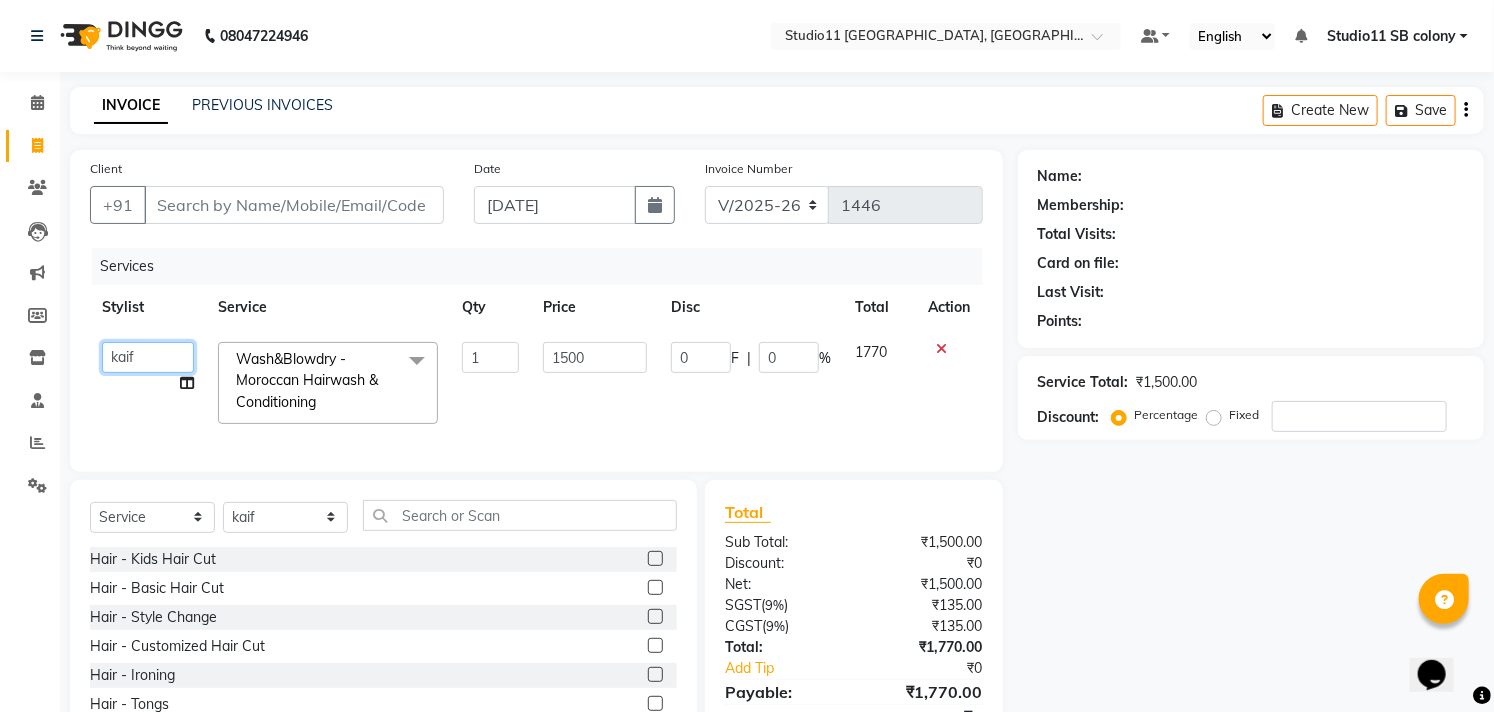 click on "[PERSON_NAME]   [PERSON_NAME]   Josna   kaif   [PERSON_NAME]   [PERSON_NAME]   [PERSON_NAME]   Studio11 SB colony   Tahir   tamil" 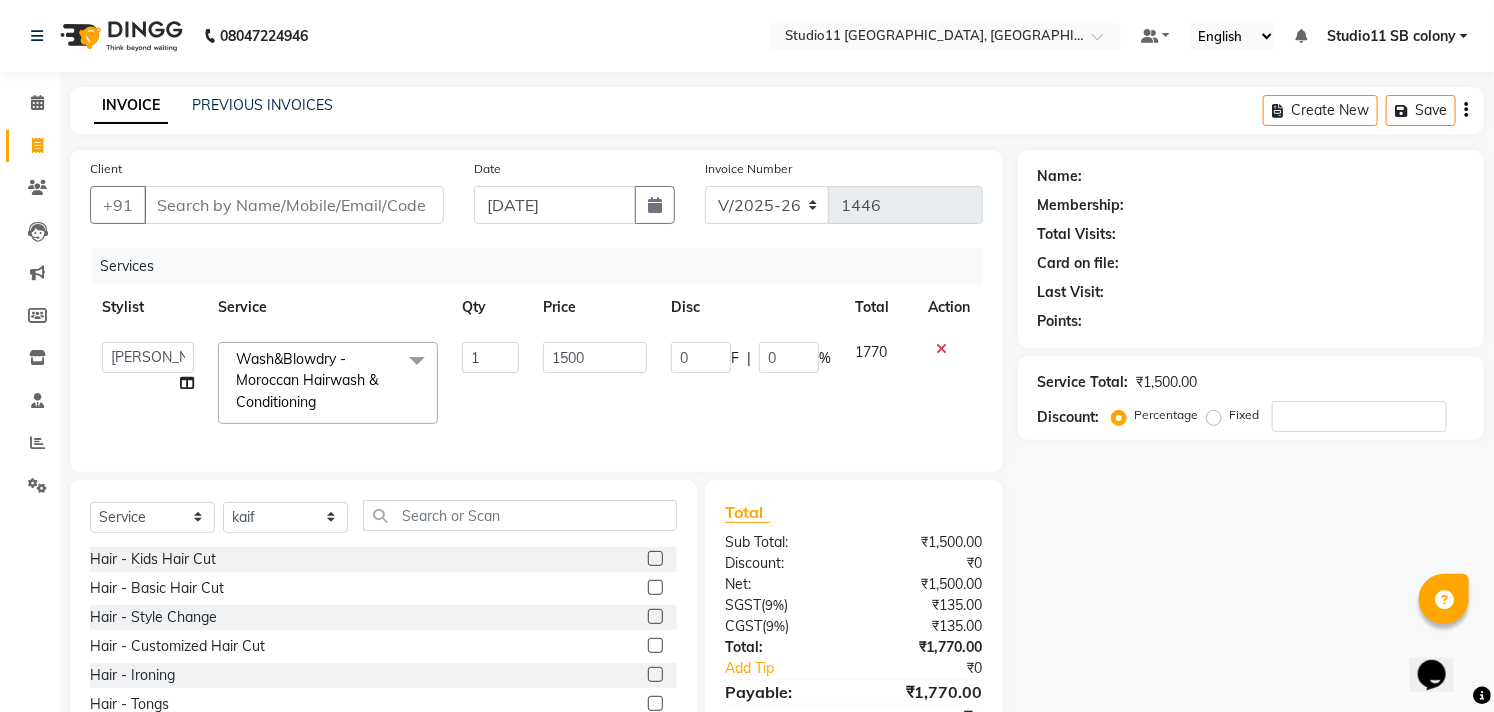 select on "68719" 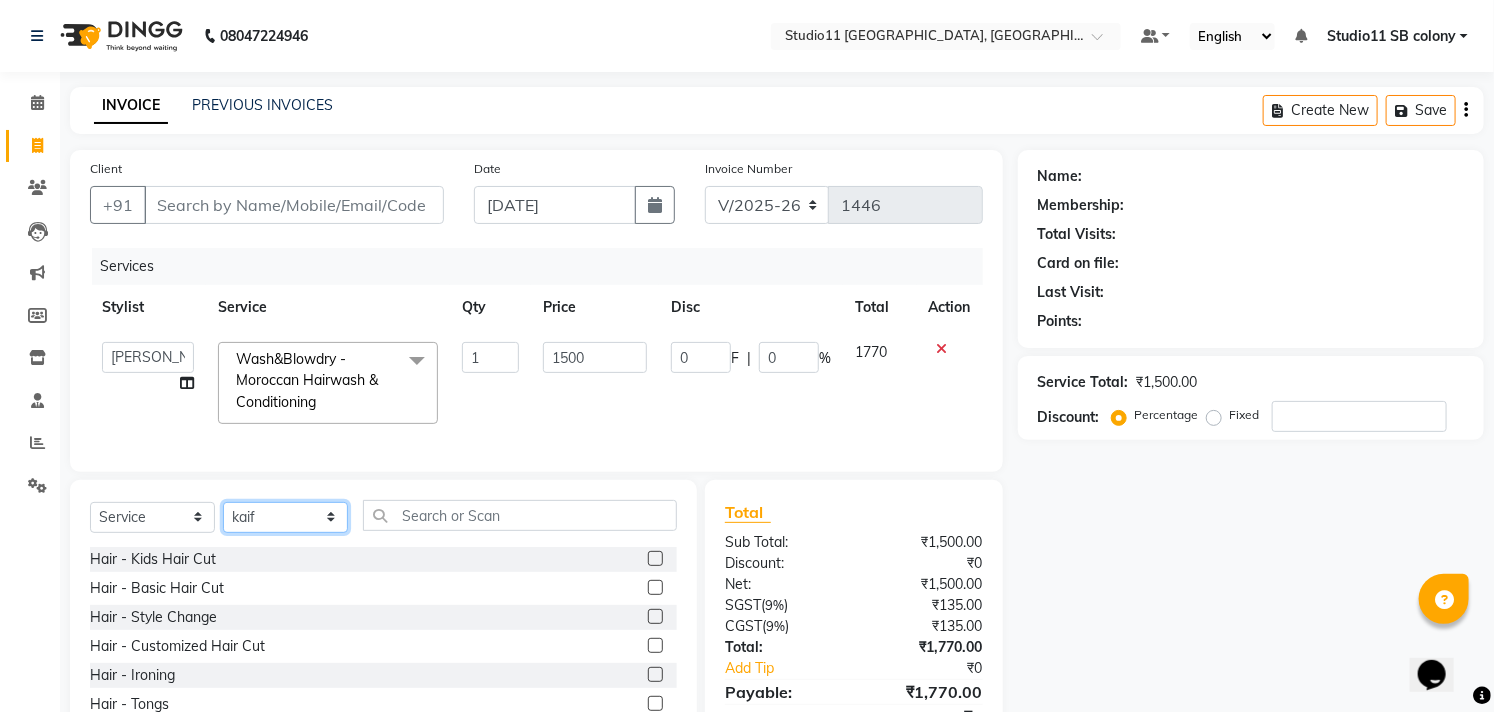 click on "Select Stylist [PERSON_NAME] Dani [PERSON_NAME] Josna kaif [PERSON_NAME] [PERSON_NAME] [PERSON_NAME] Studio11 SB colony Tahir tamil" 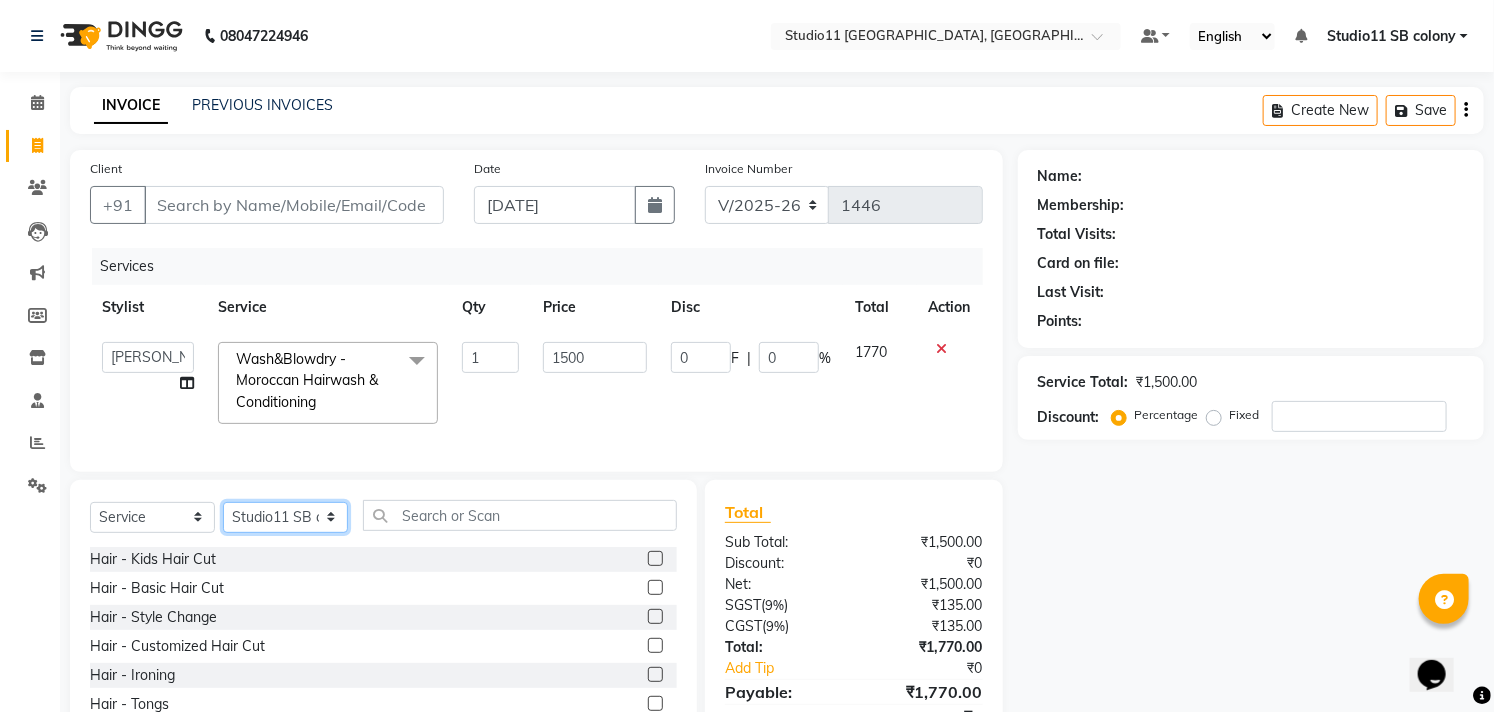 click on "Select Stylist [PERSON_NAME] Dani [PERSON_NAME] Josna kaif [PERSON_NAME] [PERSON_NAME] [PERSON_NAME] Studio11 SB colony Tahir tamil" 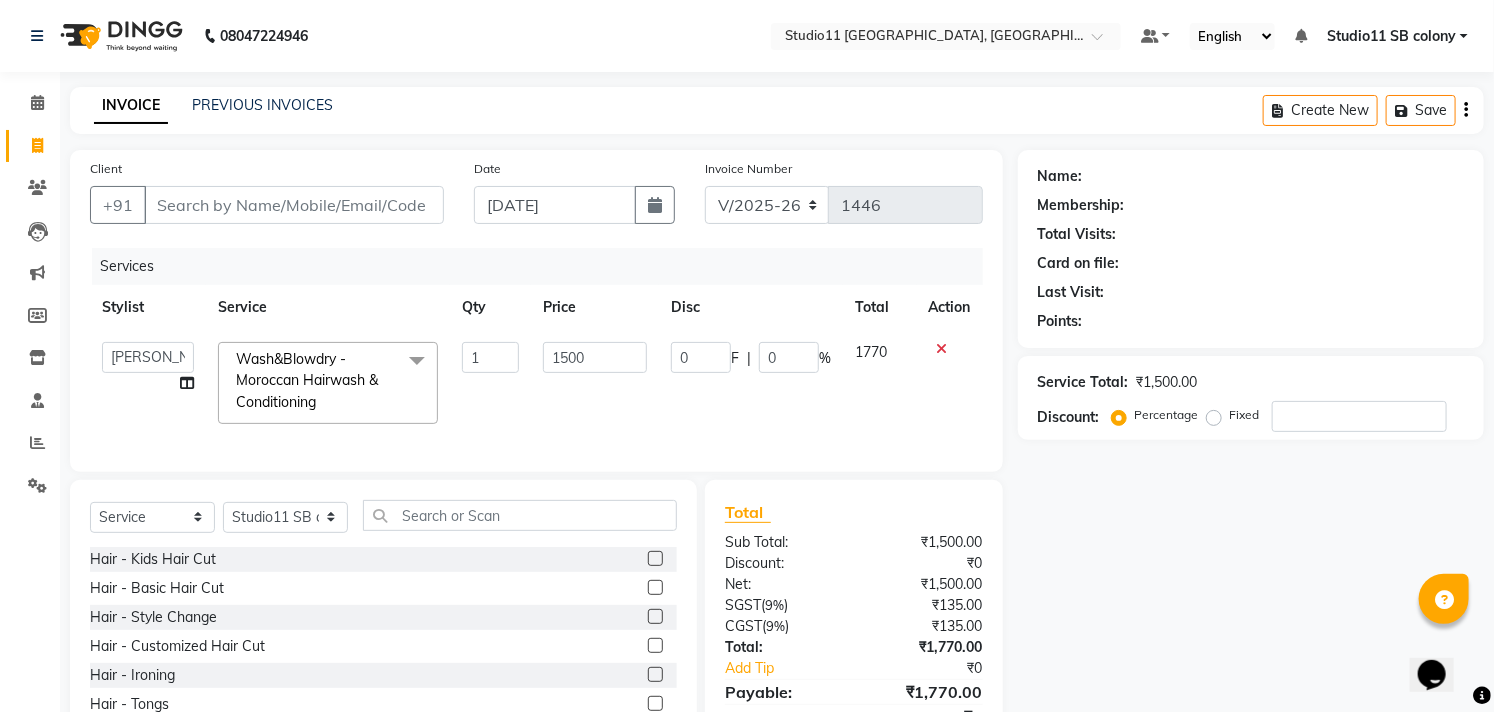 click on "Services Stylist Service Qty Price Disc Total Action  [PERSON_NAME]   Dani   [PERSON_NAME]   Josna   kaif   [PERSON_NAME]   [PERSON_NAME]   [PERSON_NAME]   Studio11 SB colony   Tahir   tamil  Wash&Blowdry - Moroccan Hairwash & Conditioning  x Hair - Kids Hair Cut Hair - Basic Hair Cut Hair - Style Change Hair - Customized Hair Cut Hair - Ironing Hair - Tongs Hair - Roller Sets Hair Advance - Hair Do-Basic Hair Advance - Hair -Up Do Hair Technical - Straightening Hair Technical - Smoothening Hair Technical - Rebonding Hair Technical - Keratin Hair Technical - Kera Smooth Colouring - Root Touch Up([MEDICAL_DATA]) Colouring - Root Touch Up([MEDICAL_DATA] Free) Colouring - Global Color([MEDICAL_DATA]) Colouring - Global Color([MEDICAL_DATA] Free) Fashion Colour - Global [MEDICAL_DATA] Fashion Colour - Global [MEDICAL_DATA] Free Fashion Colour - Fashion Streaks(Min 3 Streaks) Fashion Colour - Highlights Half Fashion Colour - Highlights Full Wash&Blowdry - Blowdry Wash&Blowdry - Blowdry & Hair Wash Wash&Blowdry - Hair Wash & Setting Hair Spa - Repairing Hair Spa bangs 1" 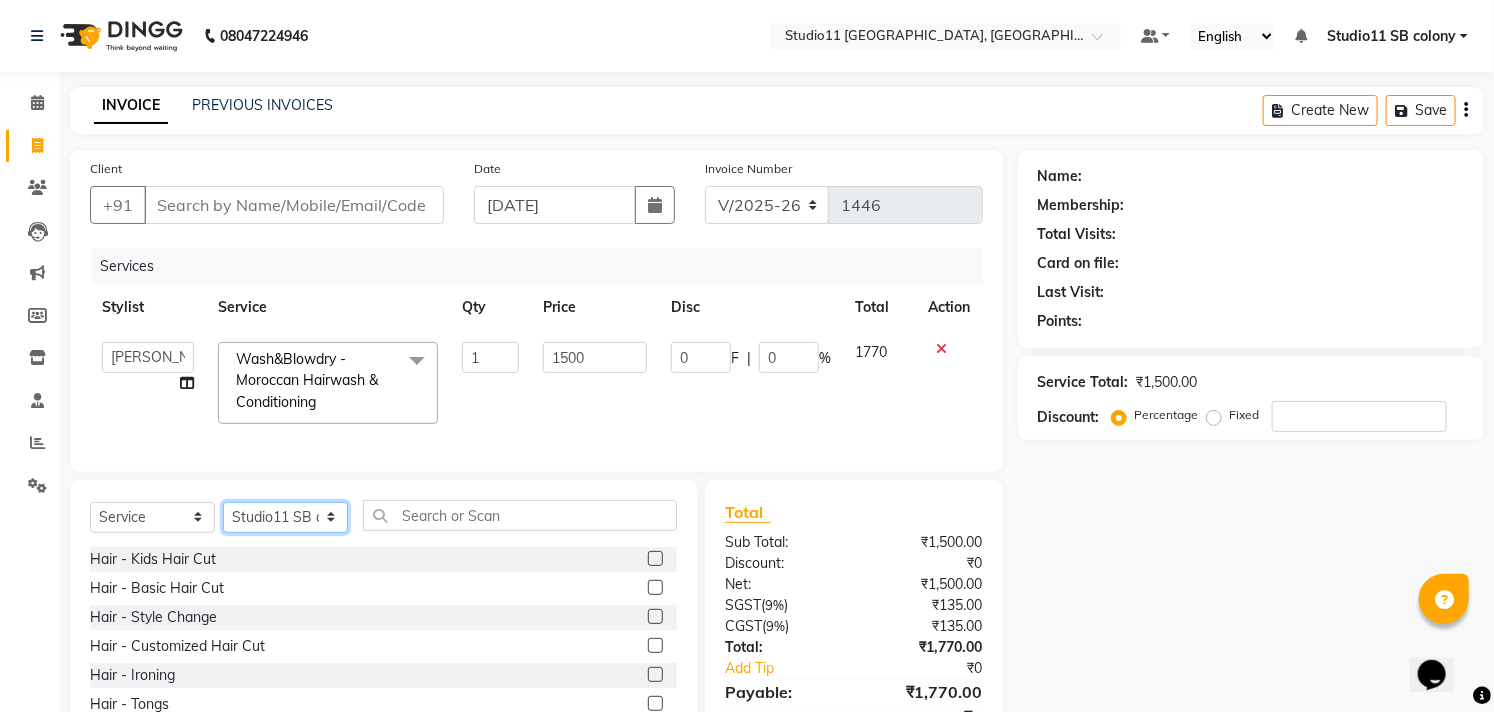 click on "Select Stylist [PERSON_NAME] Dani [PERSON_NAME] Josna kaif [PERSON_NAME] [PERSON_NAME] [PERSON_NAME] Studio11 SB colony Tahir tamil" 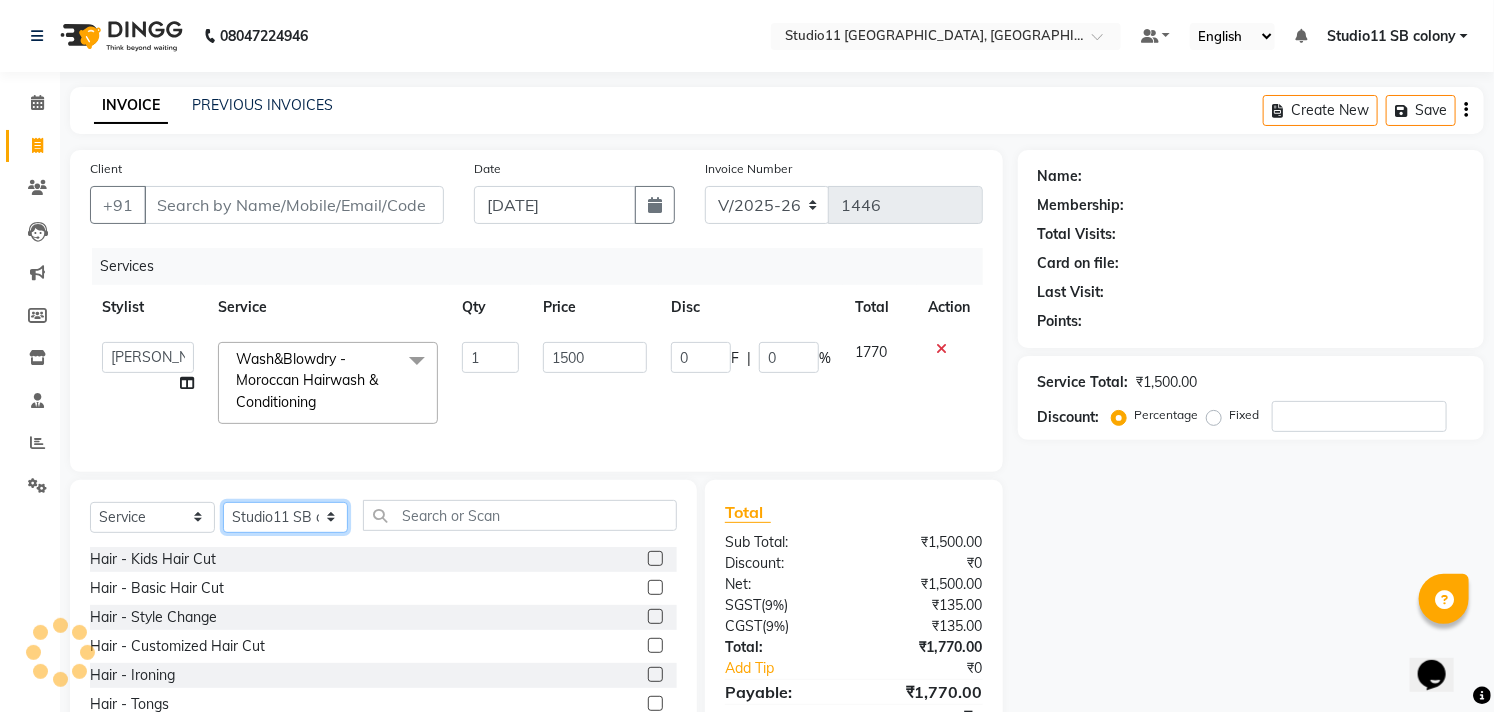 select on "69120" 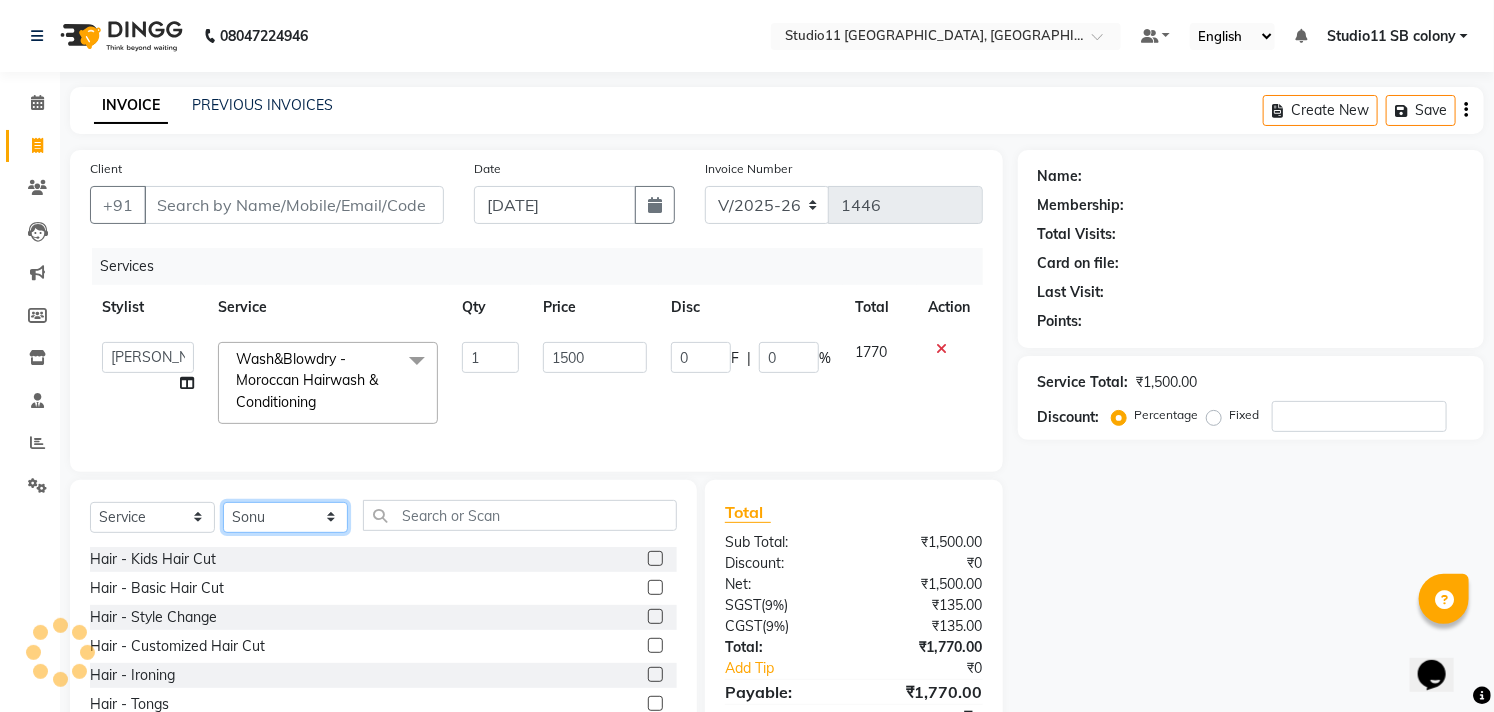 click on "Select Stylist [PERSON_NAME] Dani [PERSON_NAME] Josna kaif [PERSON_NAME] [PERSON_NAME] [PERSON_NAME] Studio11 SB colony Tahir tamil" 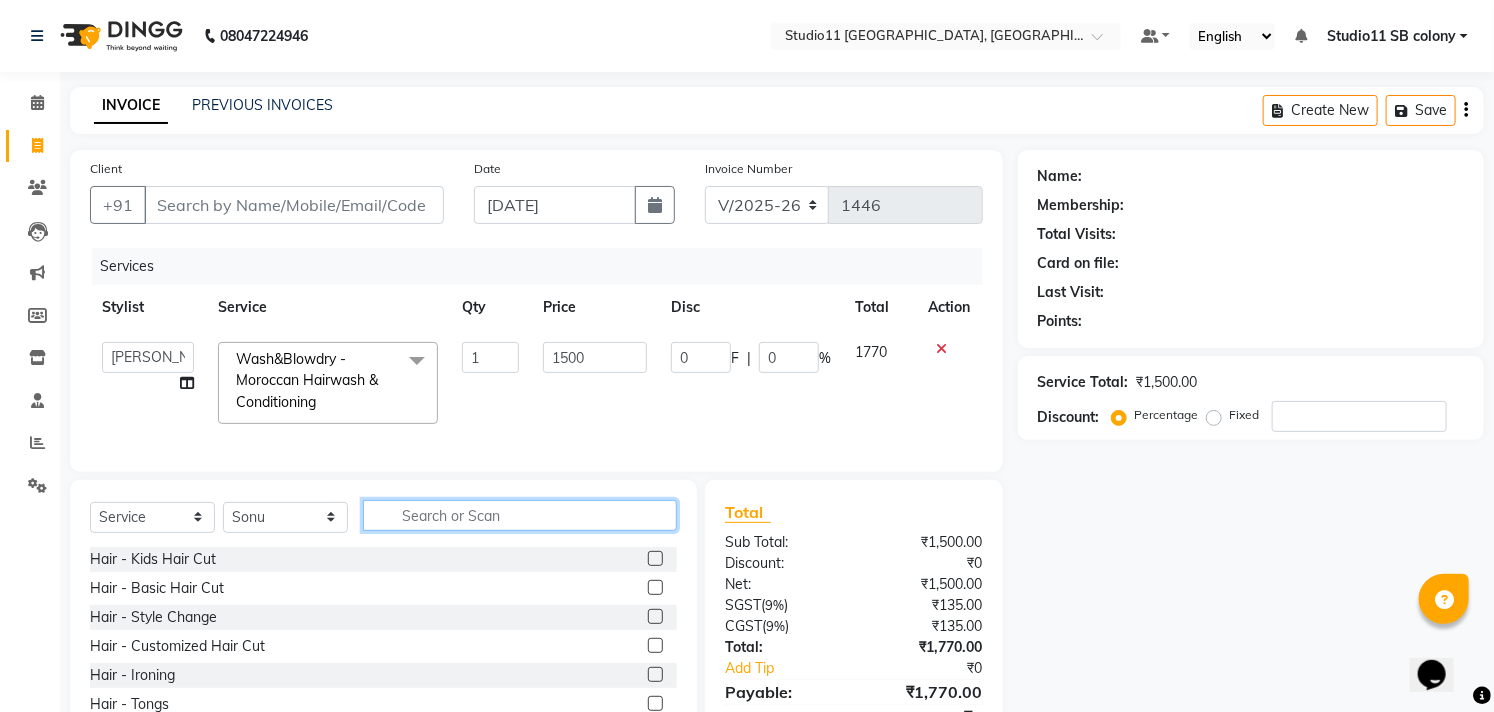 click 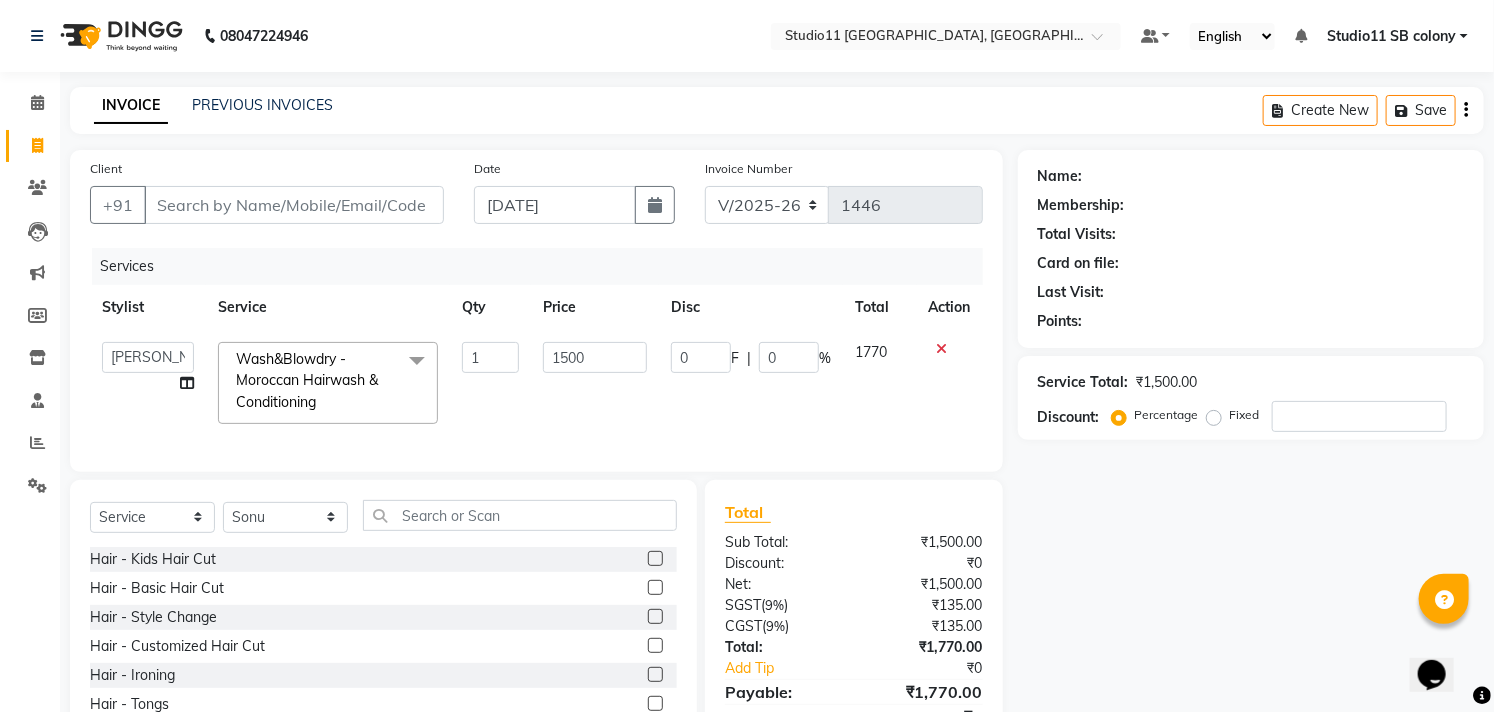 click 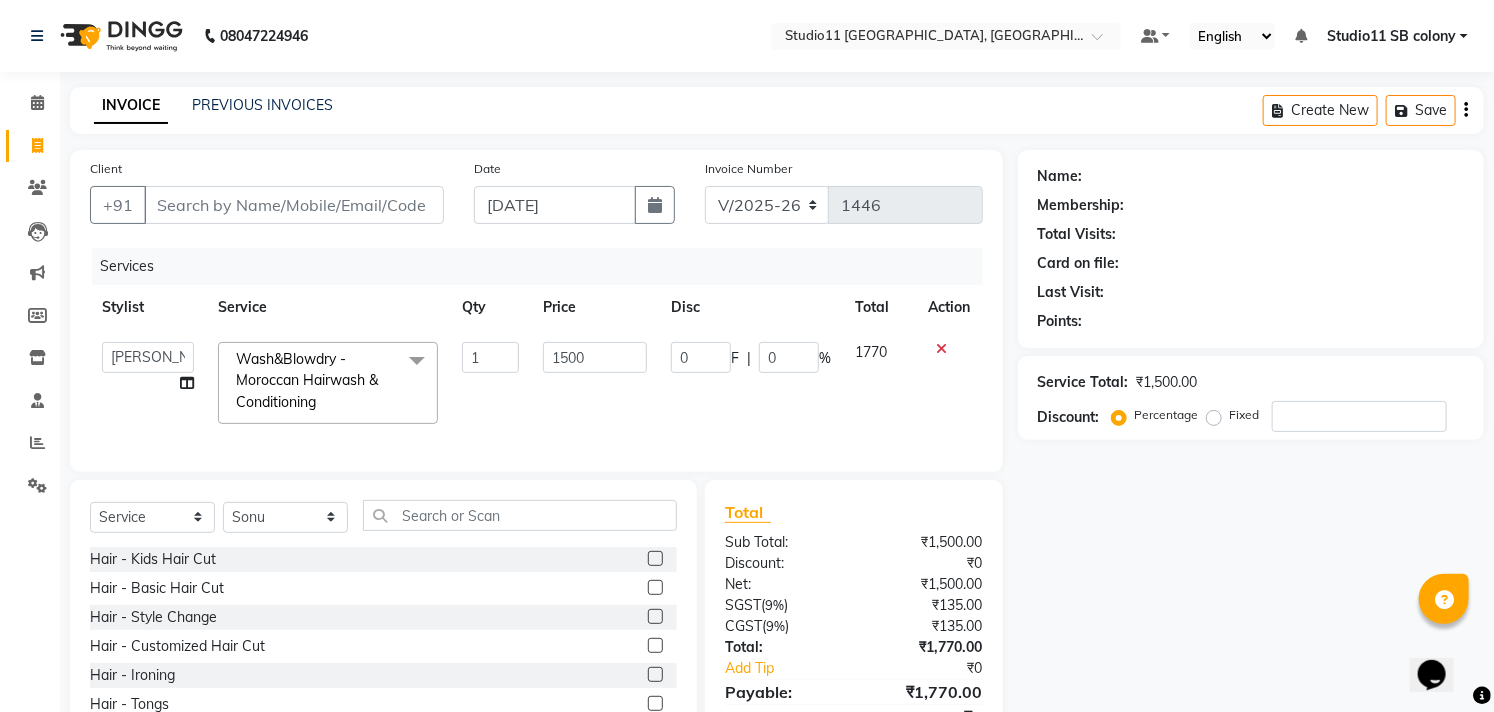 click 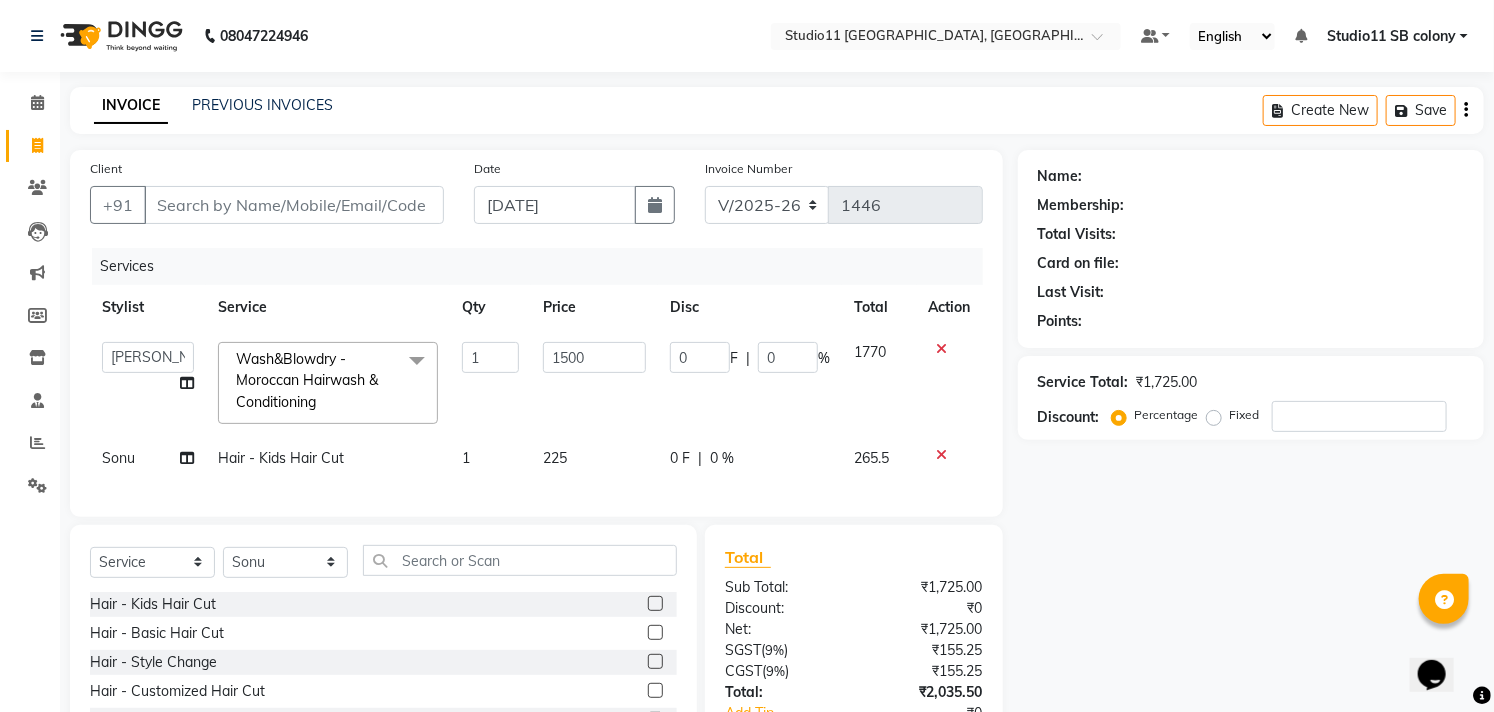 checkbox on "false" 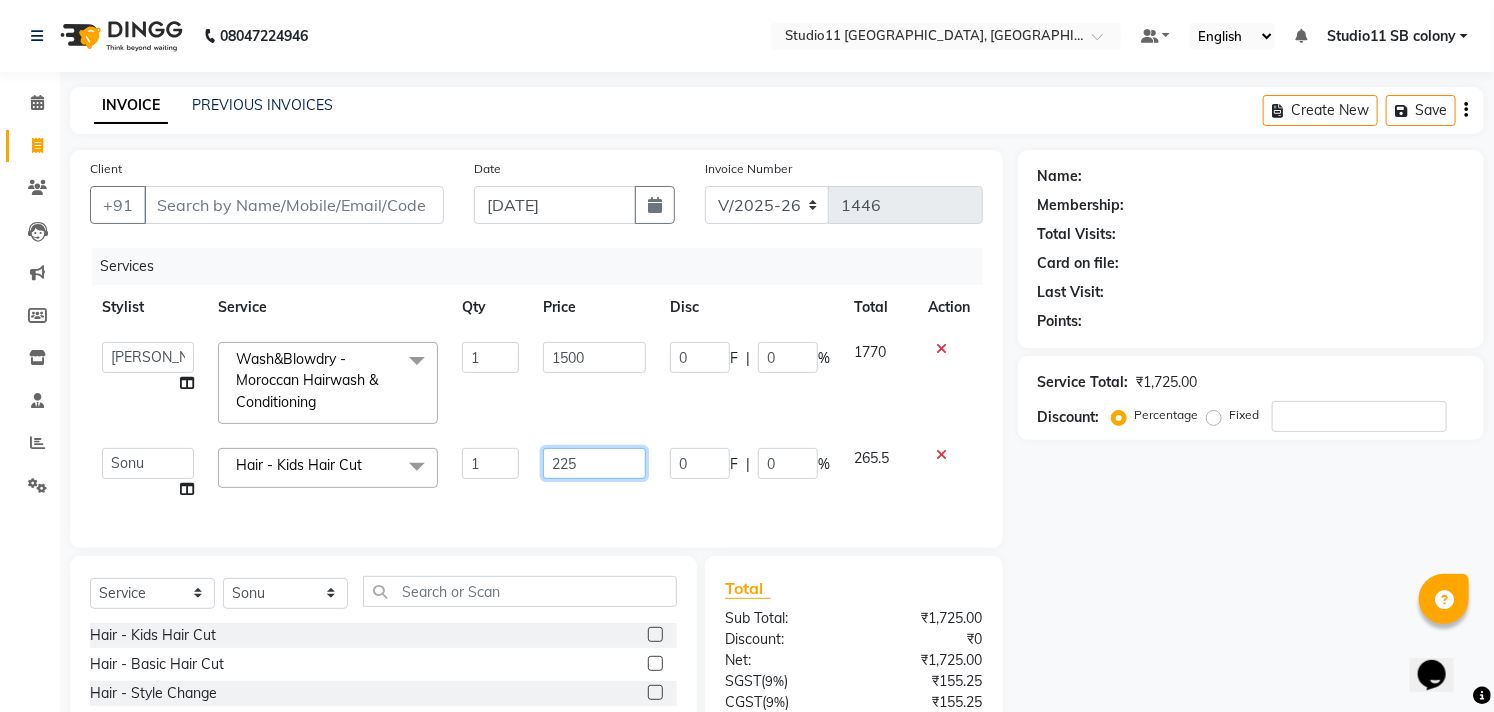 click on "225" 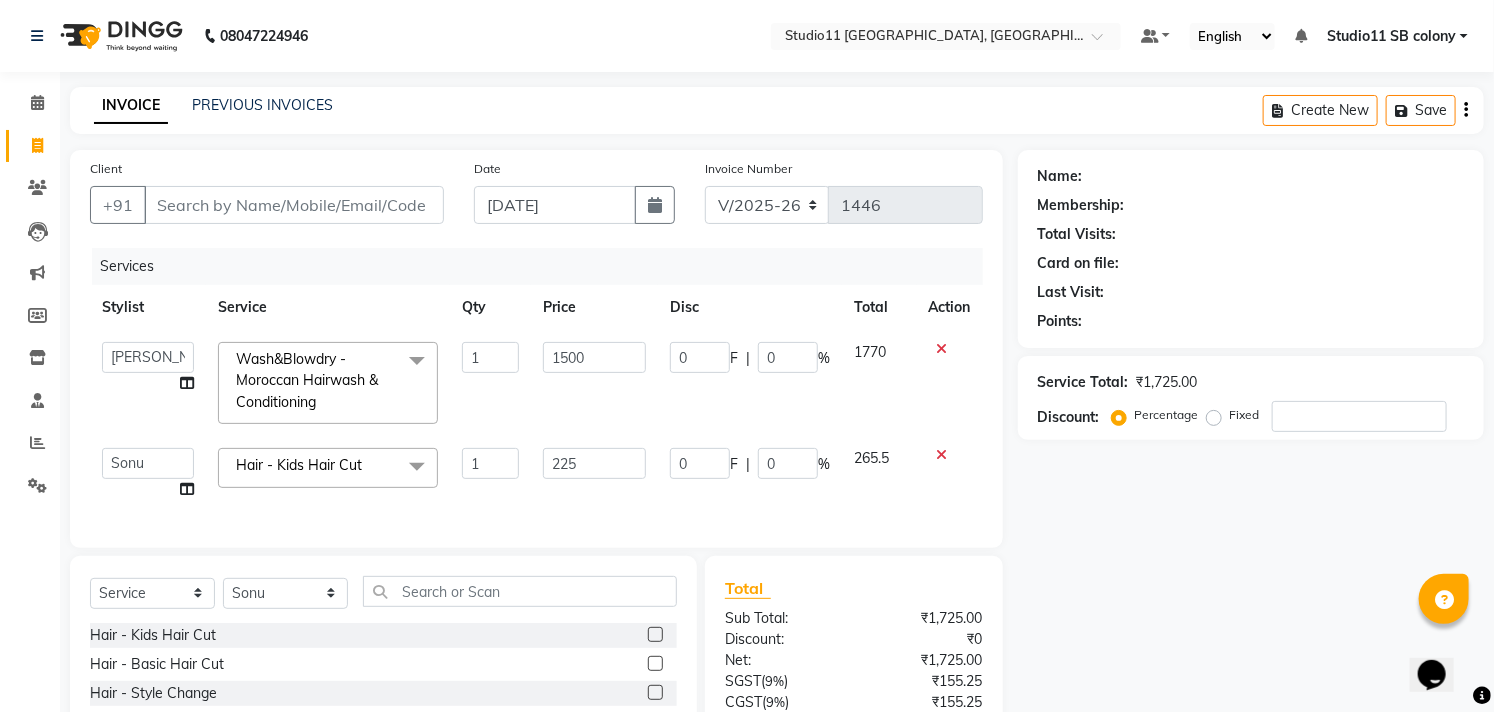 click on "Client +91 Date [DATE] Invoice Number V/2025 V/[PHONE_NUMBER] Services Stylist Service Qty Price Disc Total Action  [PERSON_NAME]   Dani   [PERSON_NAME]   Josna   kaif   [PERSON_NAME]   [PERSON_NAME]   [PERSON_NAME]   Studio11 SB colony   Tahir   tamil  Wash&Blowdry - Moroccan Hairwash & Conditioning  x Hair - Kids Hair Cut Hair - Basic Hair Cut Hair - Style Change Hair - Customized Hair Cut Hair - Ironing Hair - Tongs Hair - Roller Sets Hair Advance - Hair Do-Basic Hair Advance - Hair -Up Do Hair Technical - Straightening Hair Technical - Smoothening Hair Technical - Rebonding Hair Technical - Keratin Hair Technical - Kera Smooth Colouring - Root Touch Up([MEDICAL_DATA]) Colouring - Root Touch Up([MEDICAL_DATA] Free) Colouring - Global Color([MEDICAL_DATA]) Colouring - Global Color([MEDICAL_DATA] Free) Fashion Colour - Global [MEDICAL_DATA] Fashion Colour - Global [MEDICAL_DATA] Free Fashion Colour - Fashion Streaks(Min 3 Streaks) Fashion Colour - Highlights Half Fashion Colour - Highlights Full Wash&Blowdry - Blowdry Wash&Blowdry - Blowdry & Hair Wash hair wash" 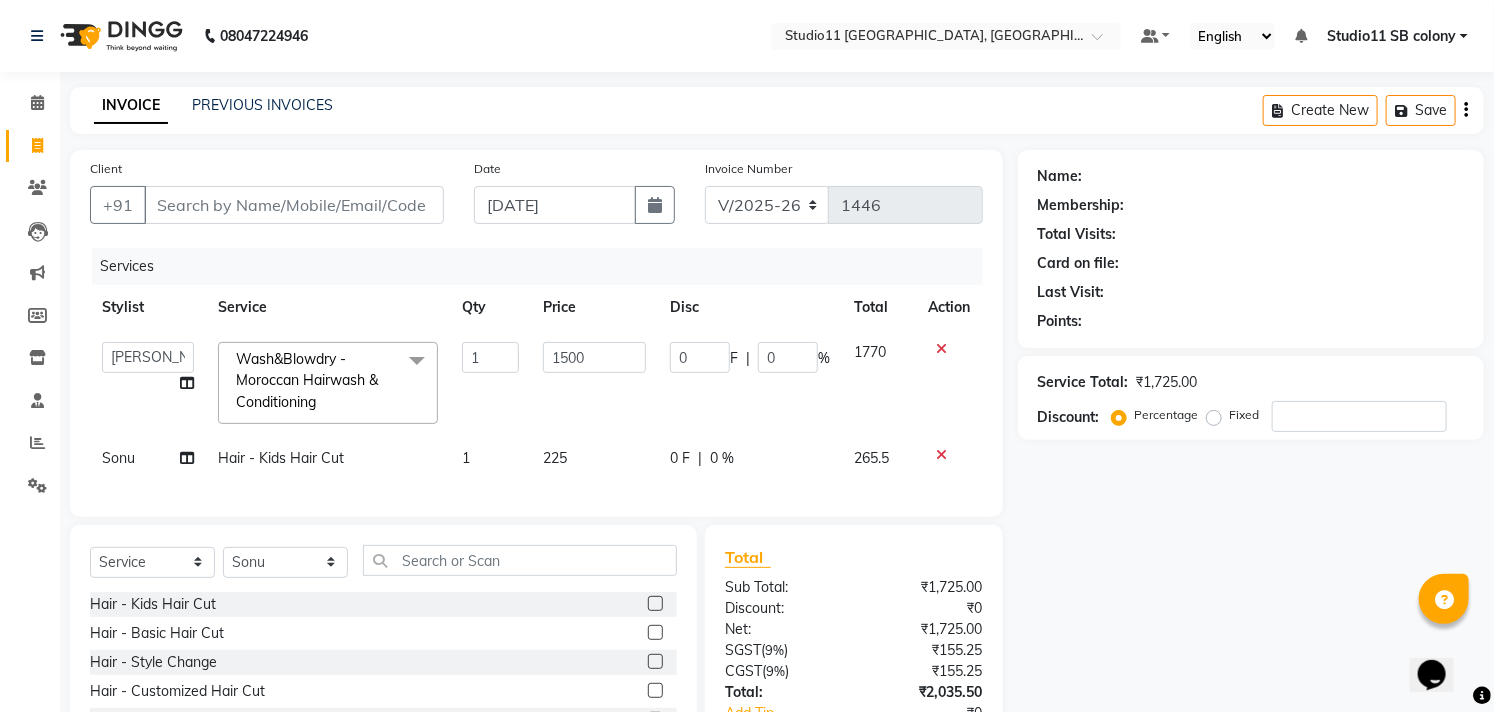 click on "1" 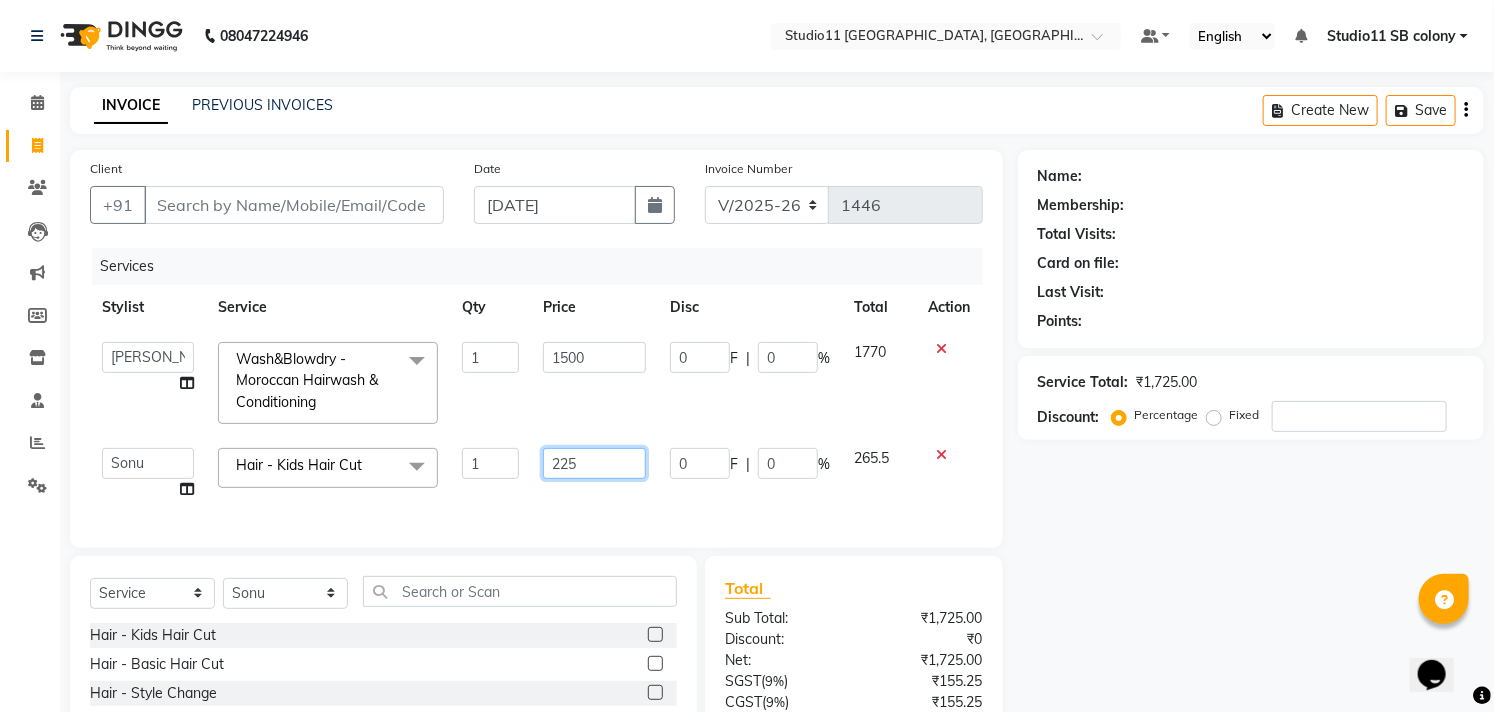 click on "225" 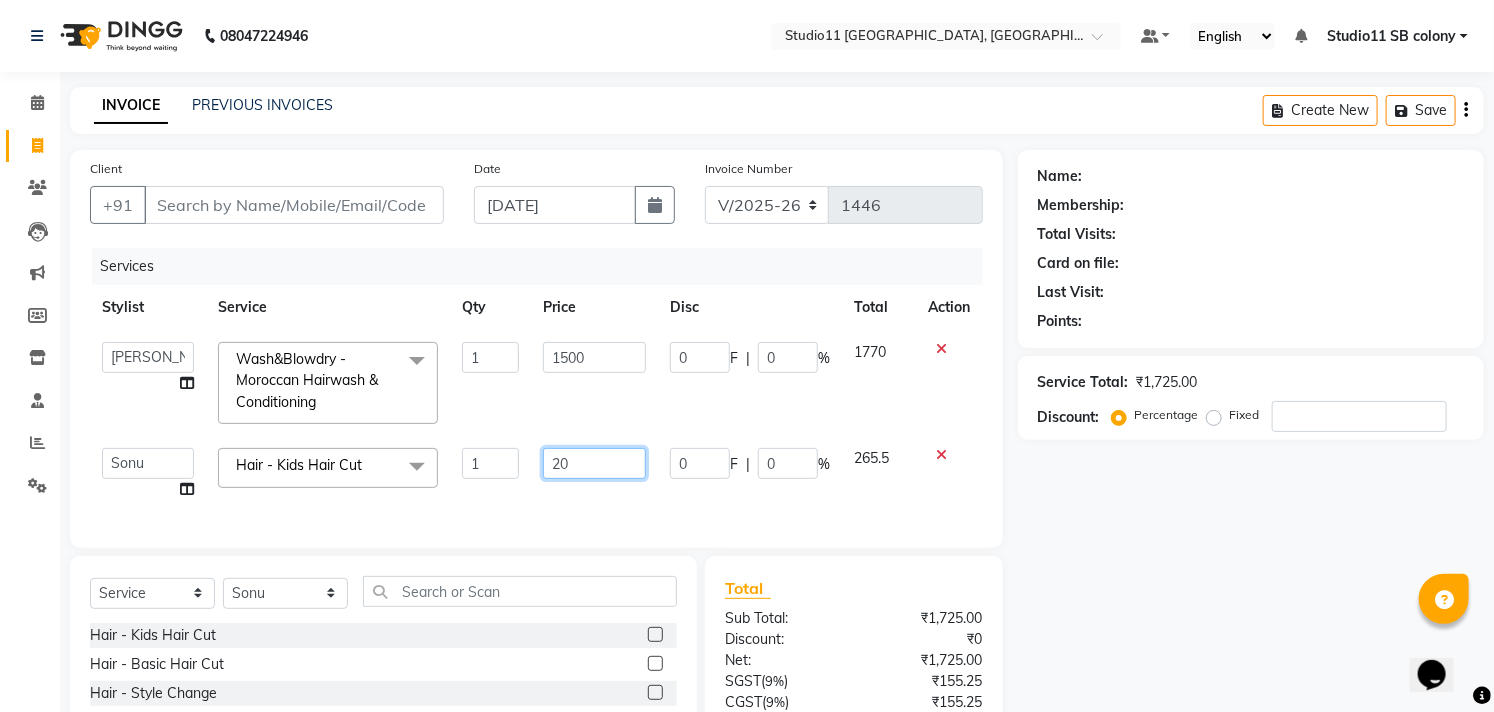 type on "200" 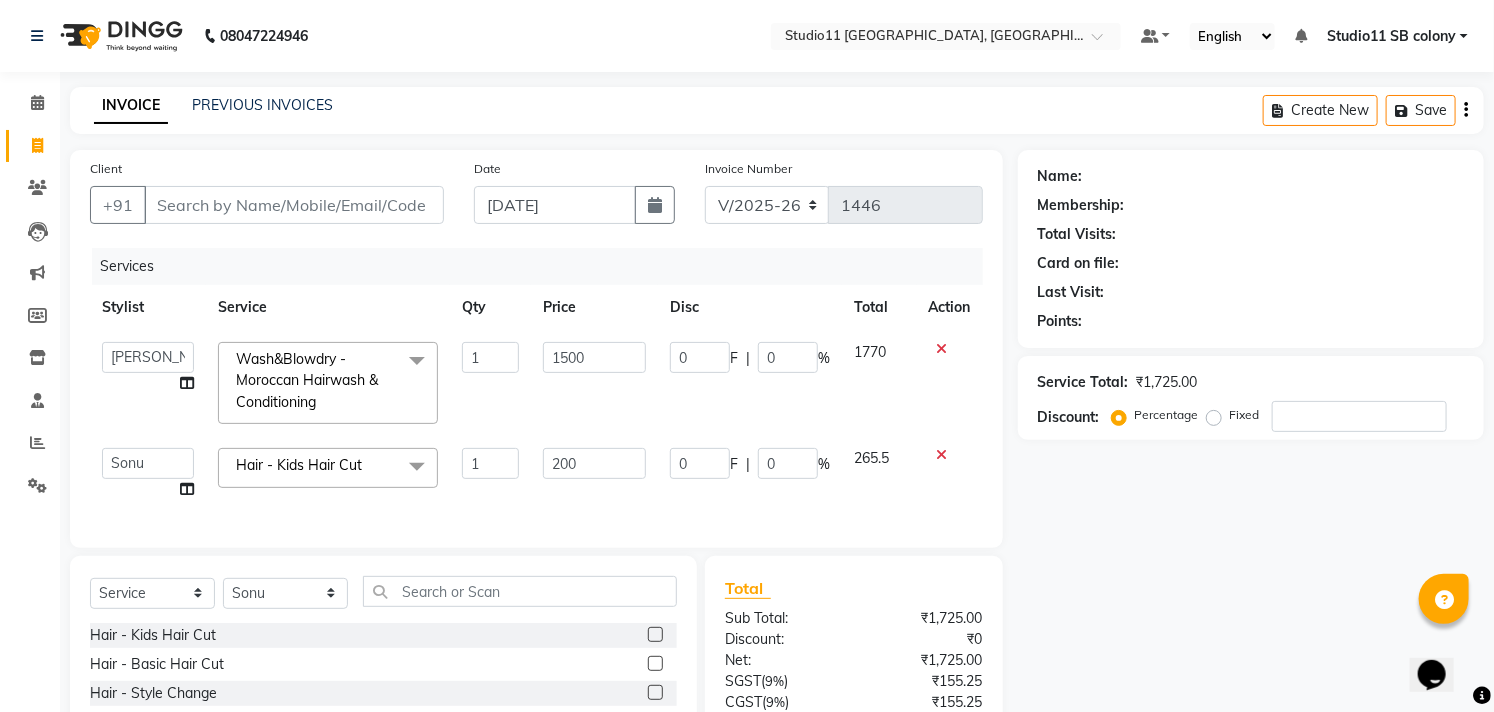 drag, startPoint x: 1248, startPoint y: 551, endPoint x: 1510, endPoint y: 438, distance: 285.32962 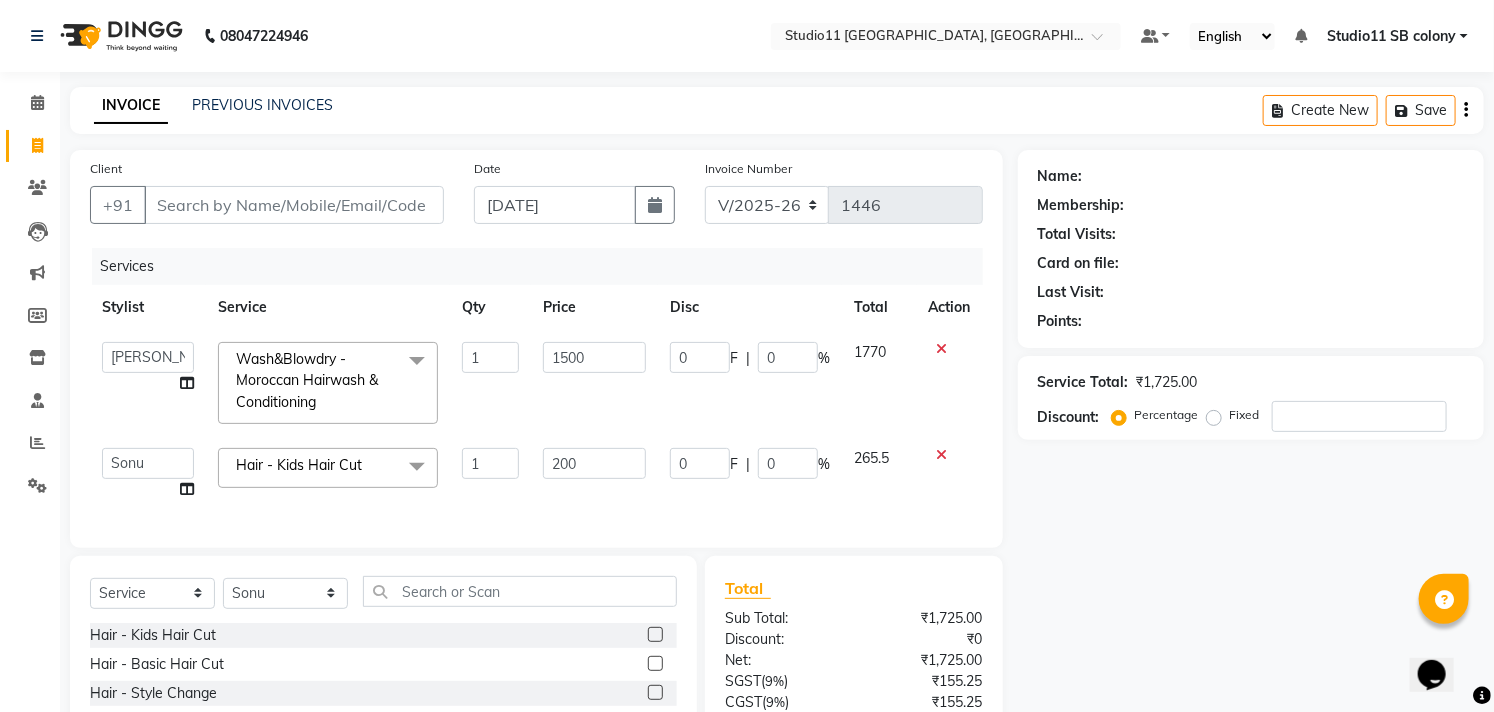 click on "Name: Membership: Total Visits: Card on file: Last Visit:  Points:  Service Total:  ₹1,725.00  Discount:  Percentage   Fixed" 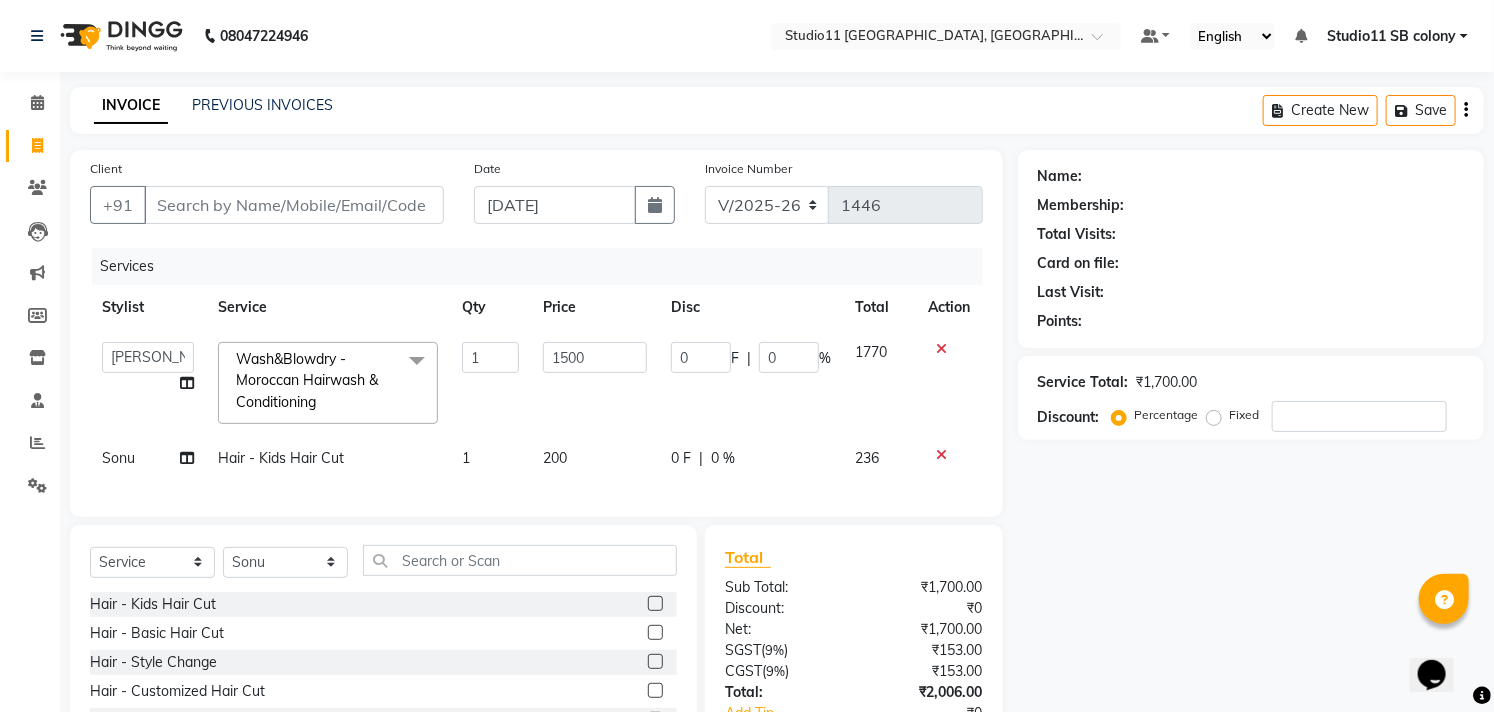 scroll, scrollTop: 154, scrollLeft: 0, axis: vertical 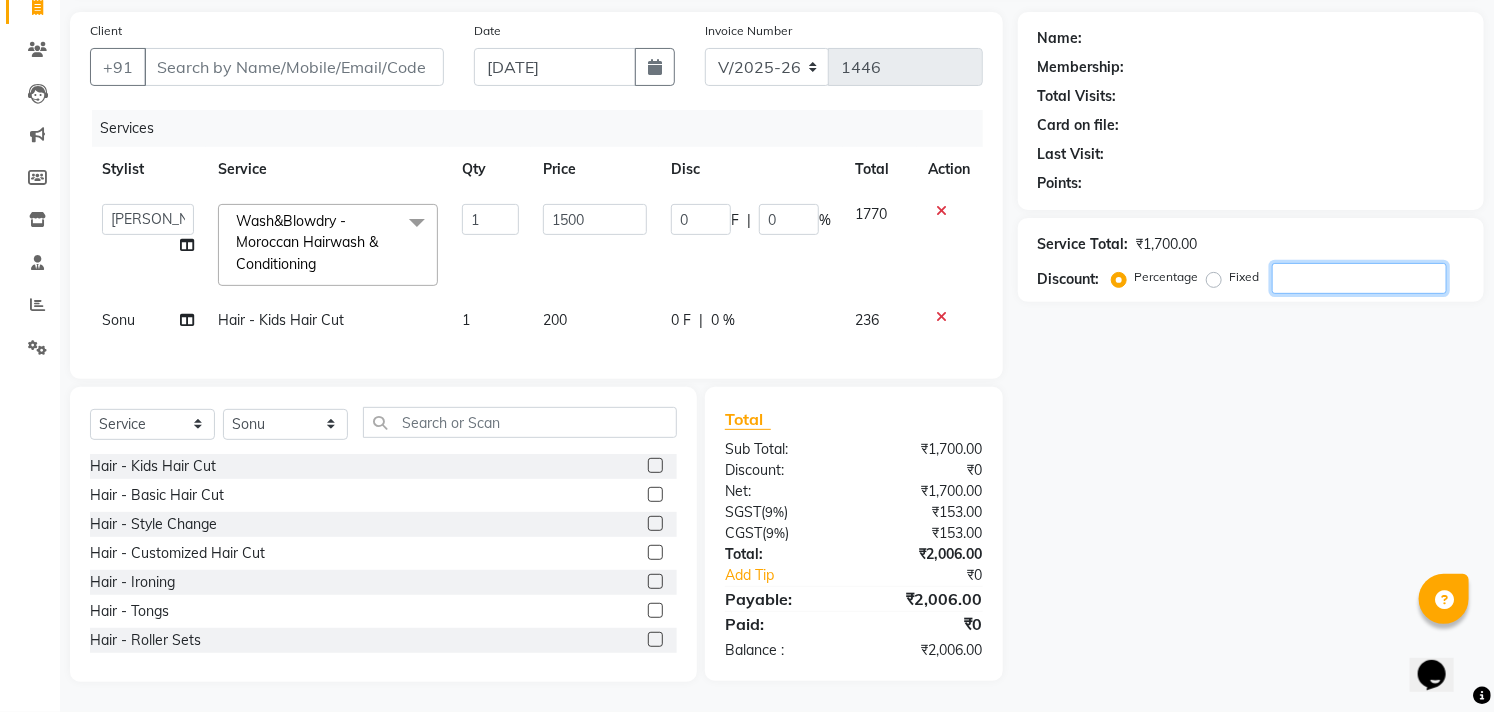 drag, startPoint x: 1490, startPoint y: 412, endPoint x: 1490, endPoint y: 352, distance: 60 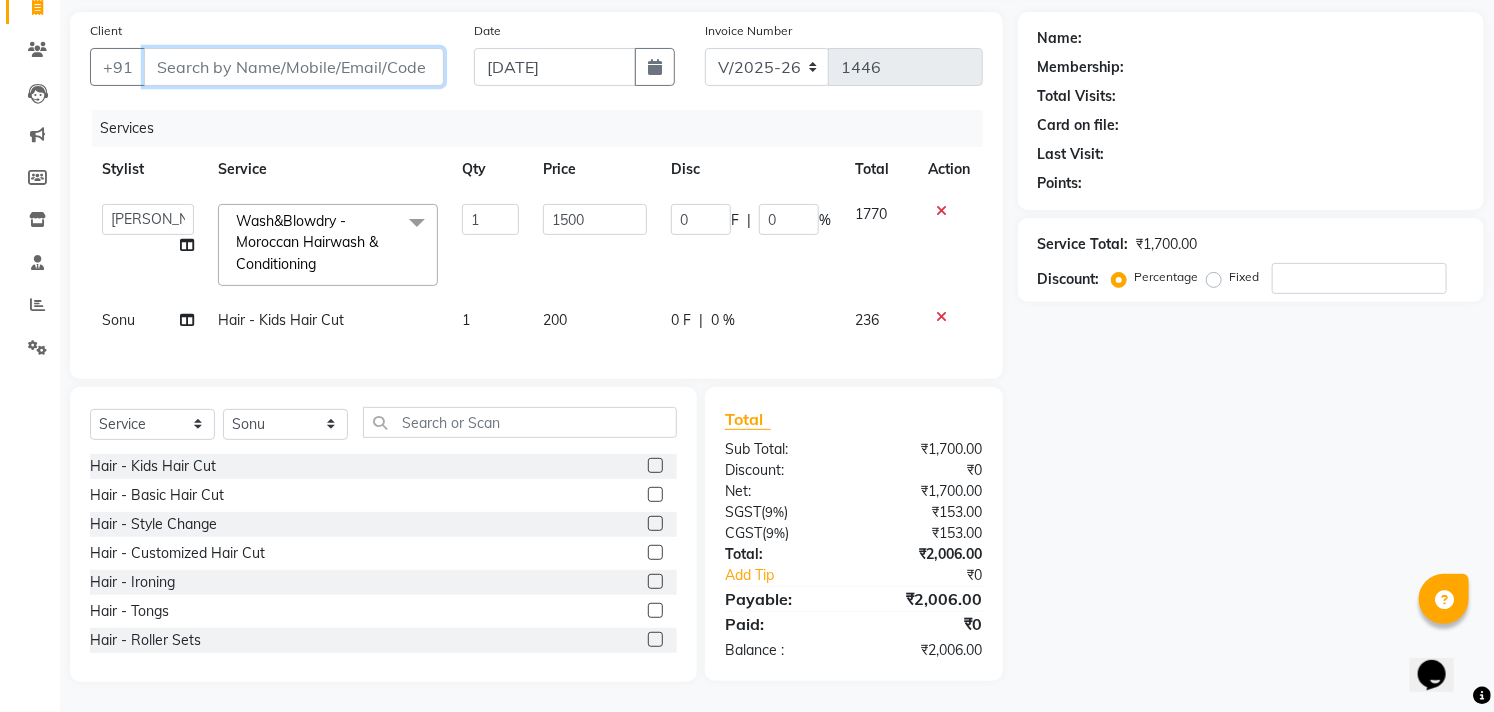 click on "Client" at bounding box center (294, 67) 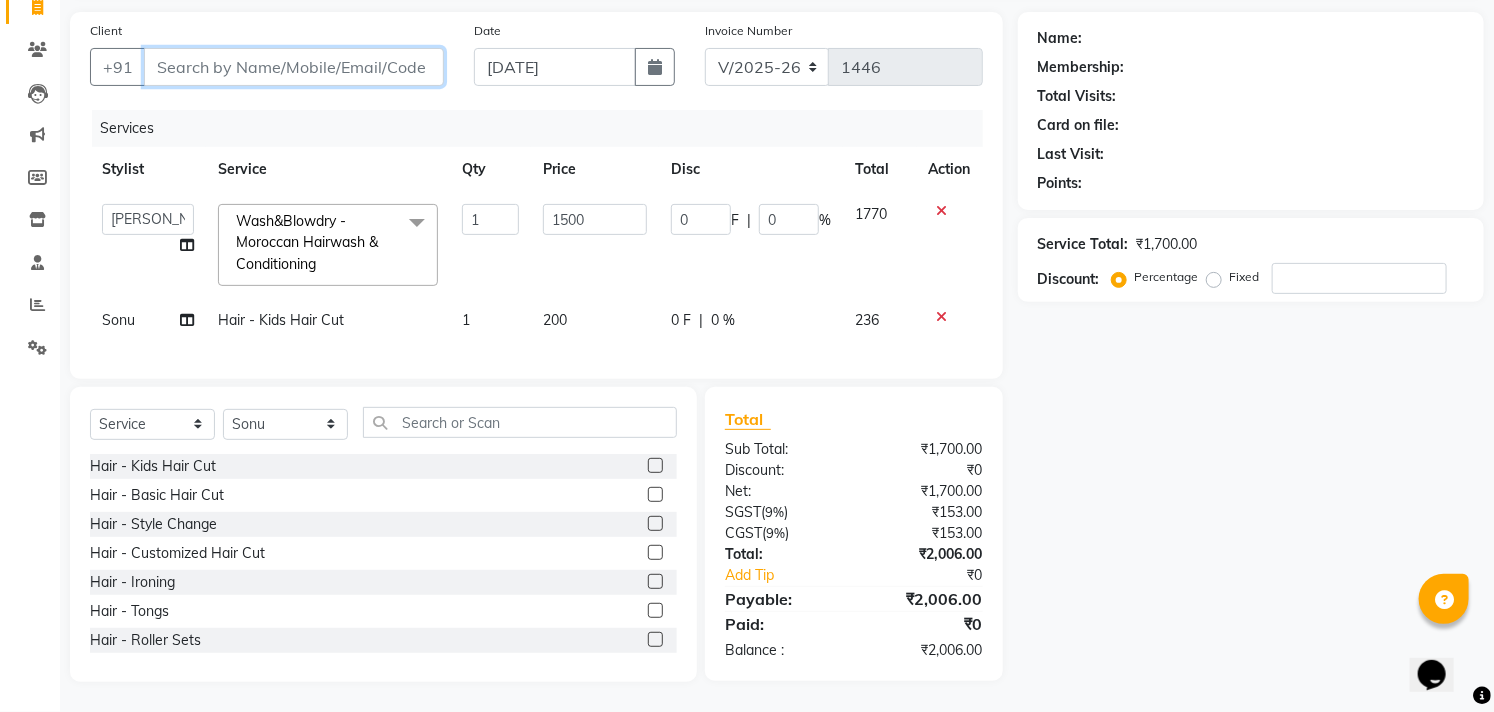 type on "9" 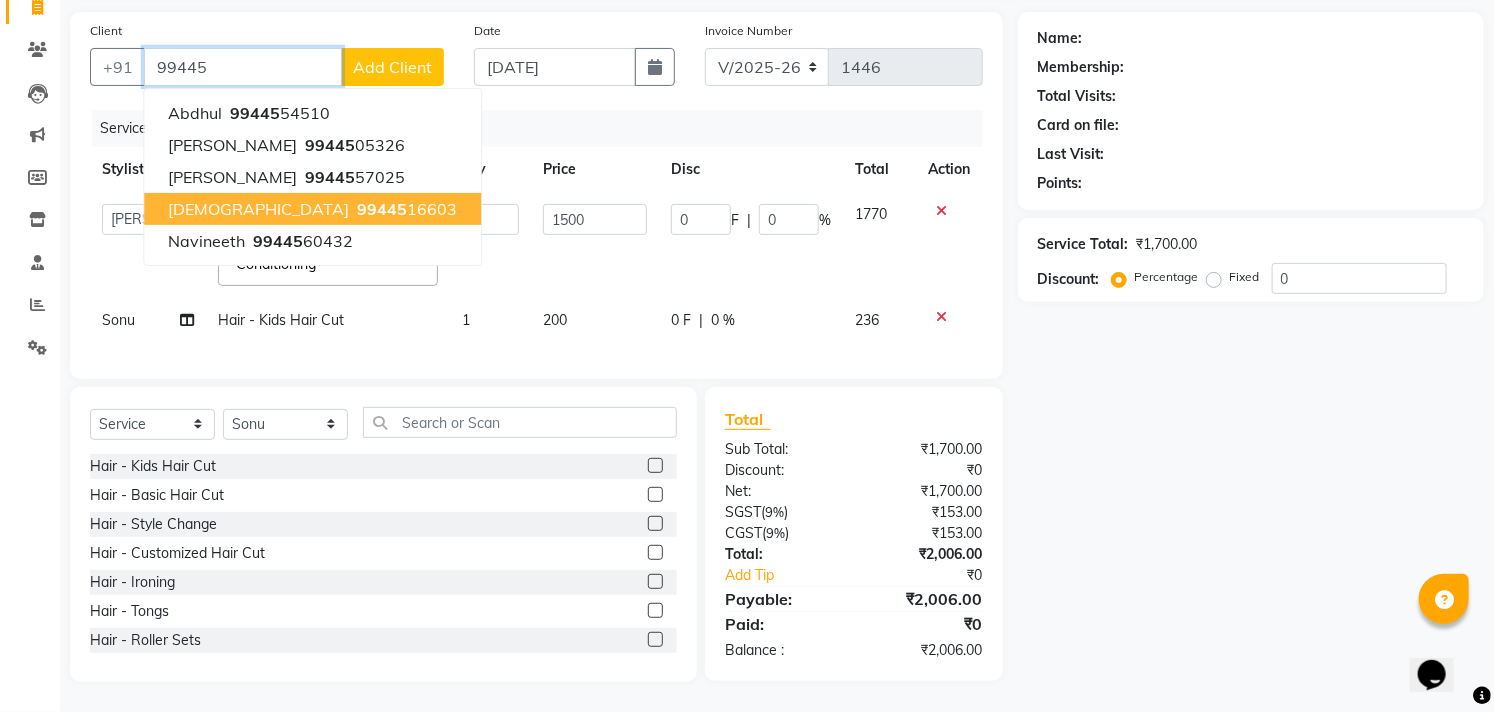 click on "Vishnu   99445 16603" at bounding box center [312, 209] 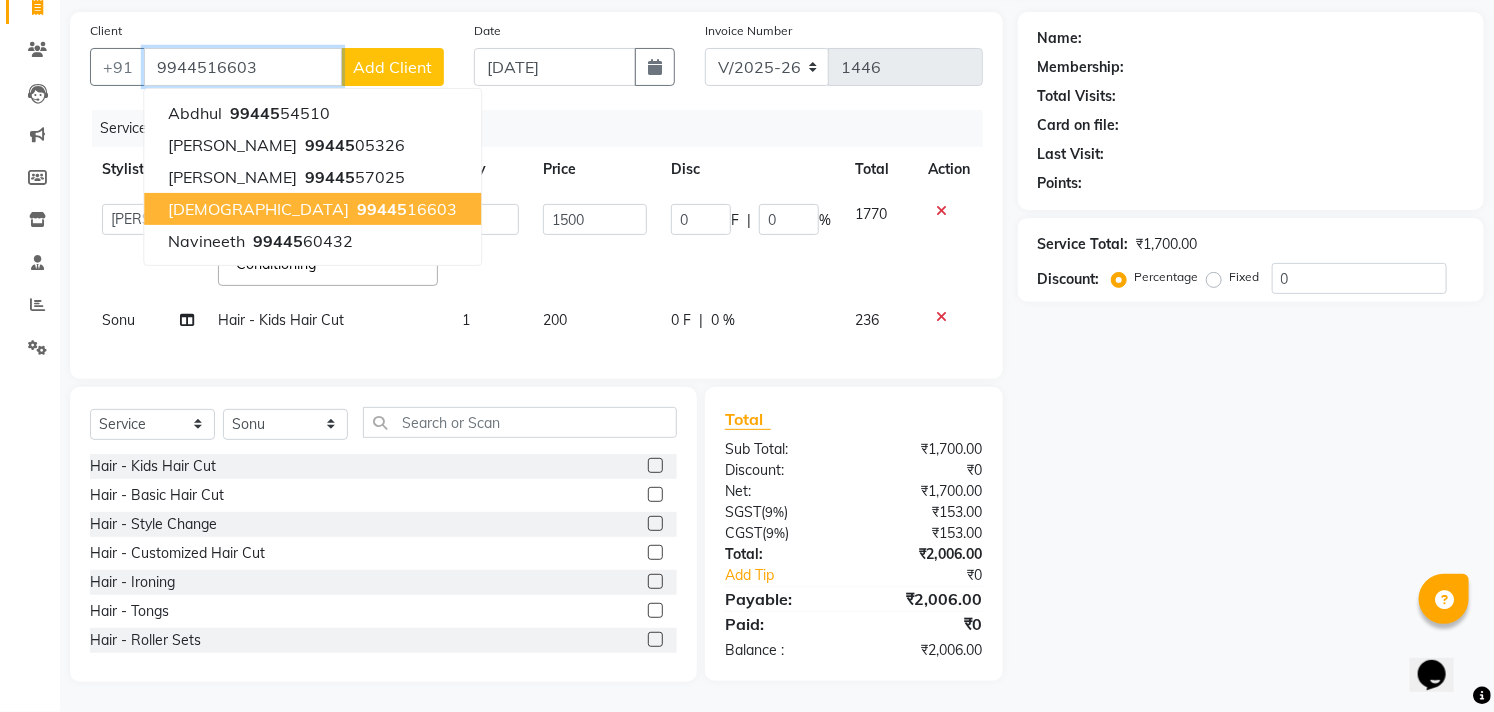 type on "9944516603" 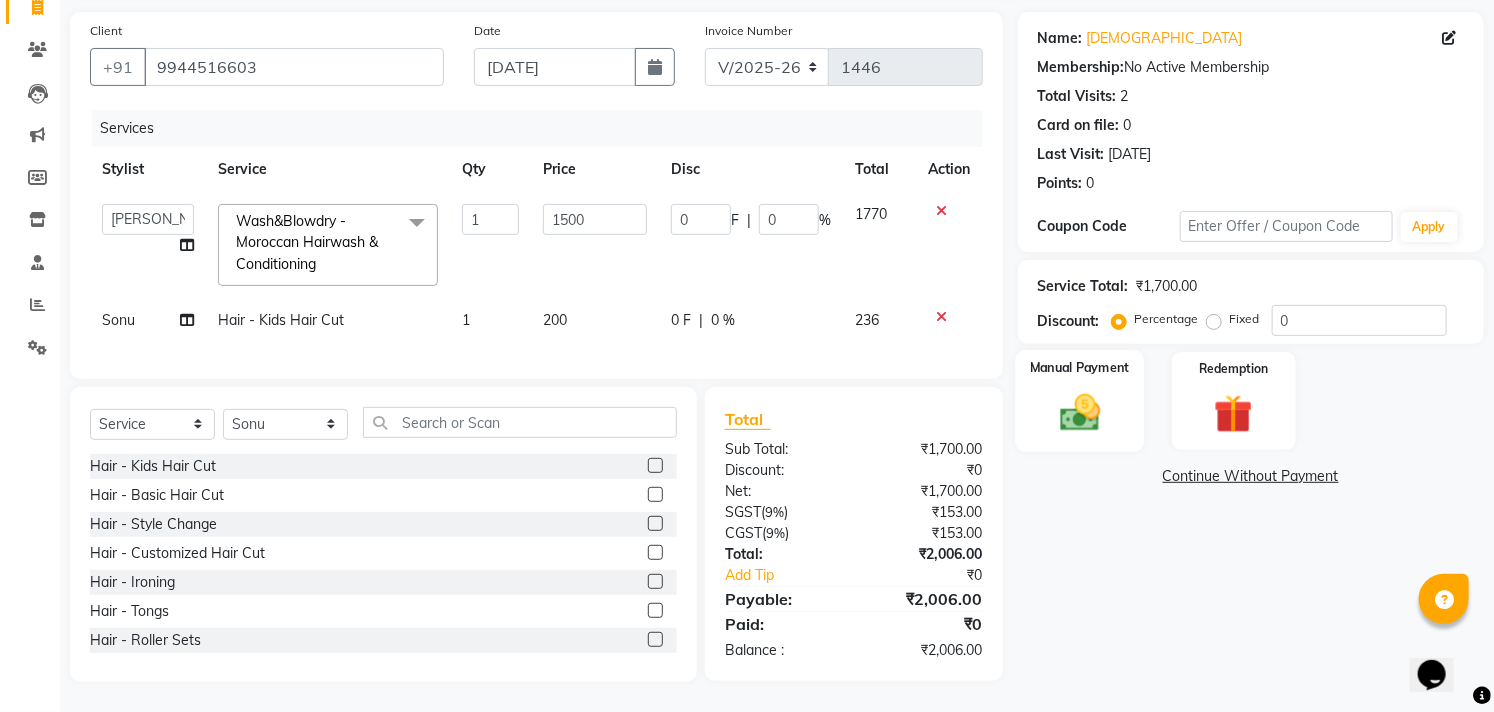 click 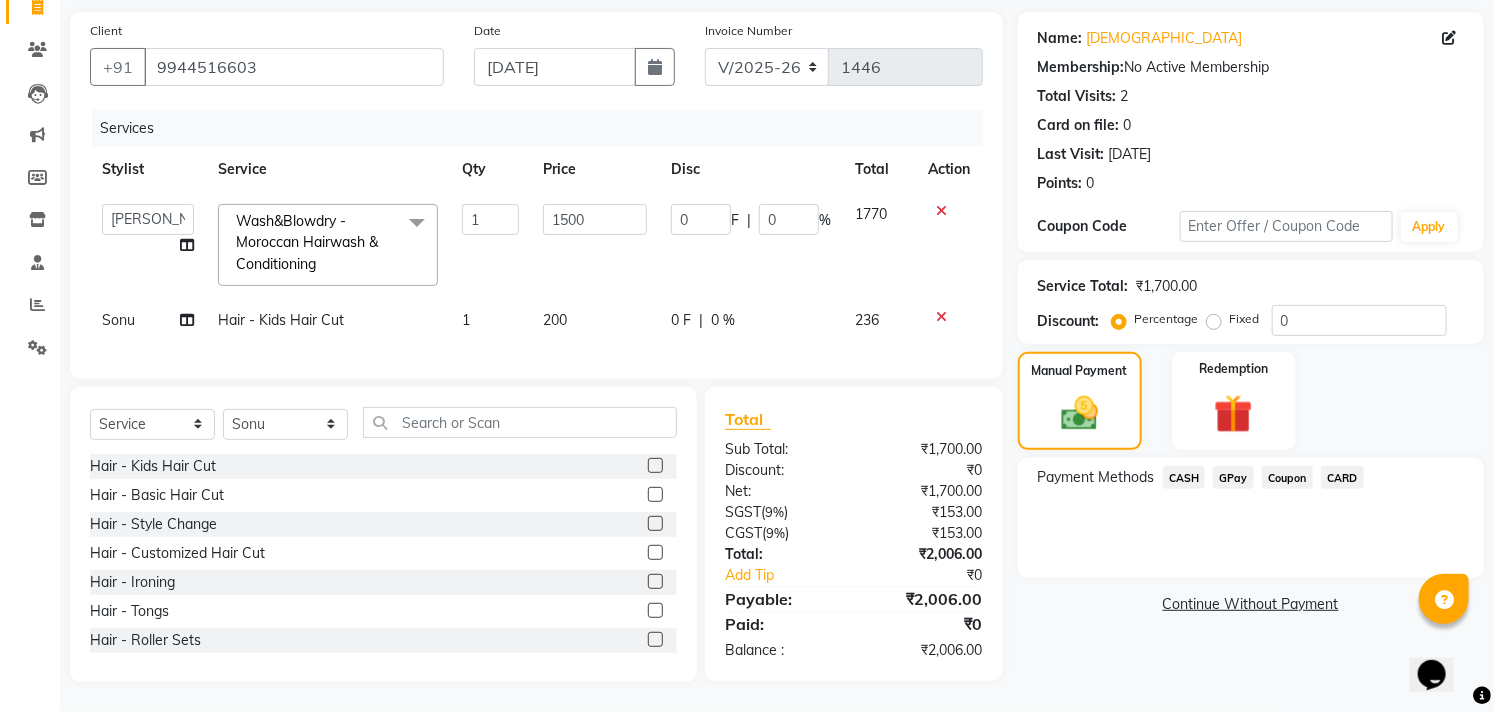 drag, startPoint x: 1493, startPoint y: 421, endPoint x: 1506, endPoint y: 508, distance: 87.965904 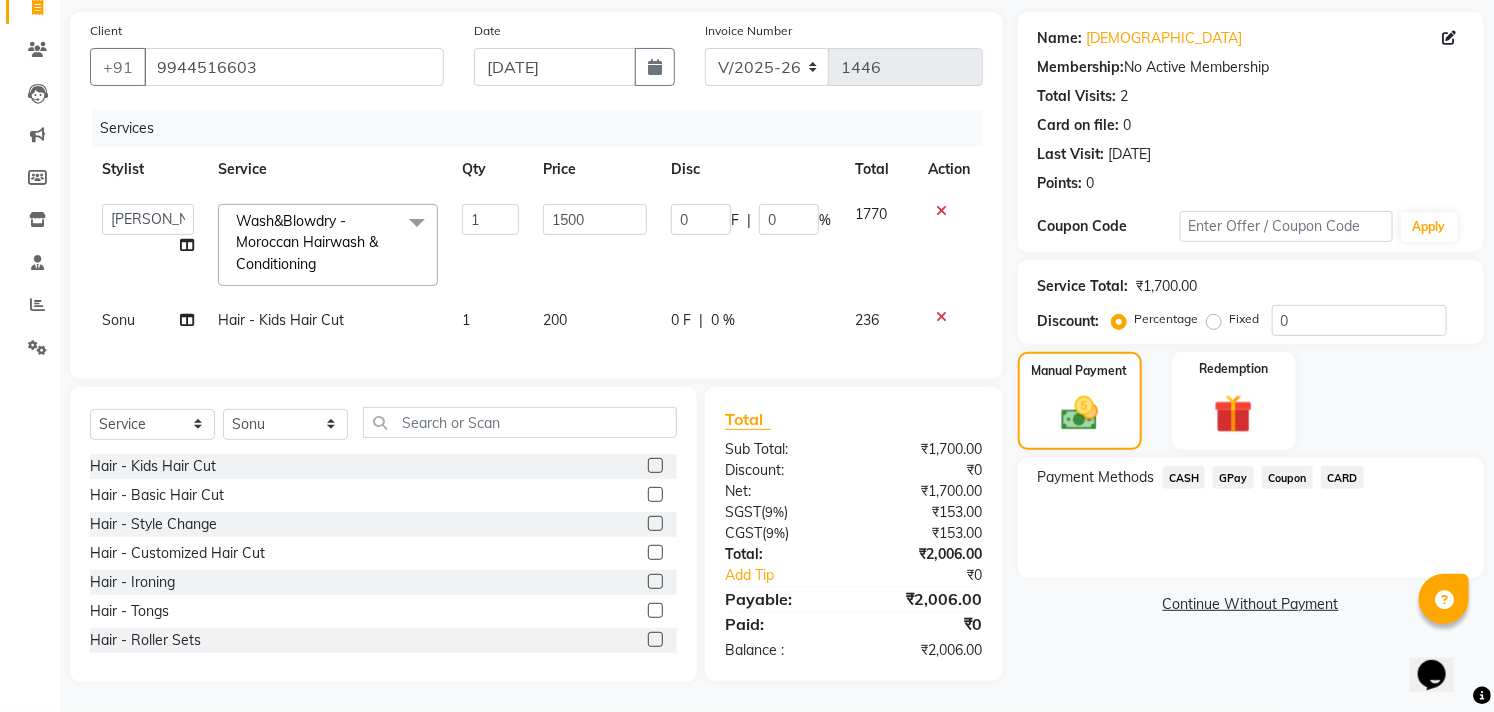 click on "Payment Methods  CASH   GPay   Coupon   CARD" 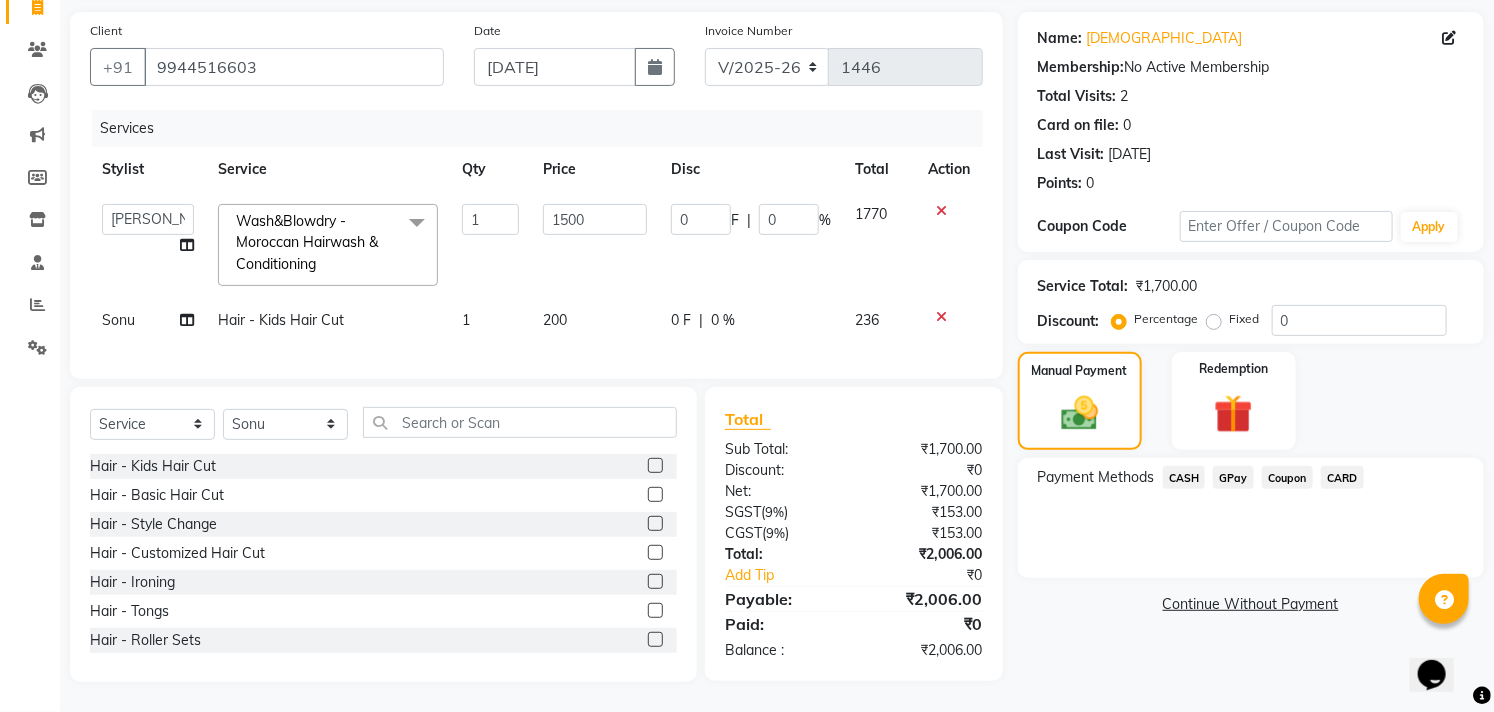 click on "Payment Methods  CASH   GPay   Coupon   CARD" 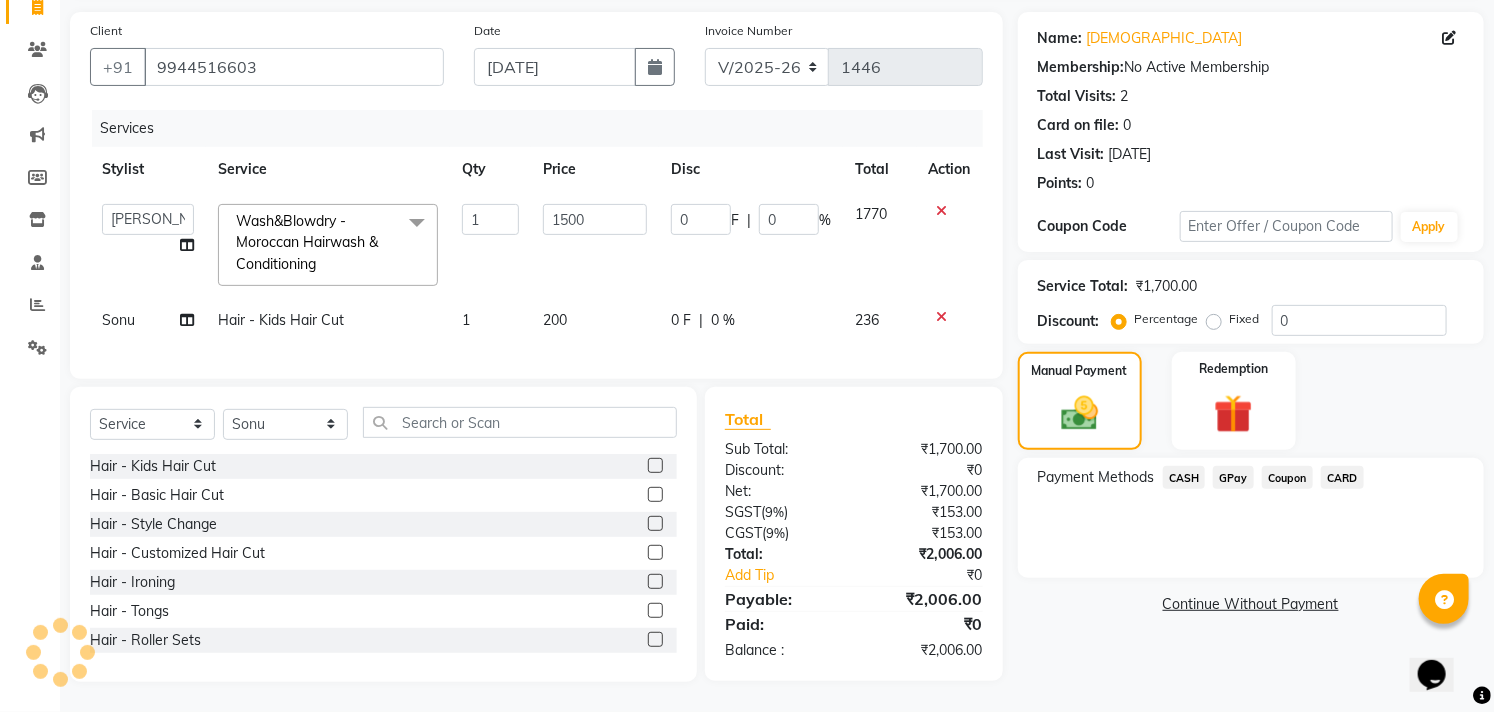 click on "1500" 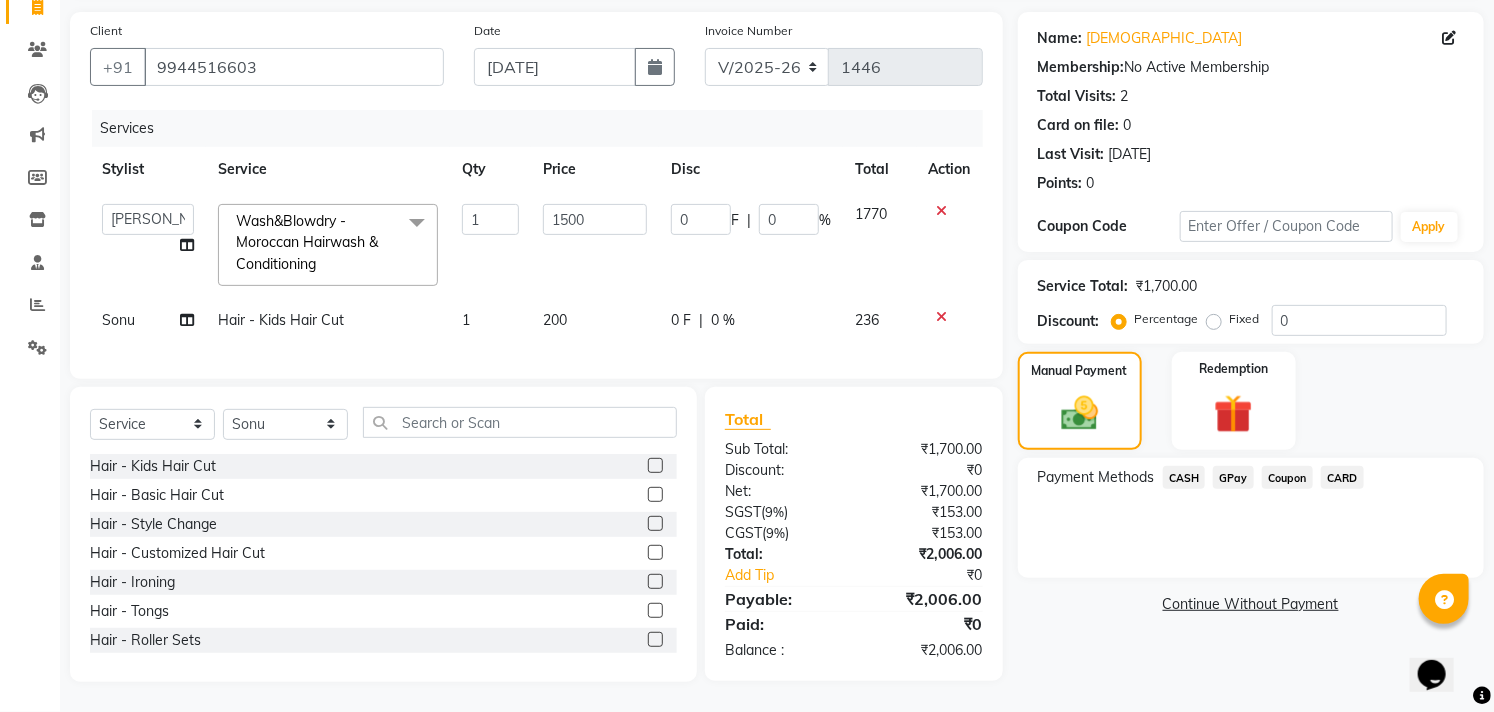 click on "200" 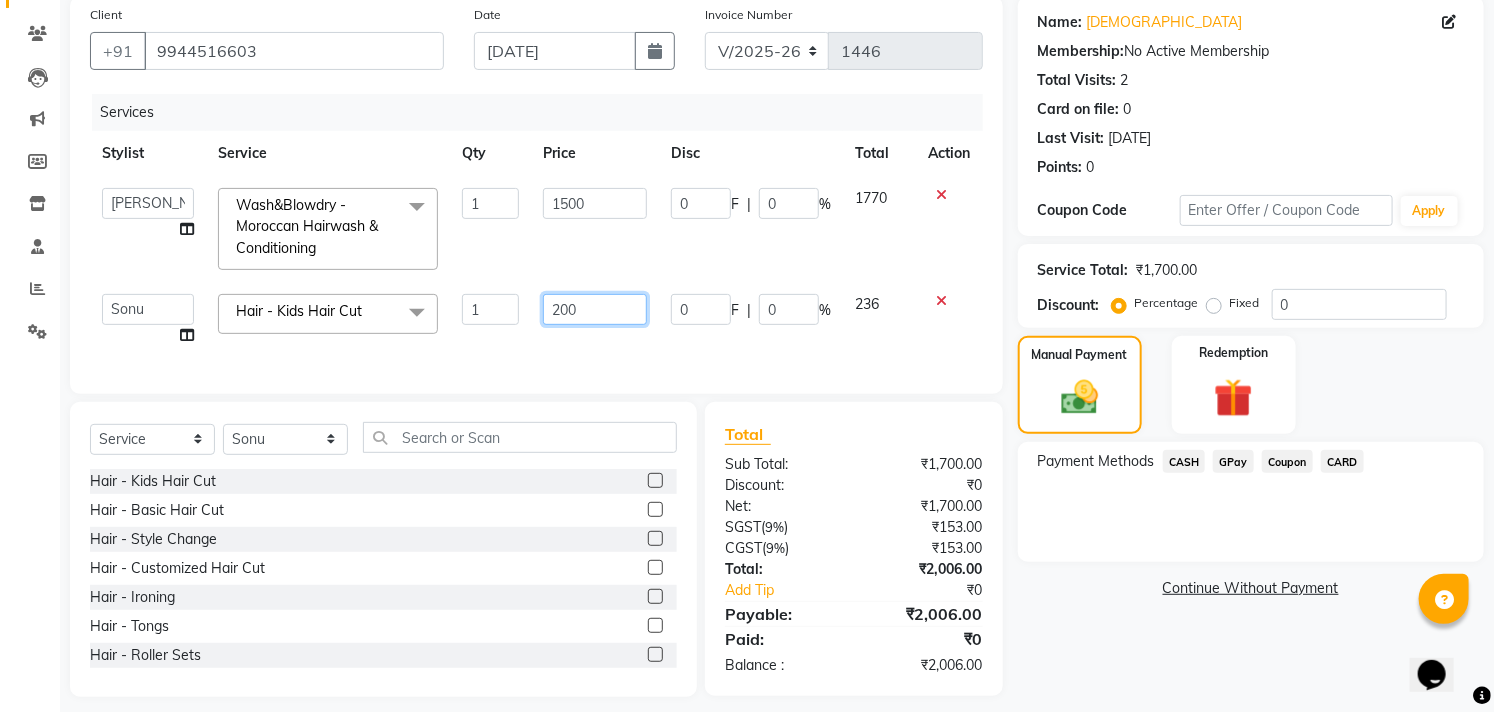 click on "200" 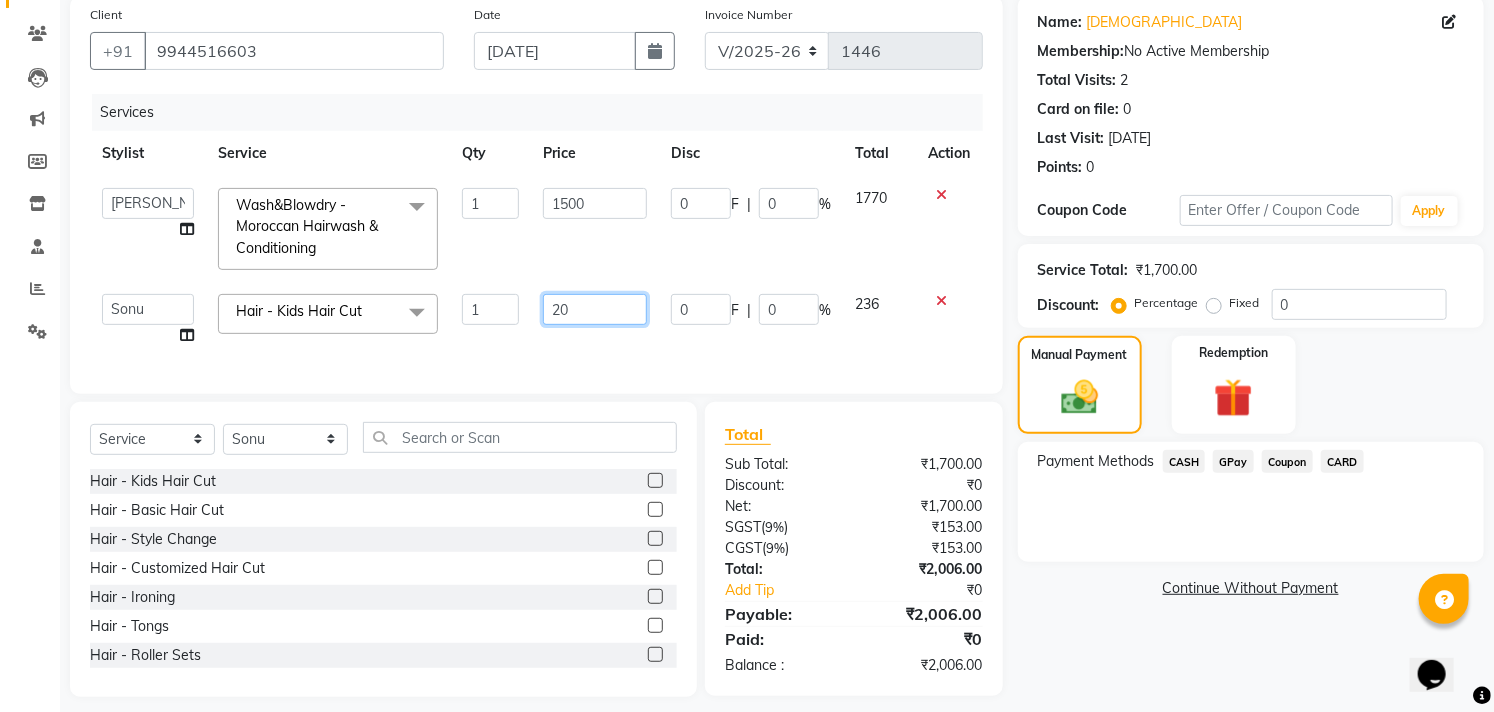 type on "202" 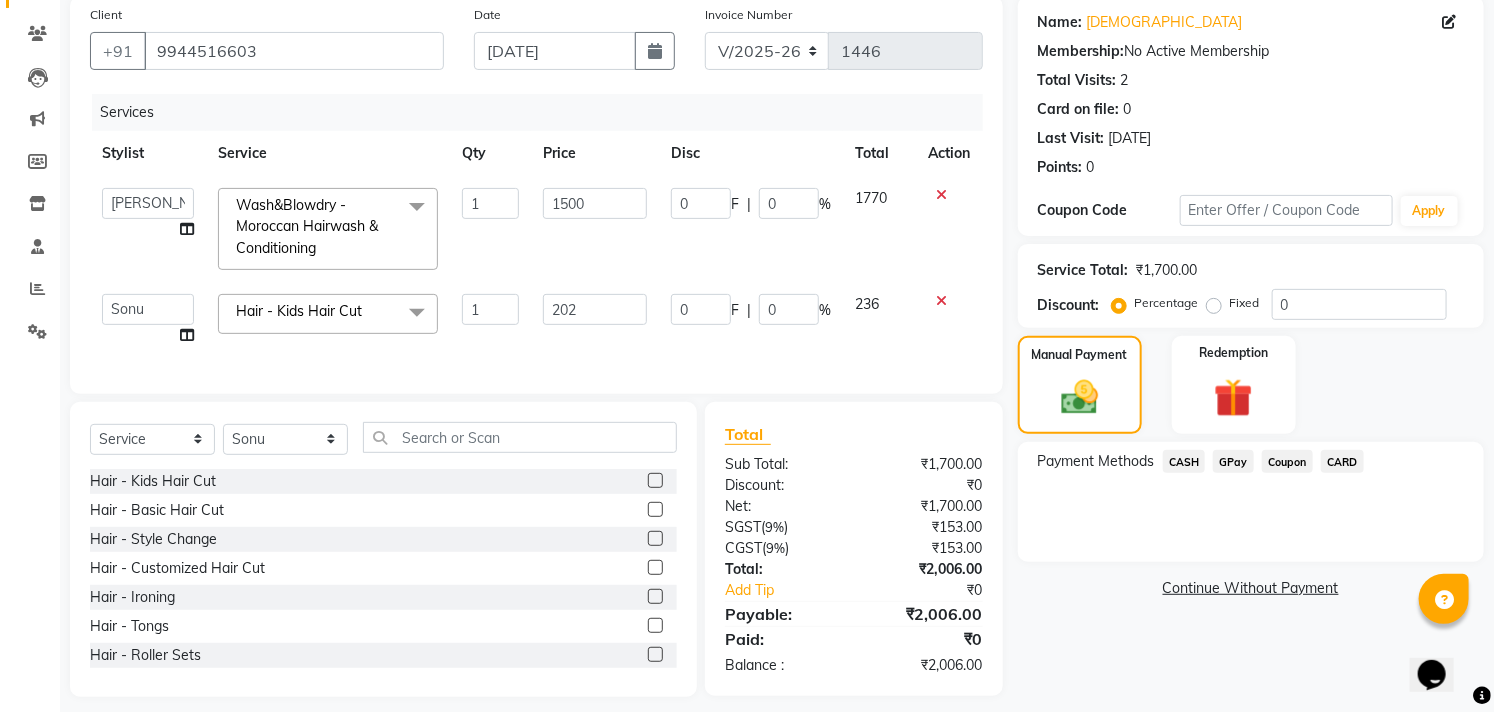 click on "Services Stylist Service Qty Price Disc Total Action  [PERSON_NAME]   Dani   [PERSON_NAME]   Josna   kaif   [PERSON_NAME]   [PERSON_NAME]   [PERSON_NAME]   Studio11 SB colony   Tahir   tamil  Wash&Blowdry - Moroccan Hairwash & Conditioning  x Hair - Kids Hair Cut Hair - Basic Hair Cut Hair - Style Change Hair - Customized Hair Cut Hair - Ironing Hair - Tongs Hair - Roller Sets Hair Advance - Hair Do-Basic Hair Advance - Hair -Up Do Hair Technical - Straightening Hair Technical - Smoothening Hair Technical - Rebonding Hair Technical - Keratin Hair Technical - Kera Smooth Colouring - Root Touch Up([MEDICAL_DATA]) Colouring - Root Touch Up([MEDICAL_DATA] Free) Colouring - Global Color([MEDICAL_DATA]) Colouring - Global Color([MEDICAL_DATA] Free) Fashion Colour - Global [MEDICAL_DATA] Fashion Colour - Global [MEDICAL_DATA] Free Fashion Colour - Fashion Streaks(Min 3 Streaks) Fashion Colour - Highlights Half Fashion Colour - Highlights Full Wash&Blowdry - Blowdry Wash&Blowdry - Blowdry & Hair Wash Wash&Blowdry - Hair Wash & Setting Hair Spa - Repairing Hair Spa bangs 1" 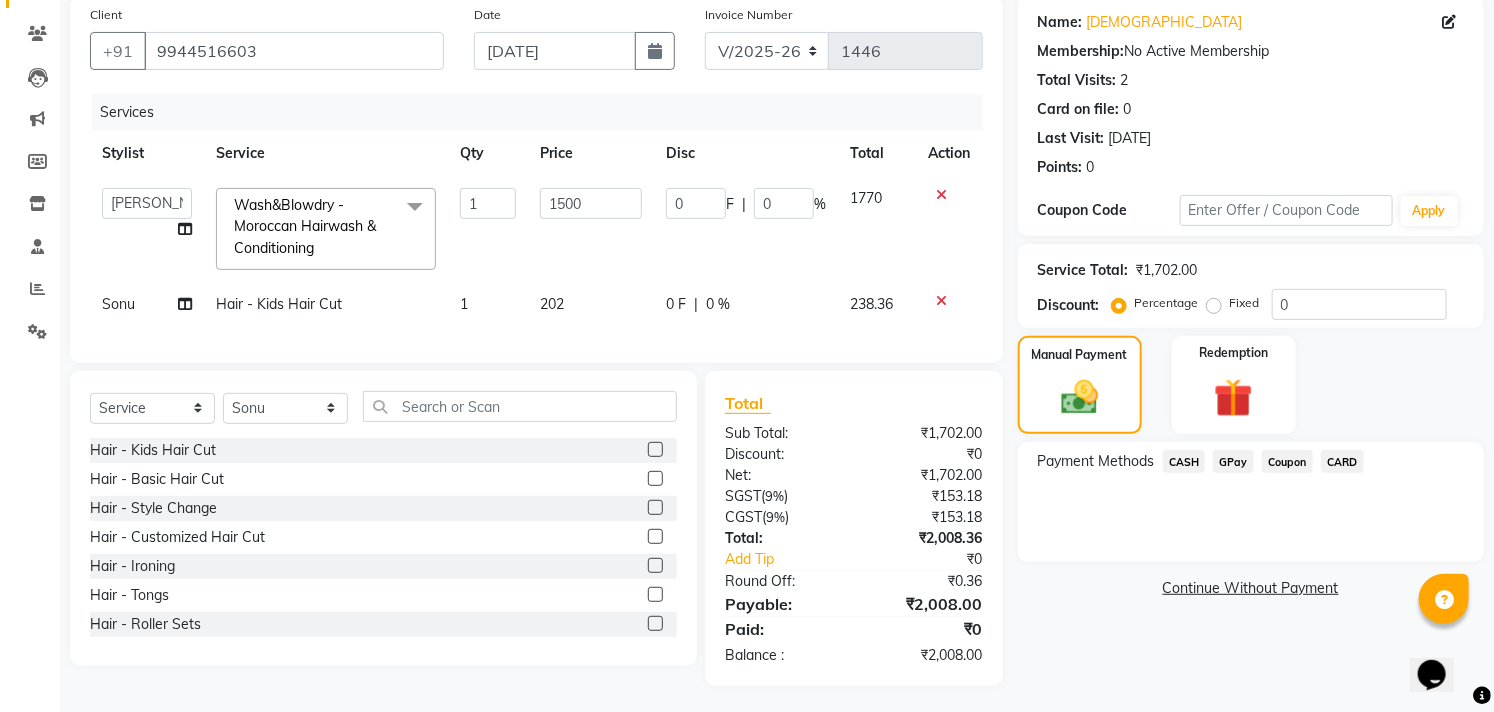 click on "CASH" 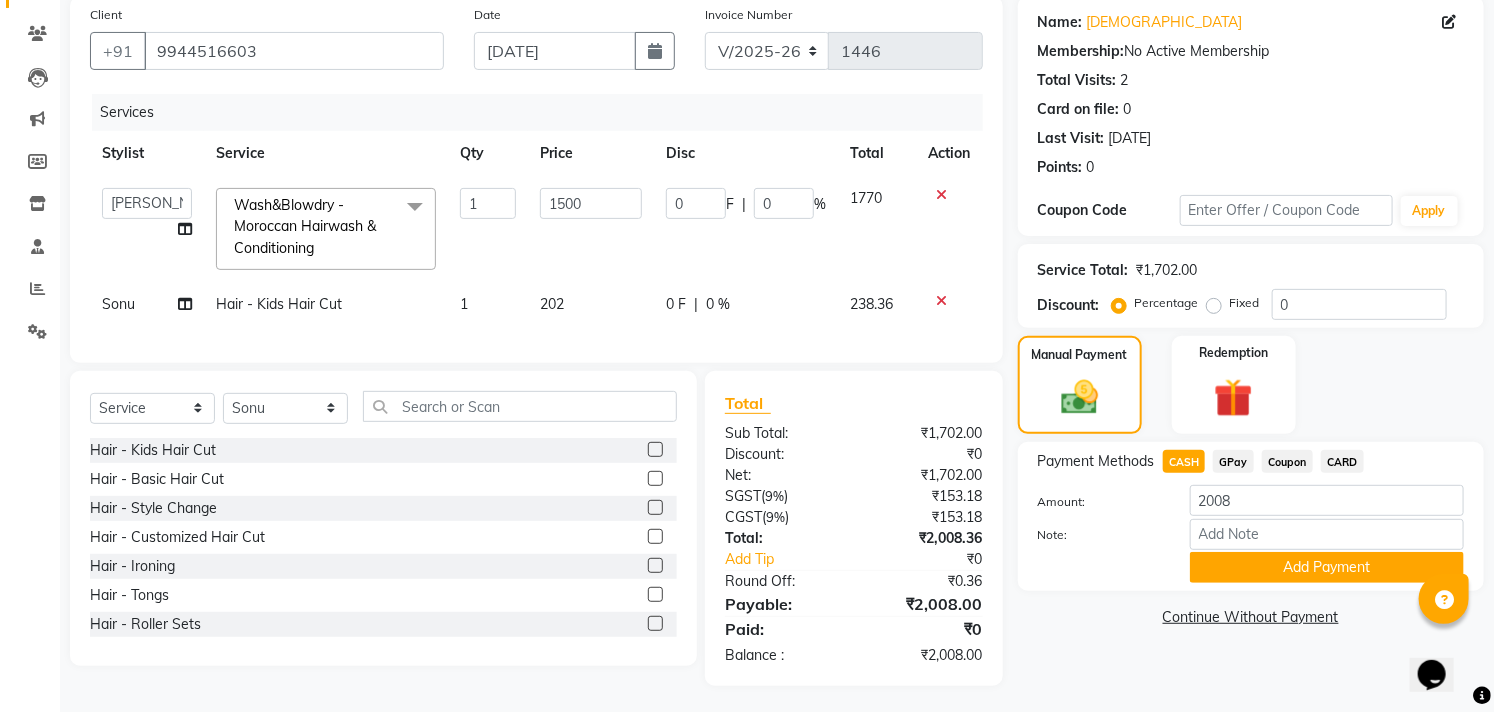 scroll, scrollTop: 175, scrollLeft: 0, axis: vertical 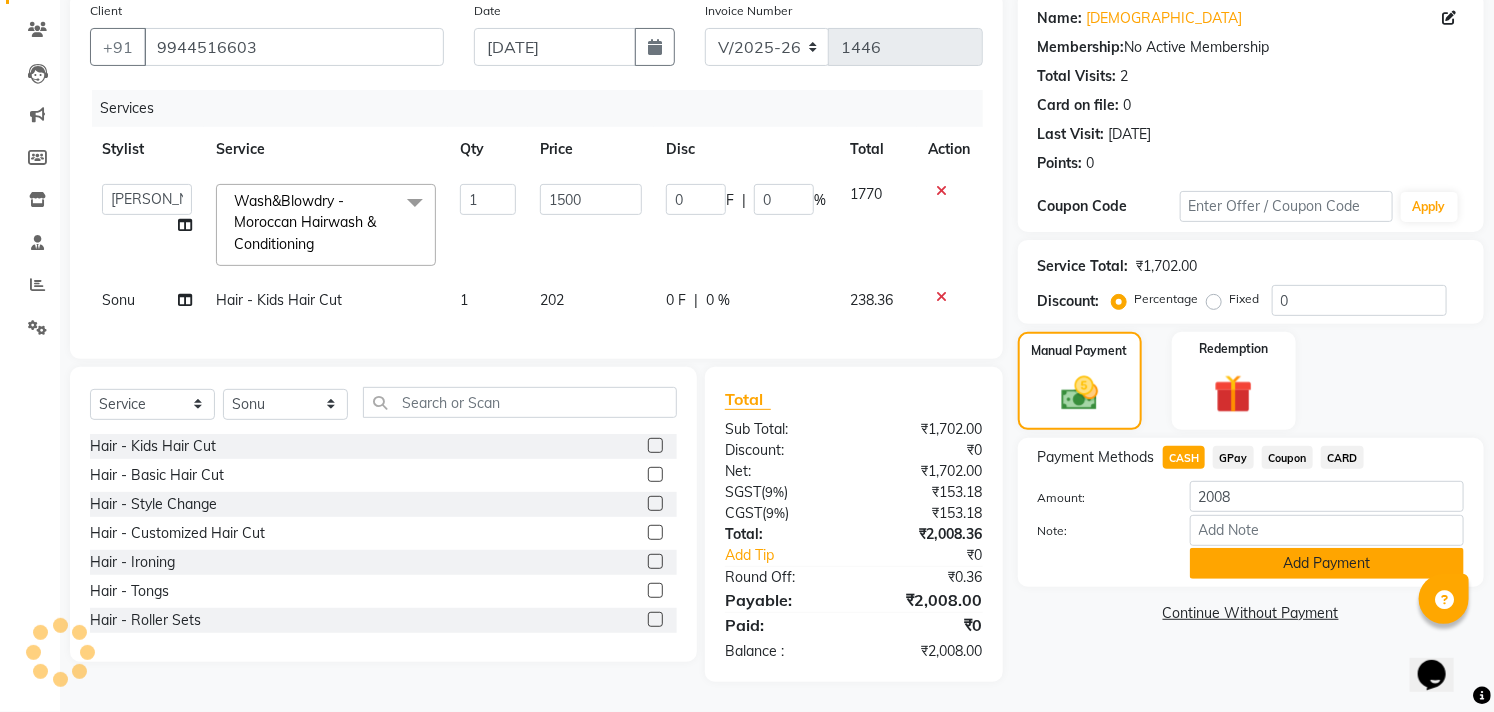 drag, startPoint x: 1312, startPoint y: 544, endPoint x: 1475, endPoint y: 465, distance: 181.13531 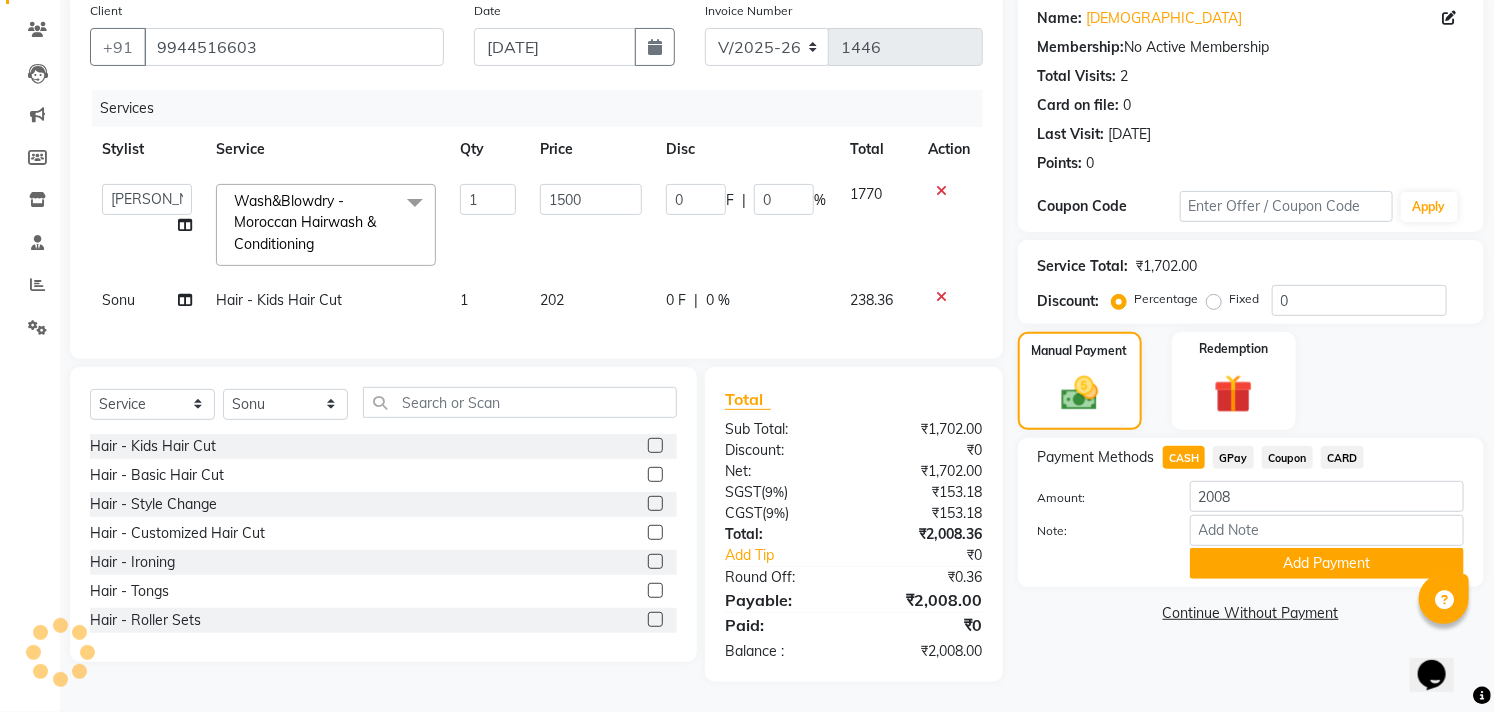 click on "Add Payment" 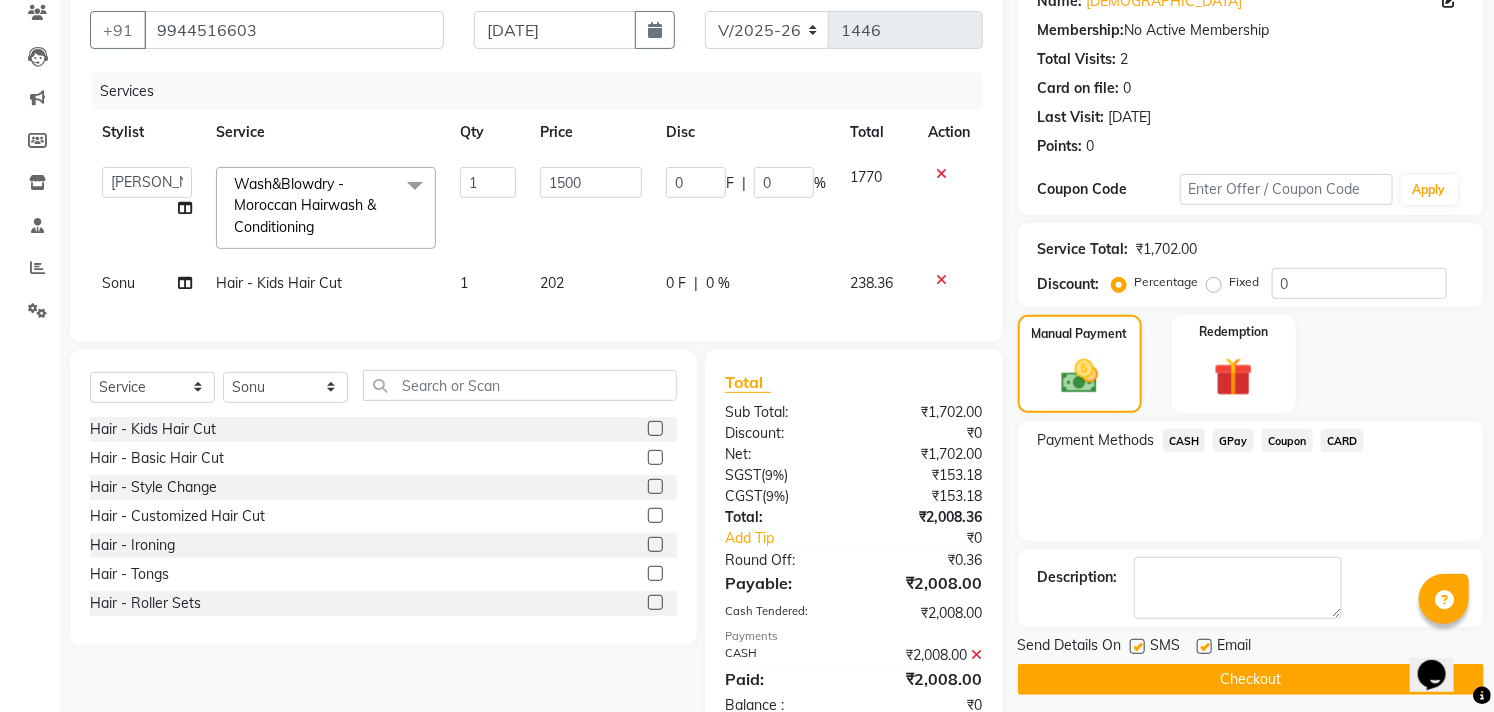 scroll, scrollTop: 245, scrollLeft: 0, axis: vertical 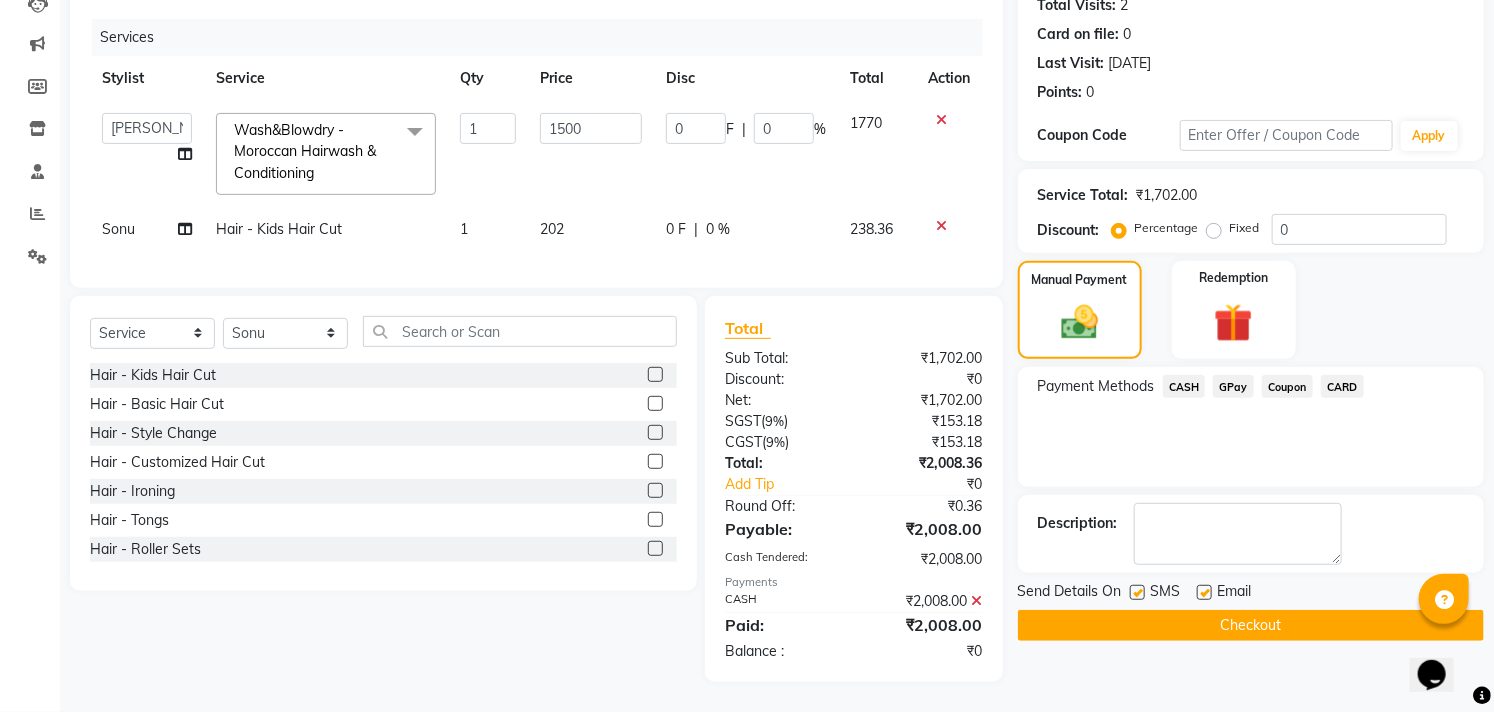 click 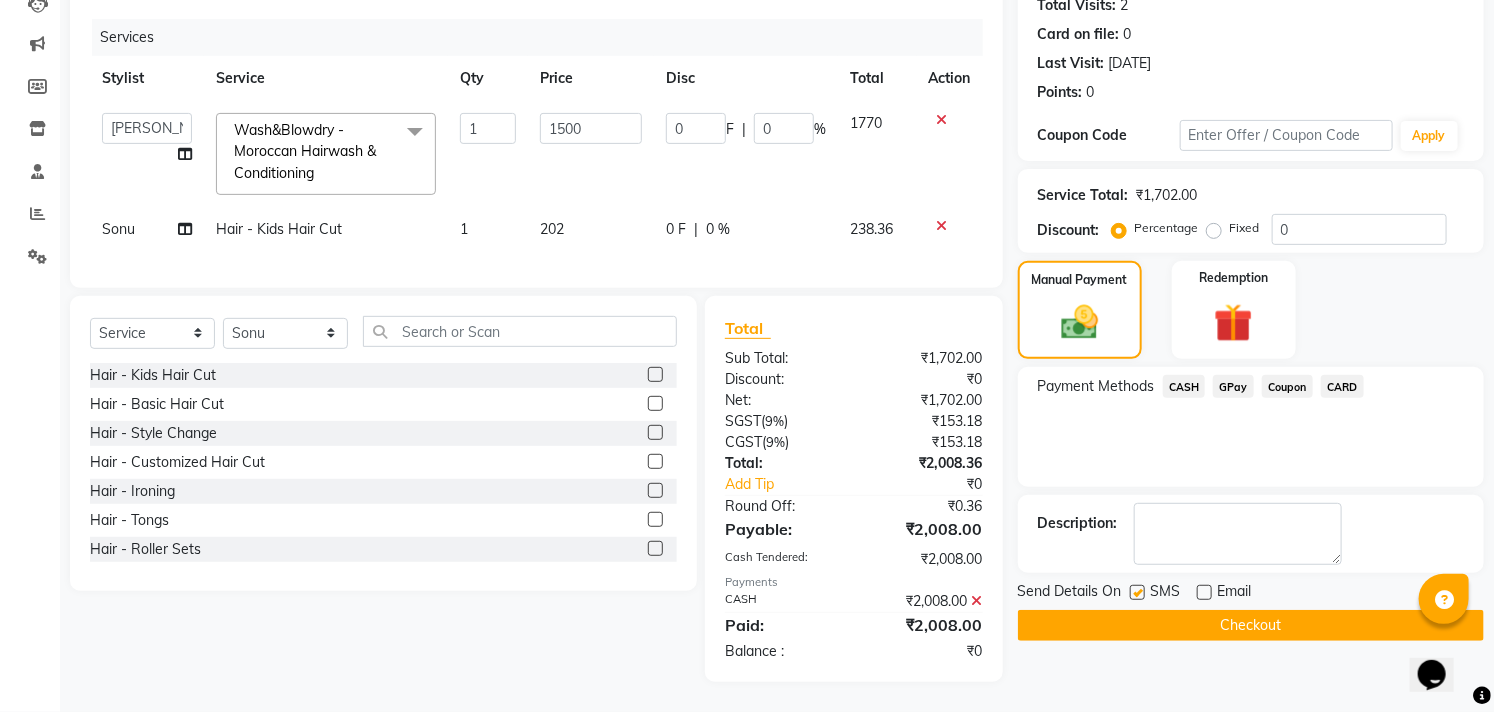 click 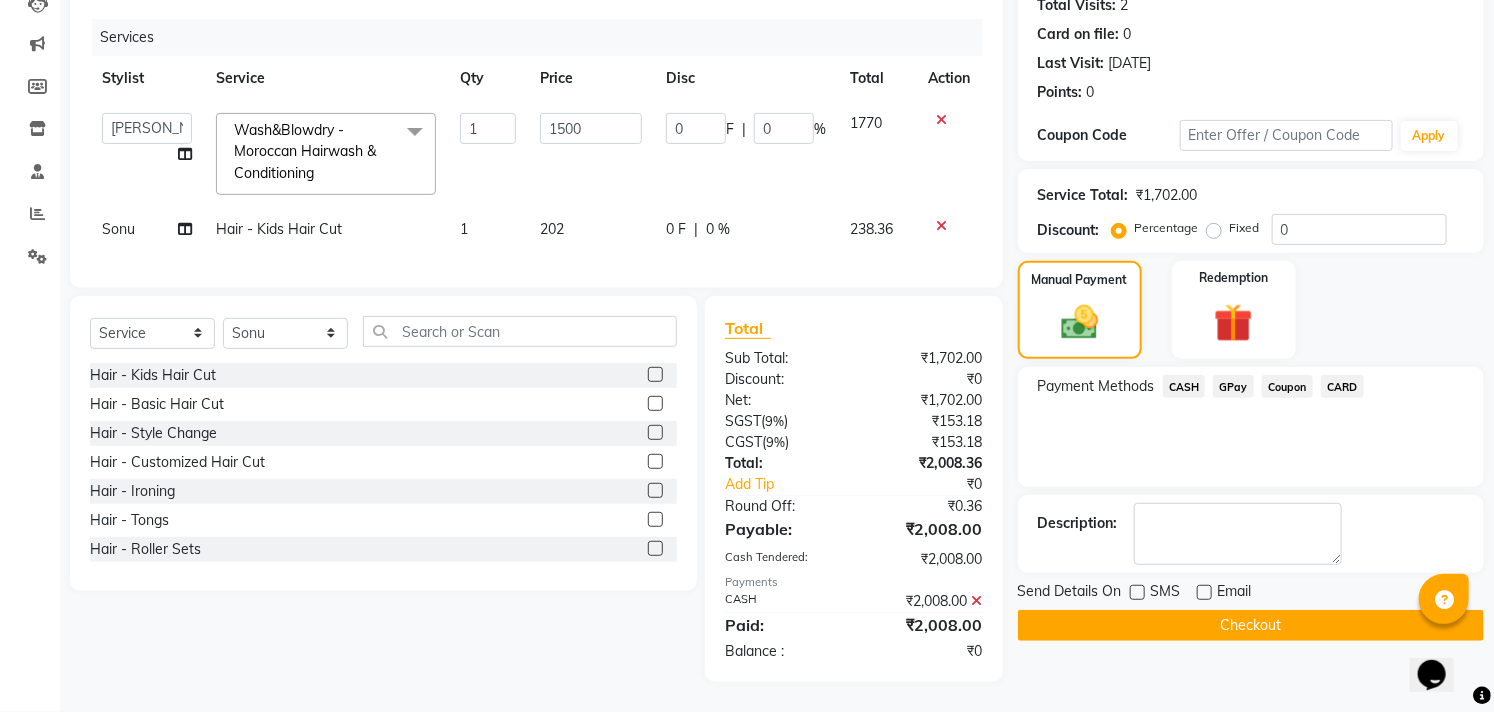 click on "Send Details On SMS Email  Checkout" 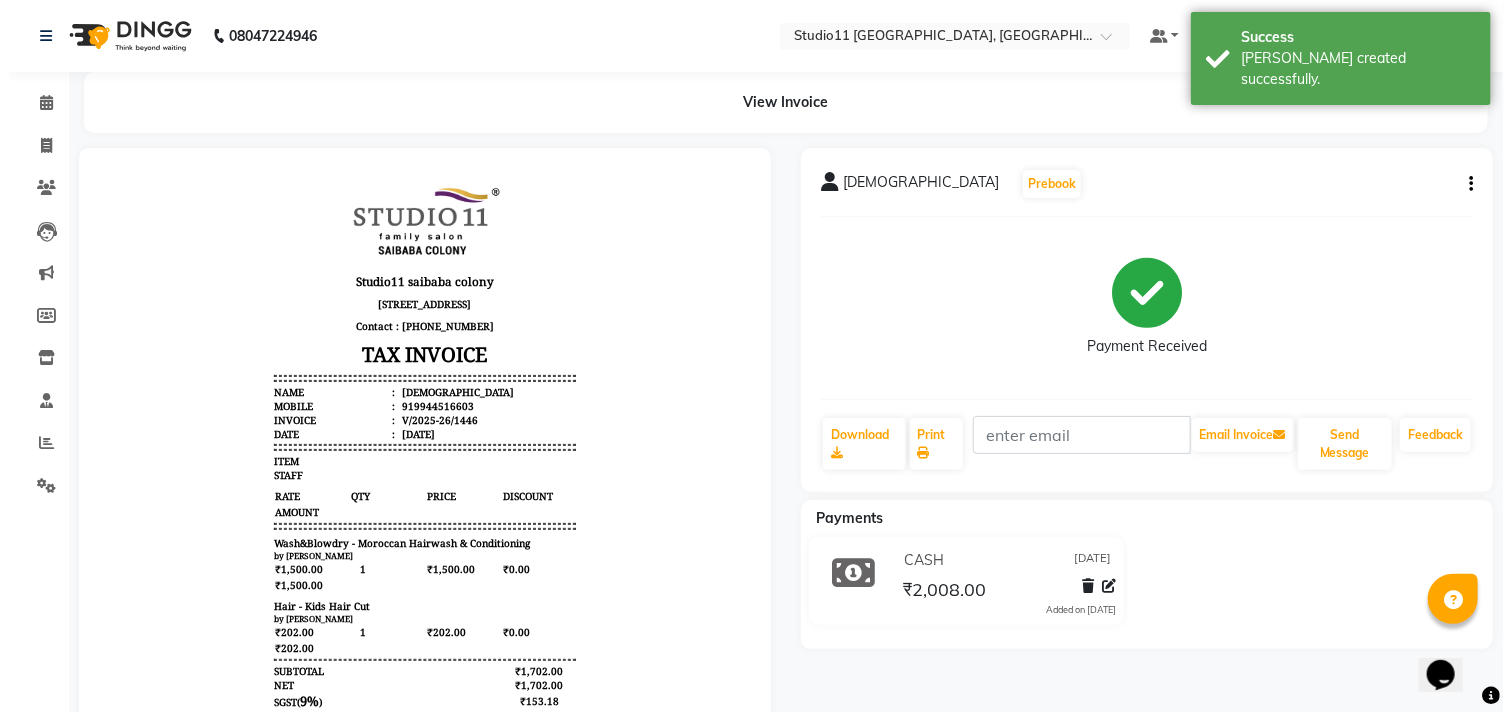 scroll, scrollTop: 0, scrollLeft: 0, axis: both 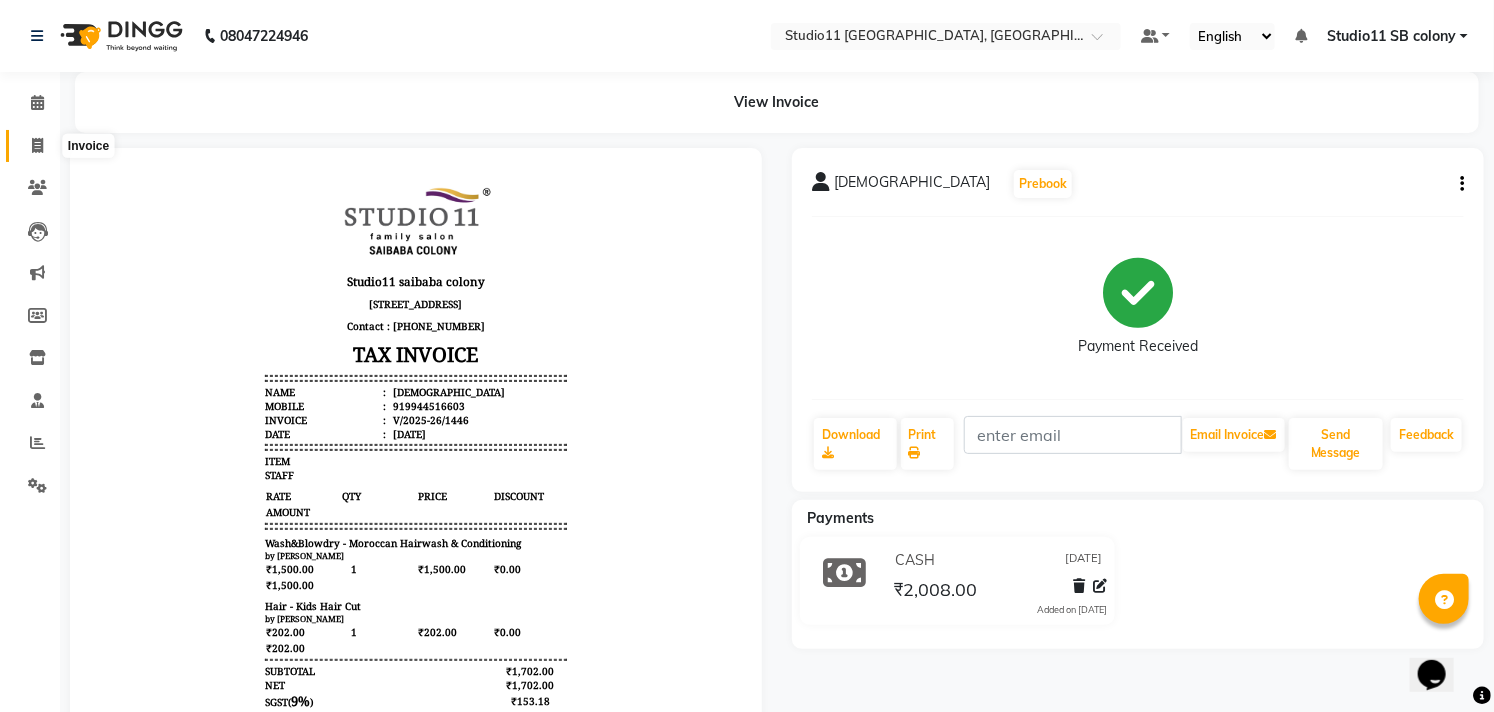 click 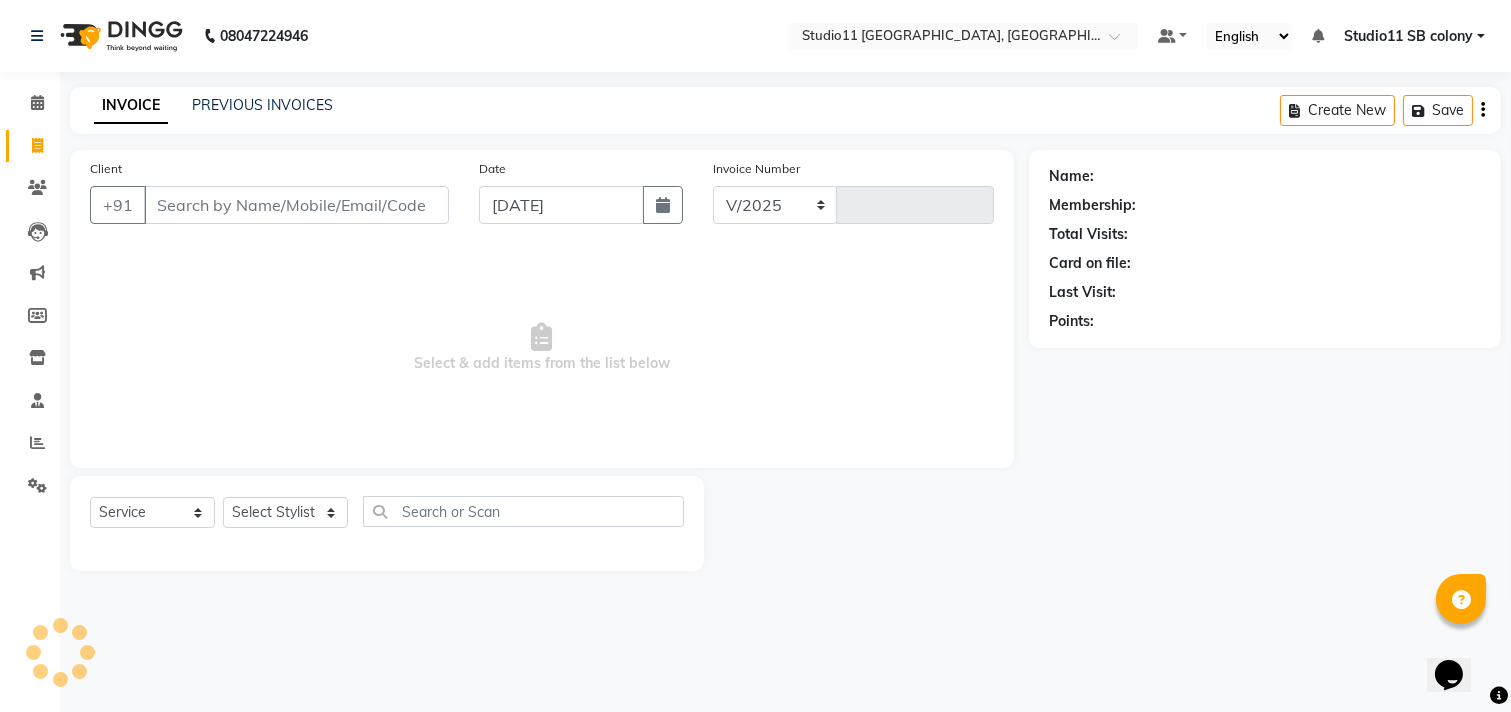 select on "7717" 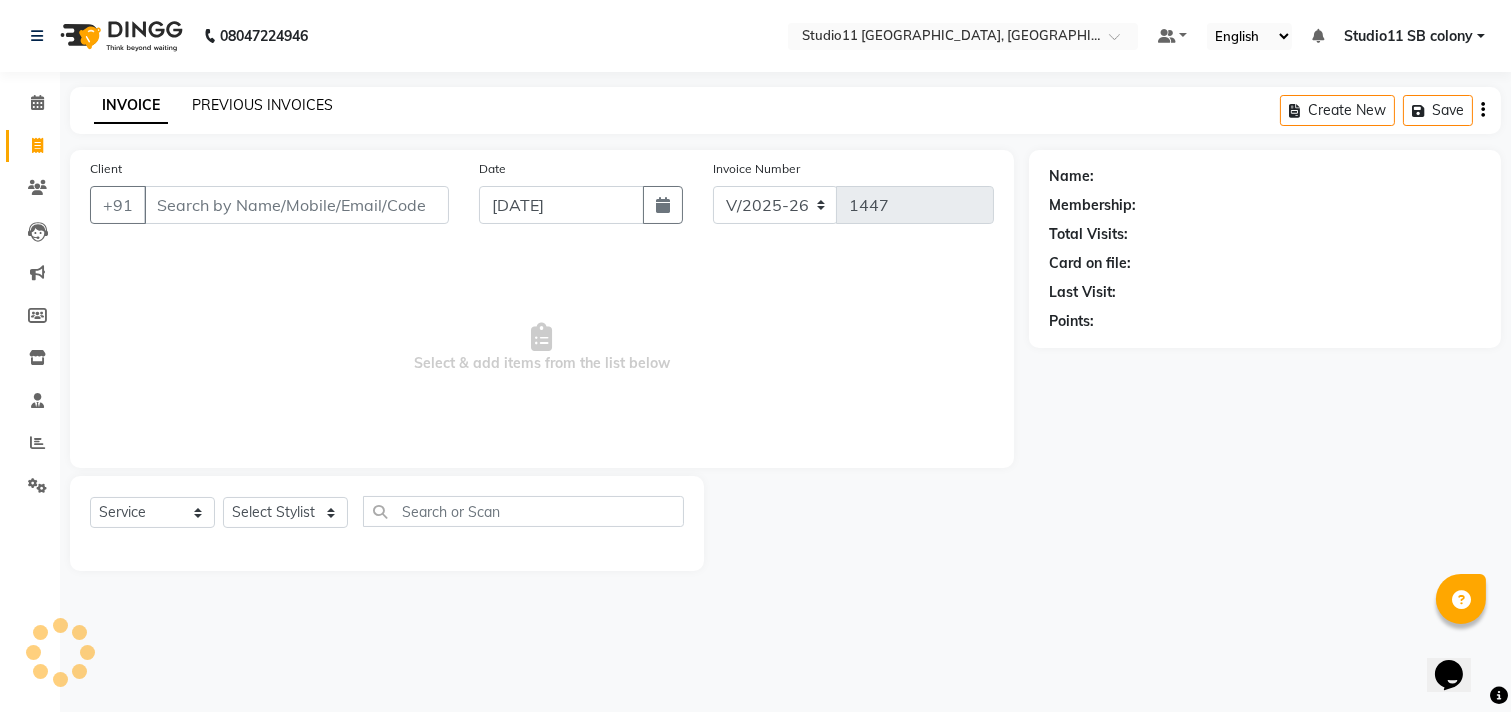click on "PREVIOUS INVOICES" 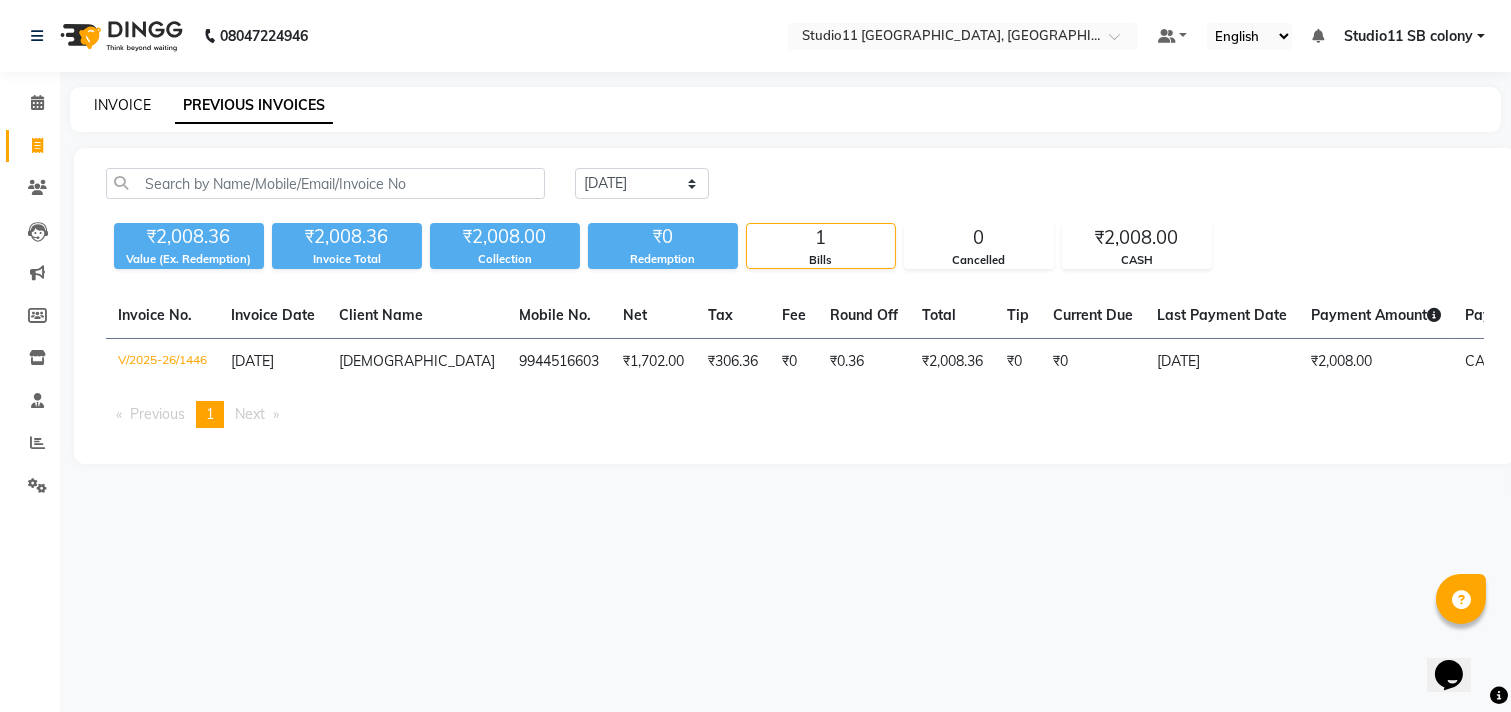 click on "INVOICE PREVIOUS INVOICES" 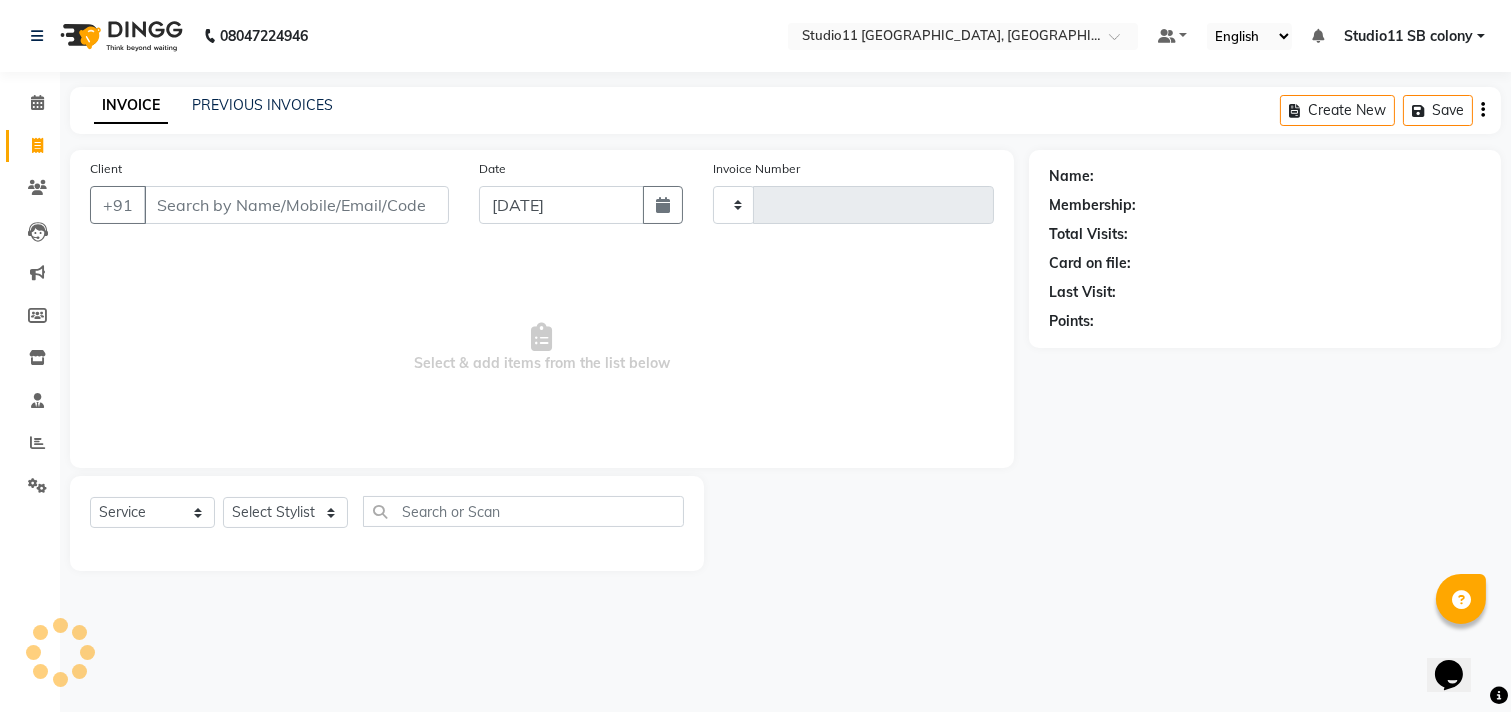 type on "1447" 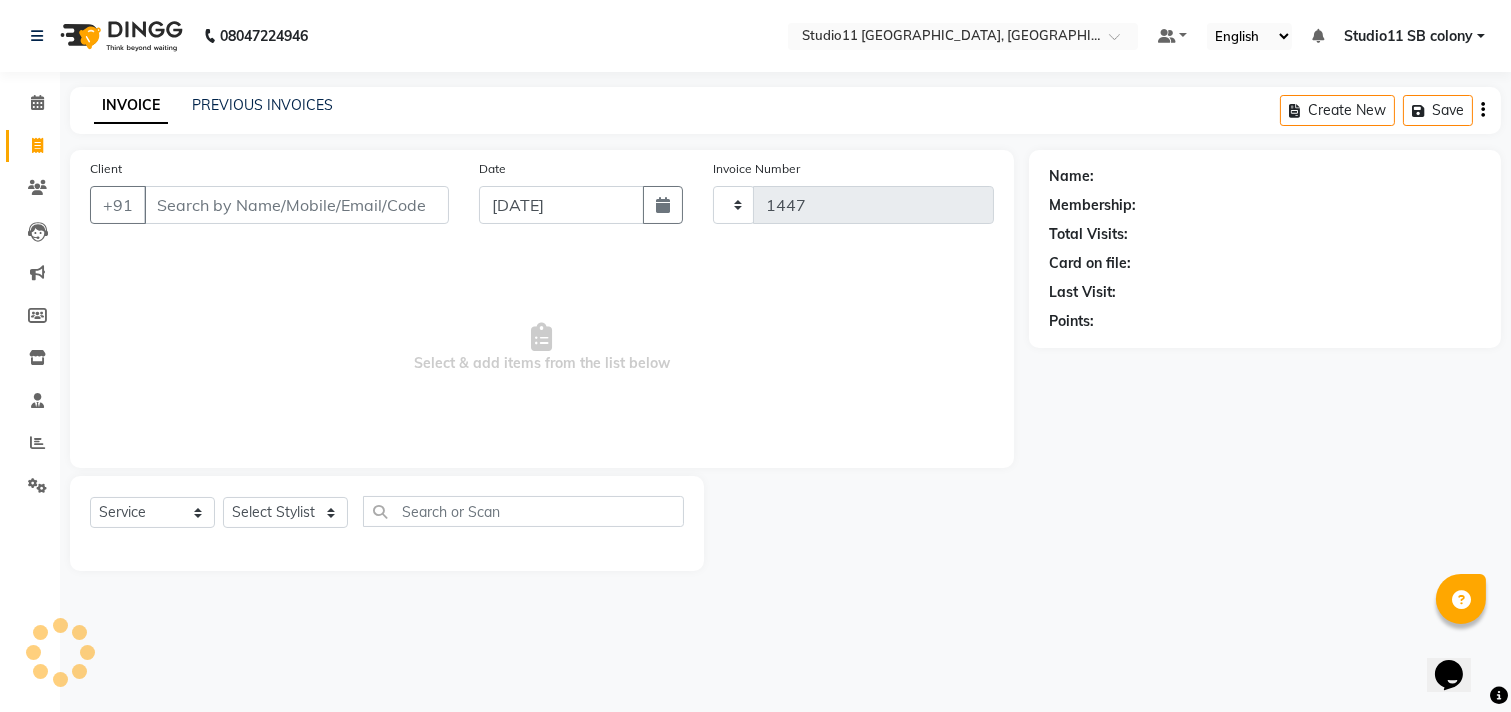 select on "7717" 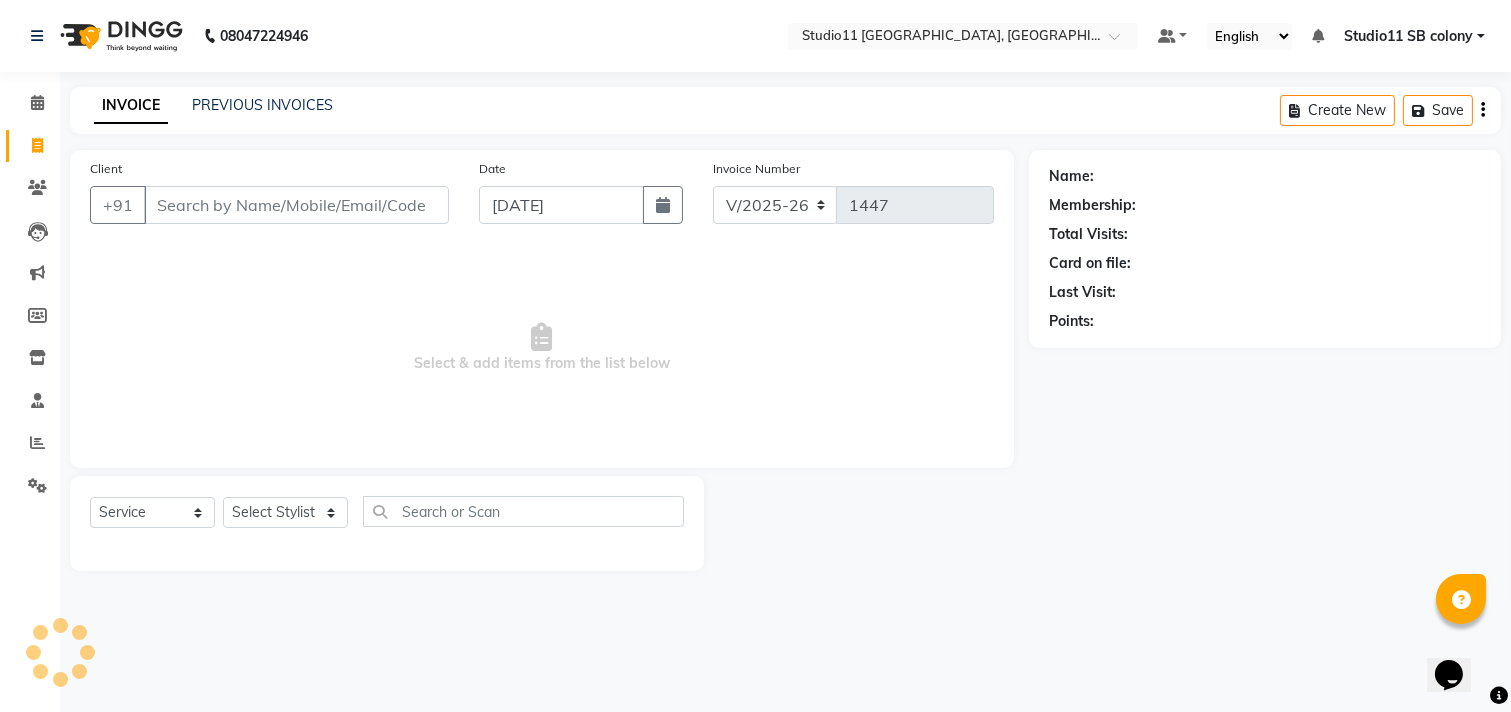 click on "Client" at bounding box center [296, 205] 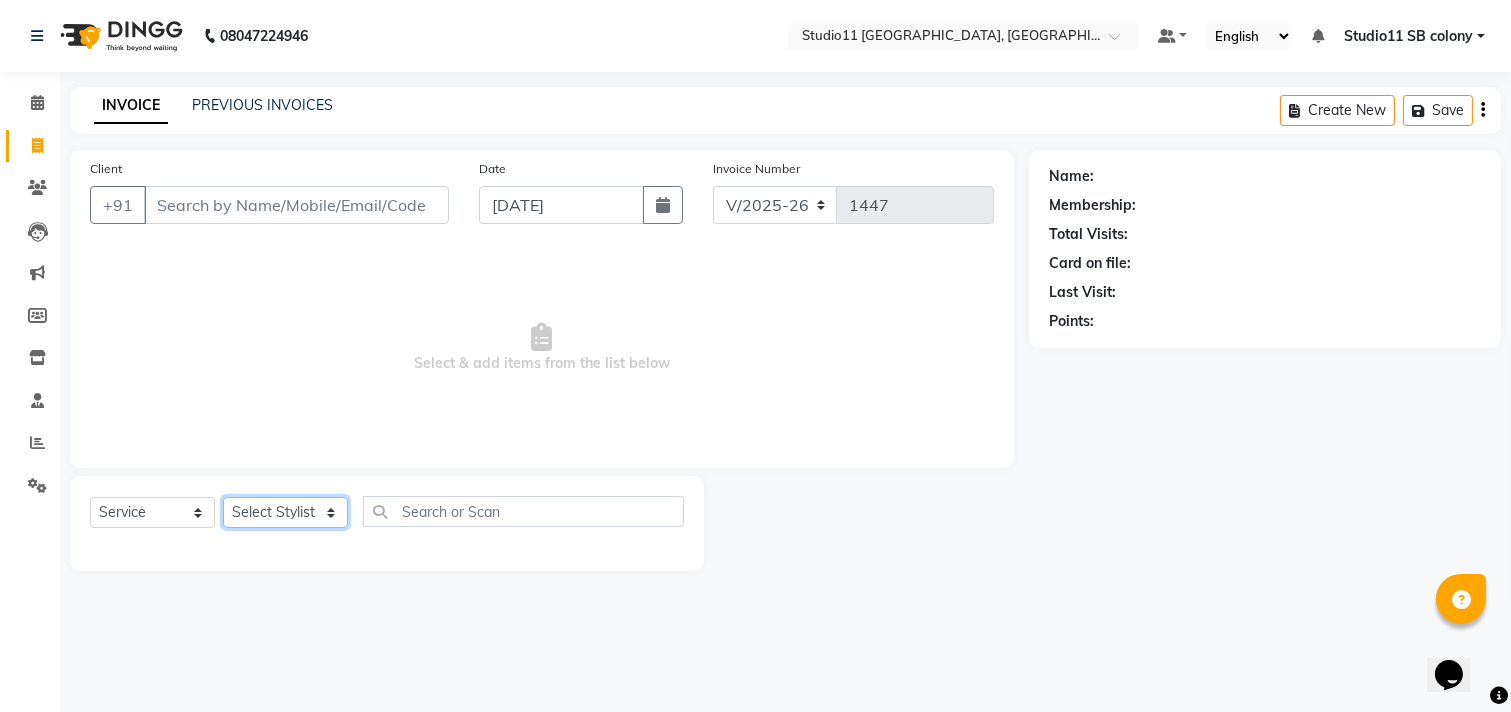click on "Select Stylist [PERSON_NAME] Dani [PERSON_NAME] Josna kaif [PERSON_NAME] [PERSON_NAME] [PERSON_NAME] Studio11 SB colony Tahir tamil" 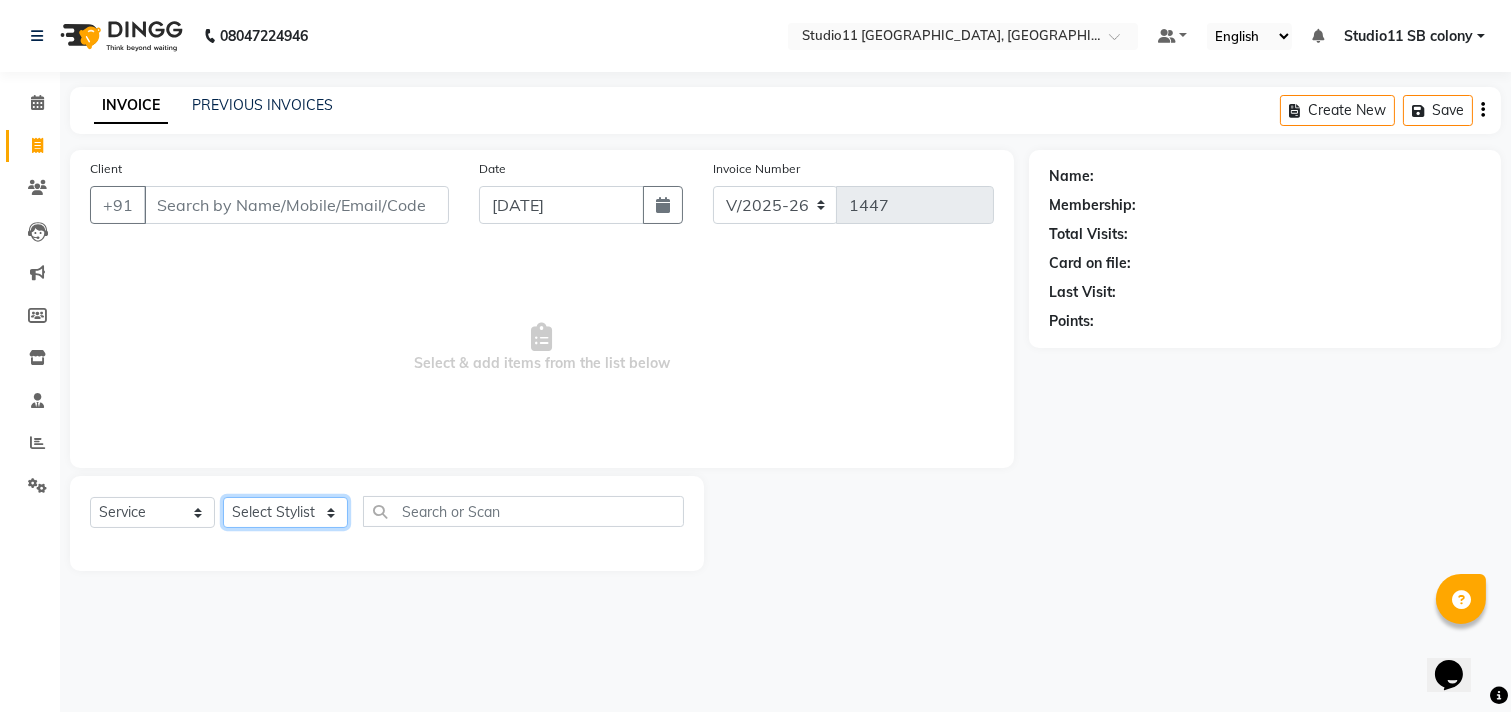 select on "70879" 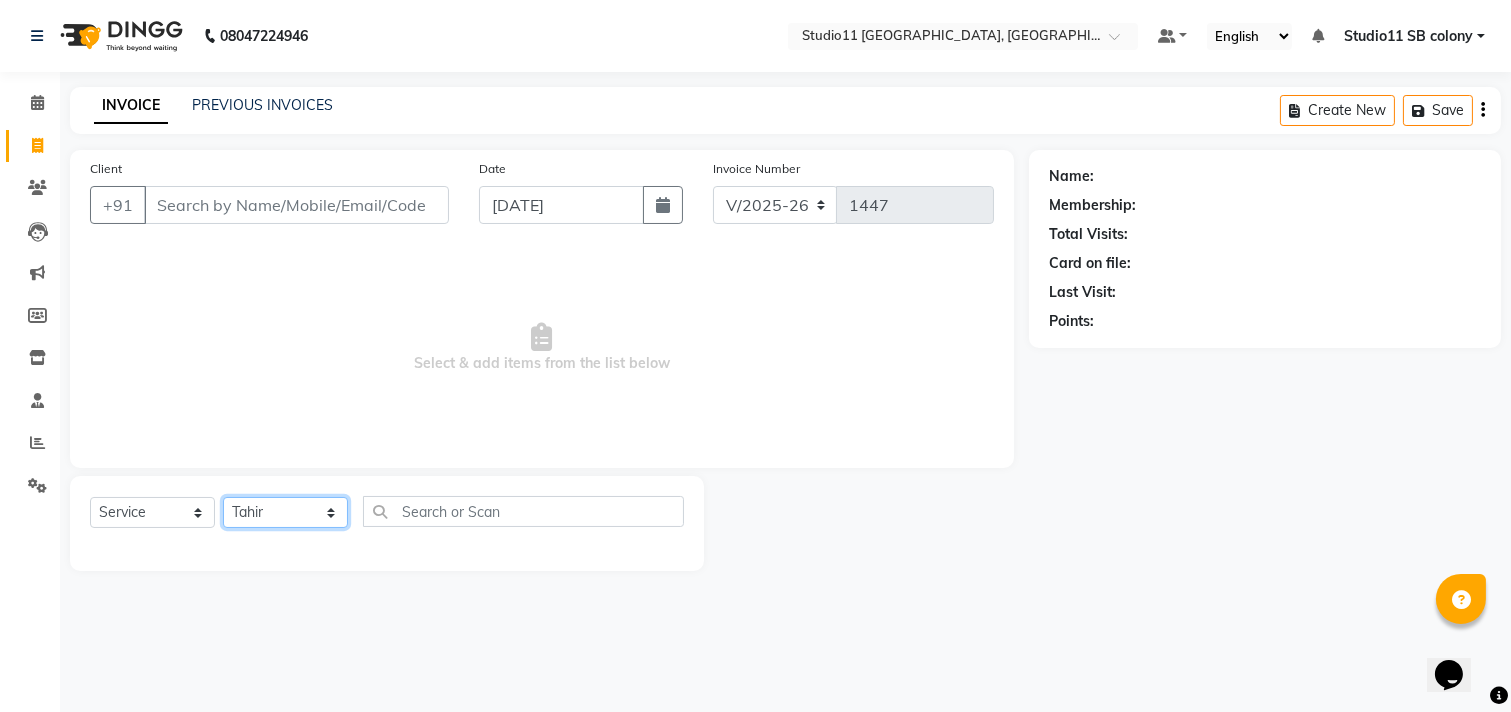 click on "Select Stylist [PERSON_NAME] Dani [PERSON_NAME] Josna kaif [PERSON_NAME] [PERSON_NAME] [PERSON_NAME] Studio11 SB colony Tahir tamil" 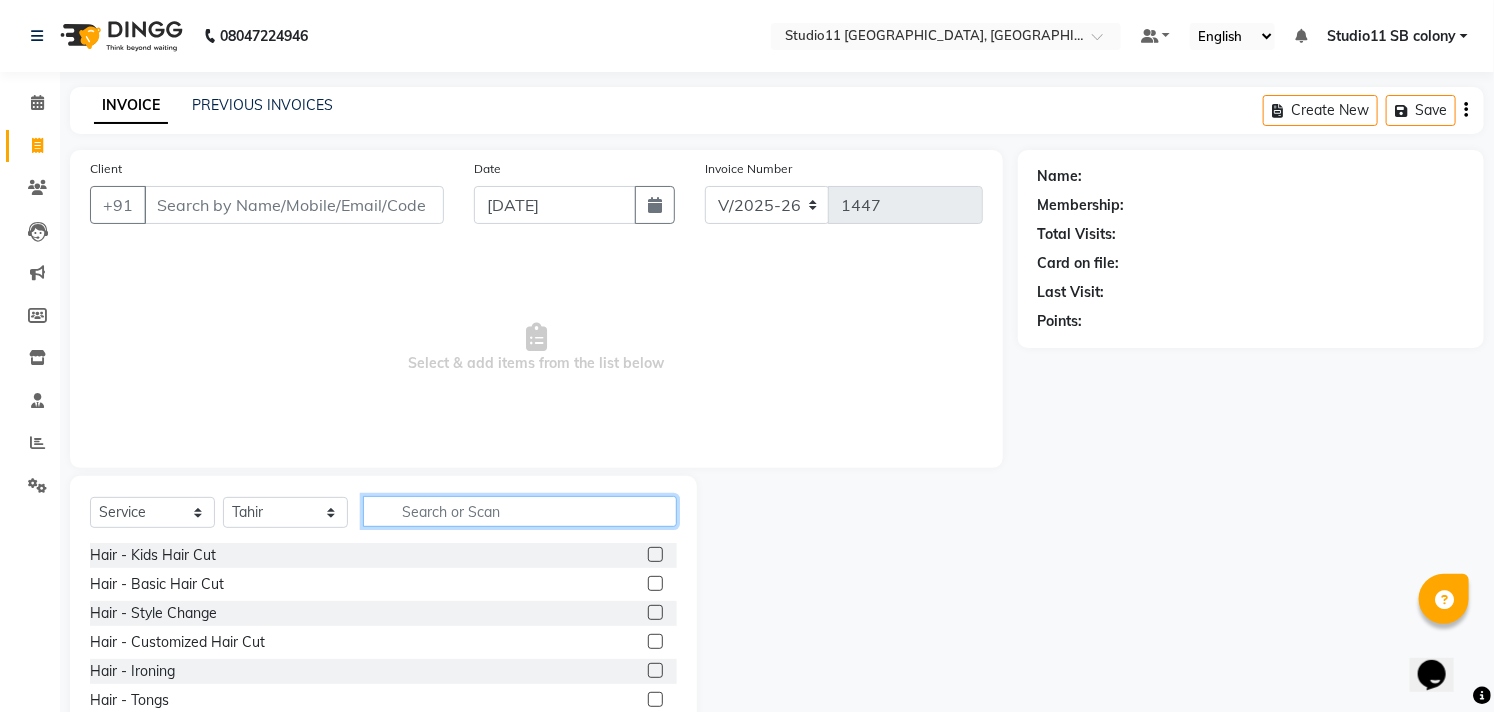 click 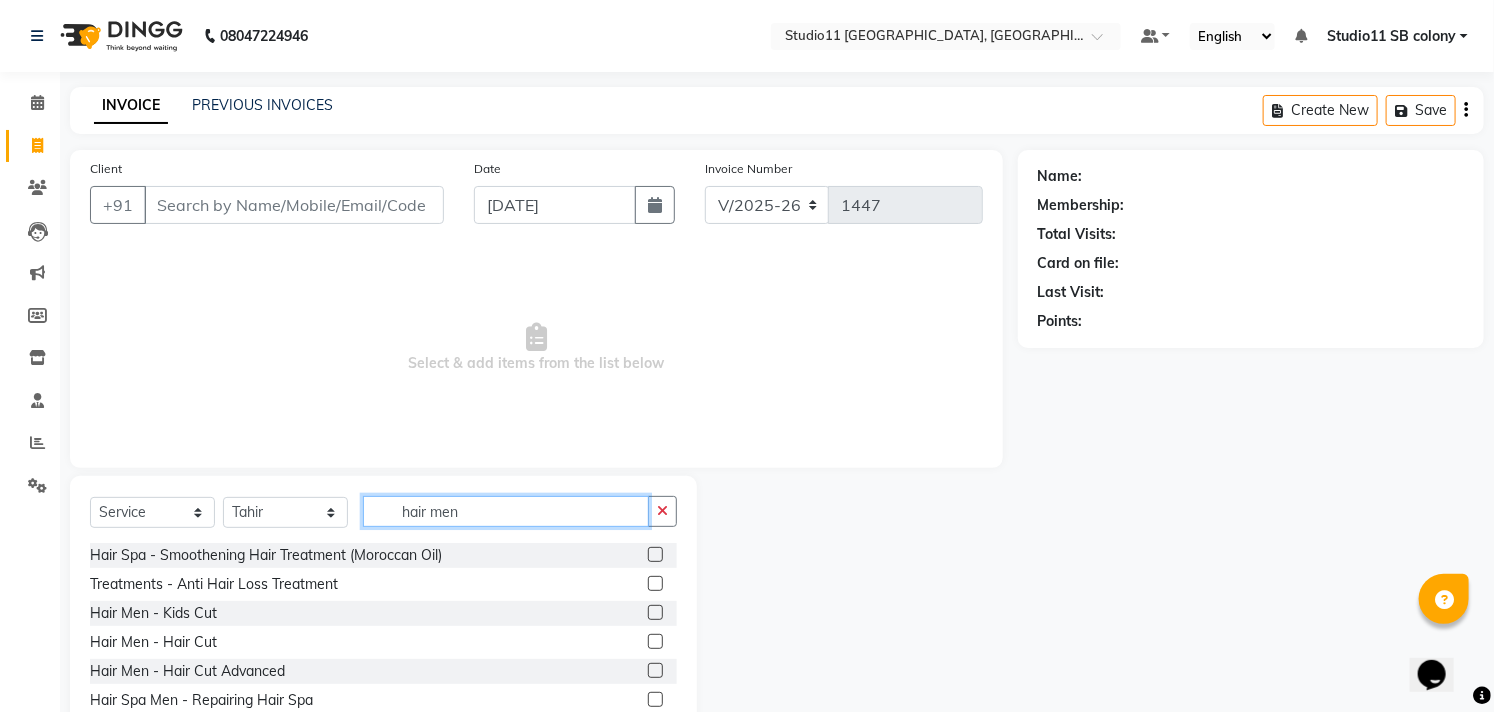 type on "hair men" 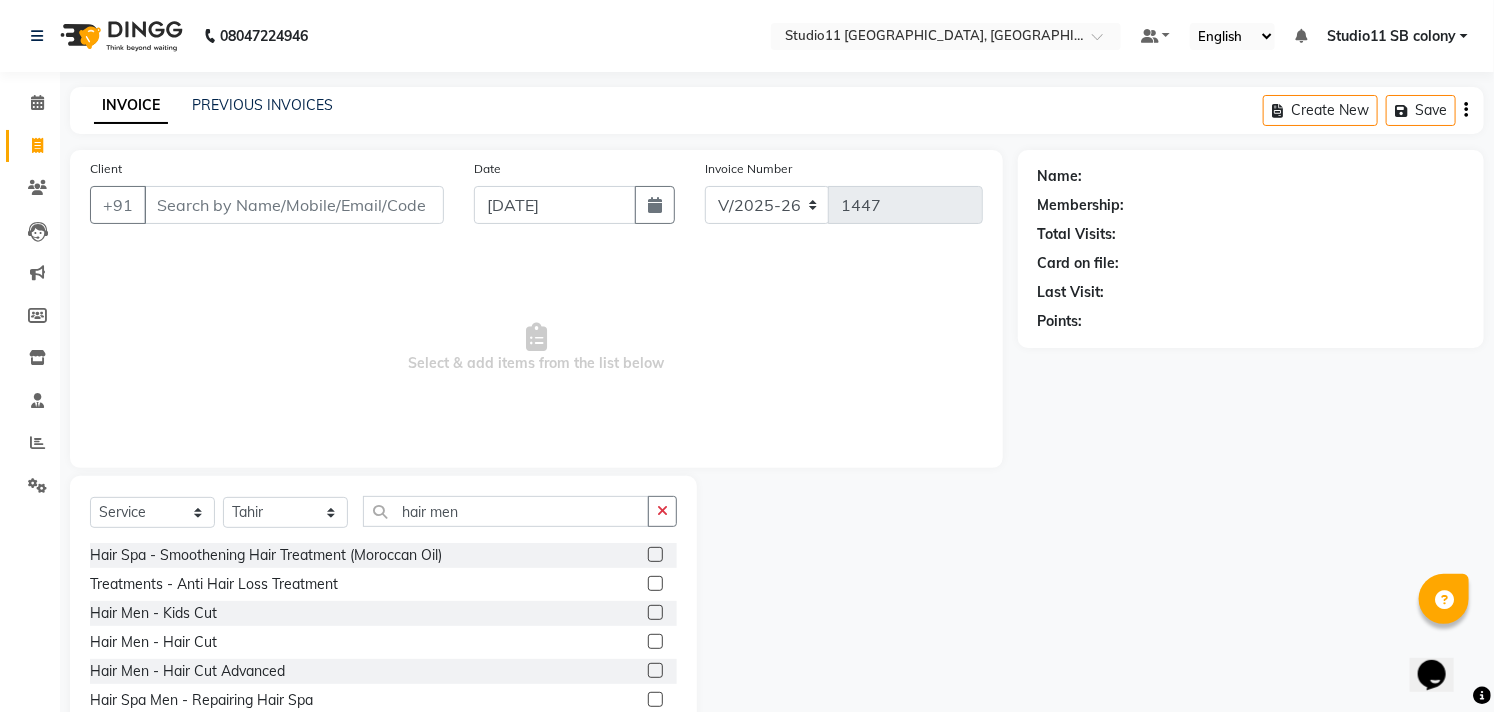 drag, startPoint x: 641, startPoint y: 640, endPoint x: 591, endPoint y: 572, distance: 84.40379 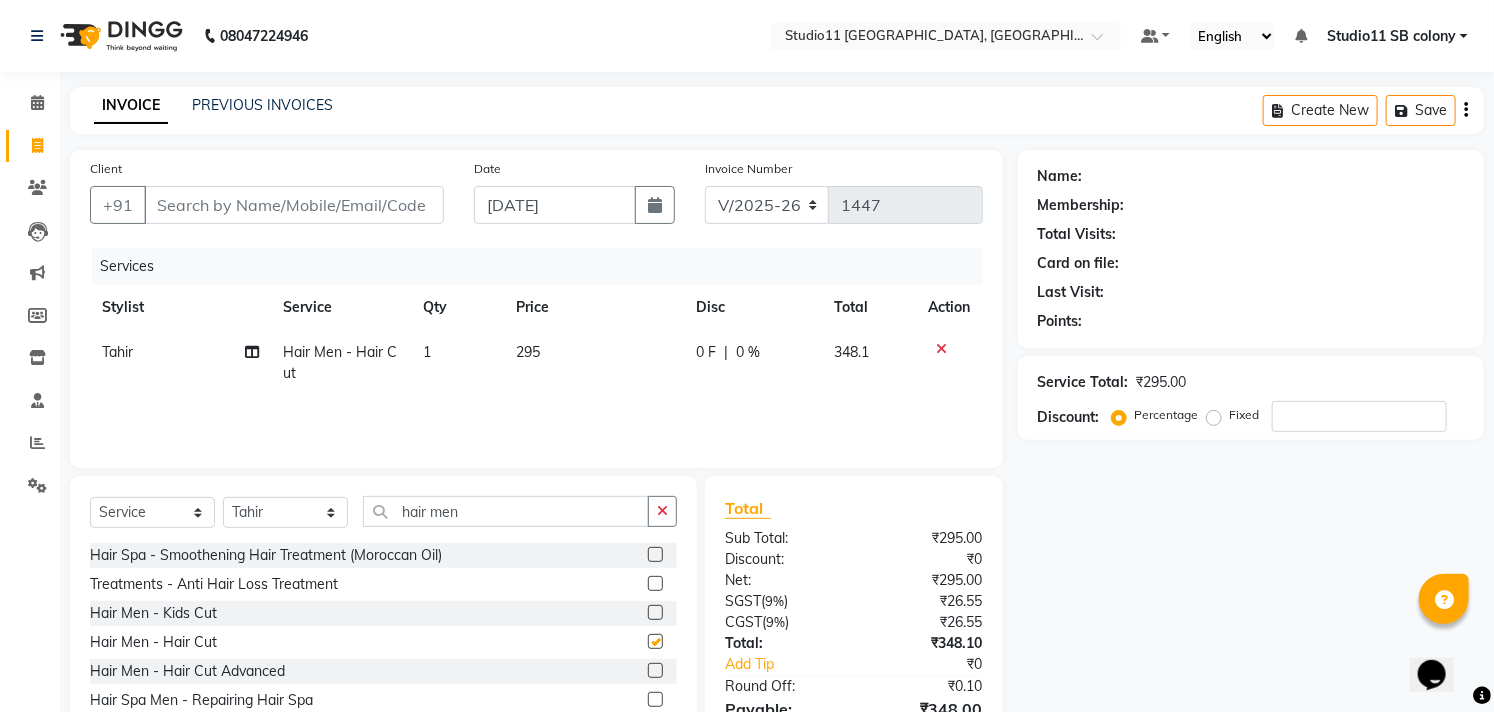 checkbox on "false" 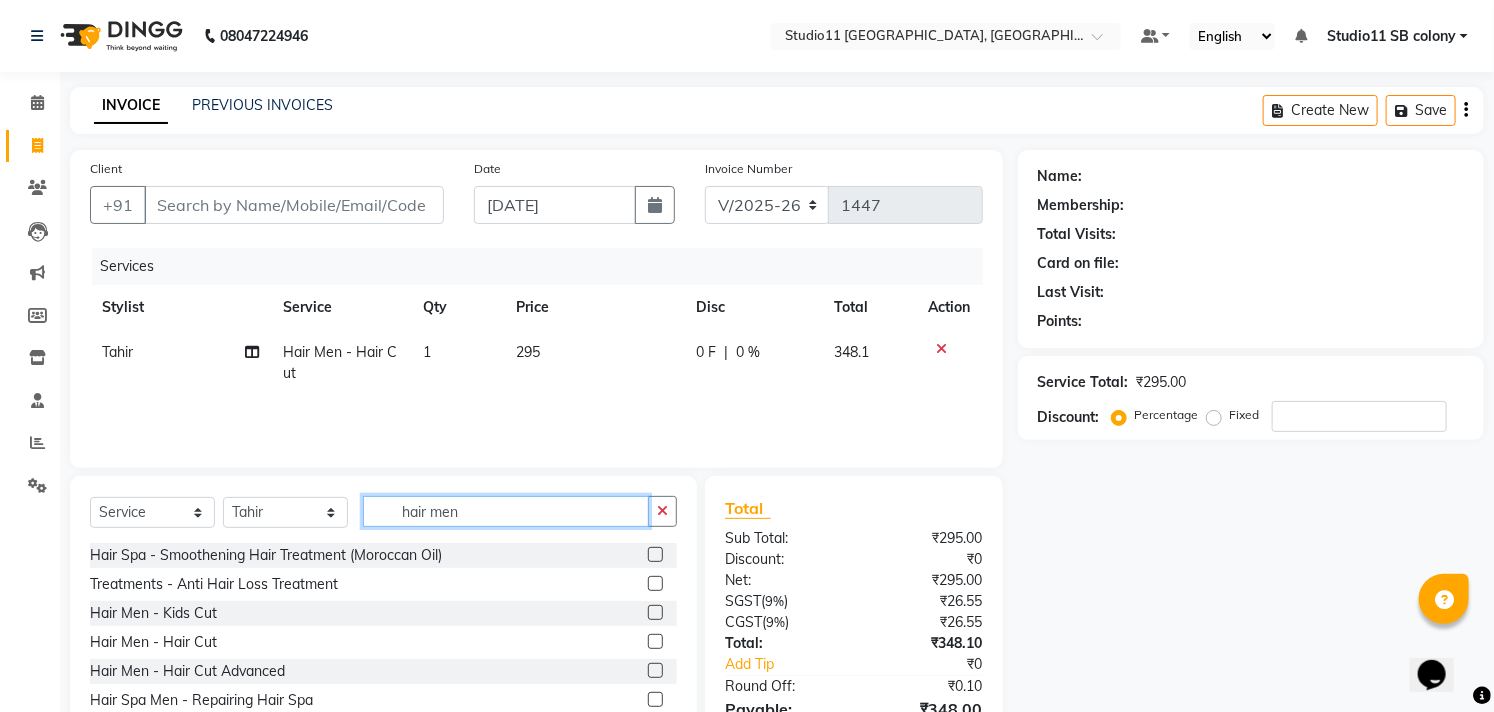 click on "hair men" 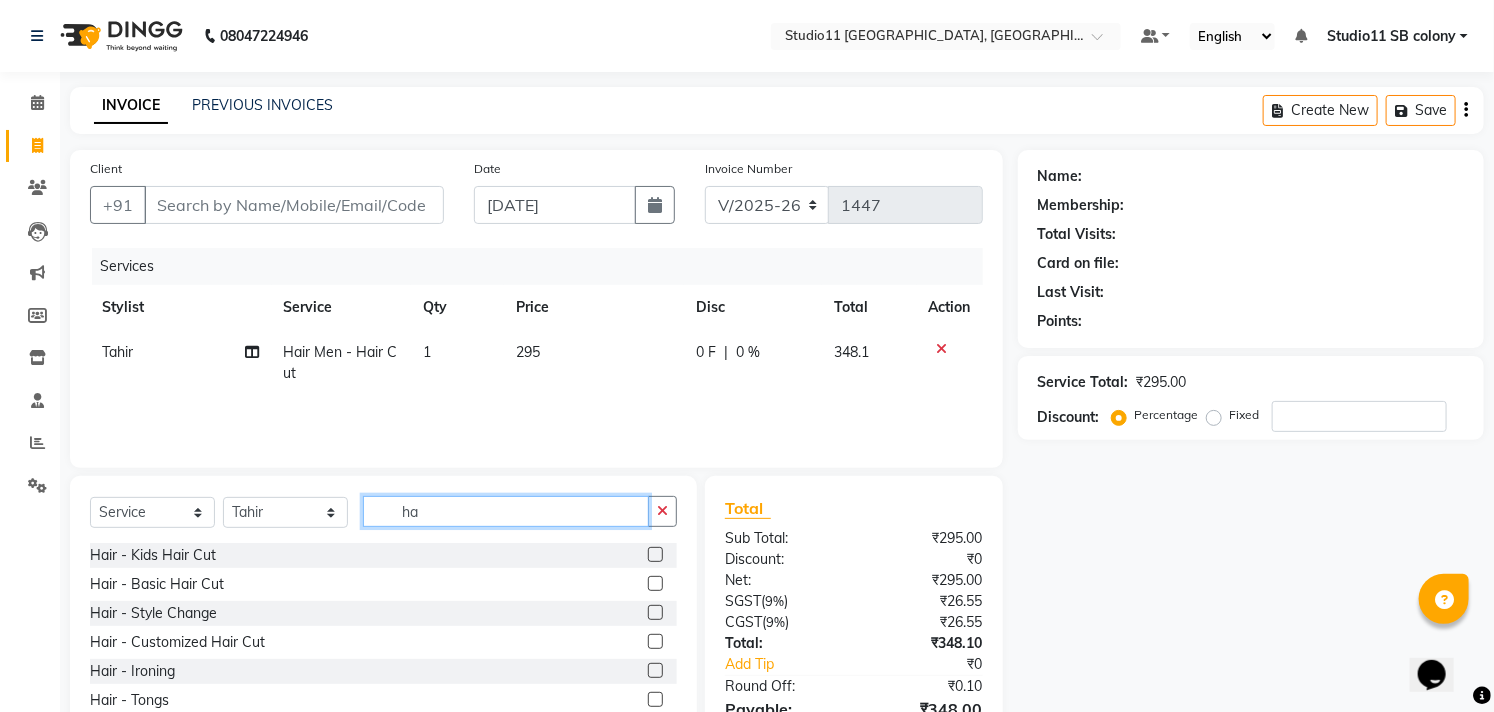 type on "h" 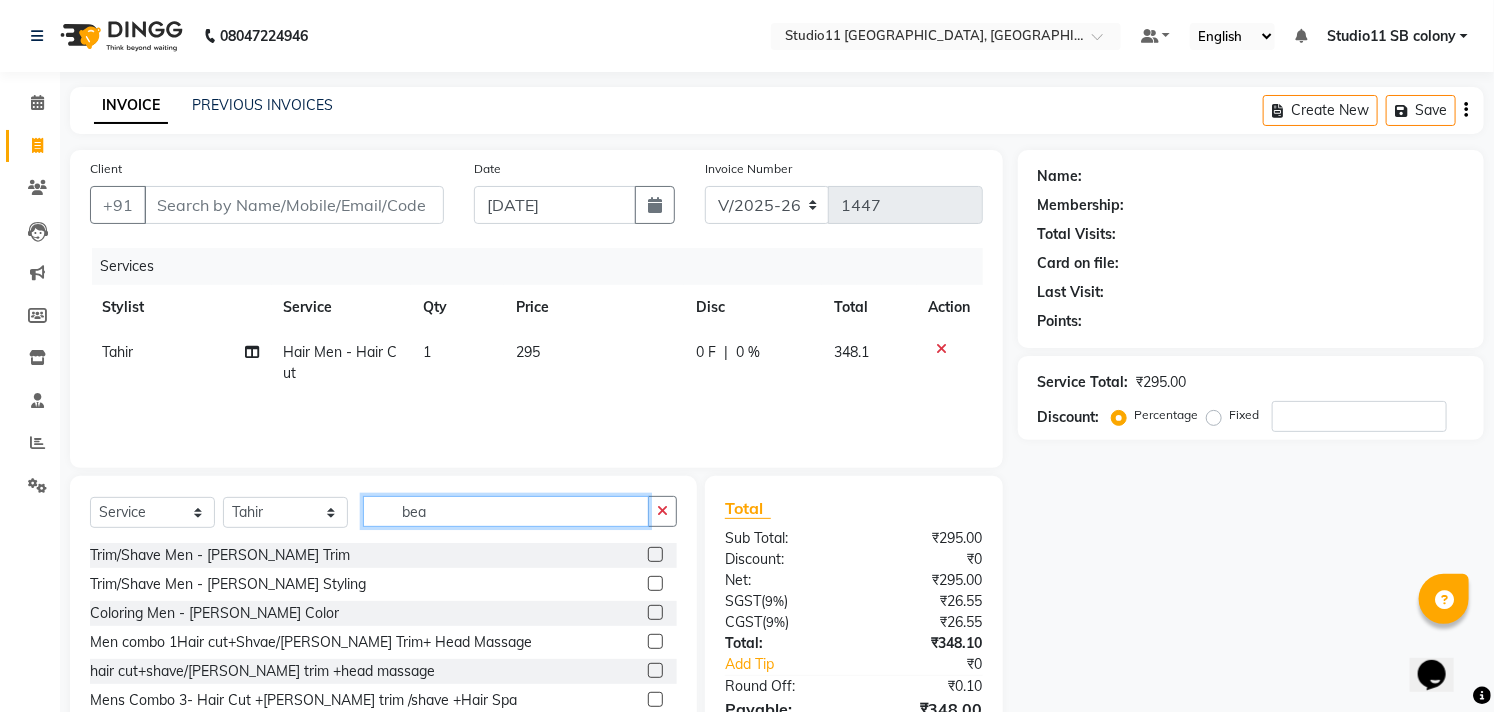 type on "bea" 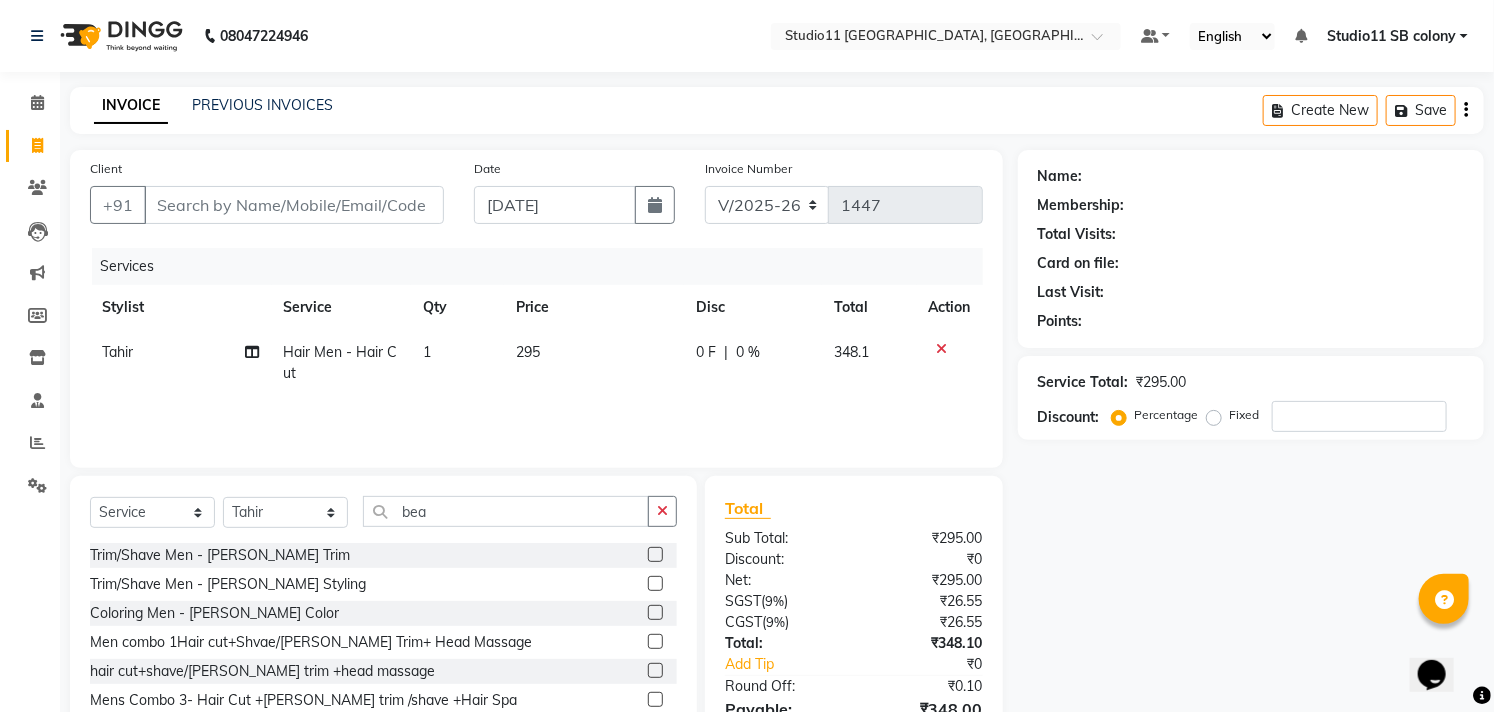 click 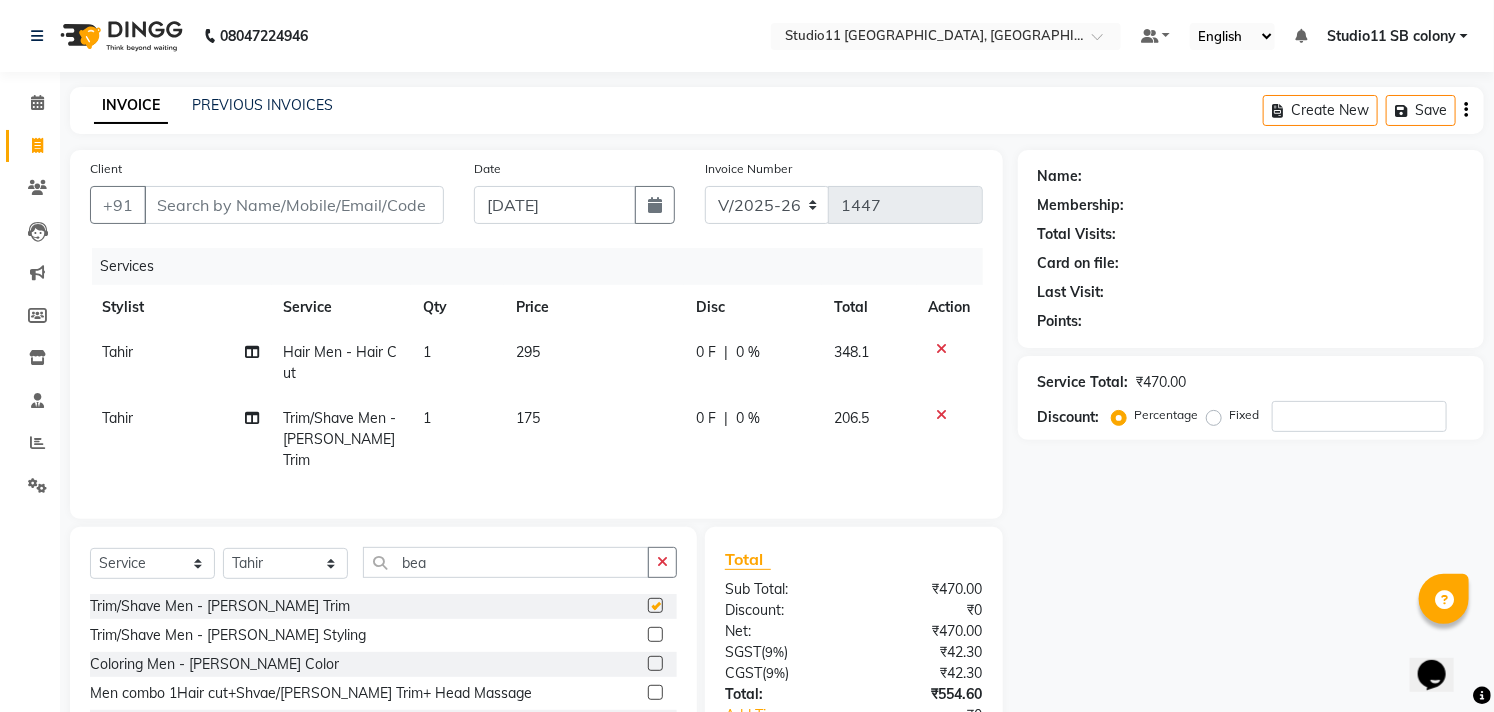 checkbox on "false" 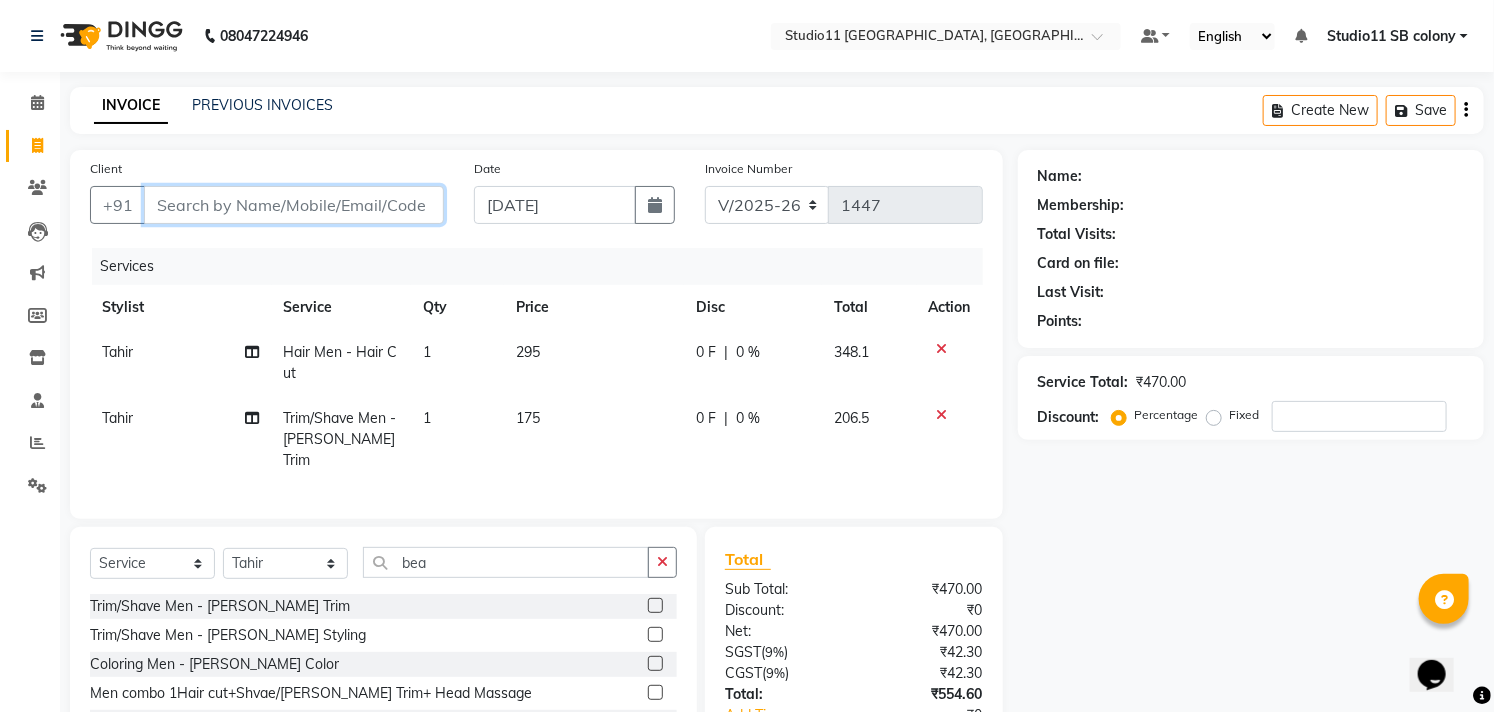 click on "Client" at bounding box center [294, 205] 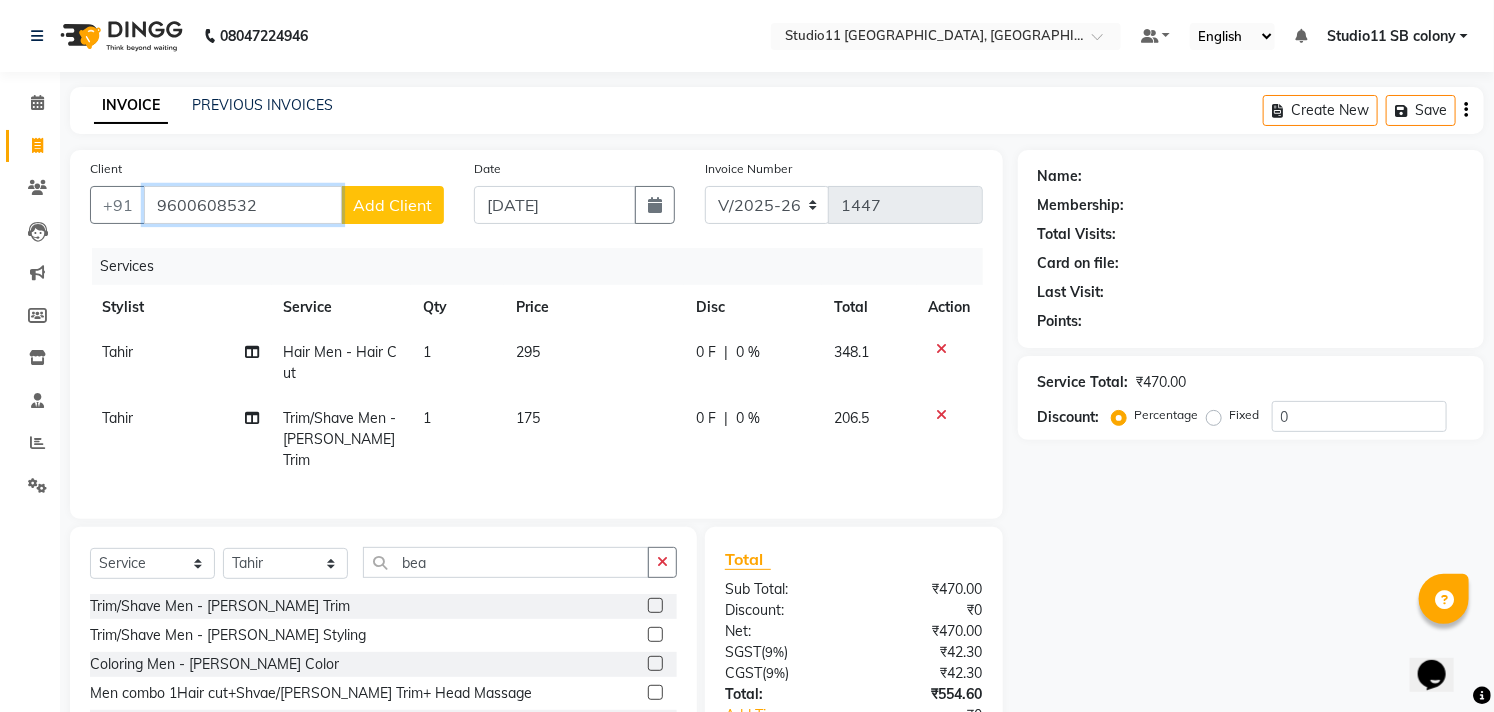 type on "9600608532" 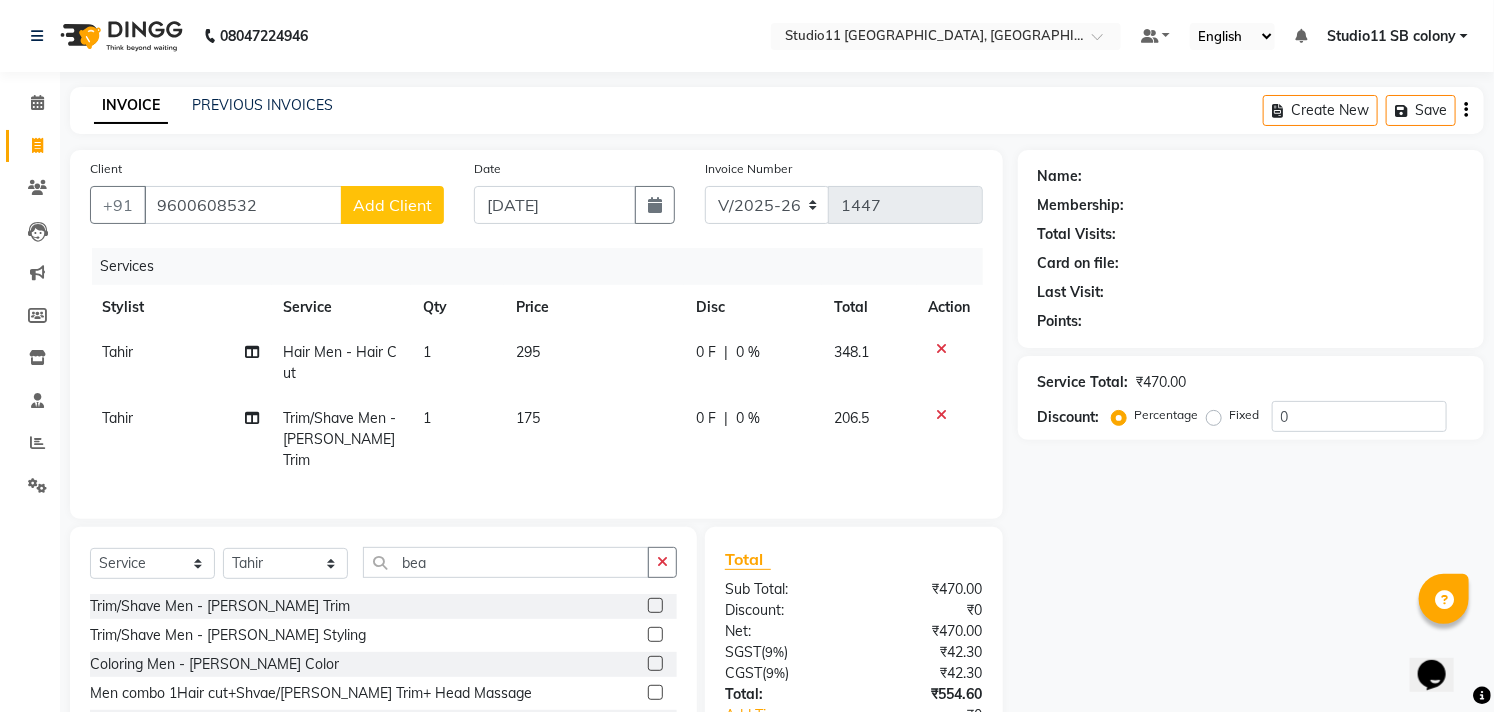 click on "Add Client" 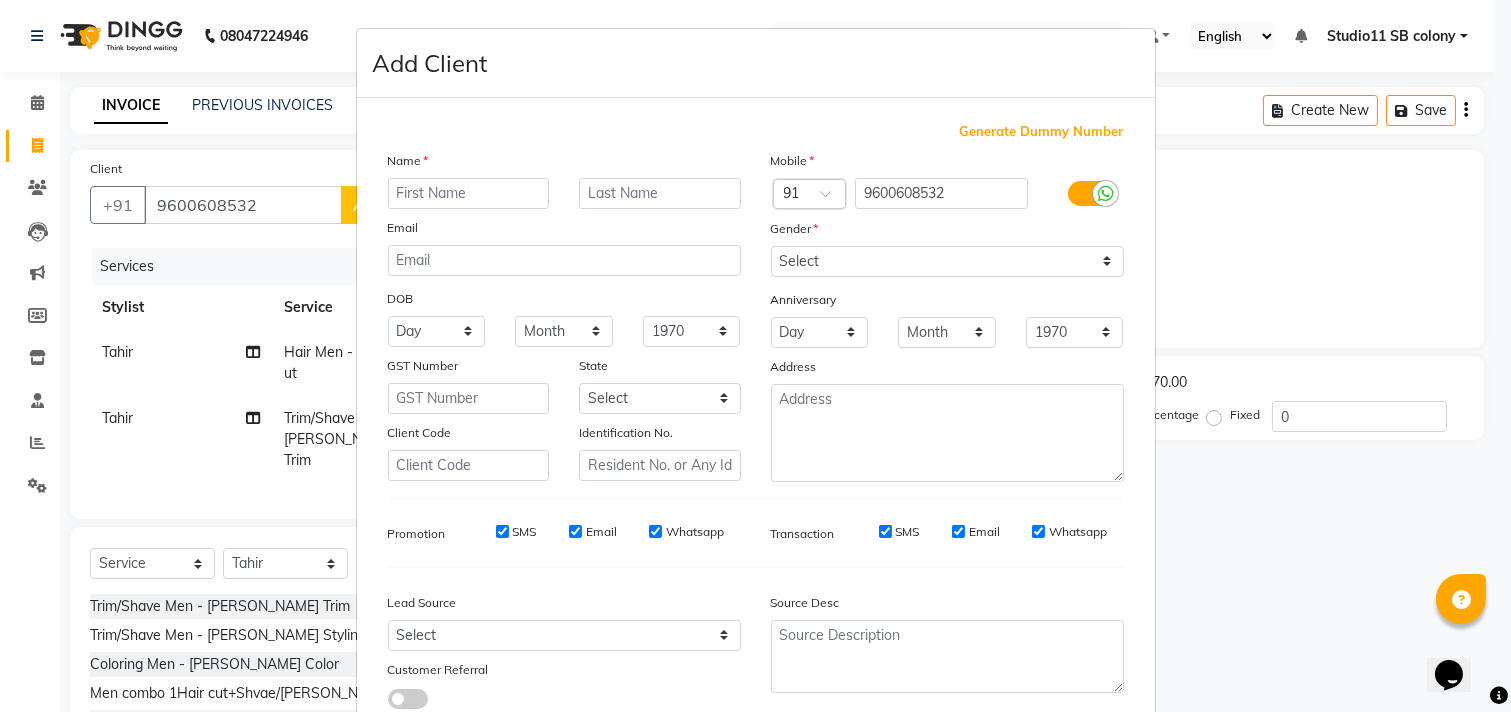 click at bounding box center (469, 193) 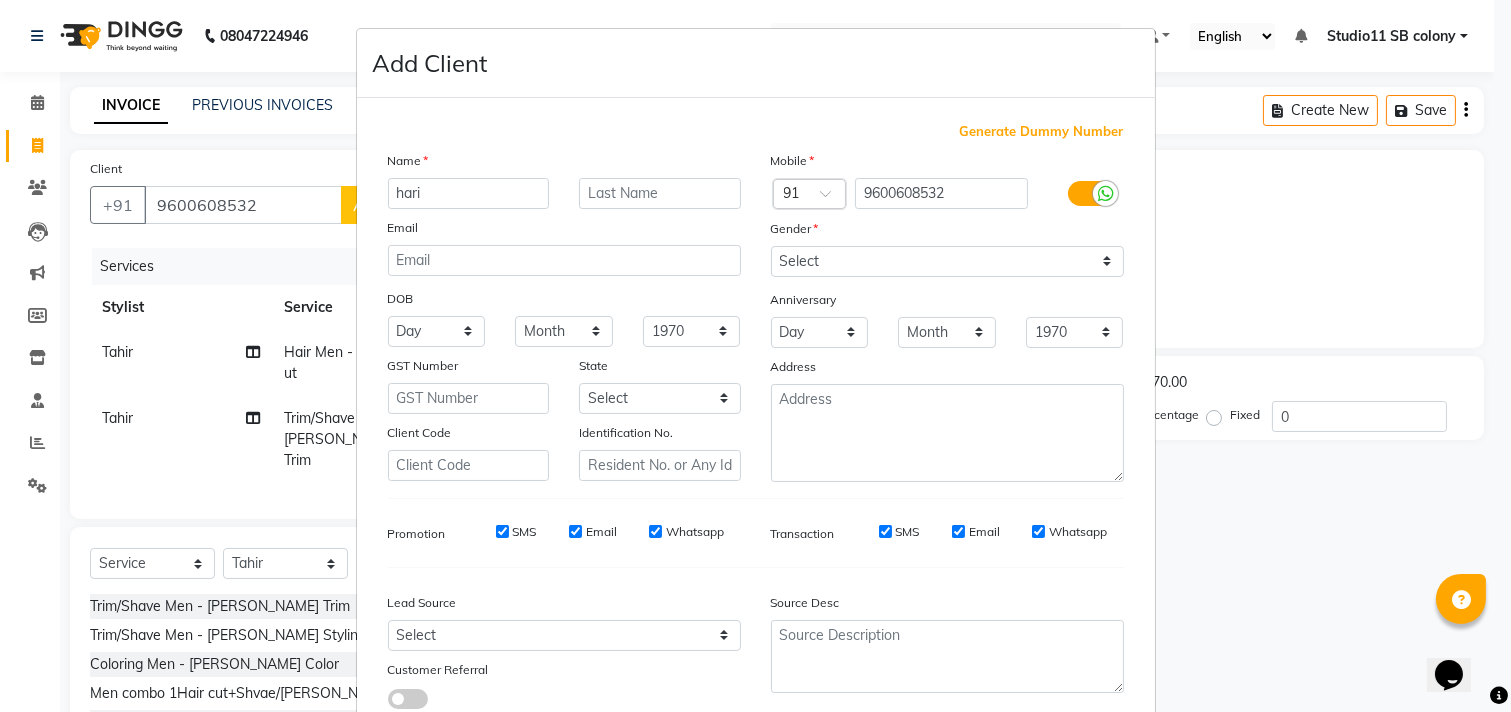 type on "hari" 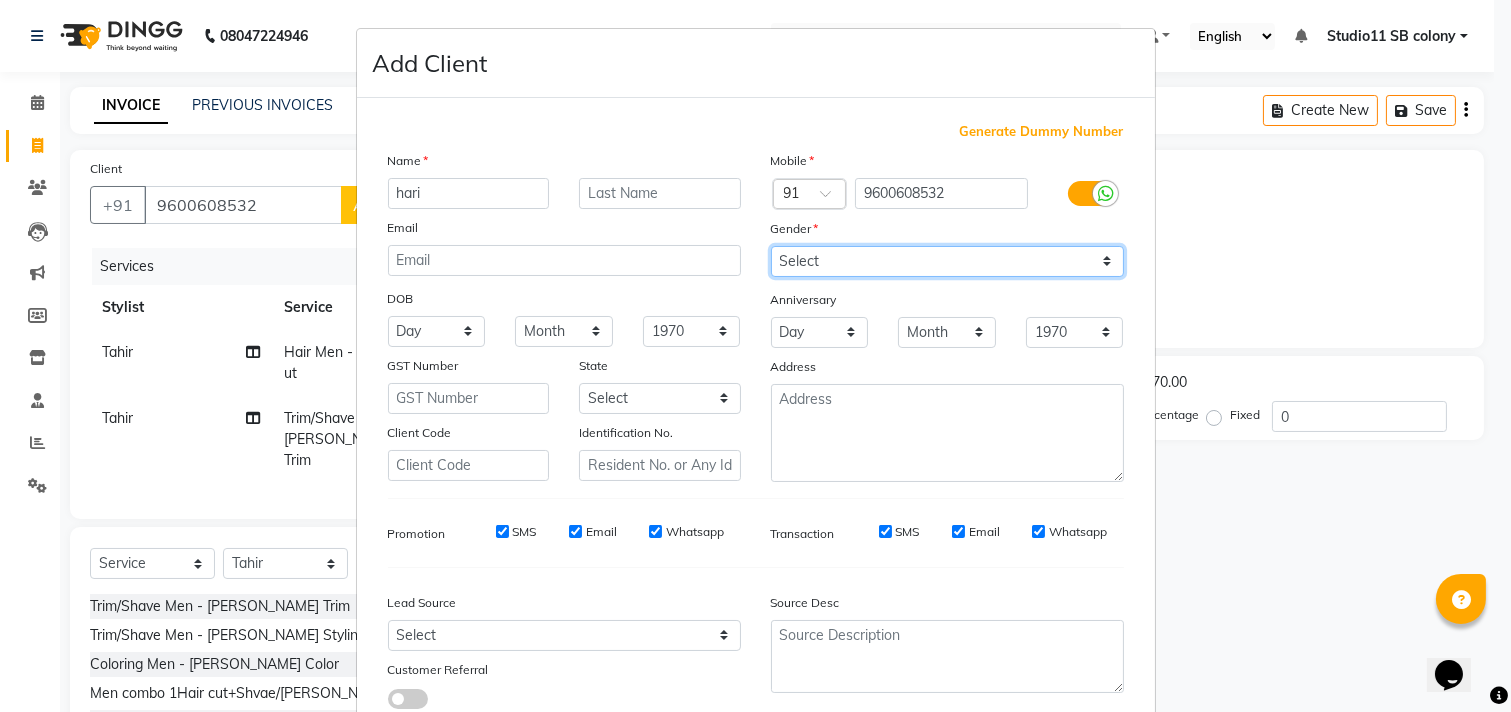 click on "Select [DEMOGRAPHIC_DATA] [DEMOGRAPHIC_DATA] Other Prefer Not To Say" at bounding box center [947, 261] 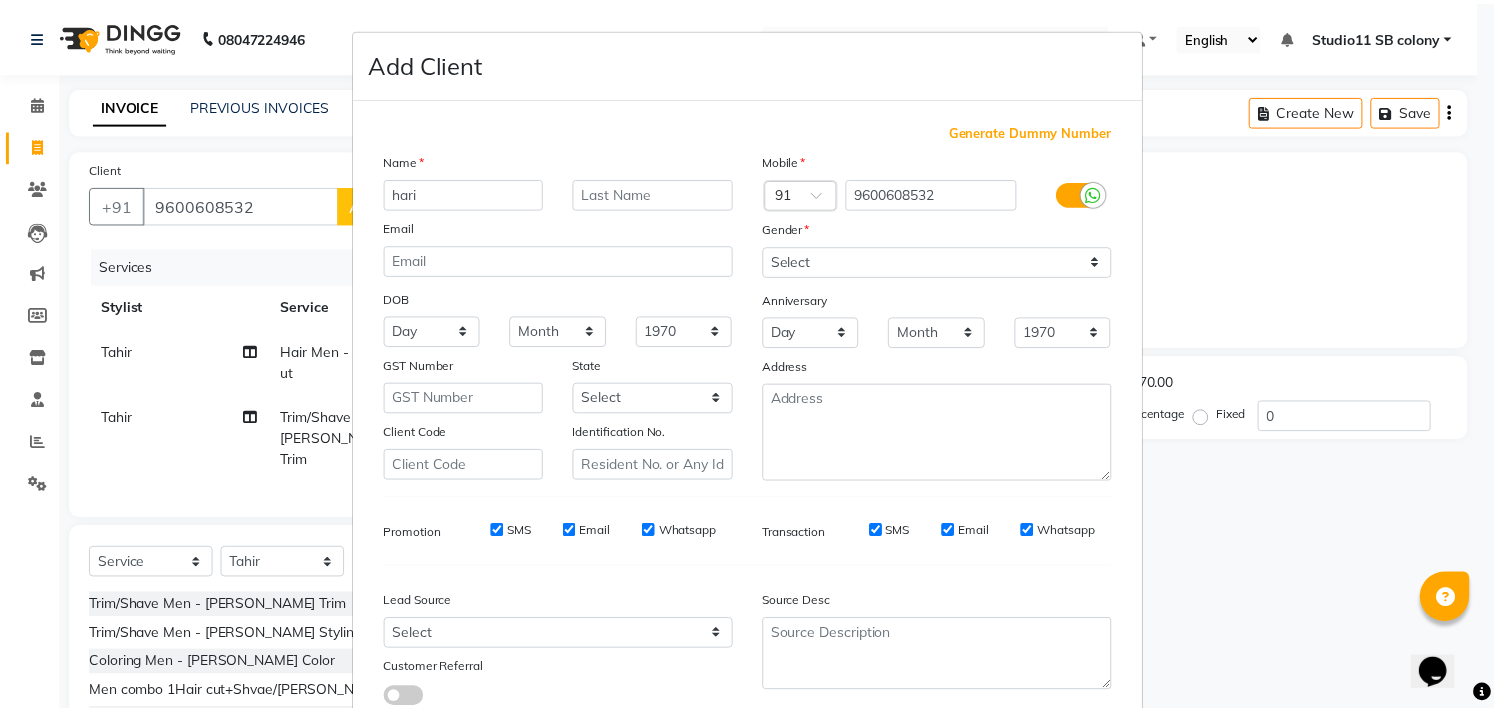 scroll, scrollTop: 138, scrollLeft: 0, axis: vertical 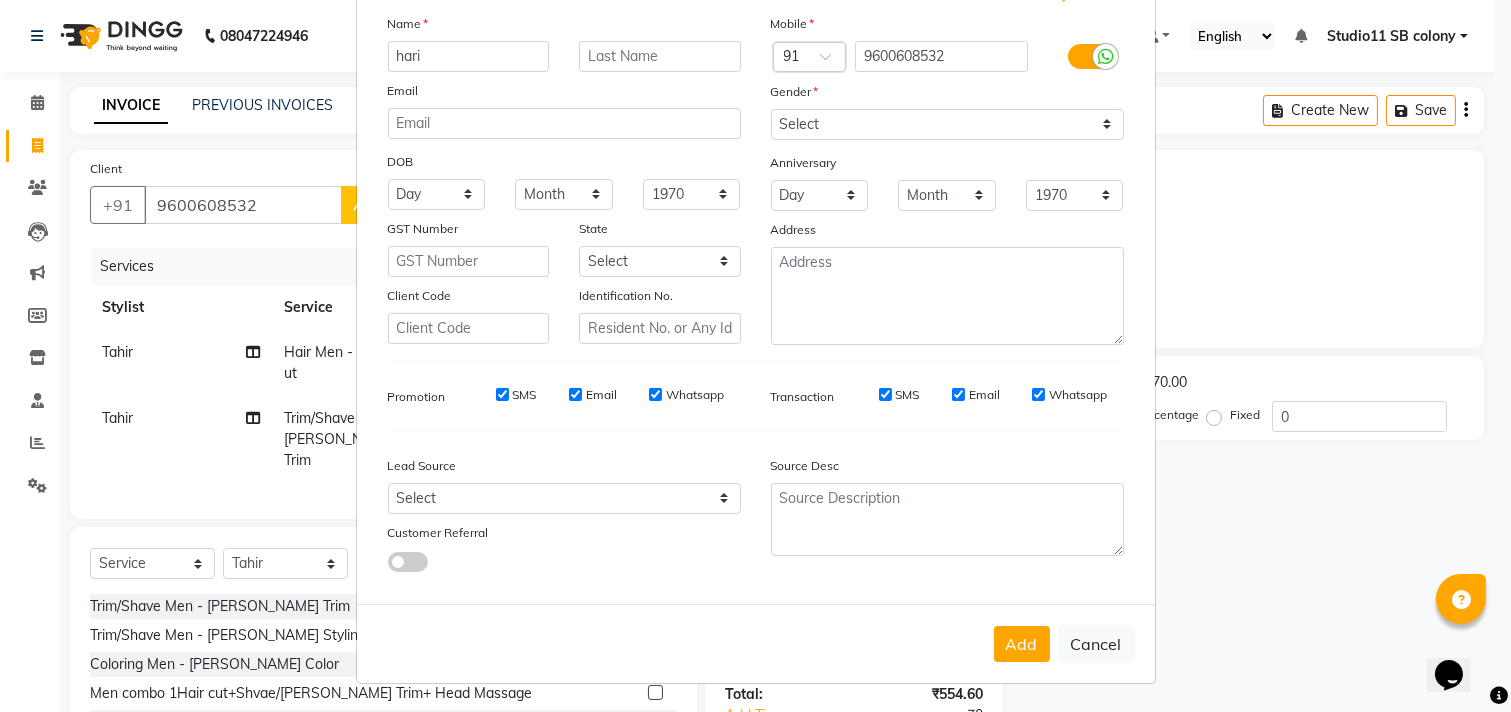 drag, startPoint x: 1504, startPoint y: 208, endPoint x: 10, endPoint y: 30, distance: 1504.5664 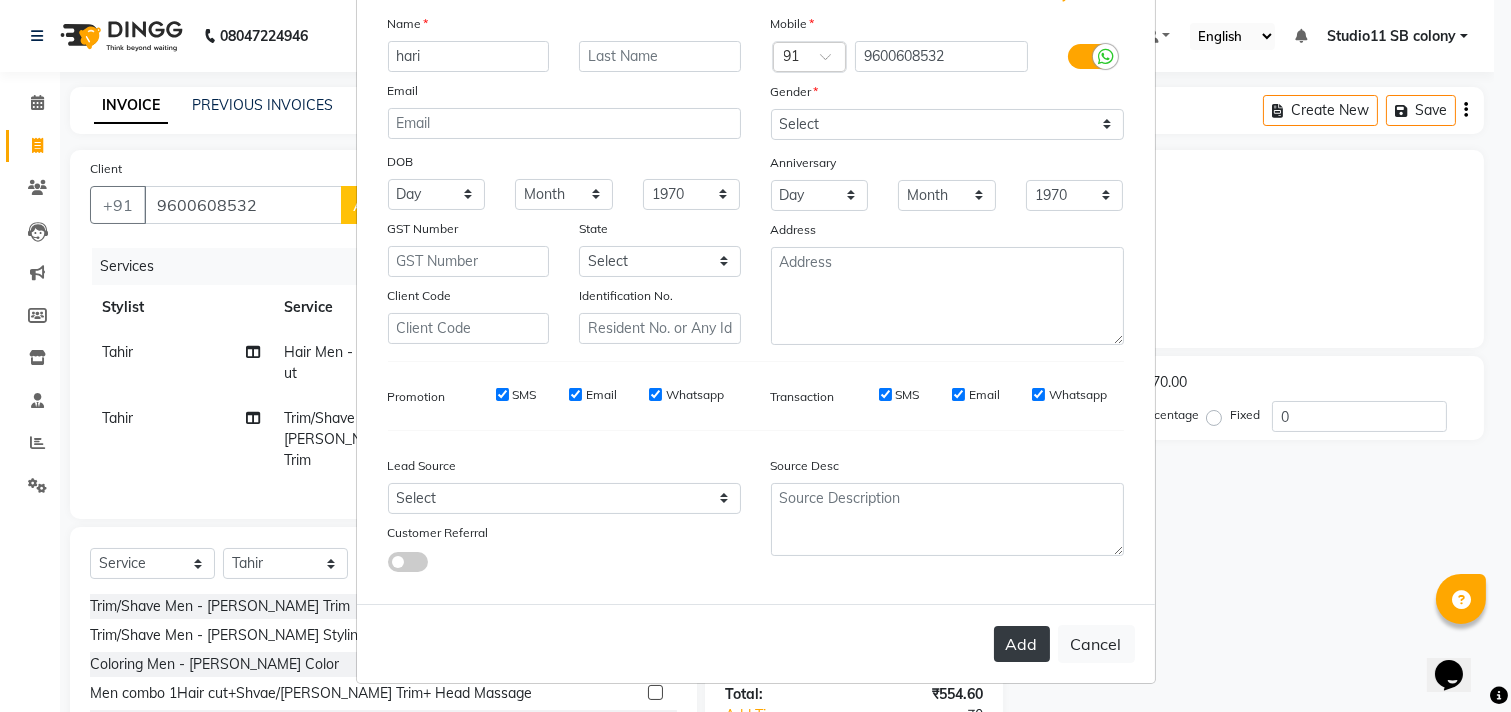 click on "Add" at bounding box center (1022, 644) 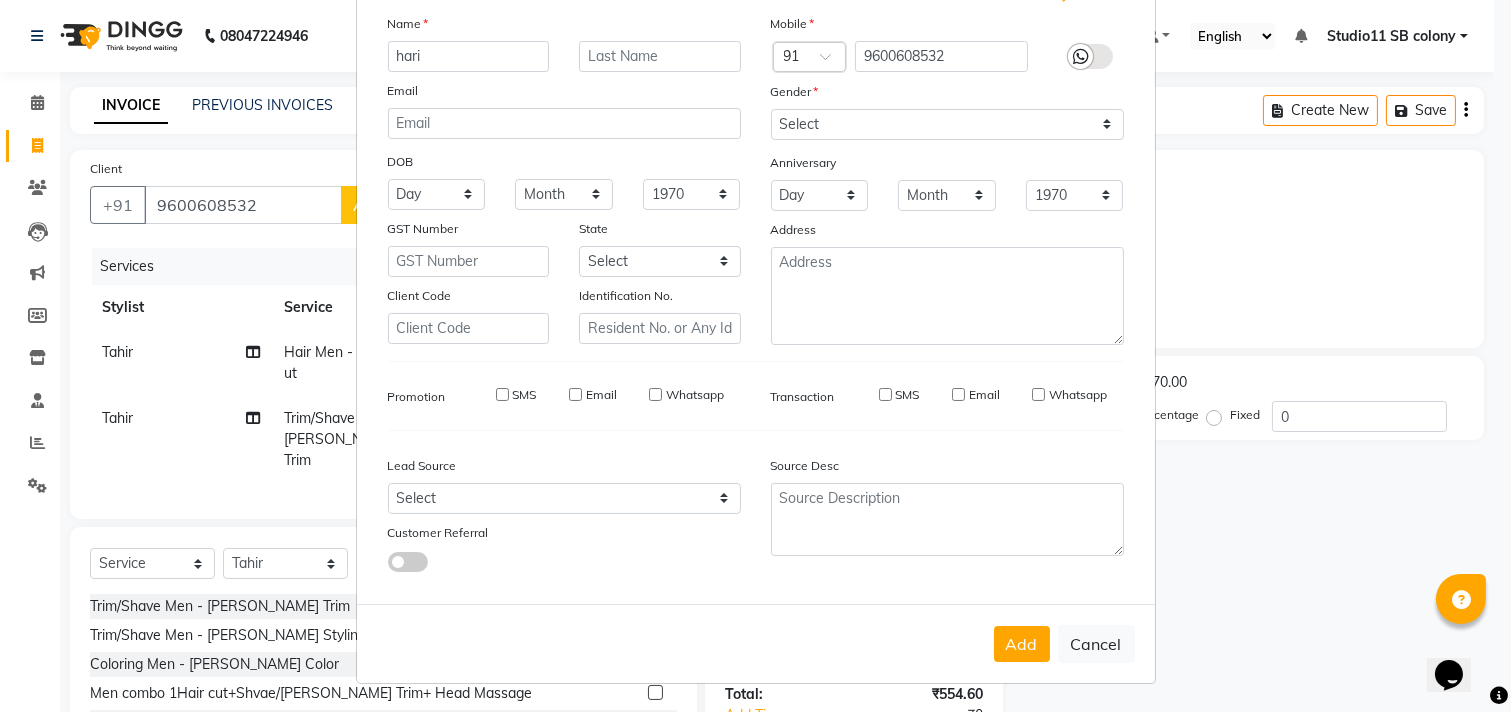 type 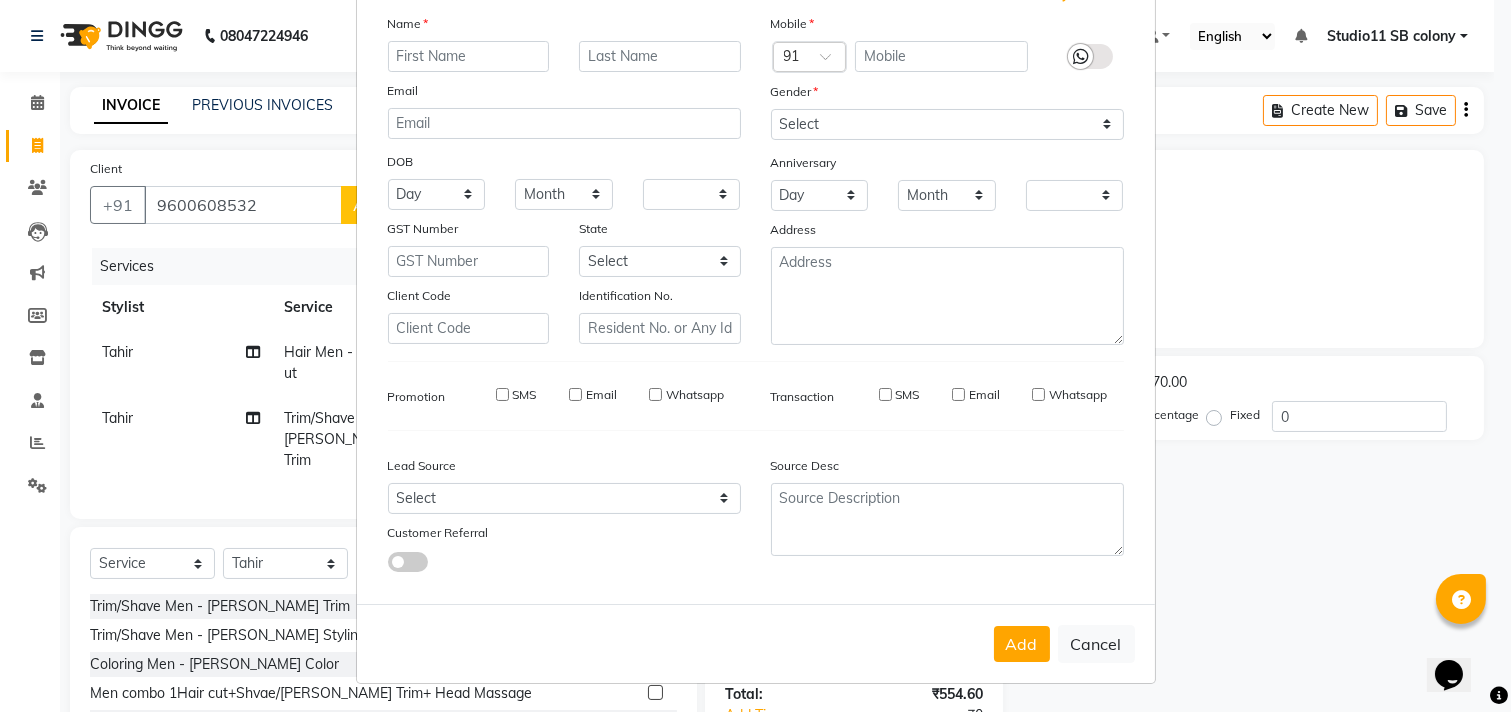 checkbox on "false" 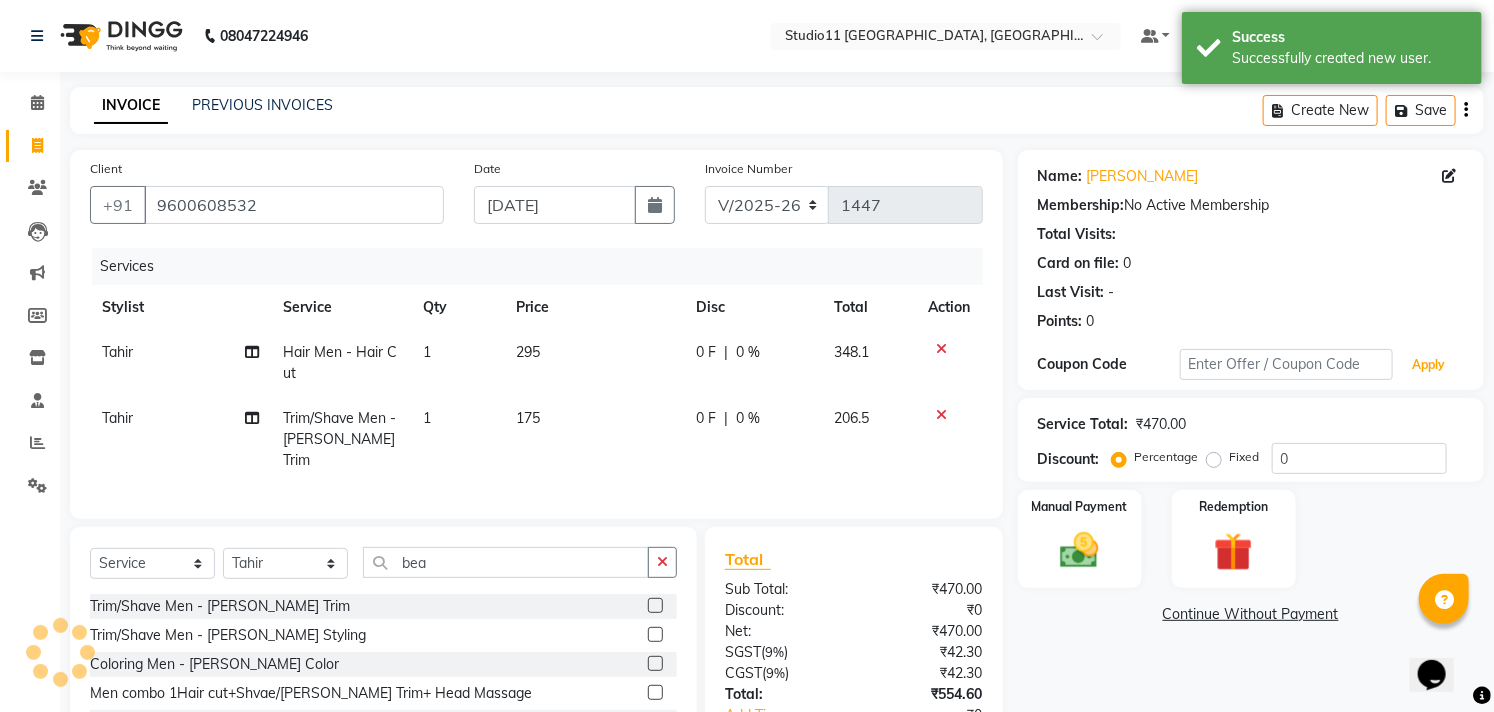 drag, startPoint x: 1451, startPoint y: 375, endPoint x: 1446, endPoint y: 533, distance: 158.0791 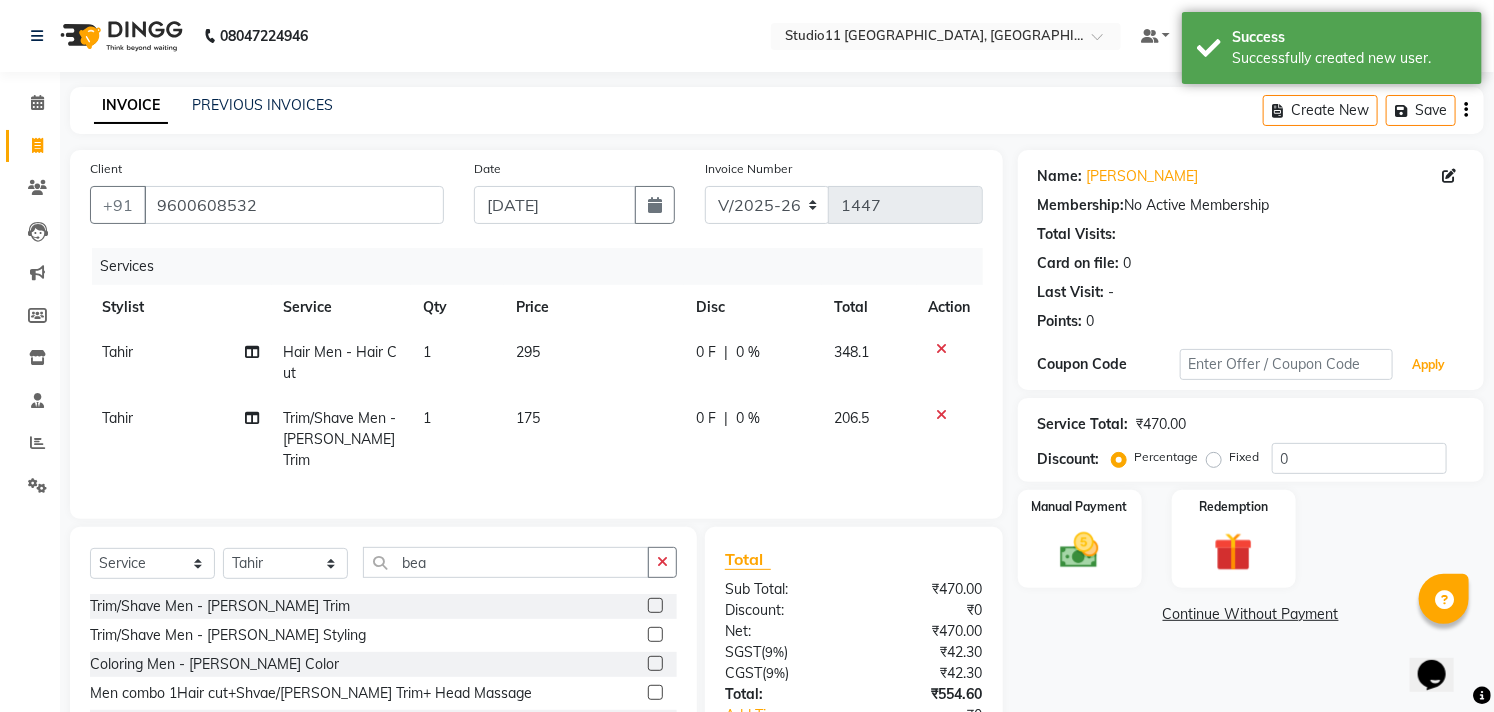 scroll, scrollTop: 155, scrollLeft: 0, axis: vertical 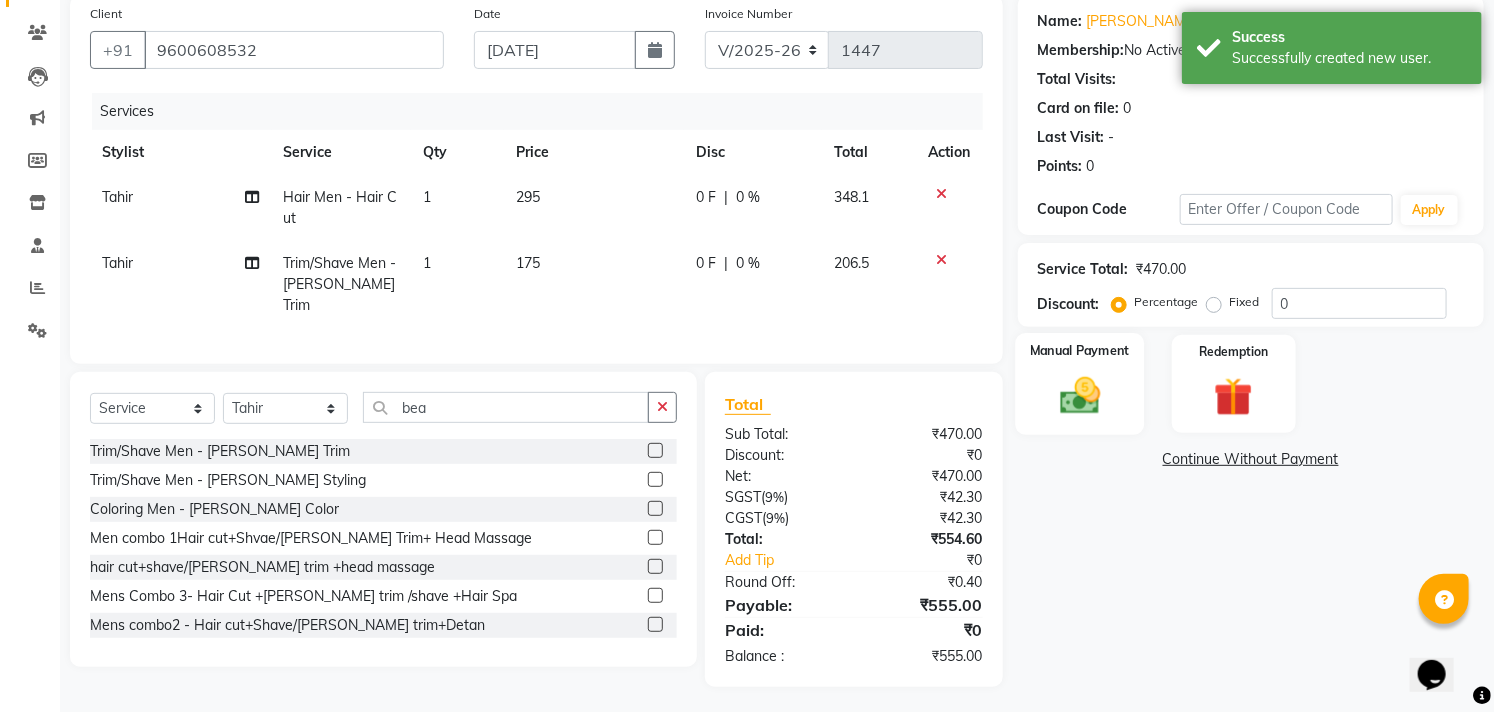 click 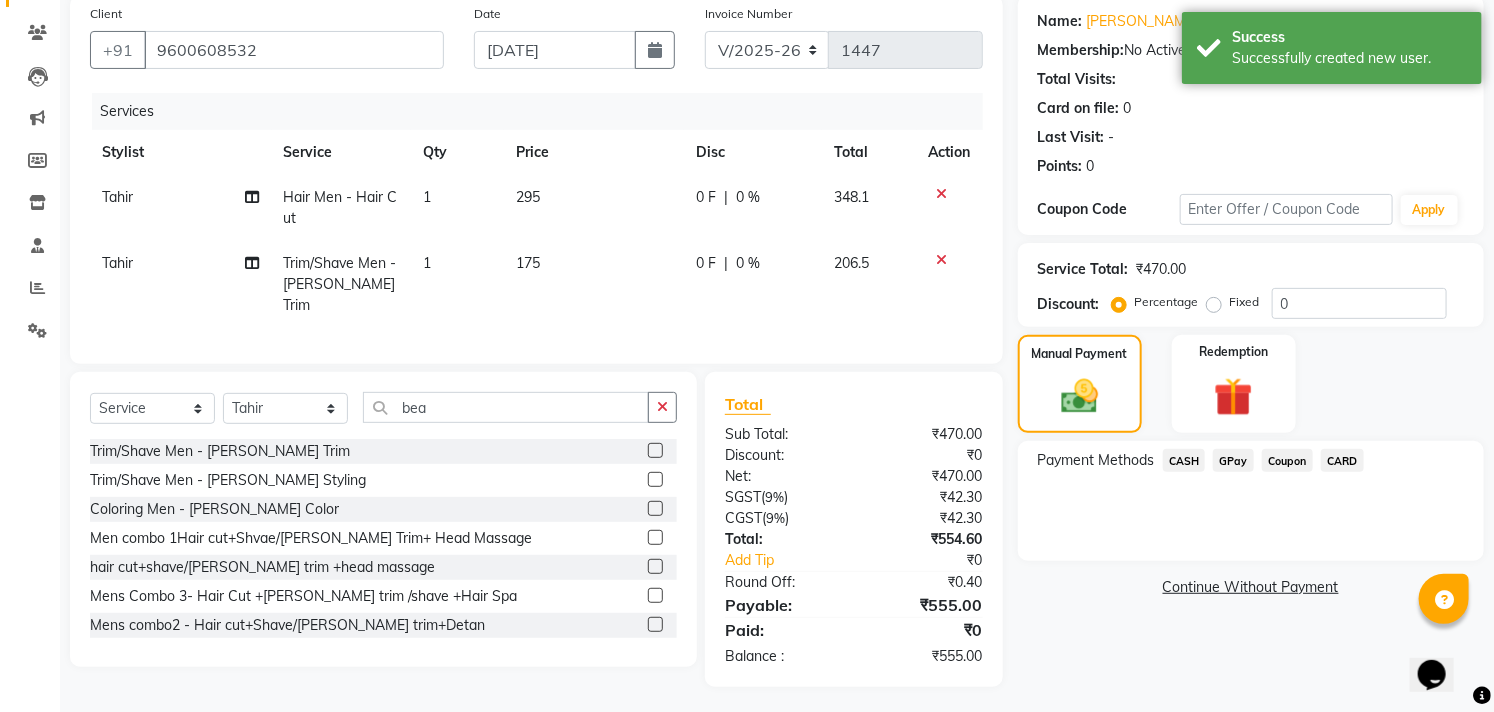 click on "GPay" 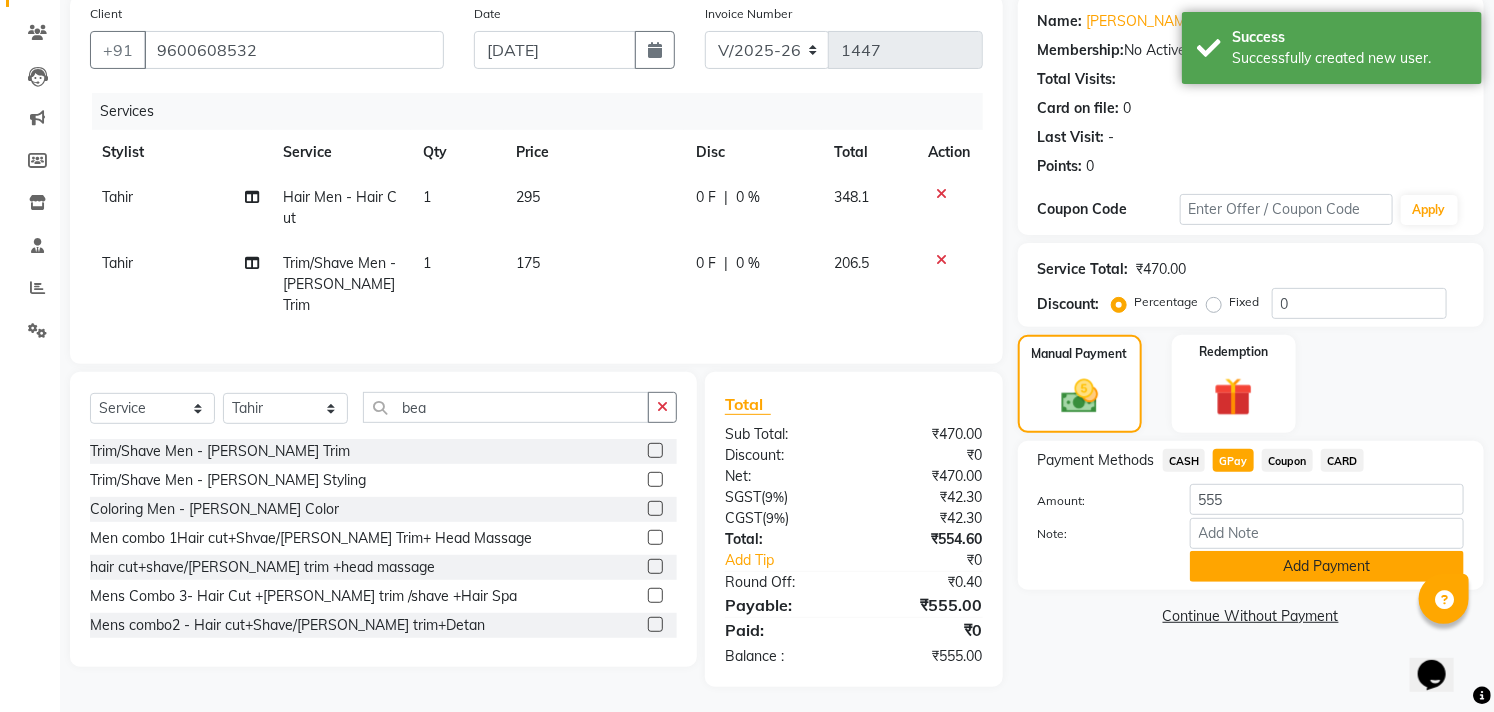 click on "Add Payment" 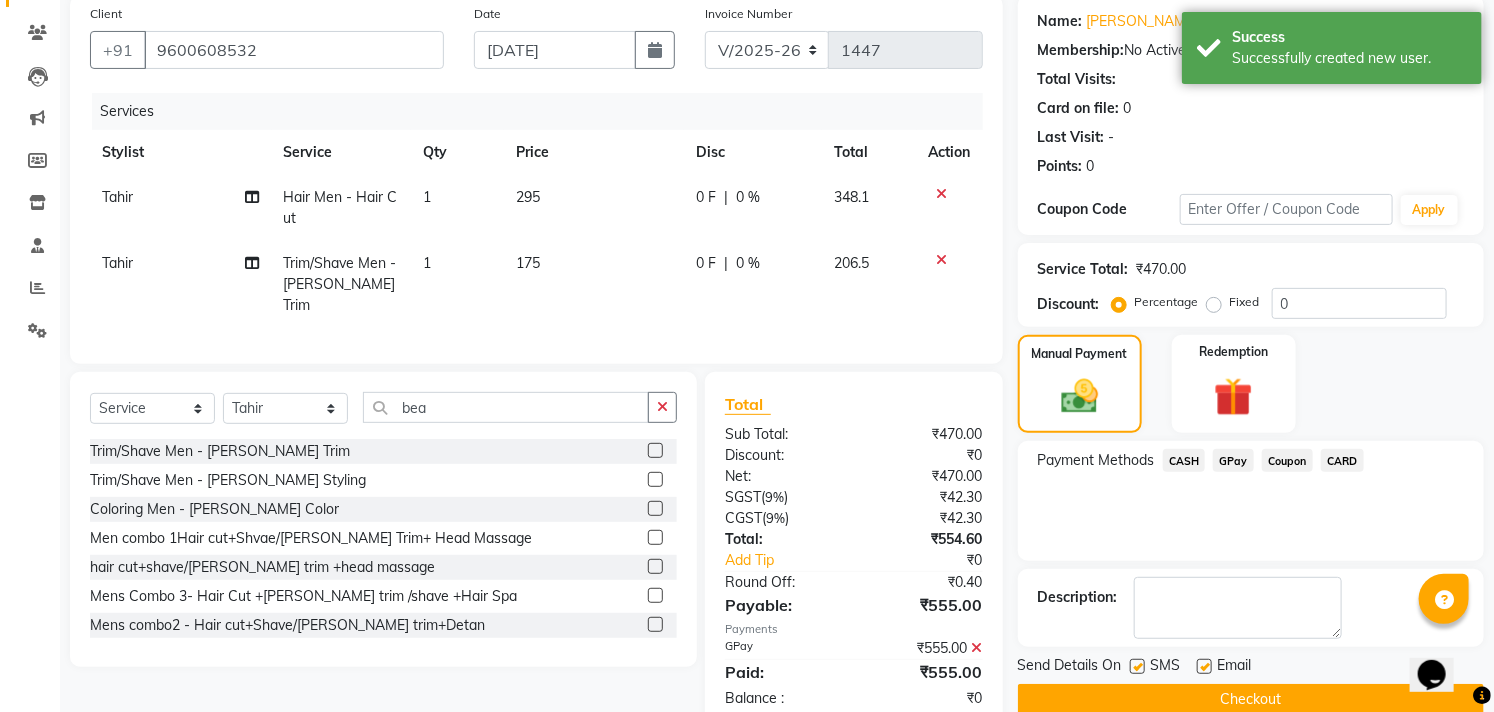 scroll, scrollTop: 197, scrollLeft: 0, axis: vertical 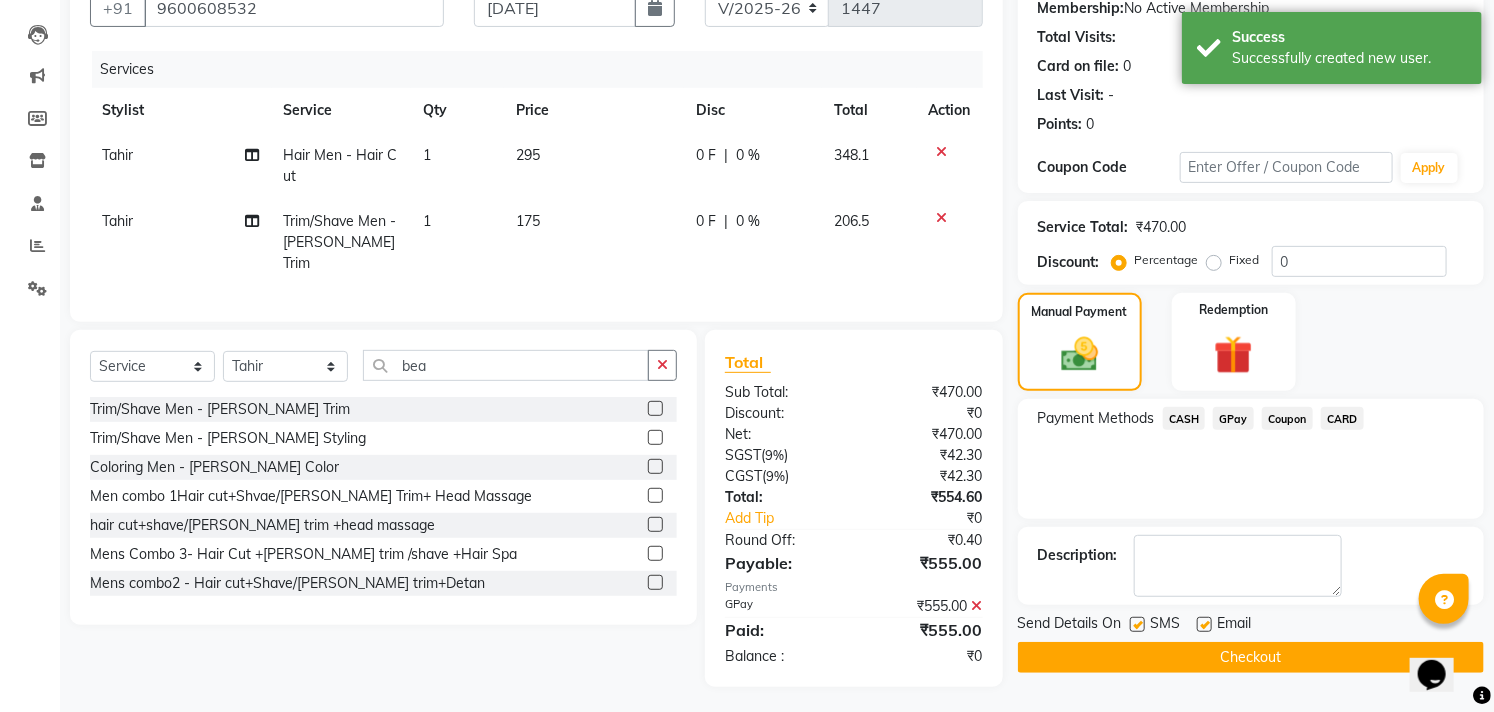 drag, startPoint x: 1510, startPoint y: 428, endPoint x: 2, endPoint y: 34, distance: 1558.6212 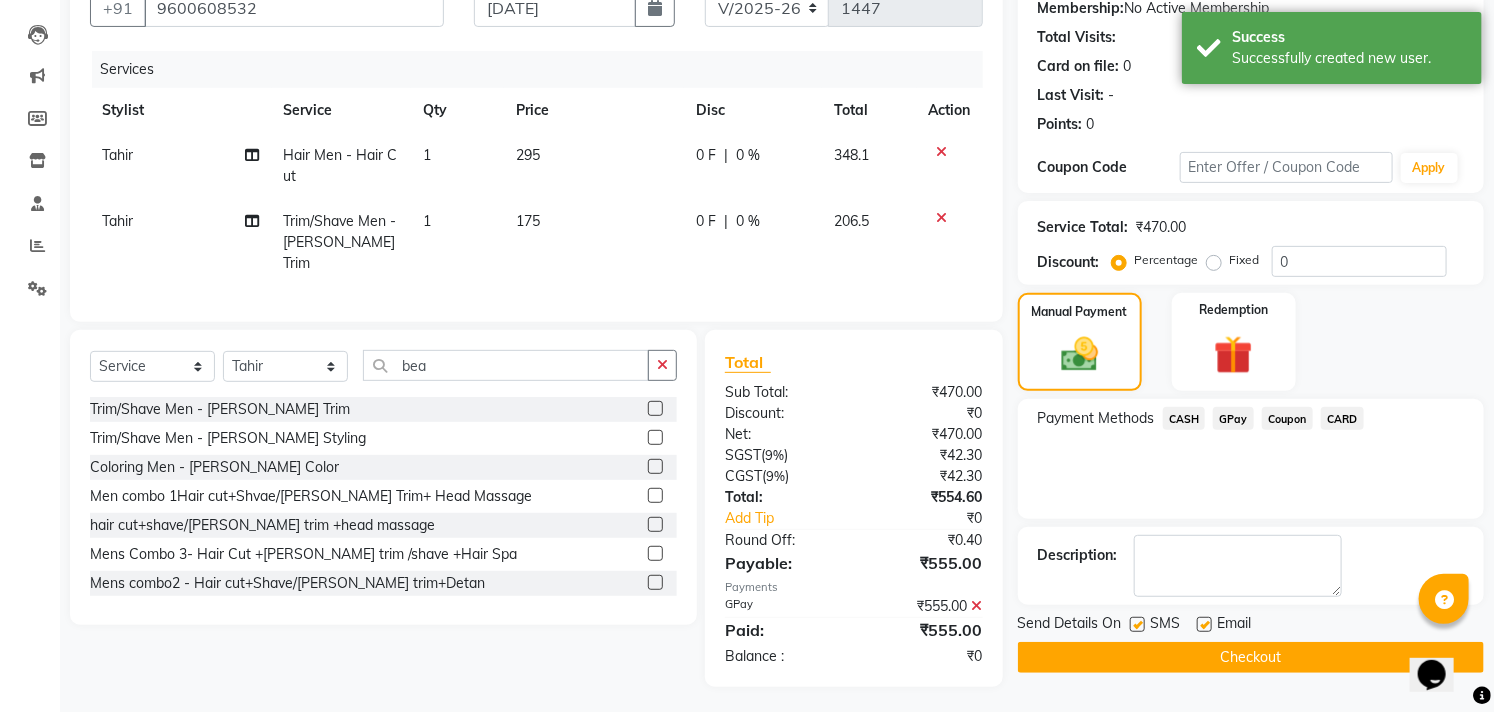 click 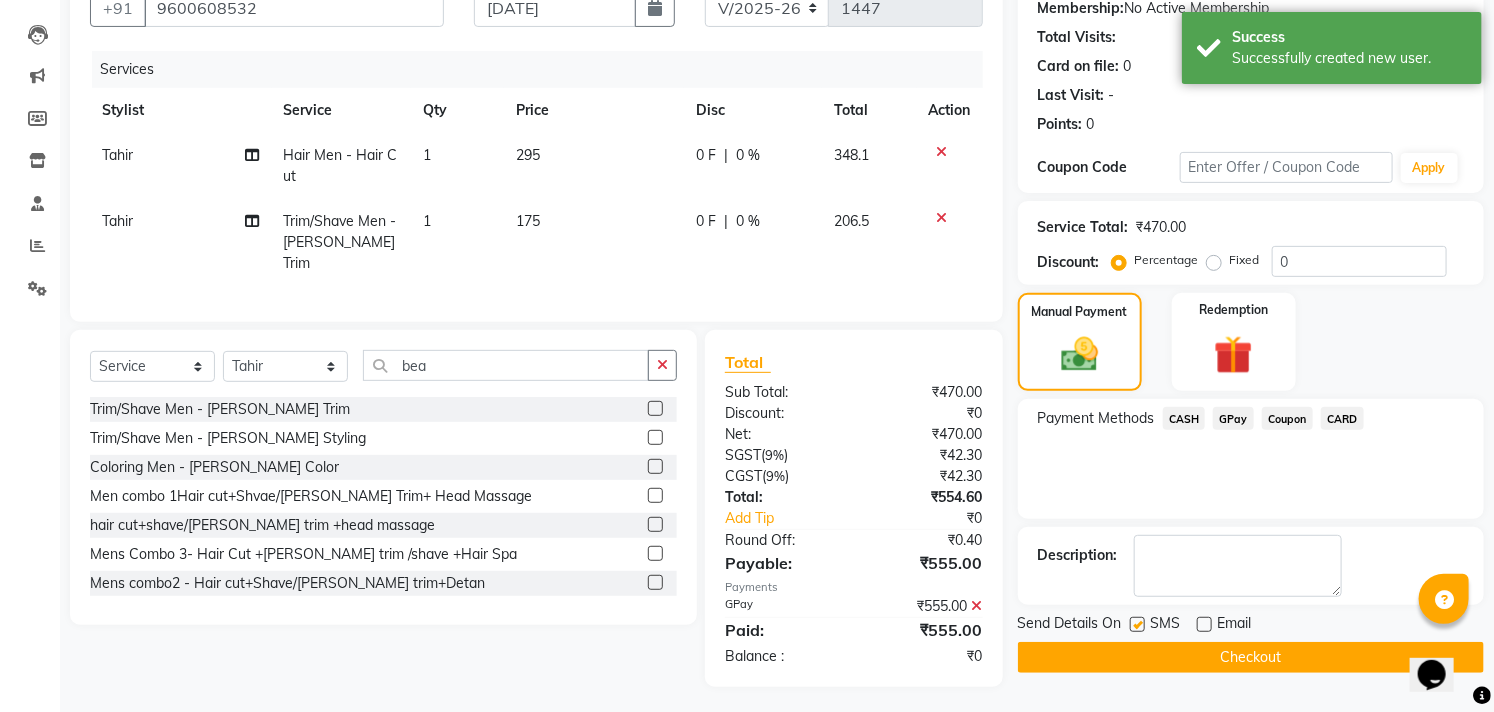 click 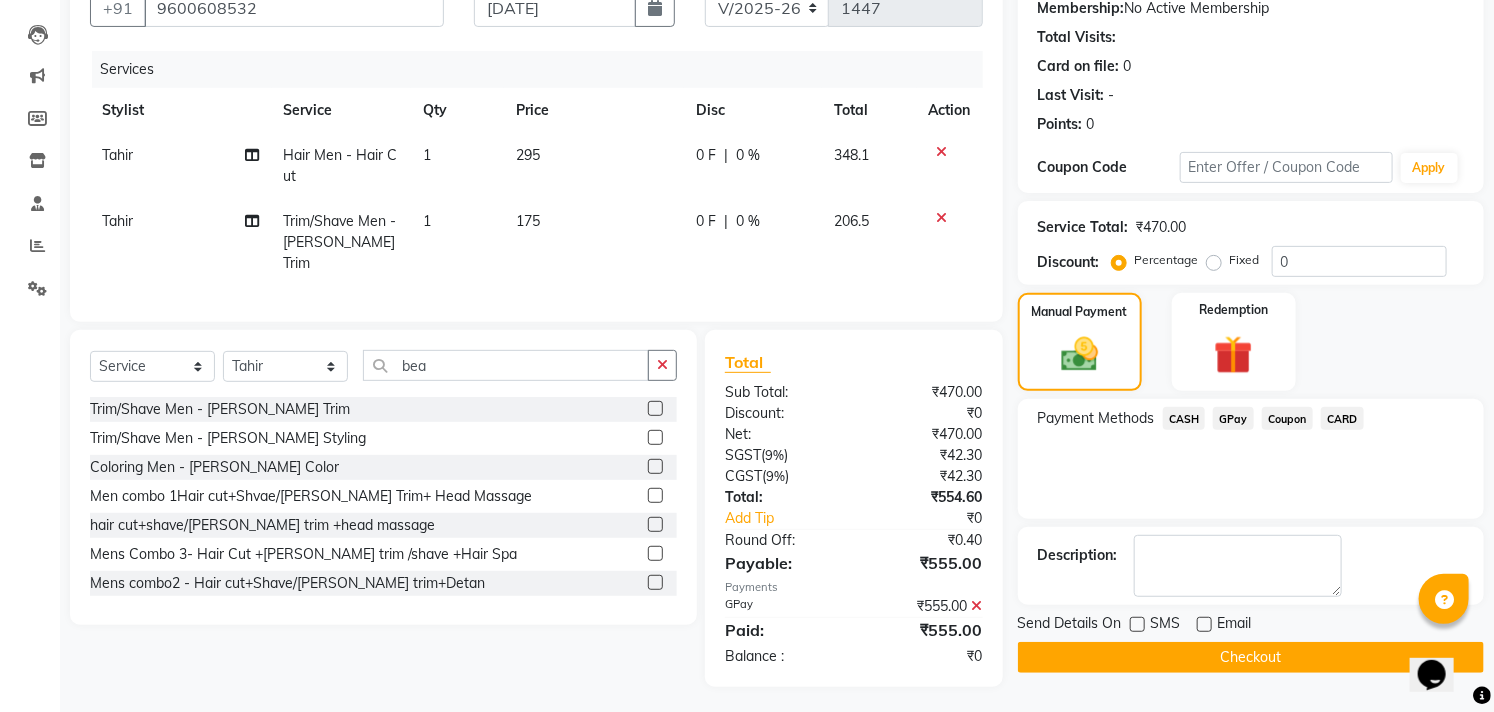 click on "Checkout" 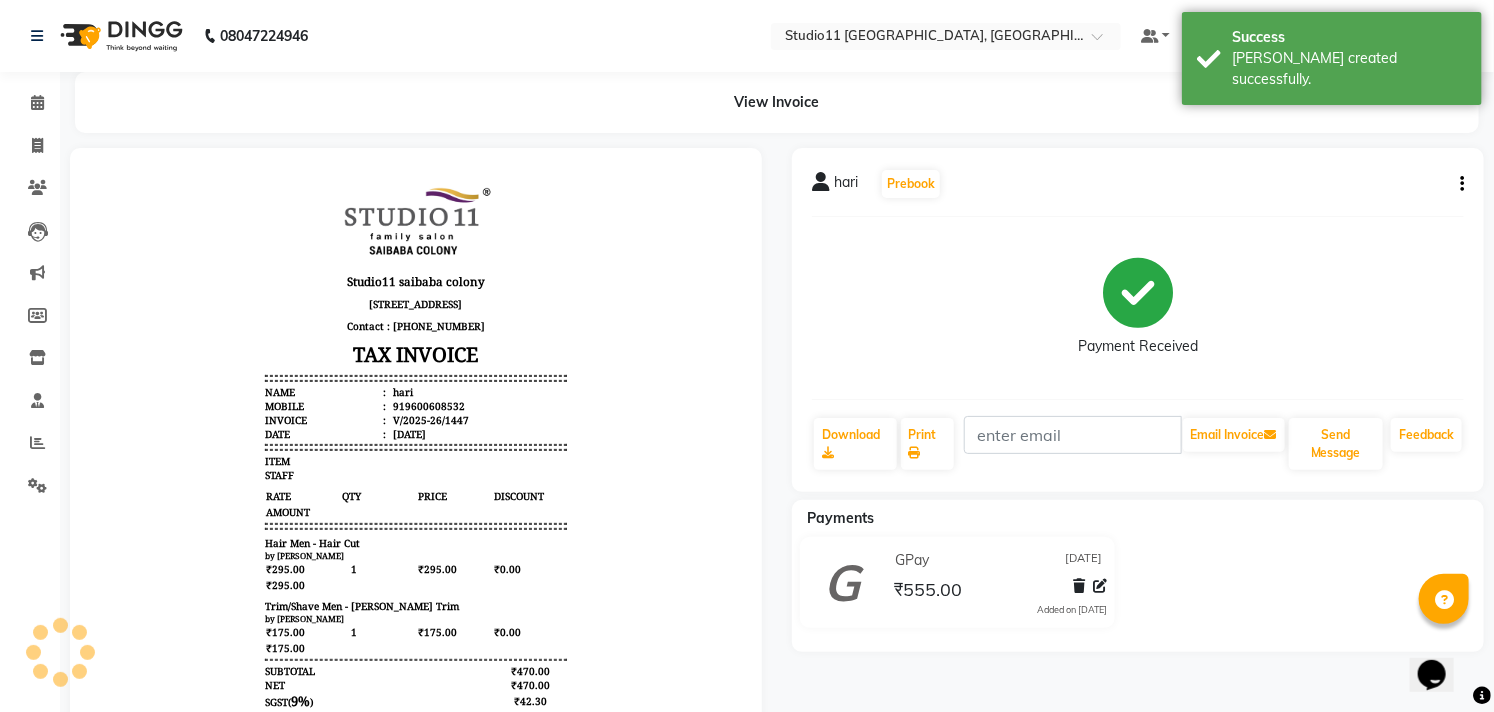 scroll, scrollTop: 0, scrollLeft: 0, axis: both 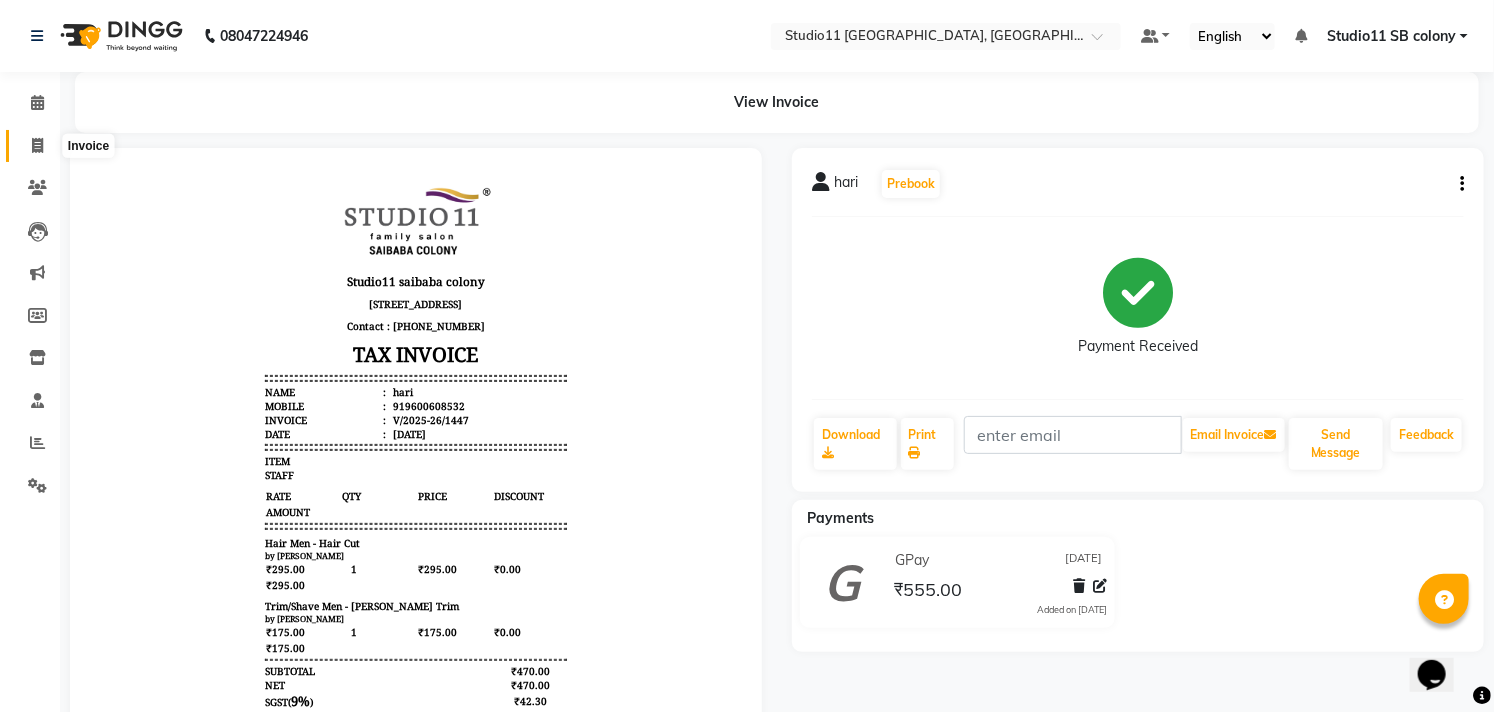 click 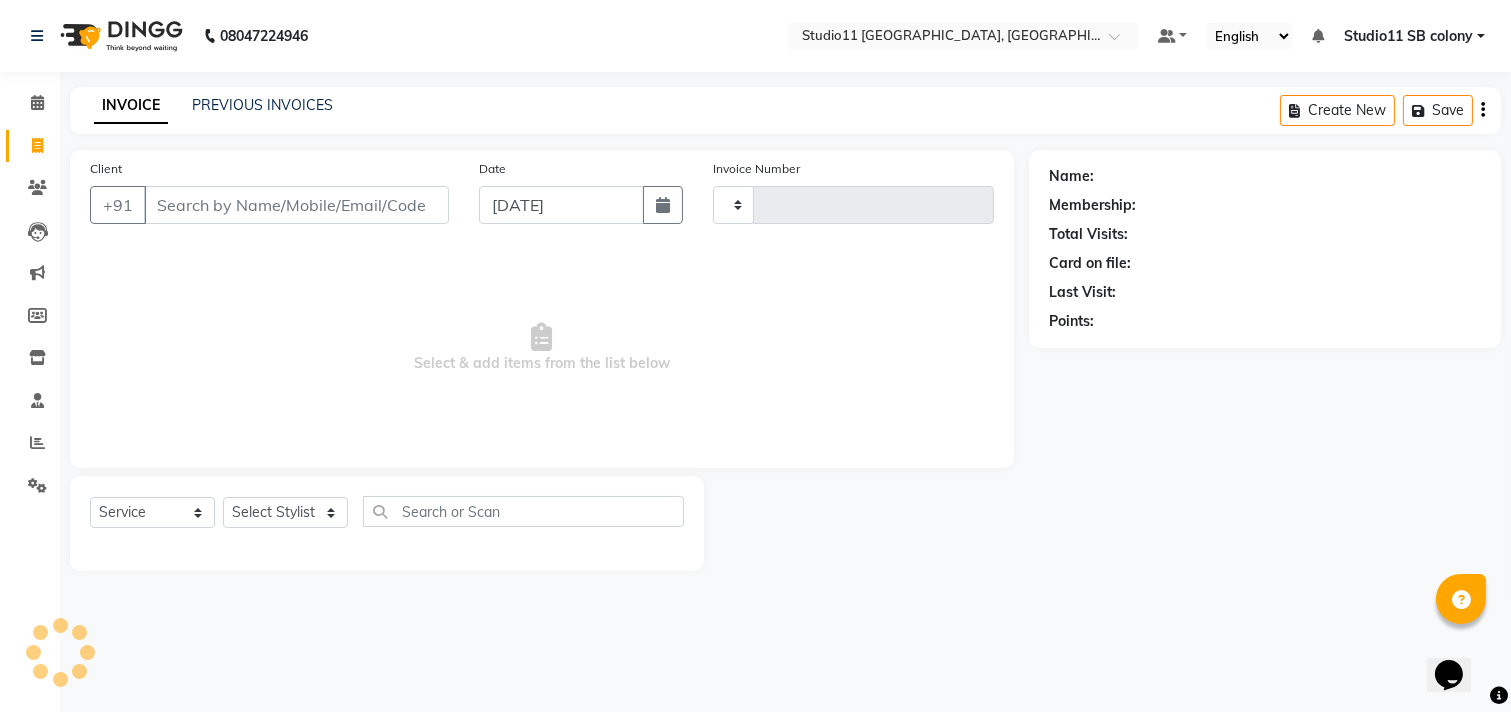 type on "1448" 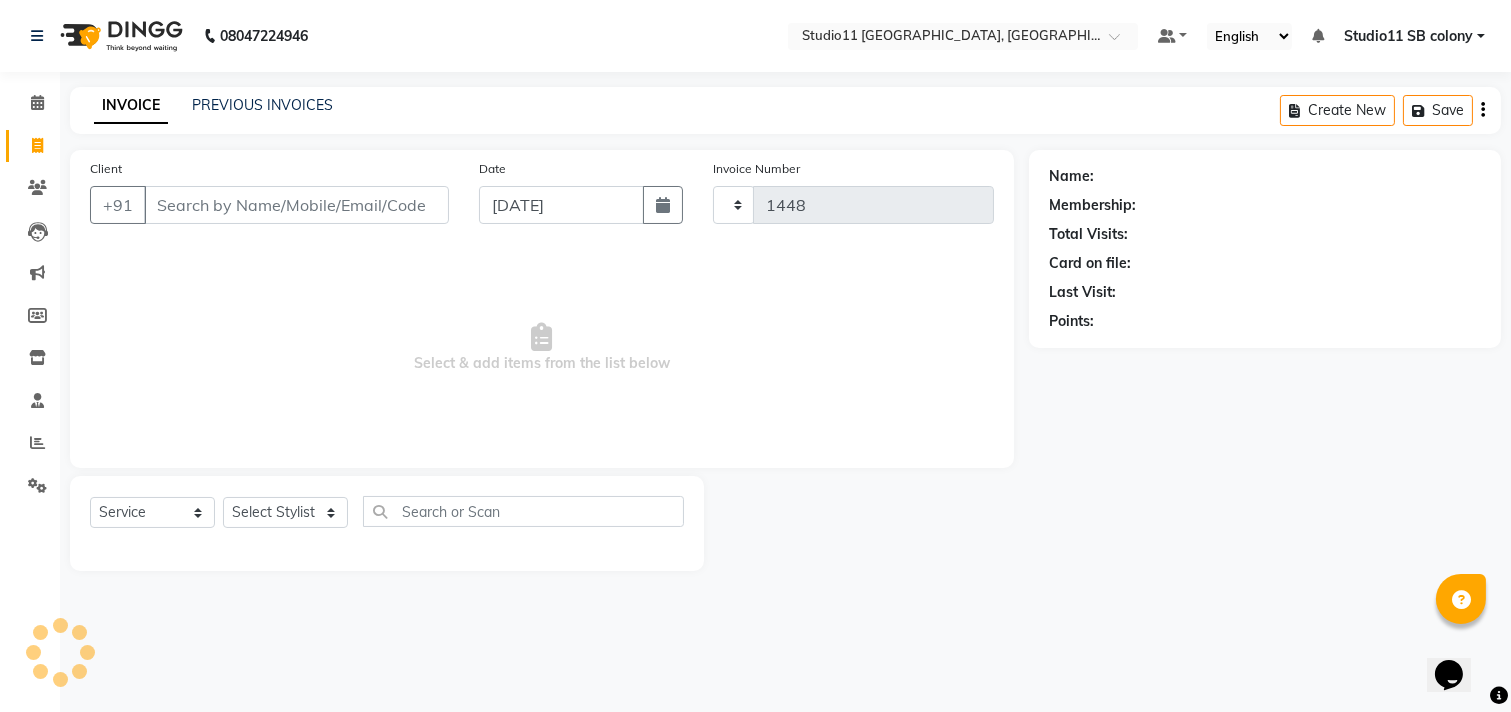 select on "7717" 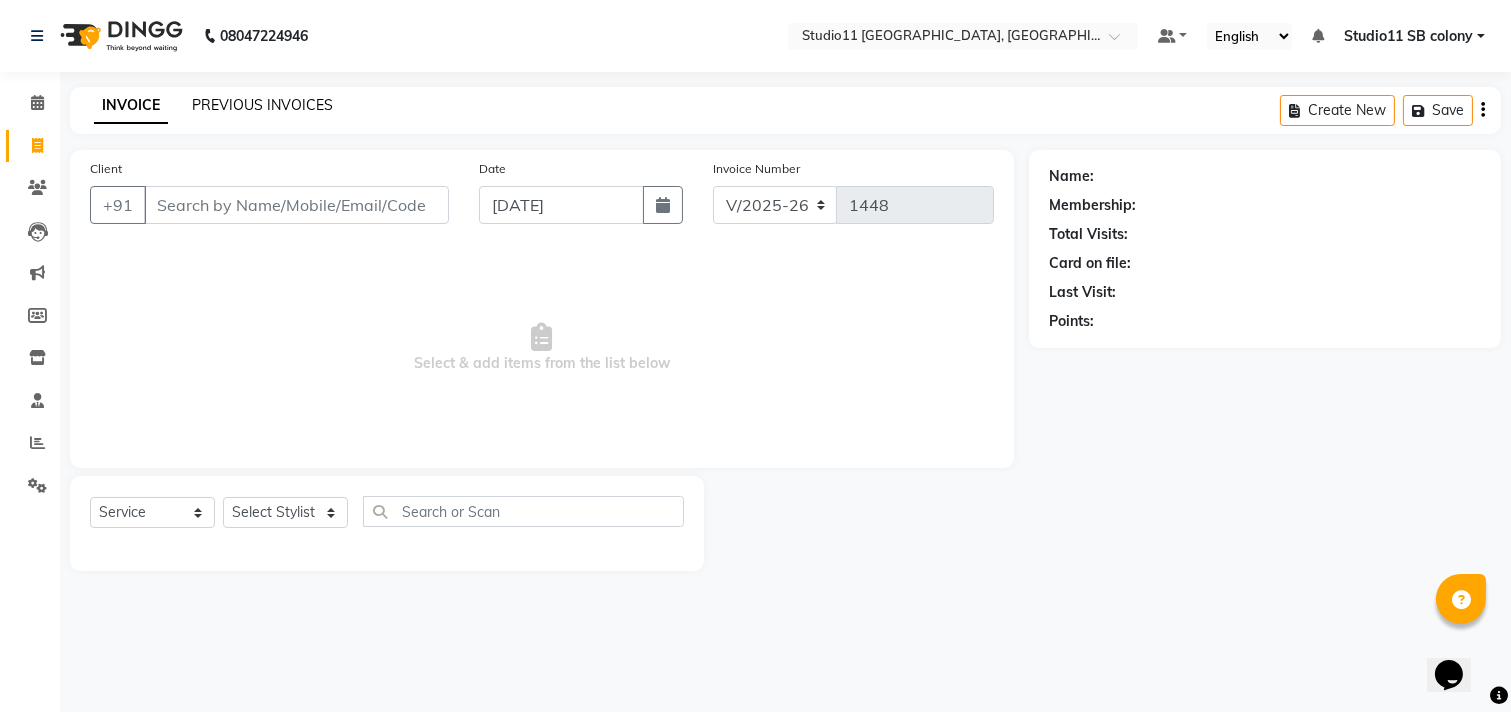 click on "PREVIOUS INVOICES" 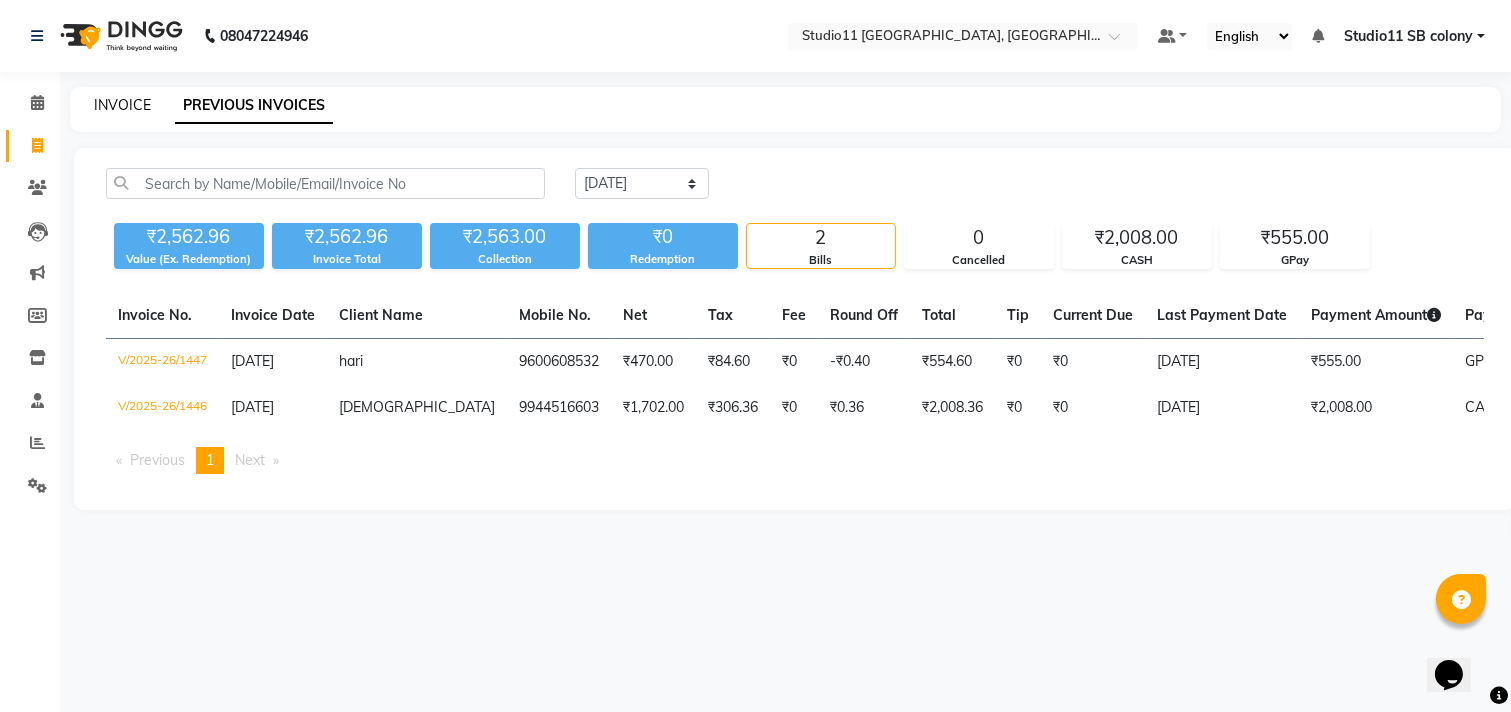 click on "INVOICE" 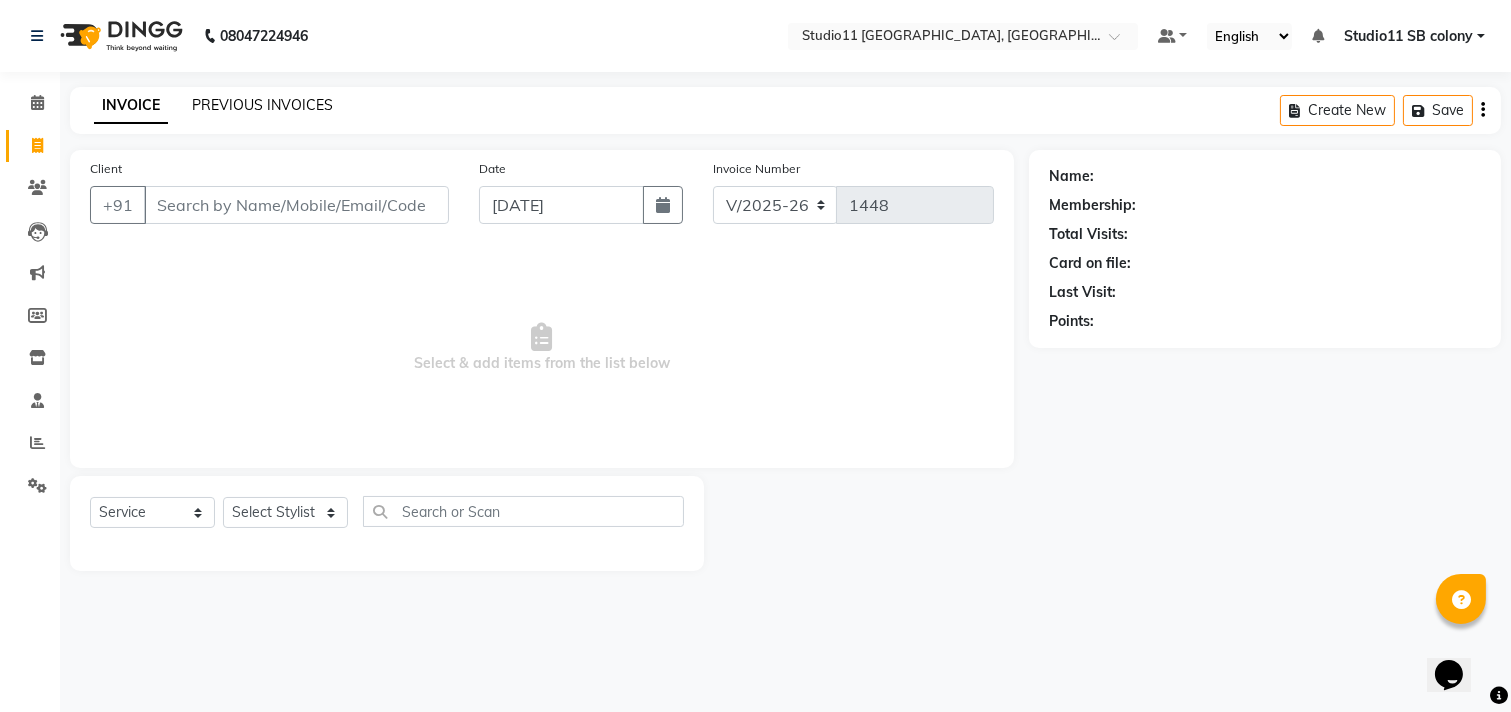 click on "PREVIOUS INVOICES" 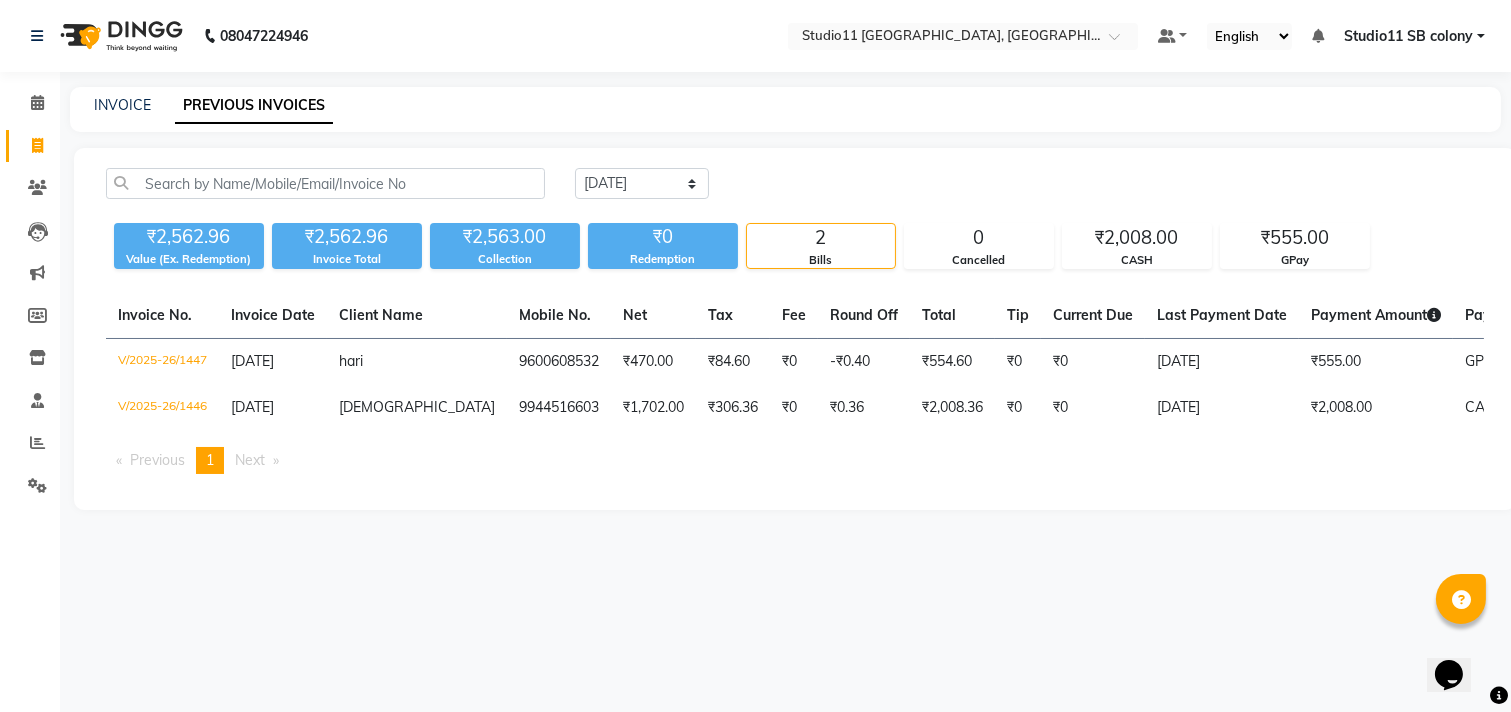 click on "INVOICE" 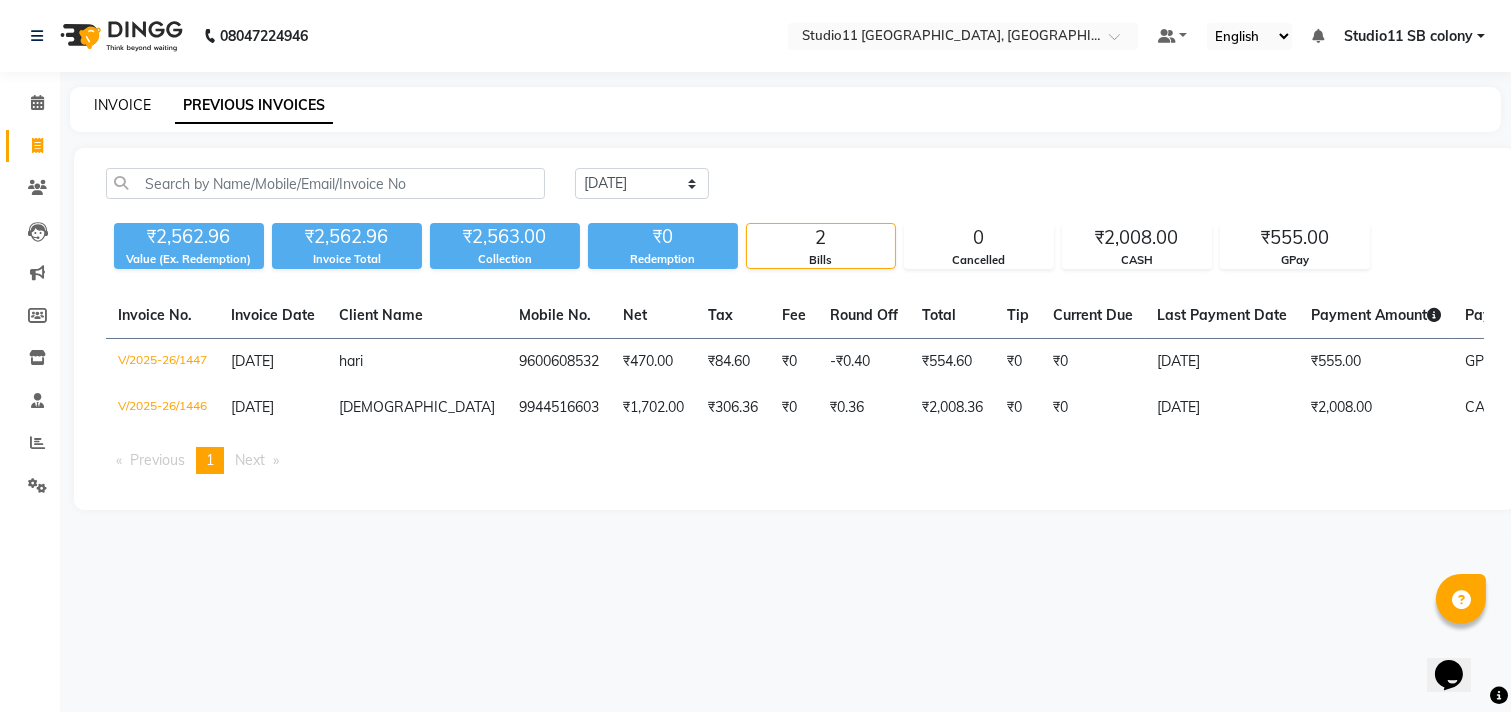click on "INVOICE" 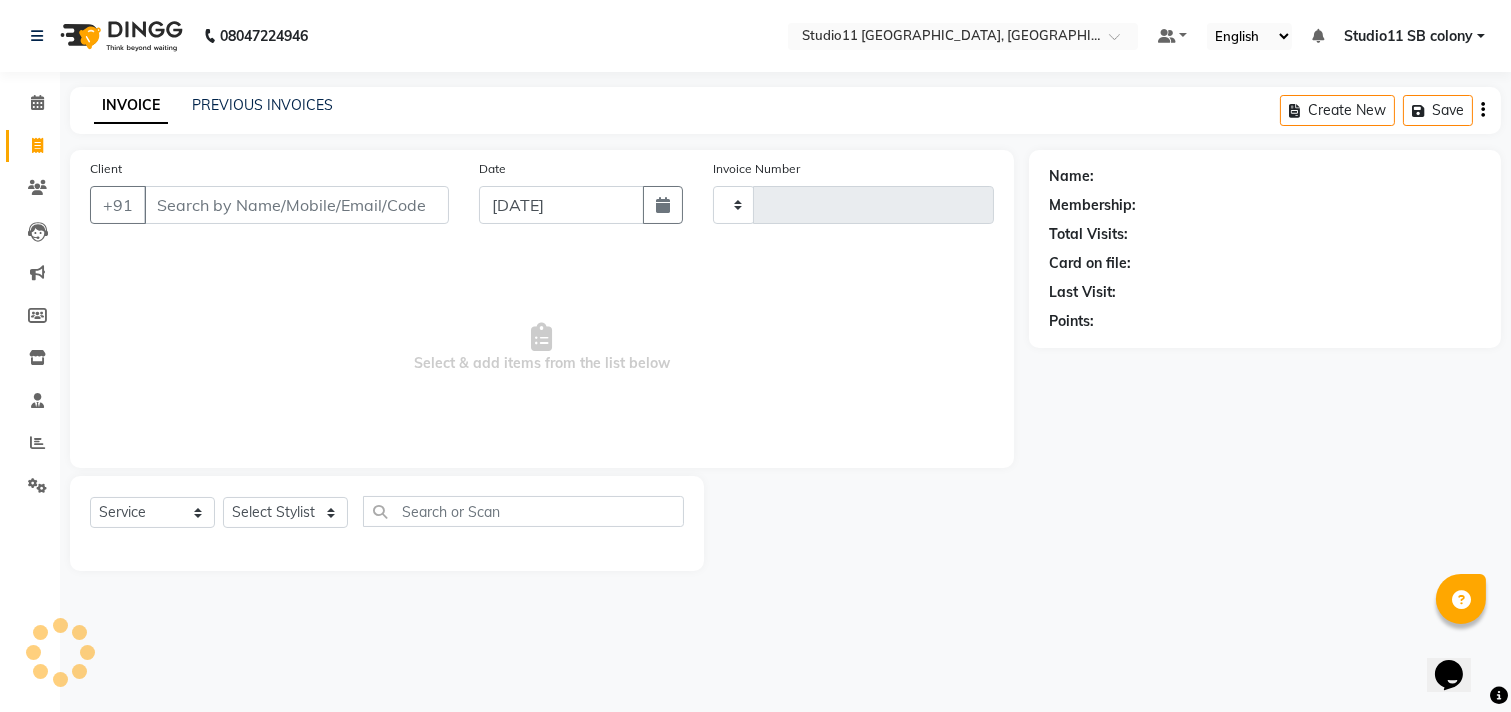 type on "1448" 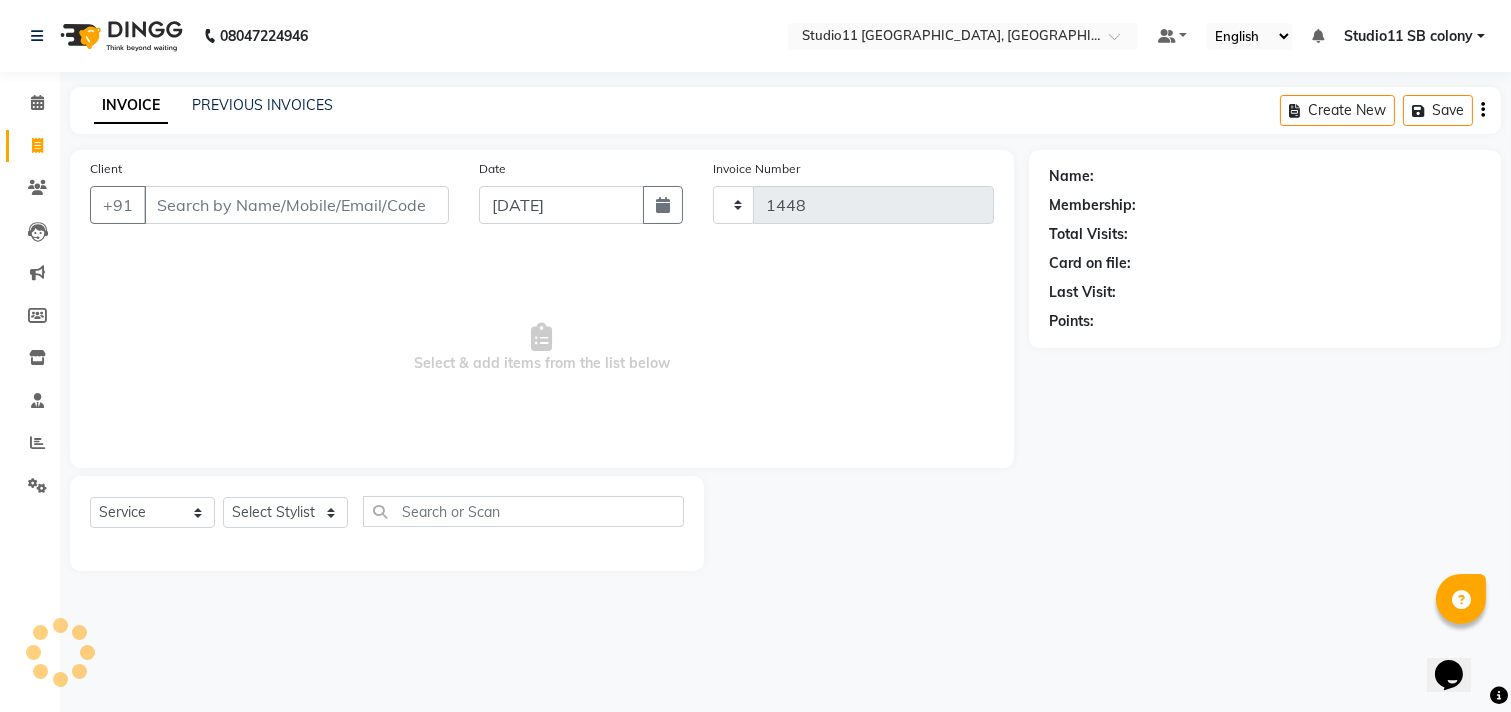 select on "7717" 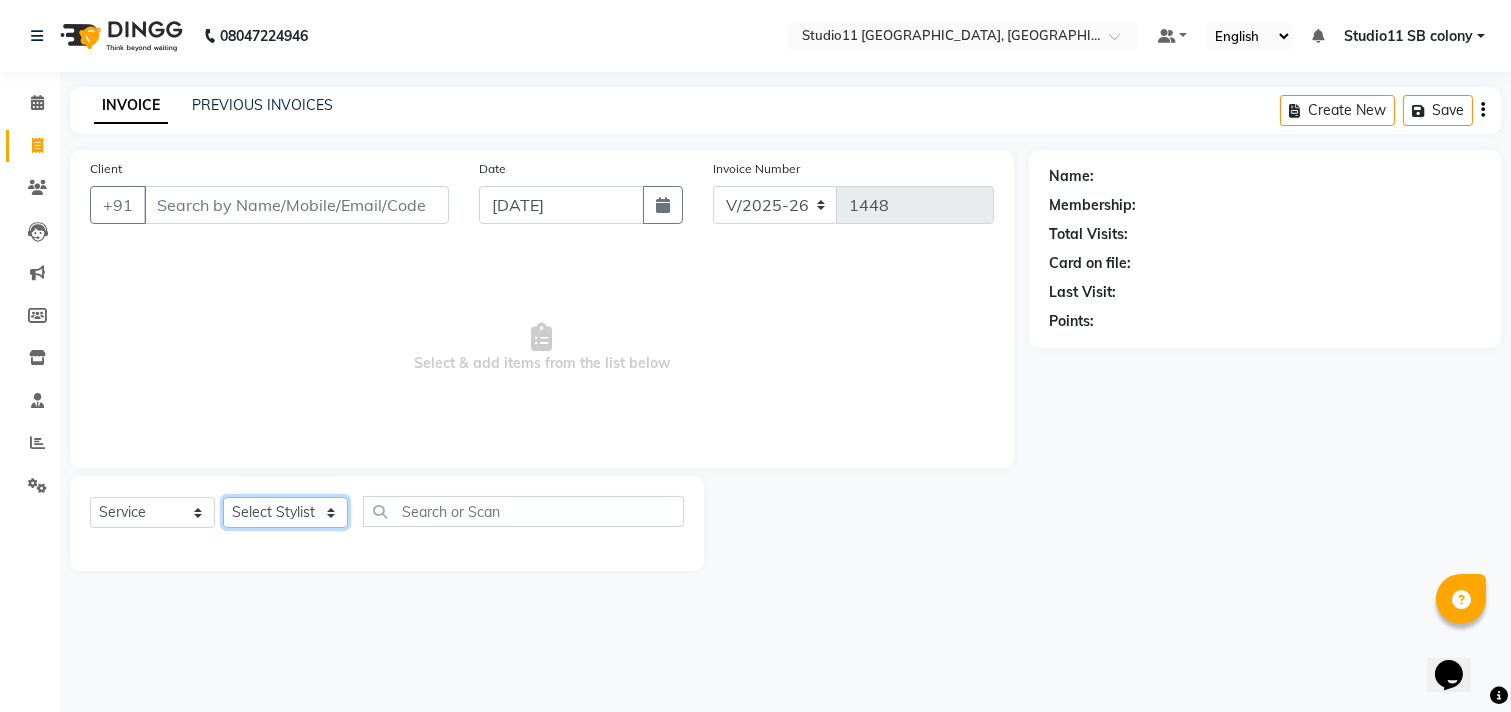 click on "Select Stylist [PERSON_NAME] Dani [PERSON_NAME] Josna kaif [PERSON_NAME] [PERSON_NAME] [PERSON_NAME] Studio11 SB colony Tahir tamil" 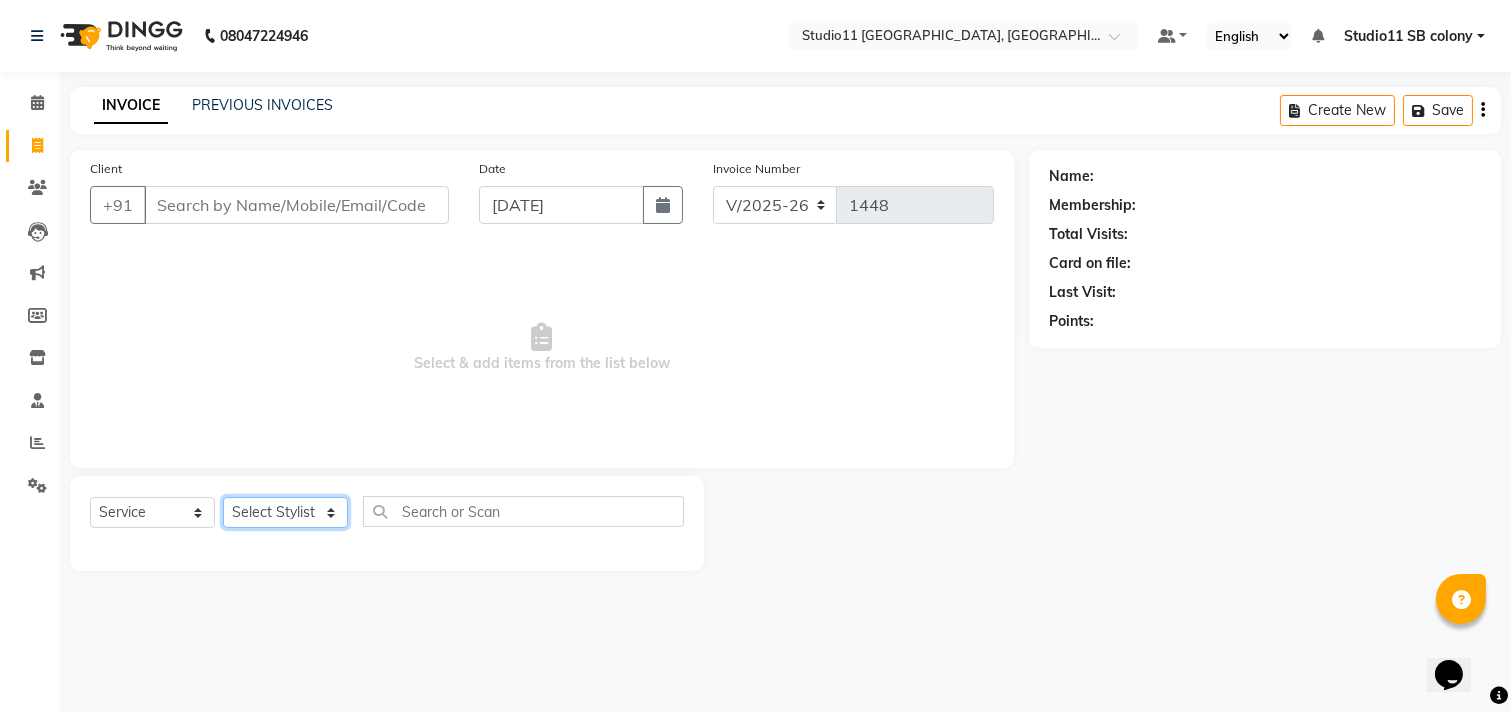 select on "68719" 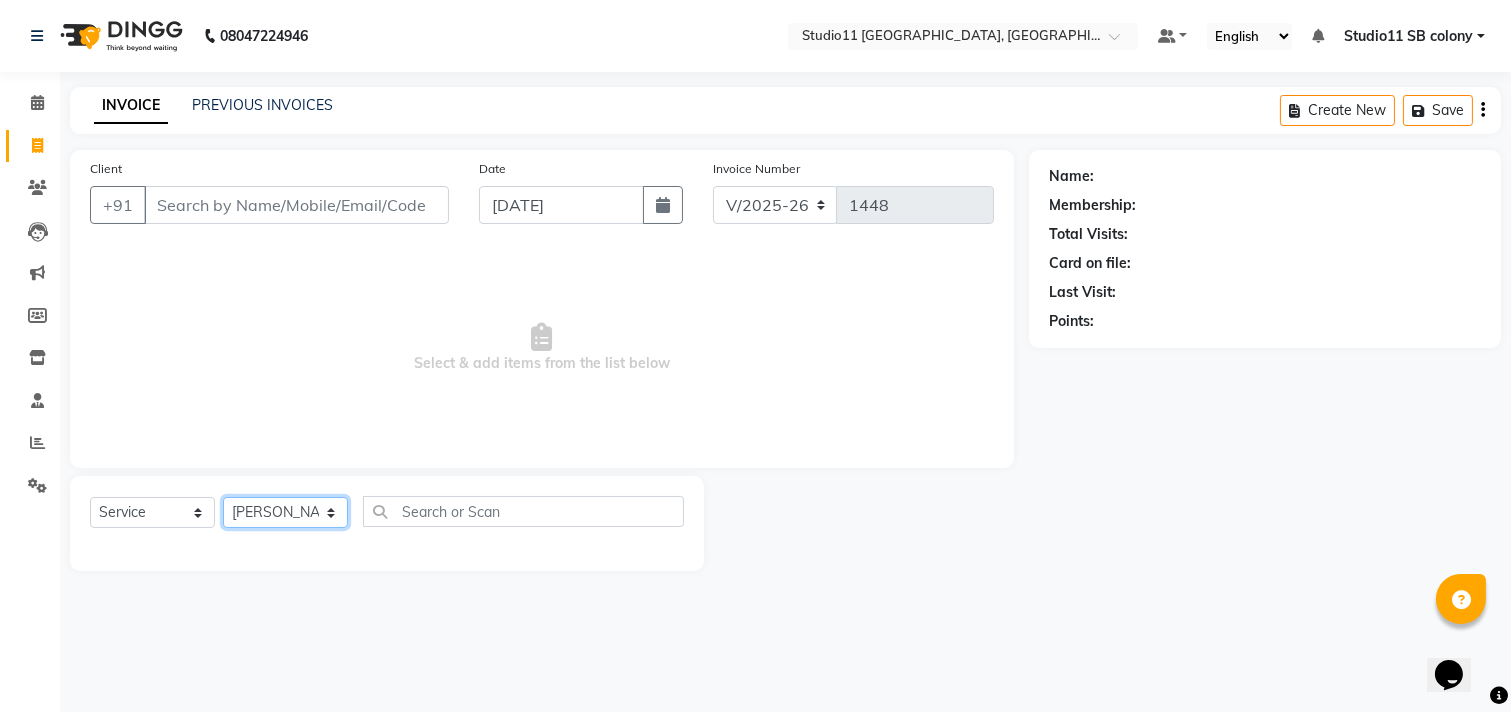 click on "Select Stylist [PERSON_NAME] Dani [PERSON_NAME] Josna kaif [PERSON_NAME] [PERSON_NAME] [PERSON_NAME] Studio11 SB colony Tahir tamil" 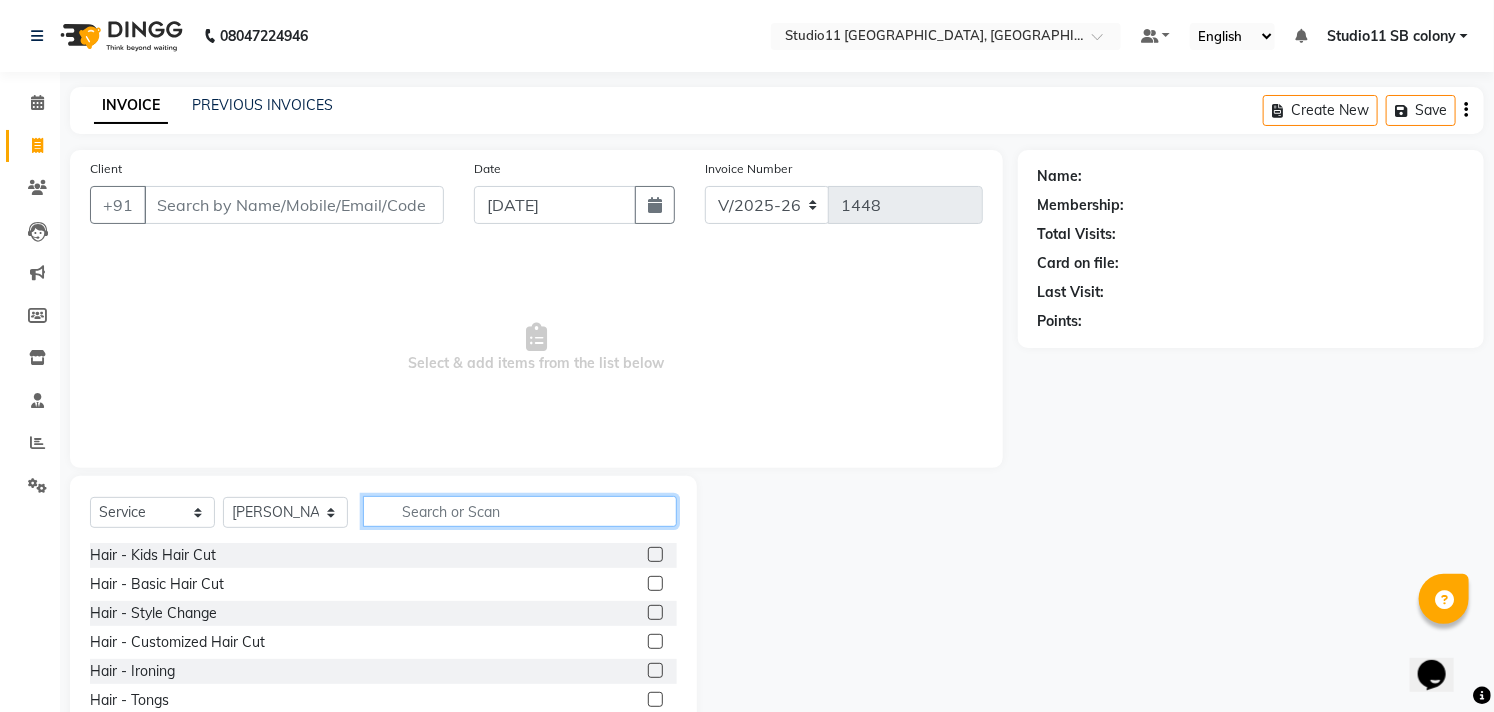 click 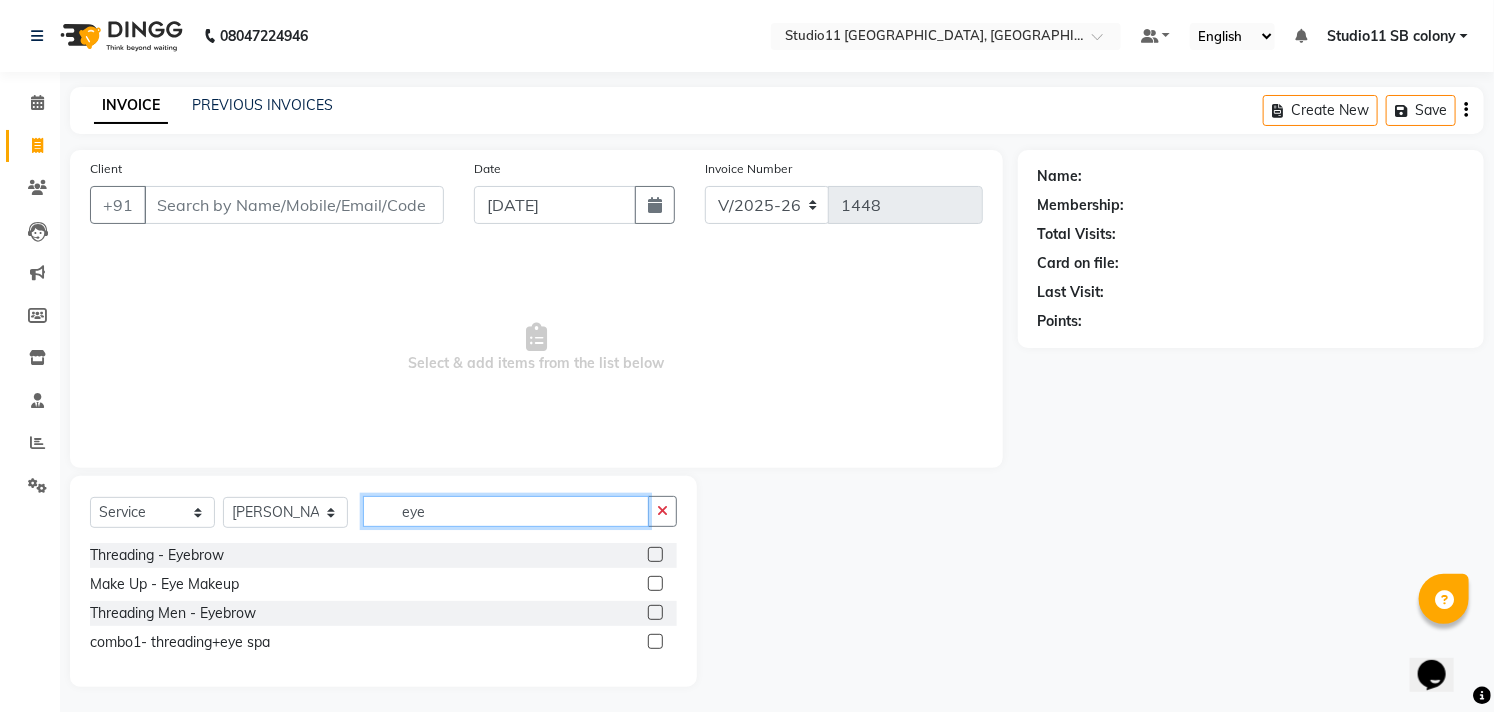 type on "eye" 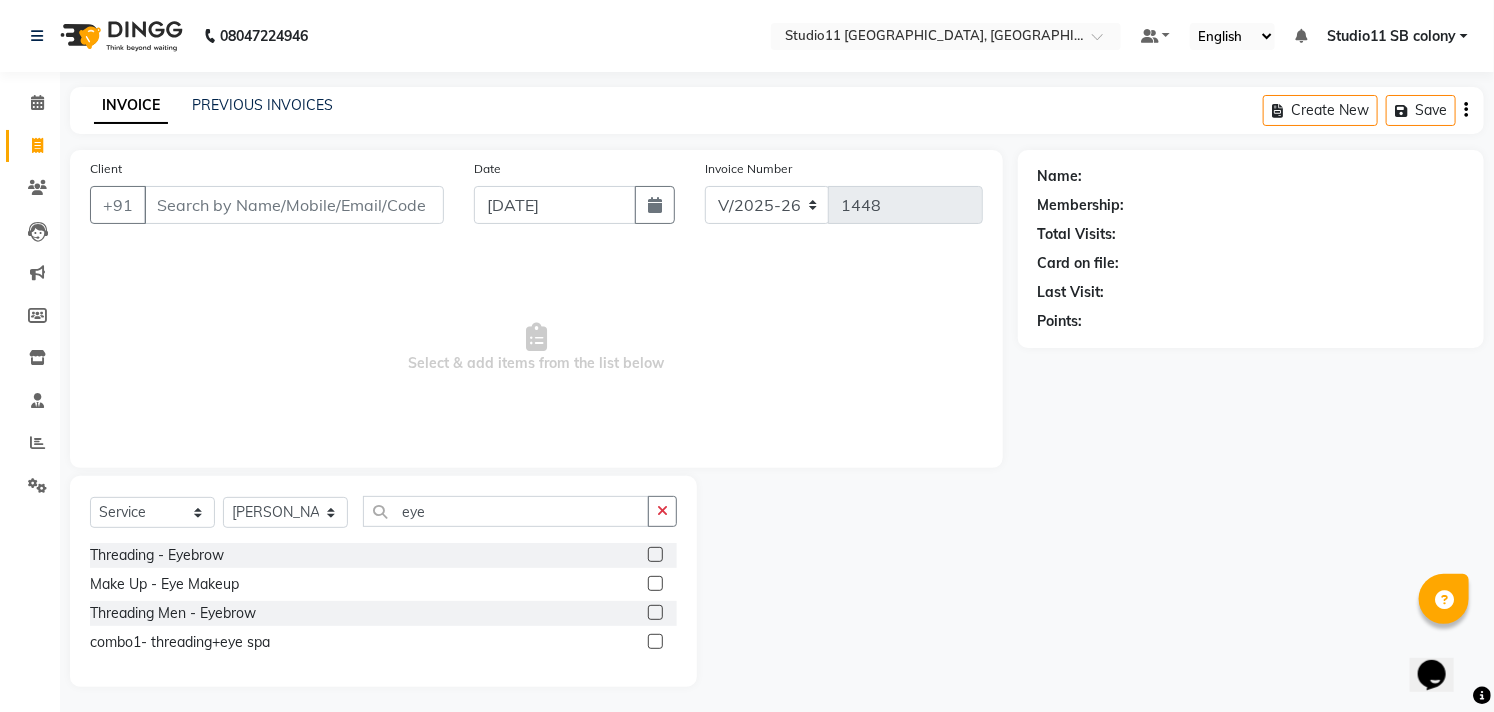 click 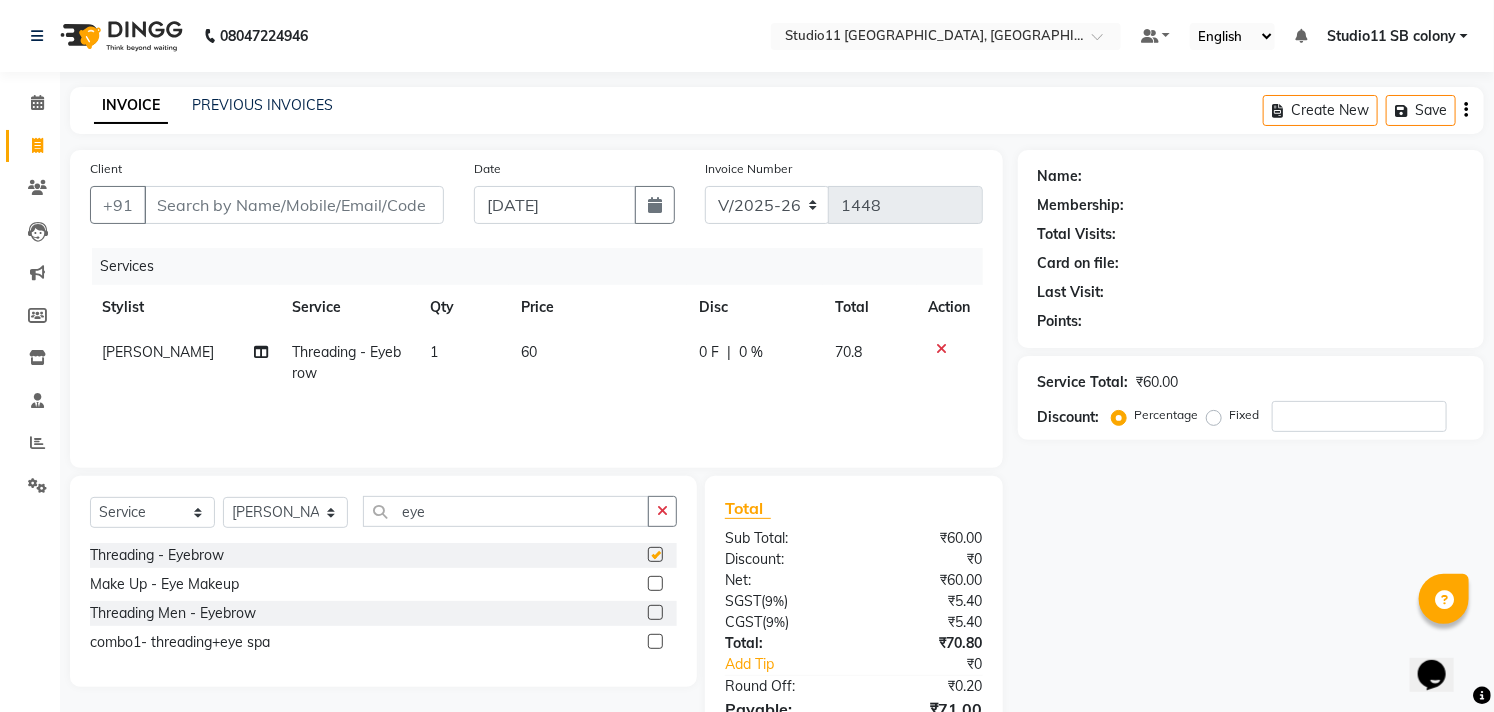 checkbox on "false" 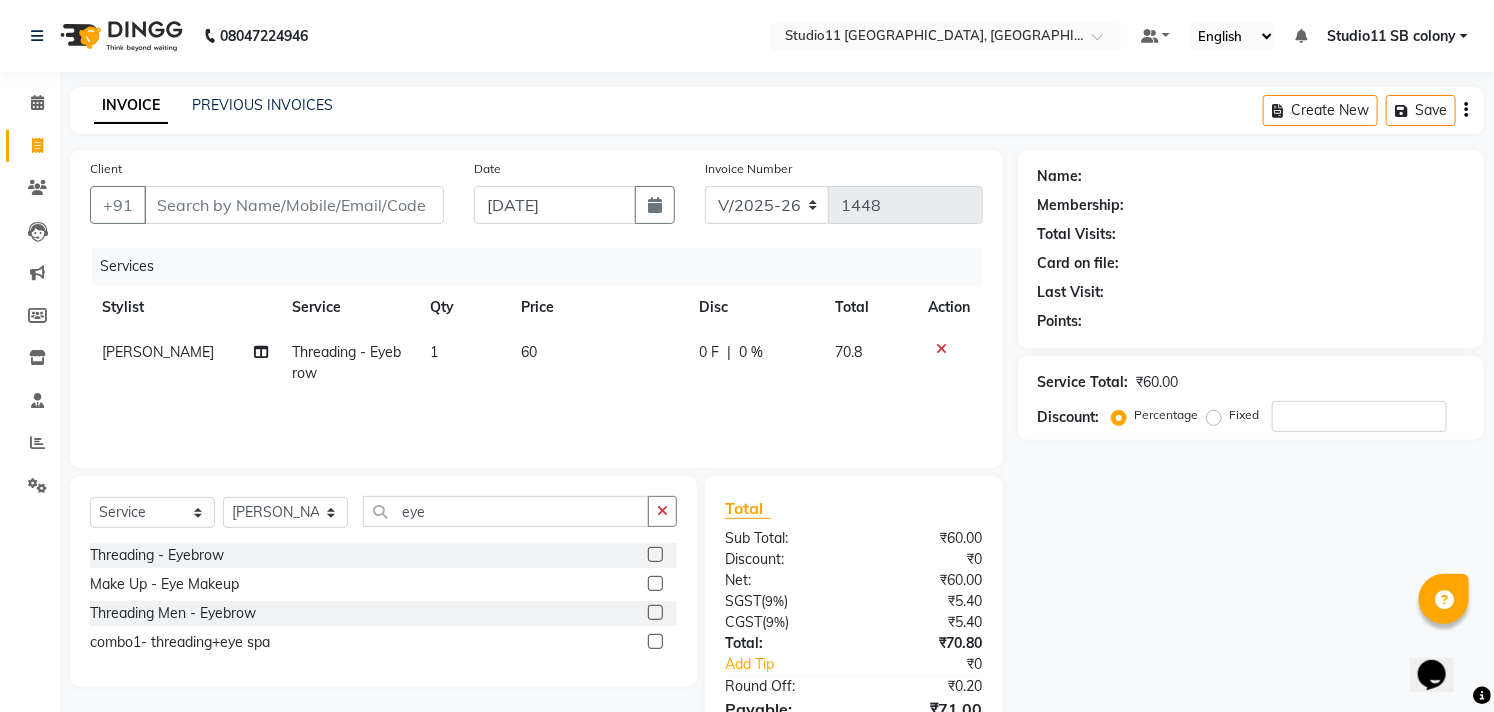 scroll, scrollTop: 108, scrollLeft: 0, axis: vertical 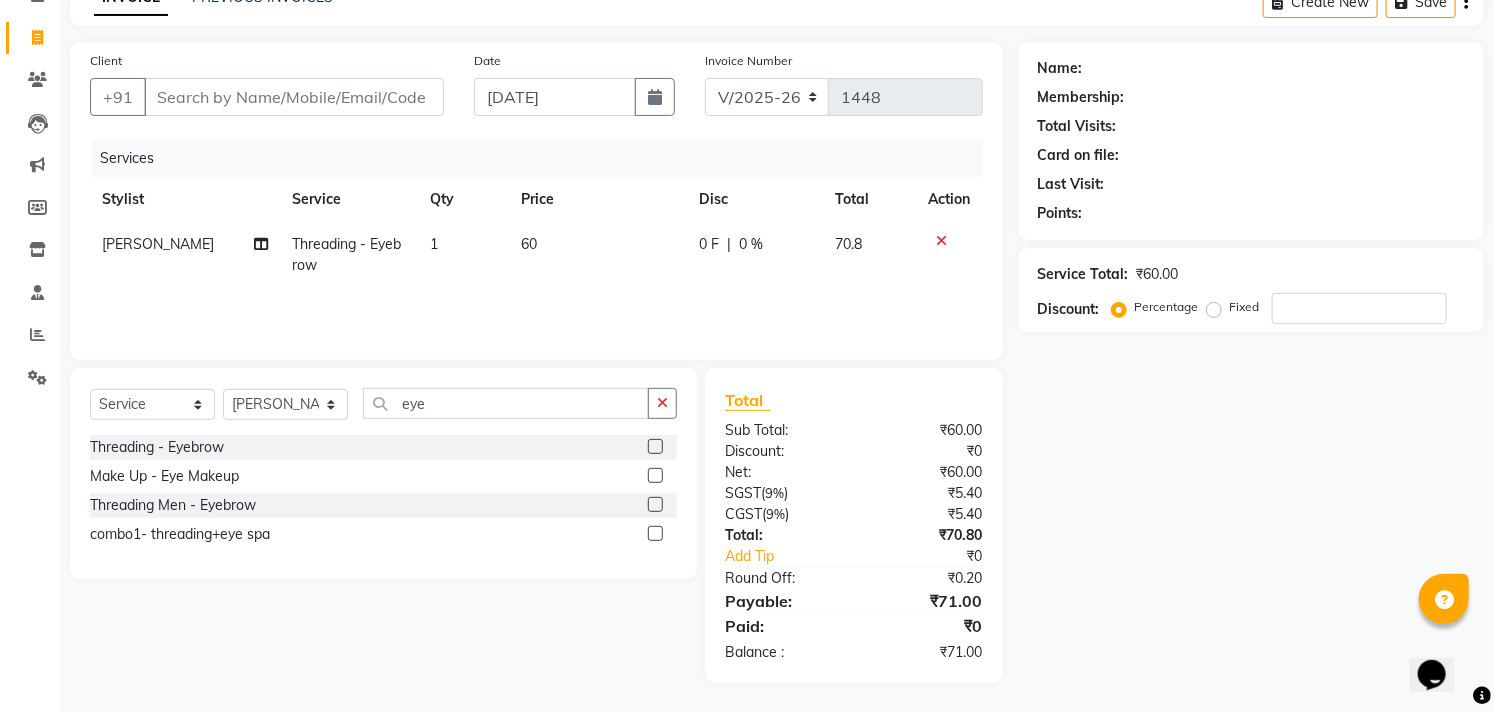 click on "60" 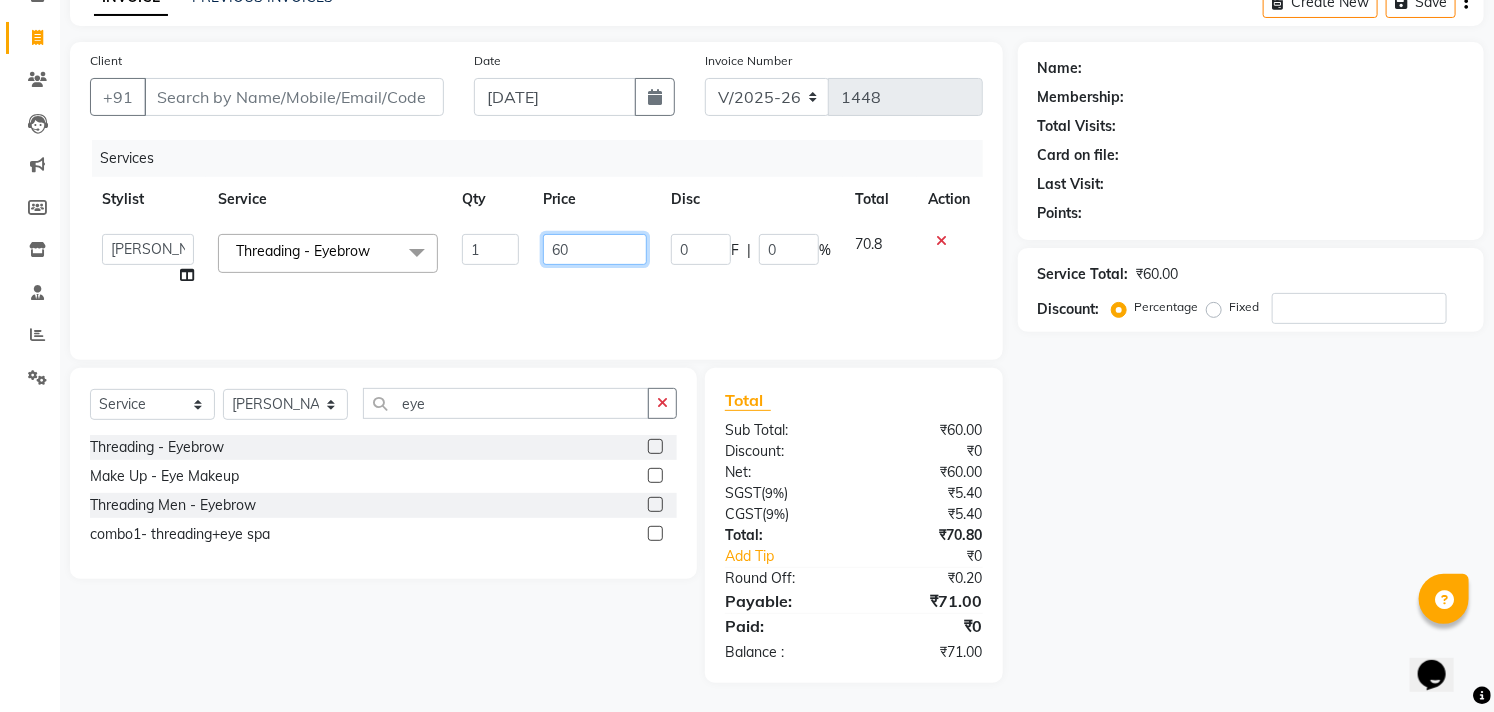 click on "60" 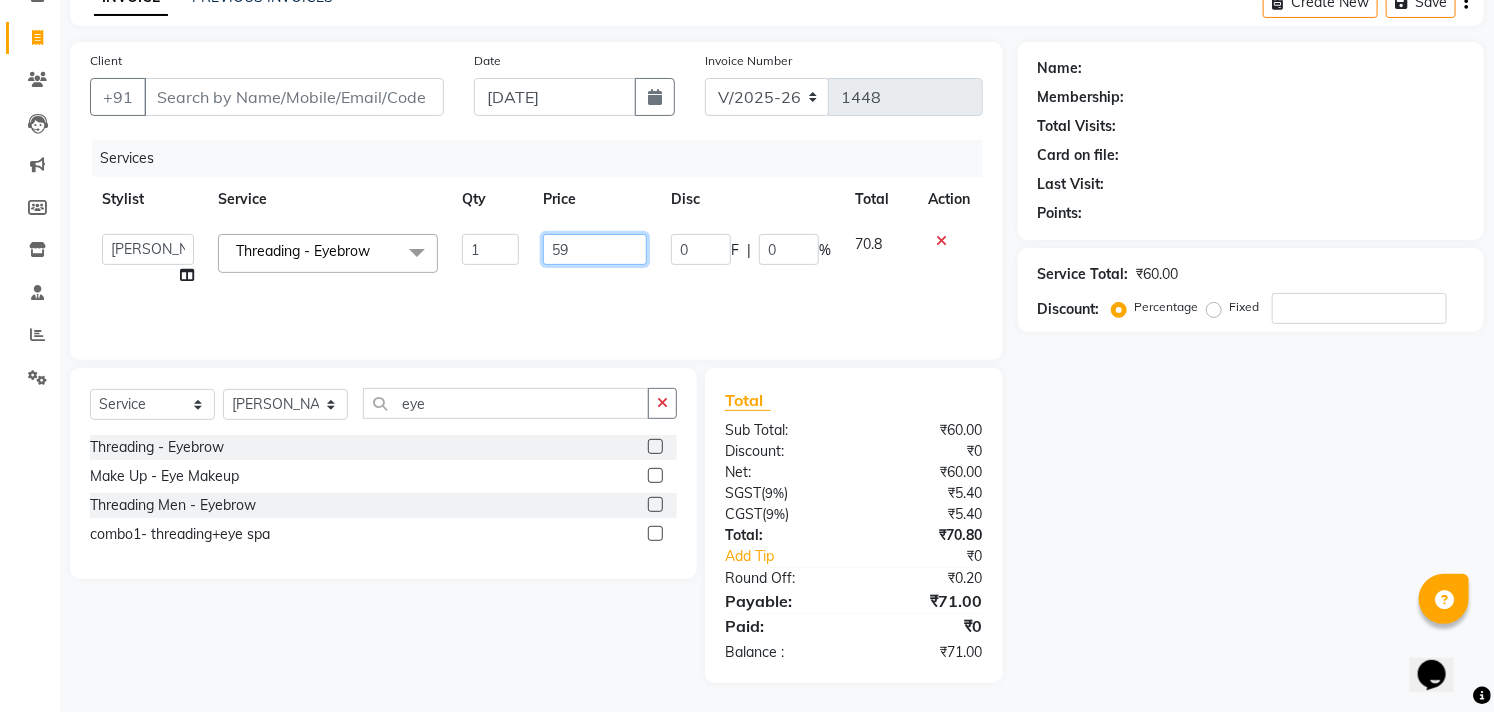 type on "59.5" 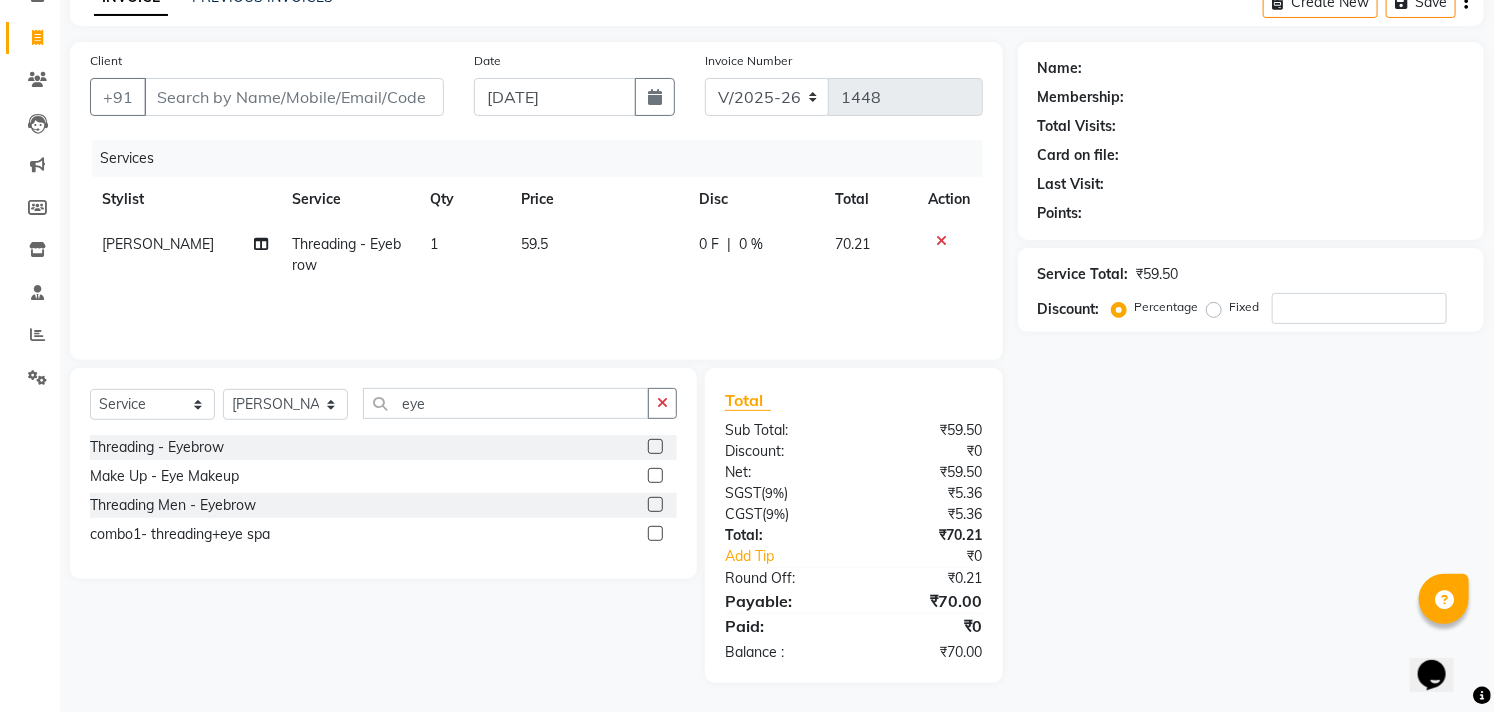 click on "Services Stylist Service Qty Price Disc Total Action Josna Threading - Eyebrow 1 59.5 0 F | 0 % 70.21" 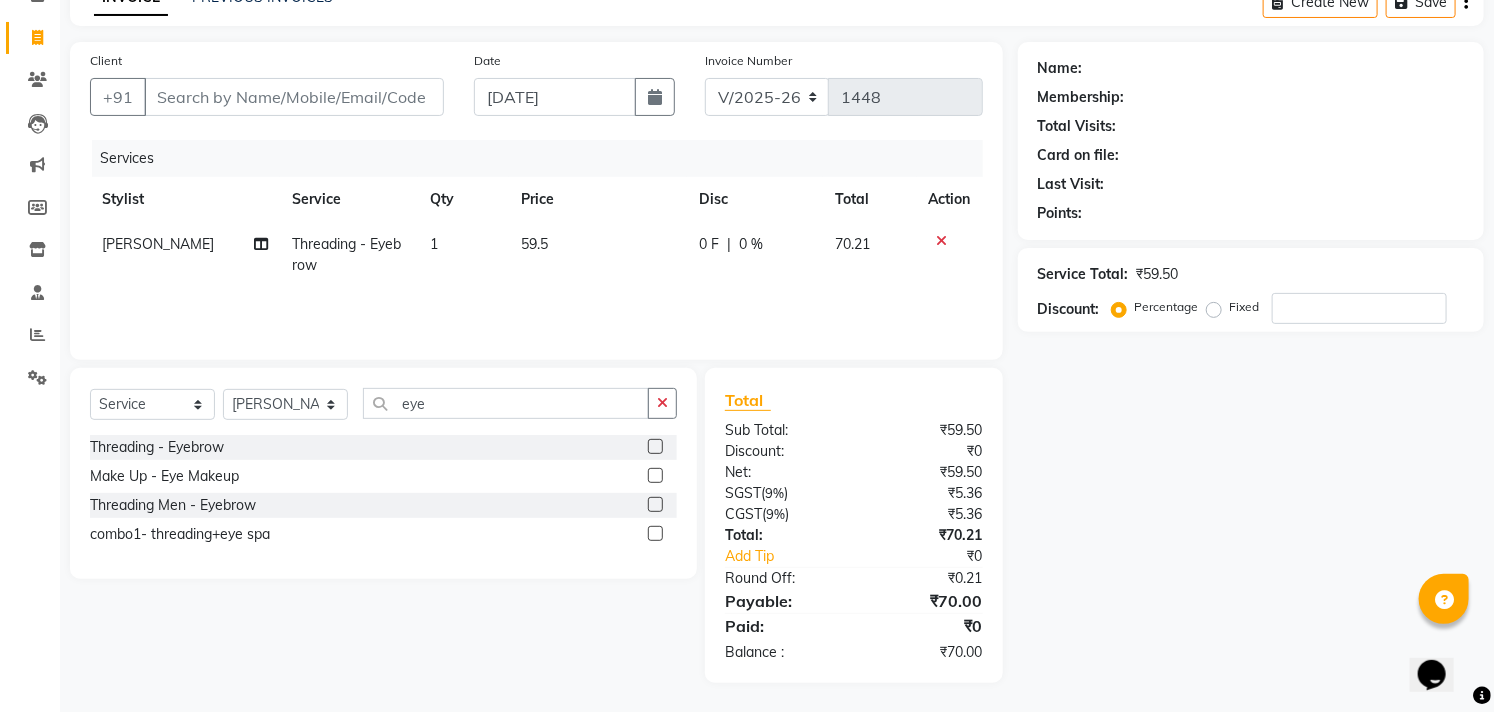 drag, startPoint x: 1088, startPoint y: 532, endPoint x: 985, endPoint y: 385, distance: 179.49373 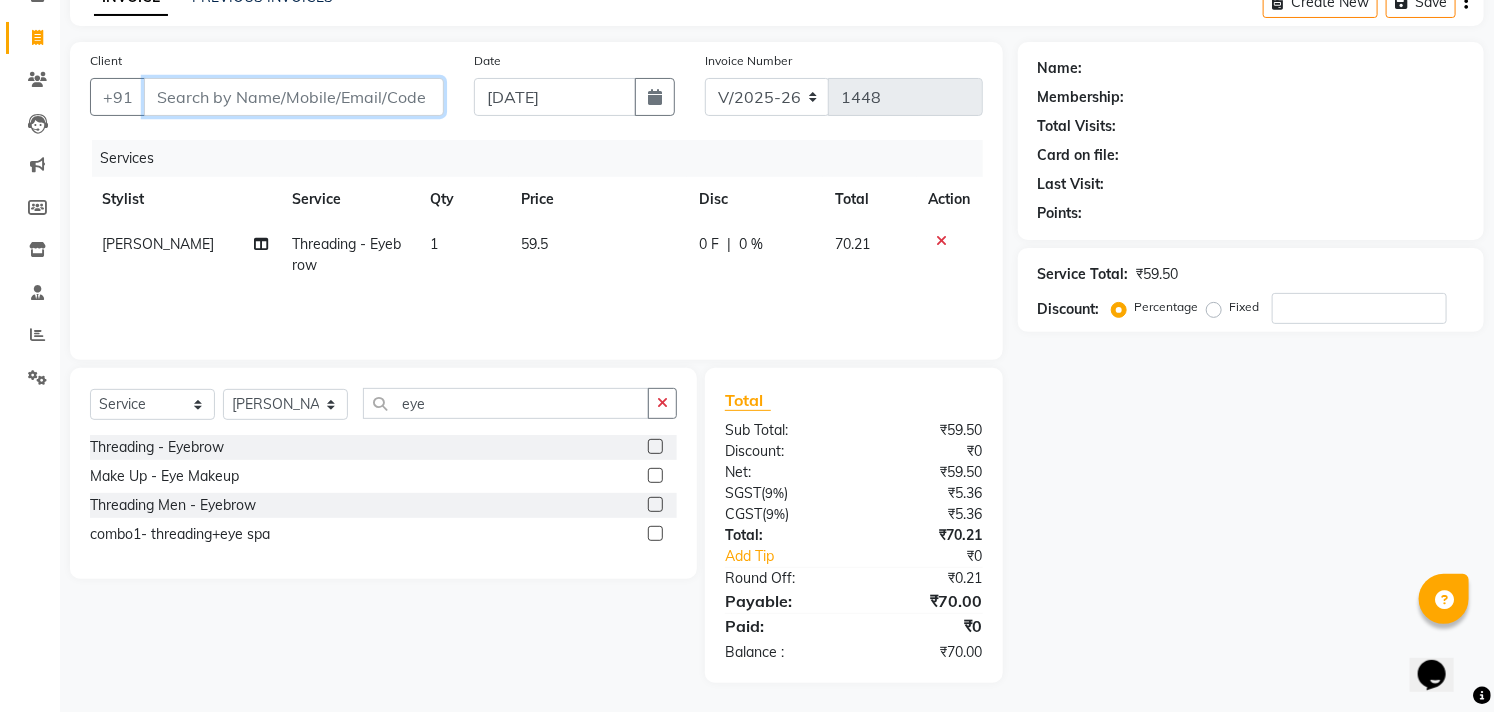 click on "Client" at bounding box center [294, 97] 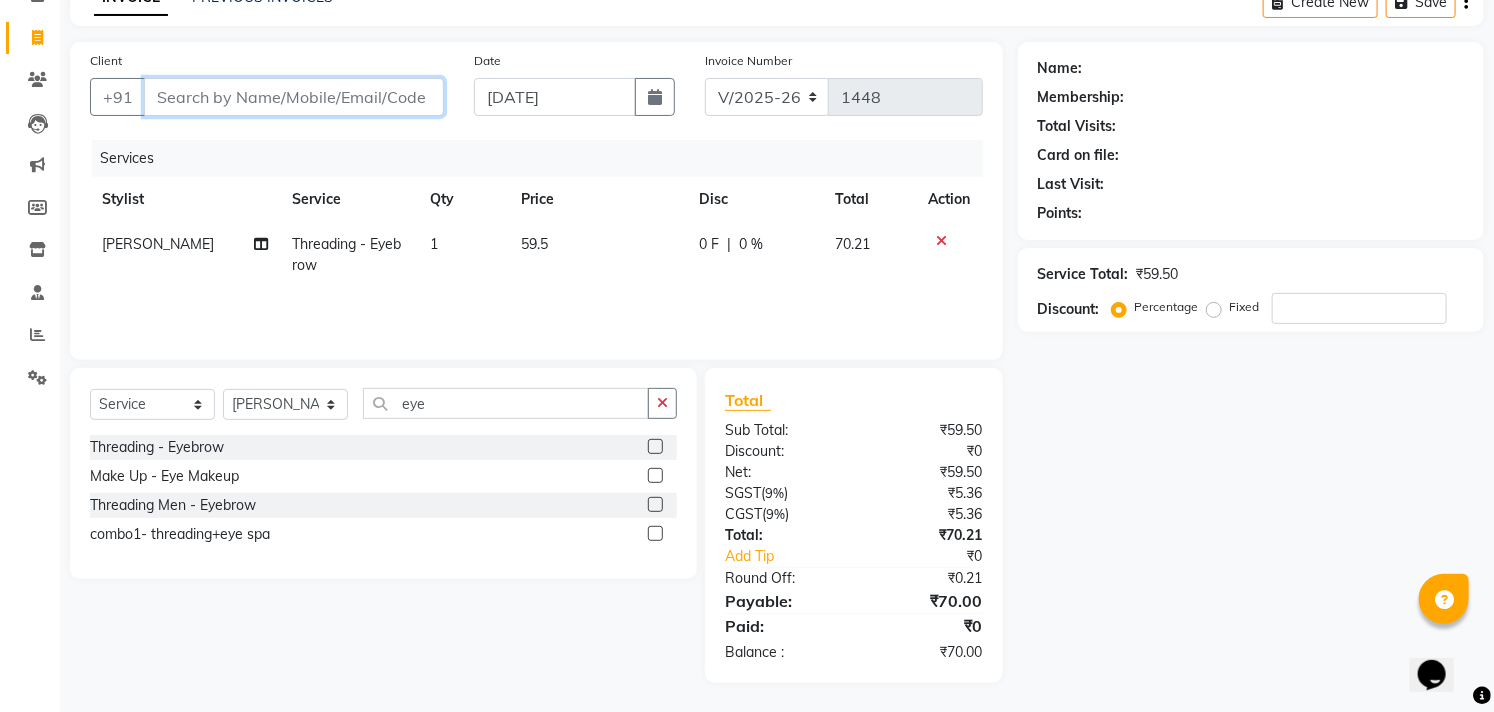 type on "9" 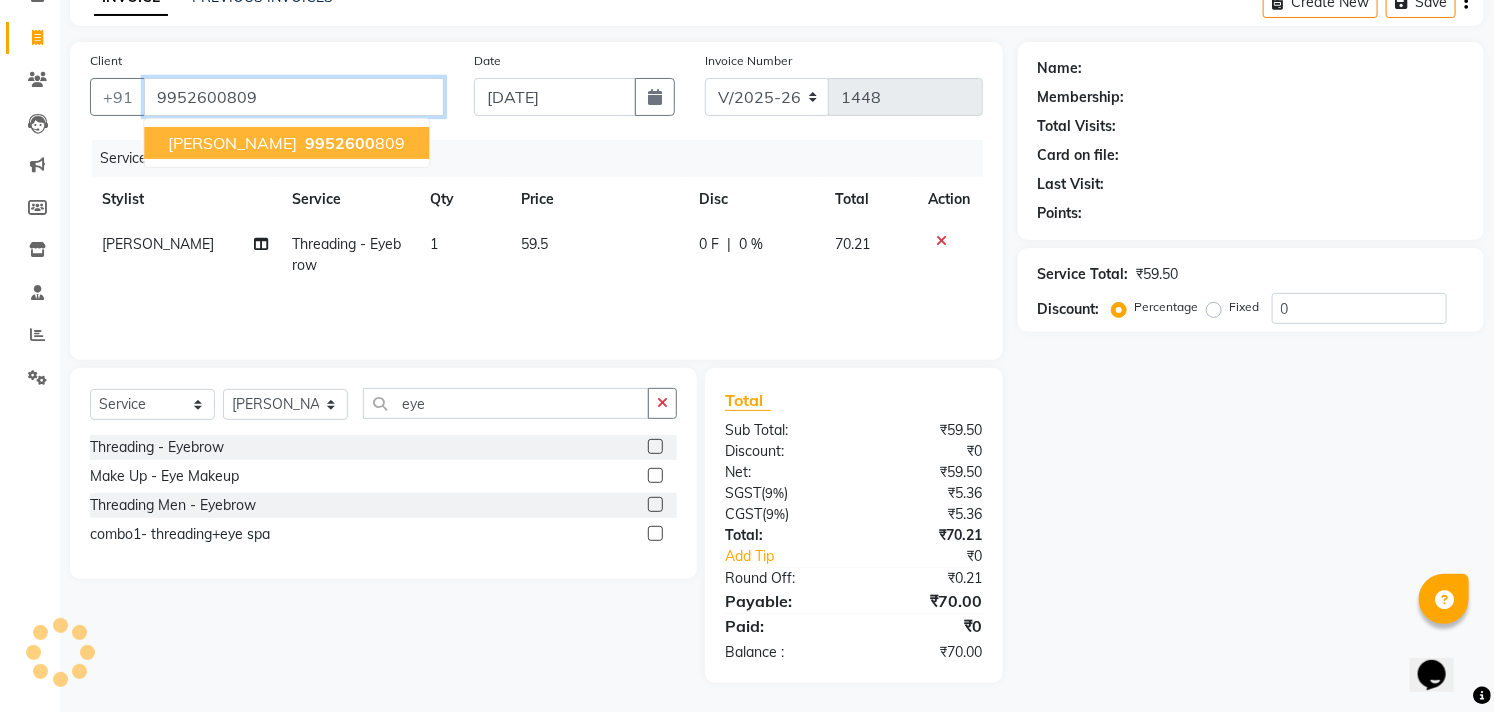 type on "9952600809" 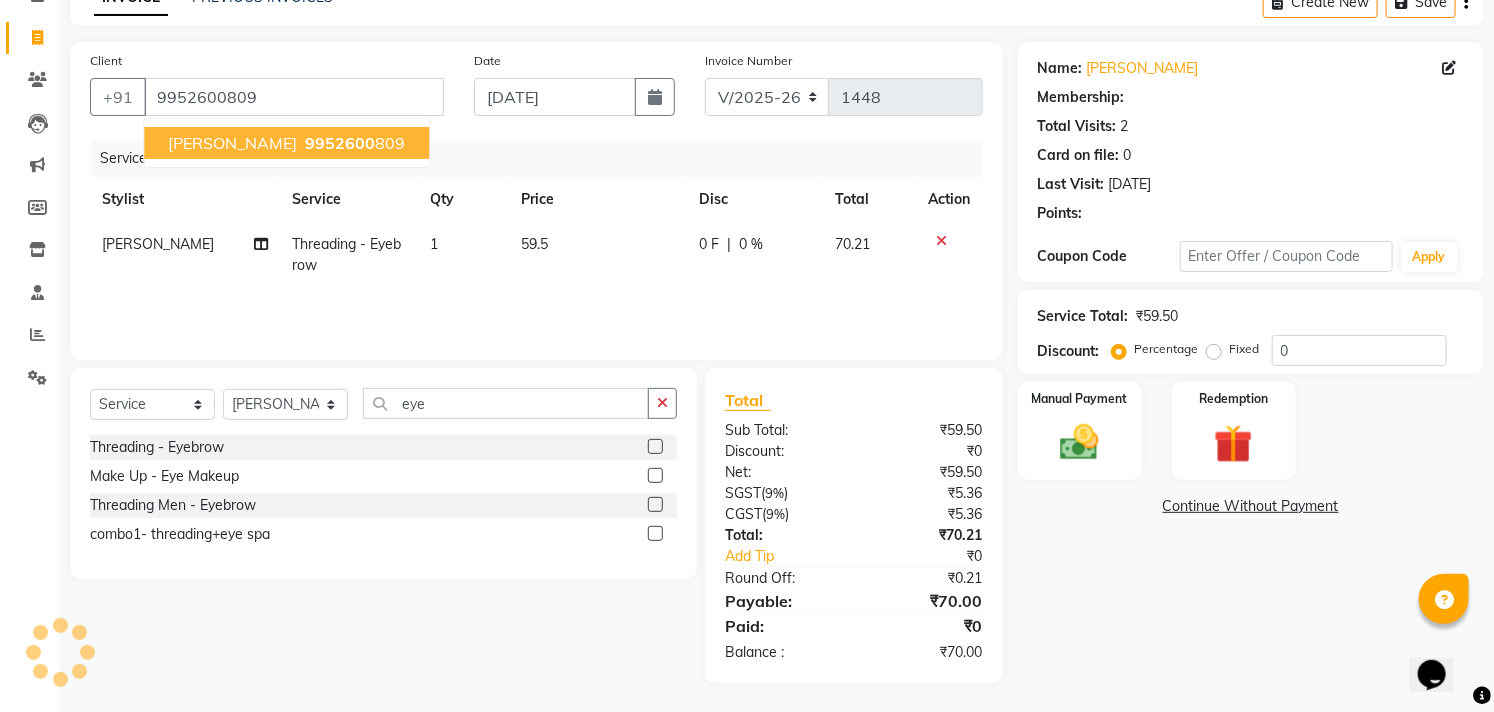 select on "1: Object" 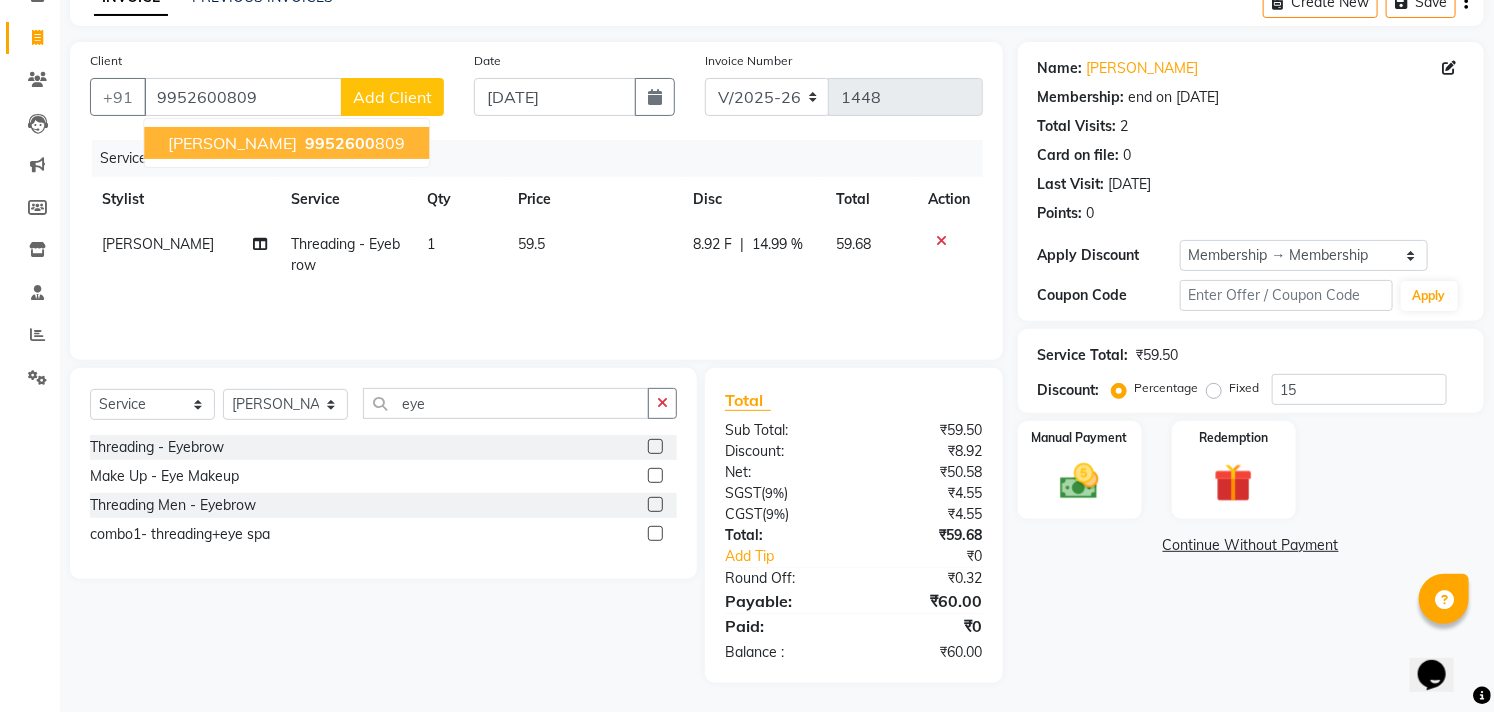 click on "9952600 809" at bounding box center (353, 143) 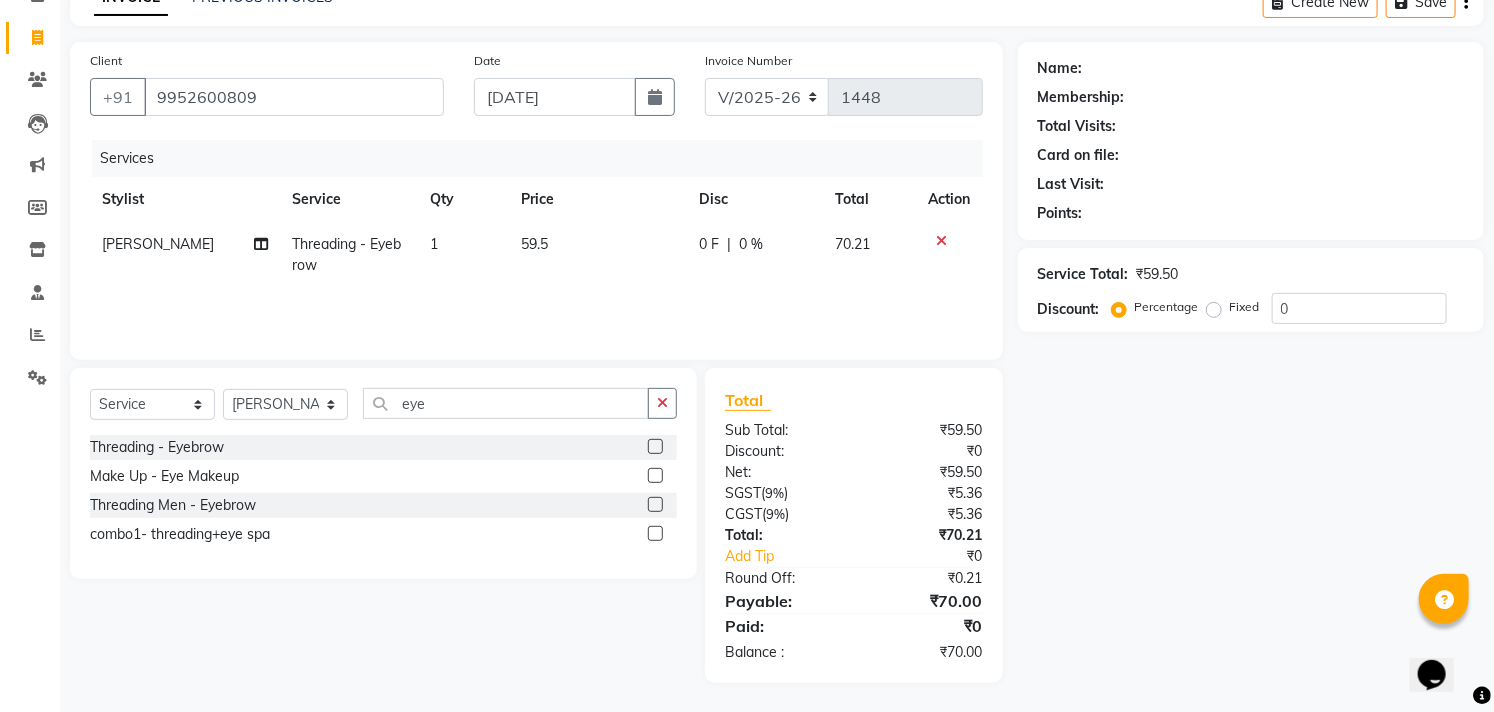 select on "1: Object" 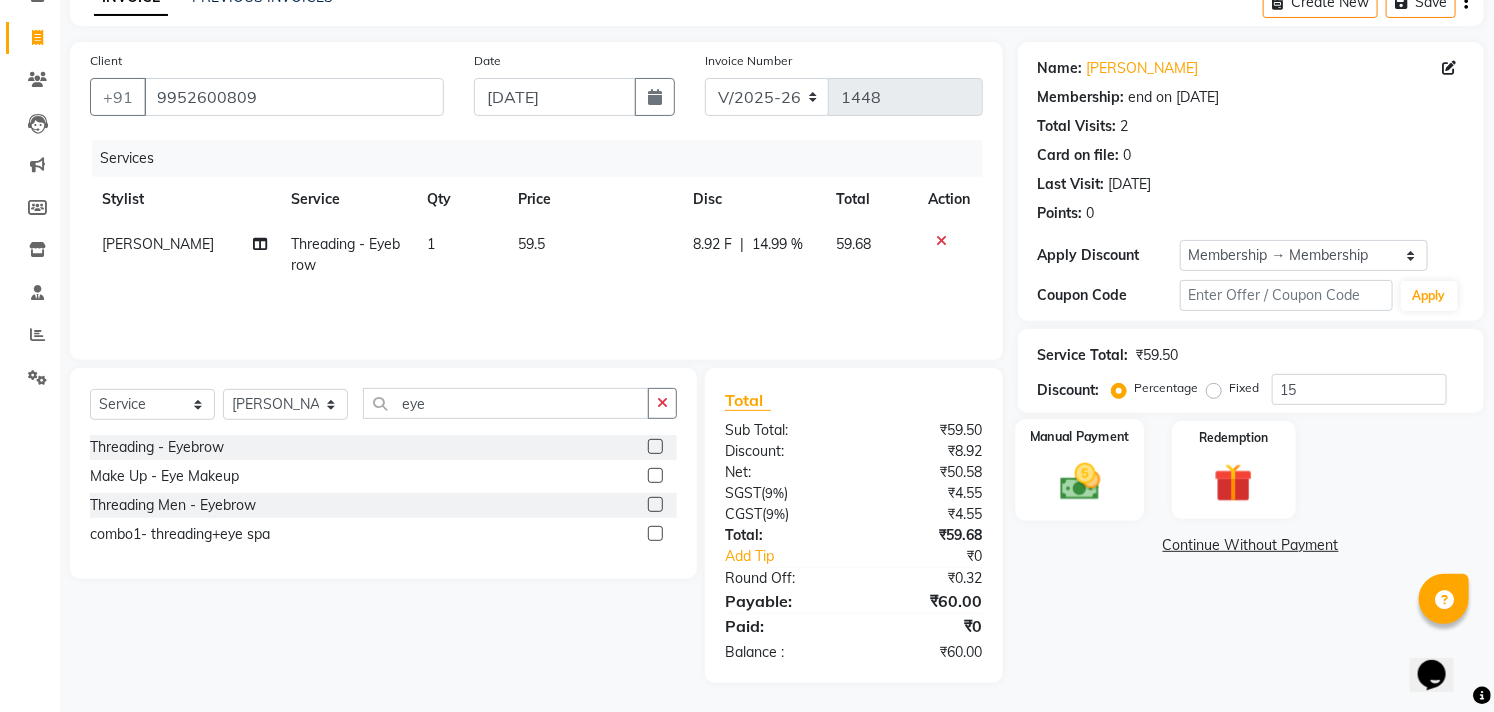 click 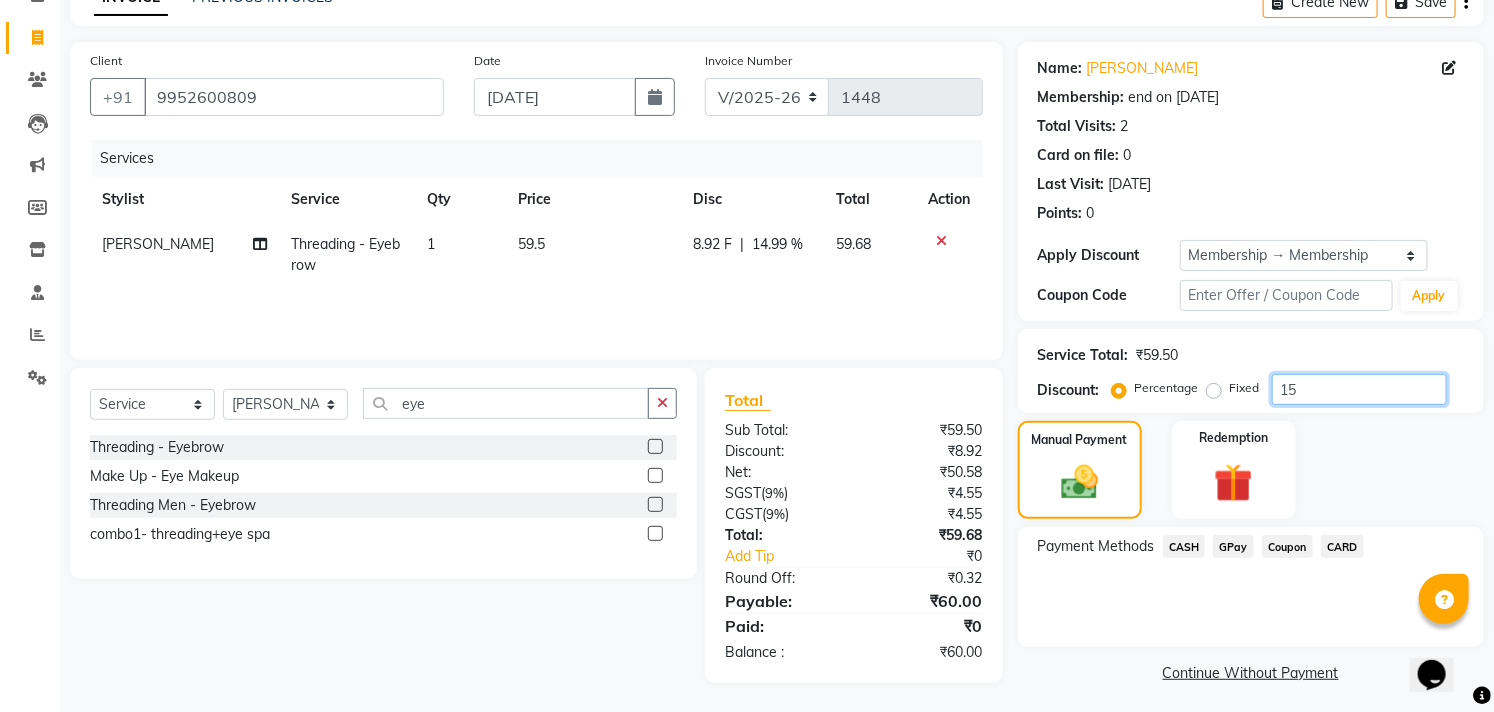 click on "15" 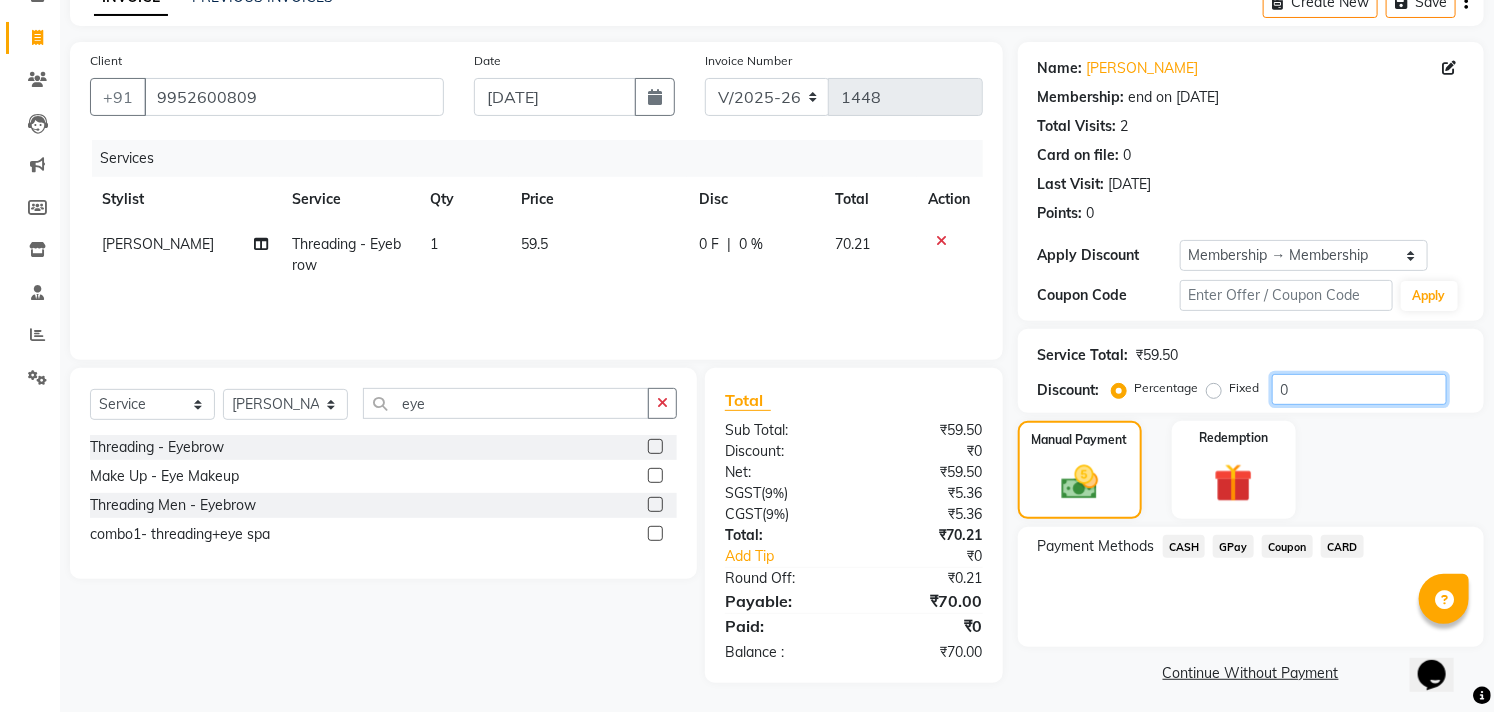 type on "0" 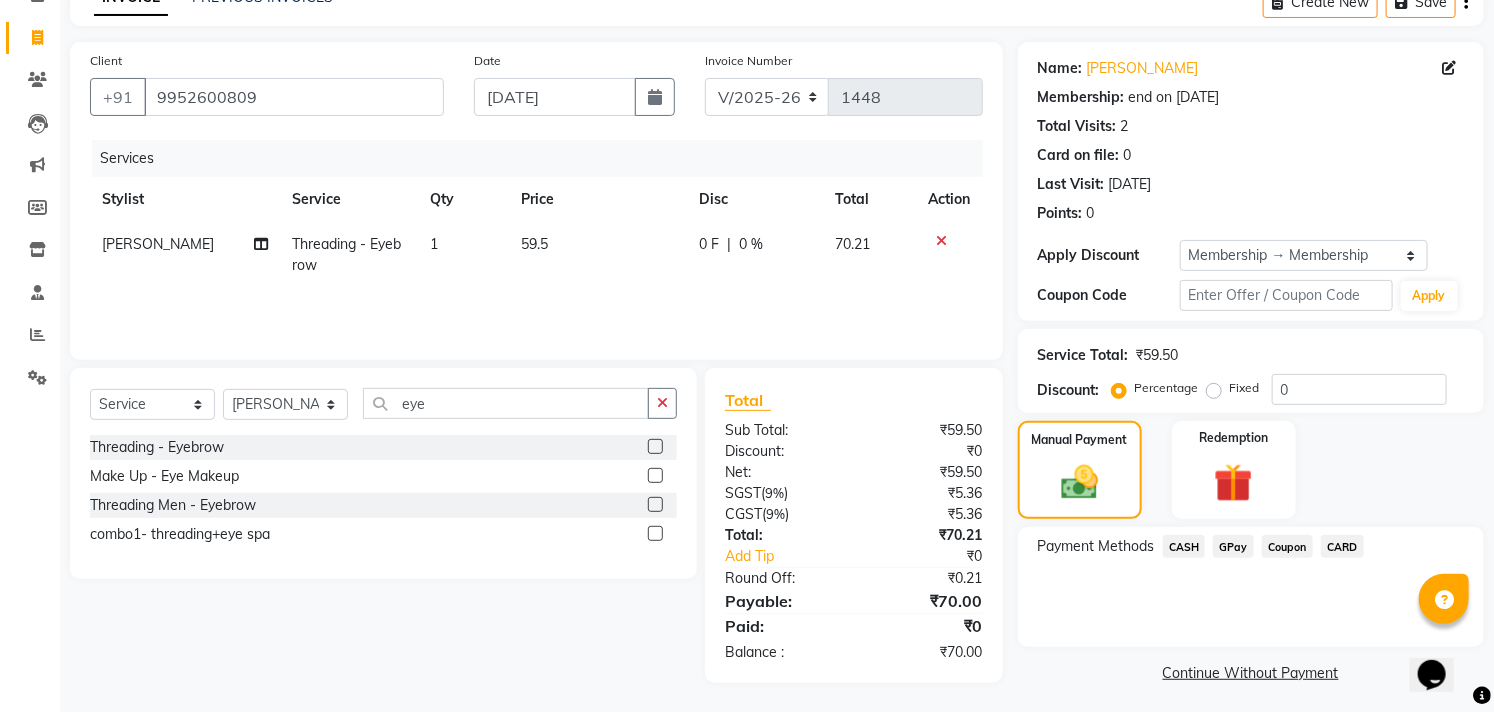 click on "Payment Methods  CASH   GPay   Coupon   CARD" 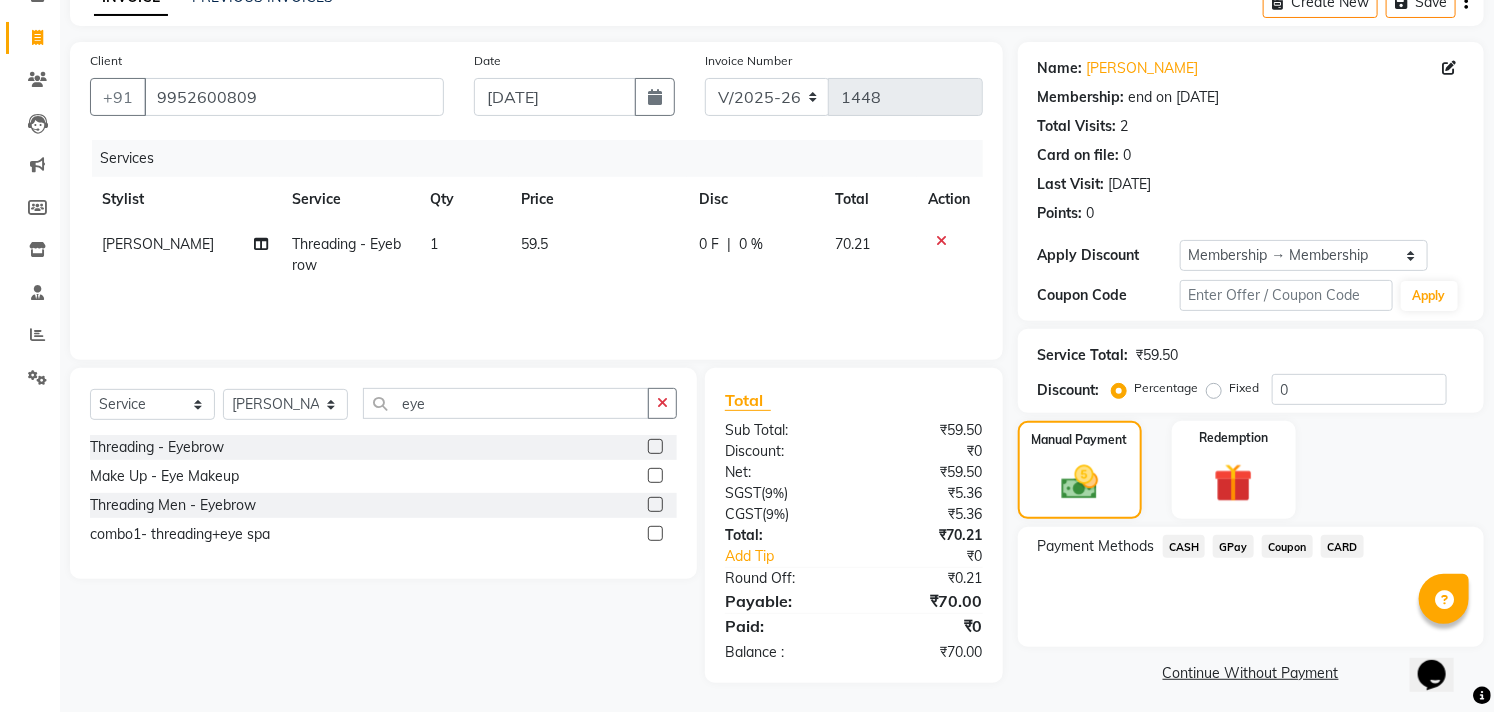 scroll, scrollTop: 113, scrollLeft: 0, axis: vertical 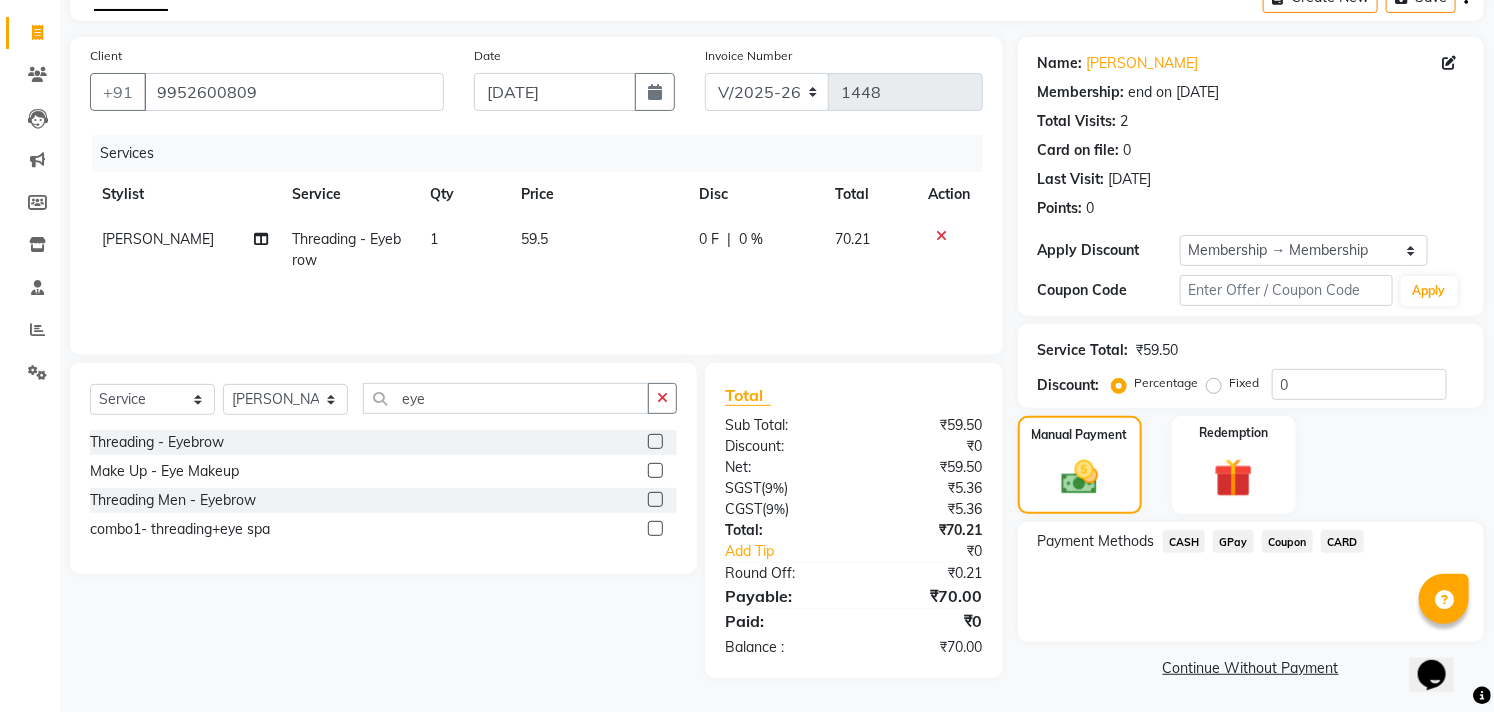 click on "GPay" 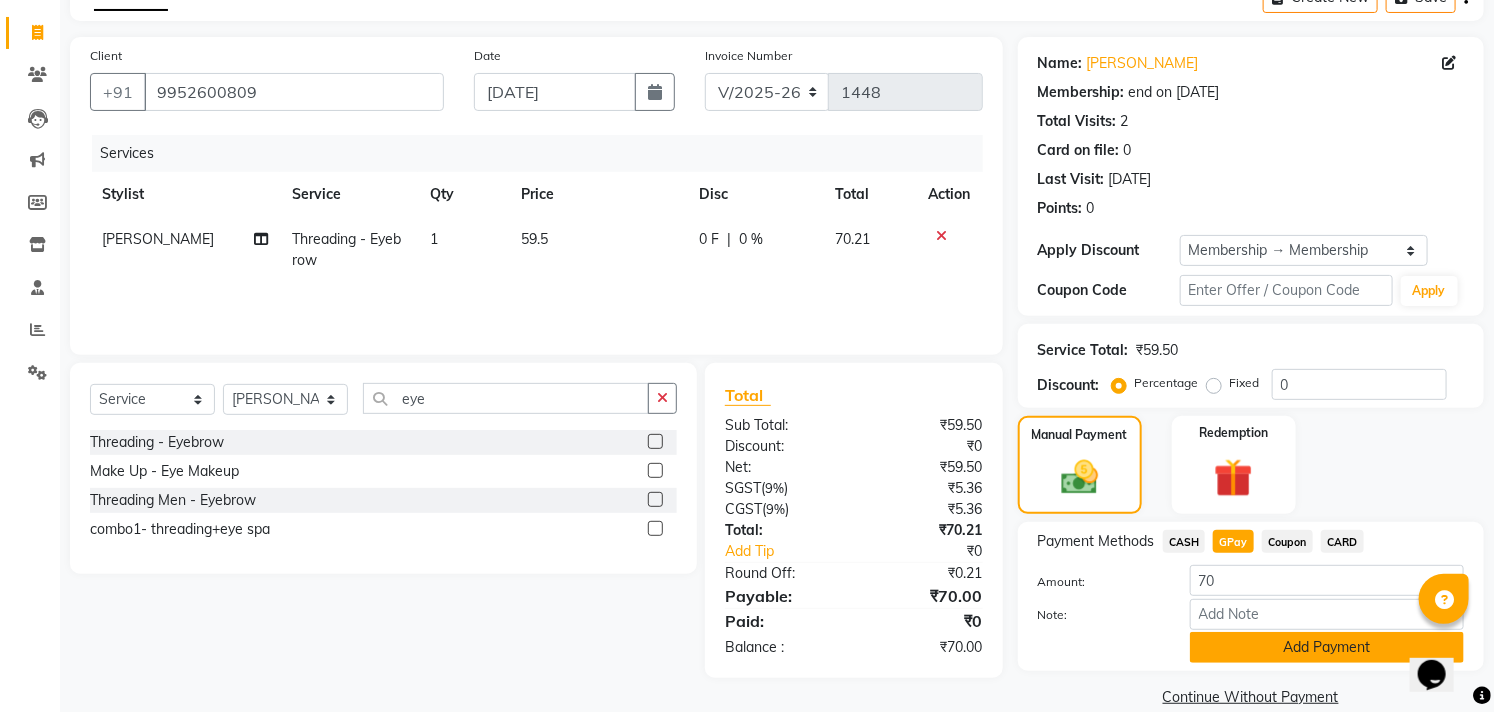 click on "Add Payment" 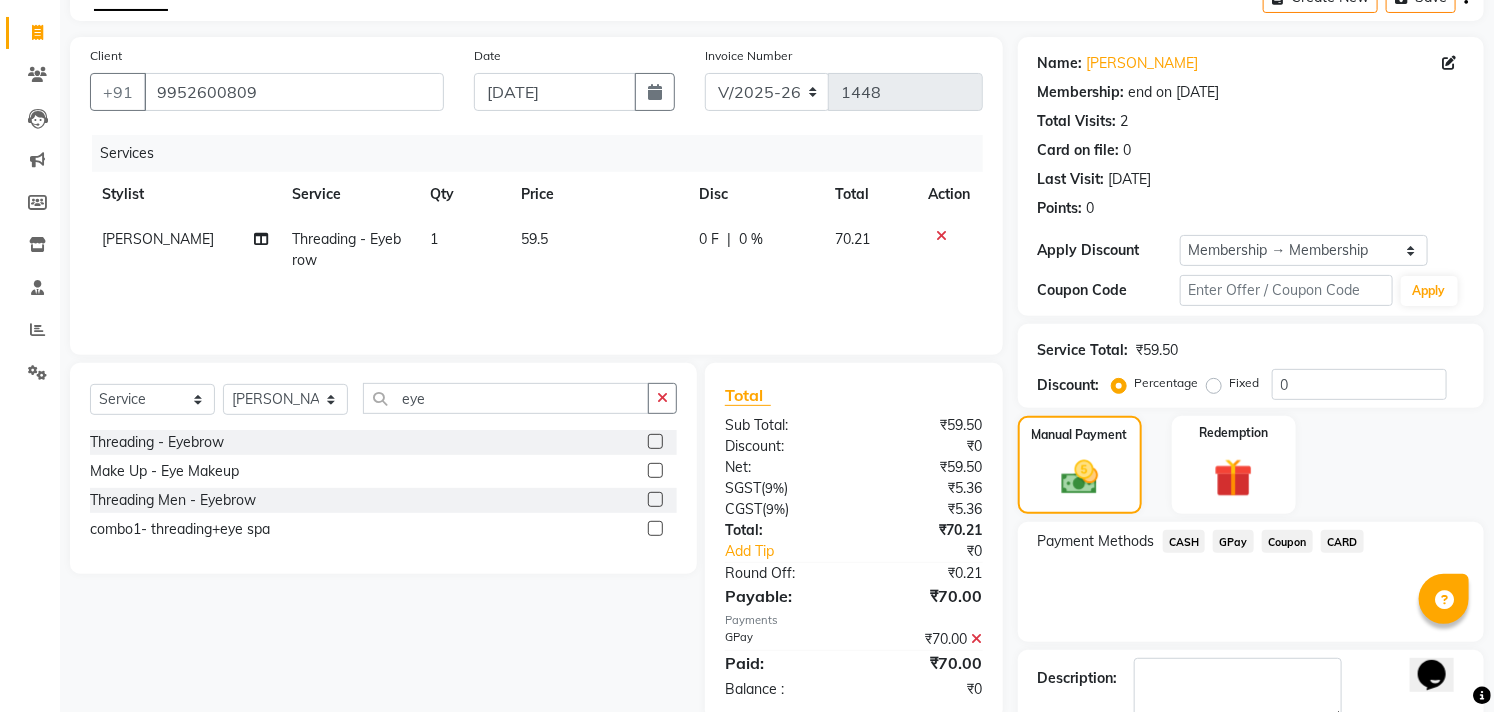 scroll, scrollTop: 226, scrollLeft: 0, axis: vertical 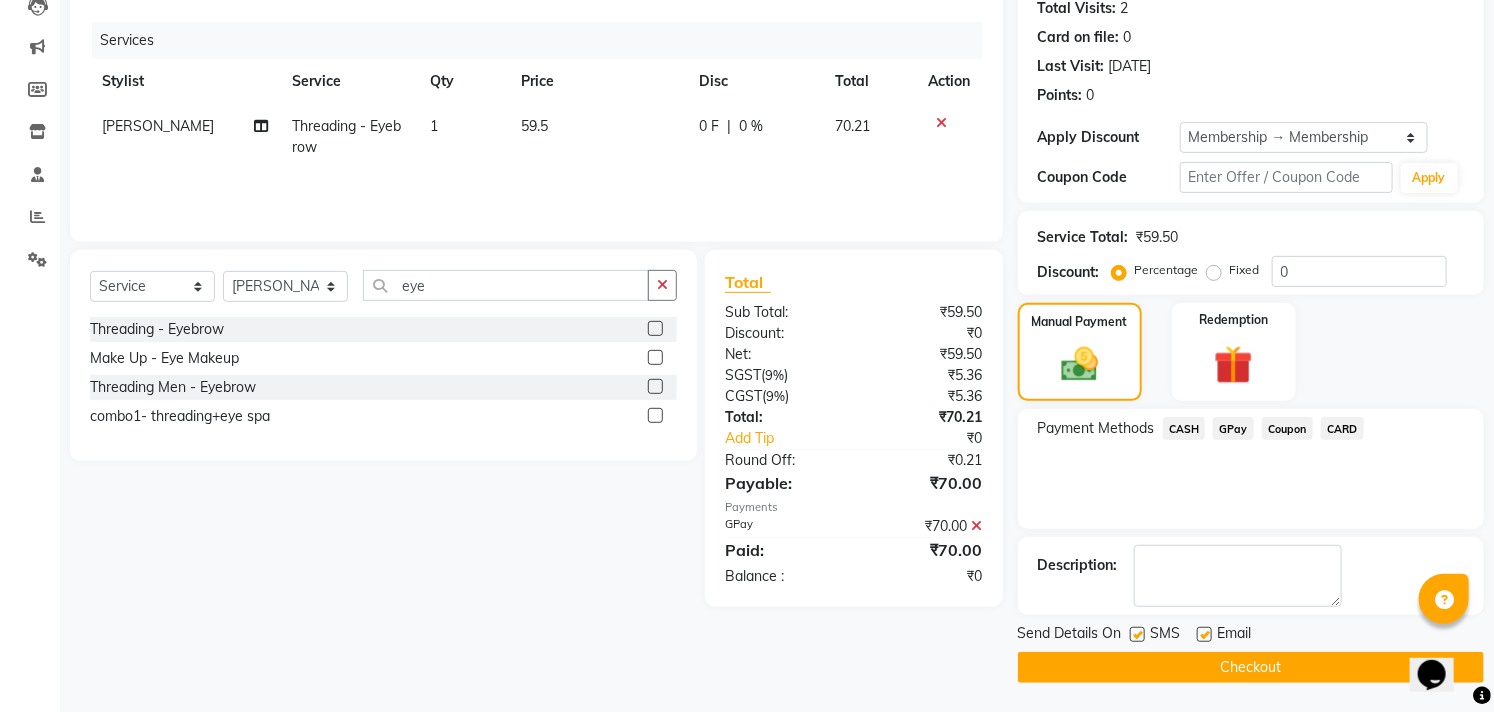 click on "Email" 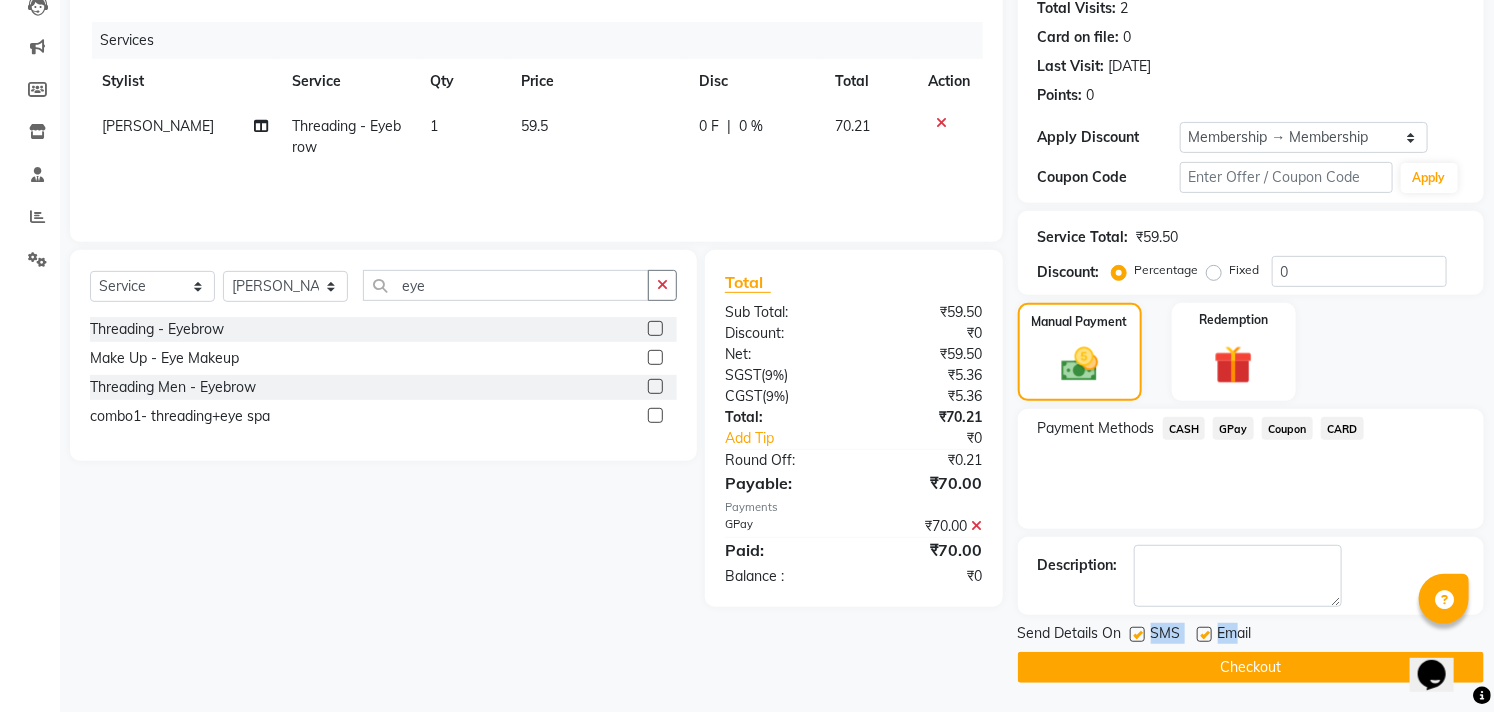 click 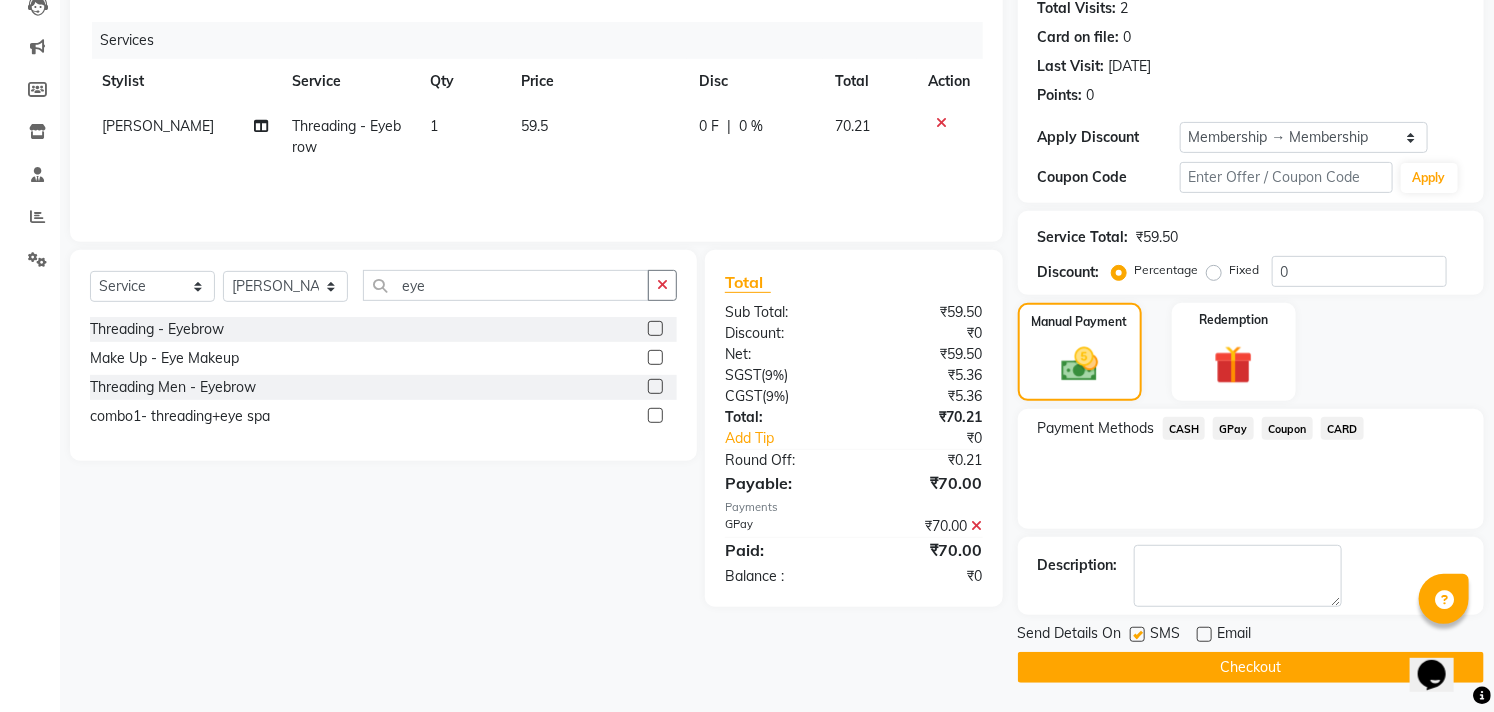 click 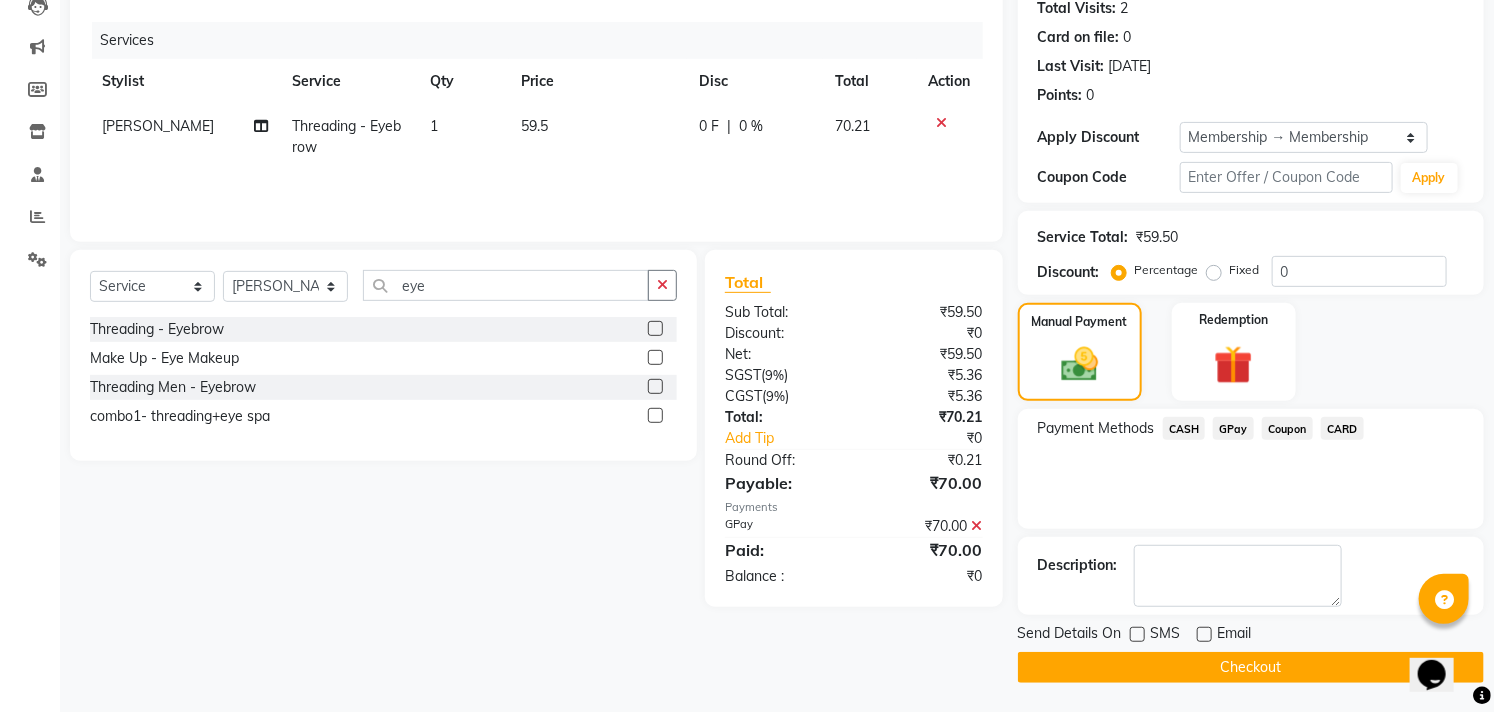 click on "Checkout" 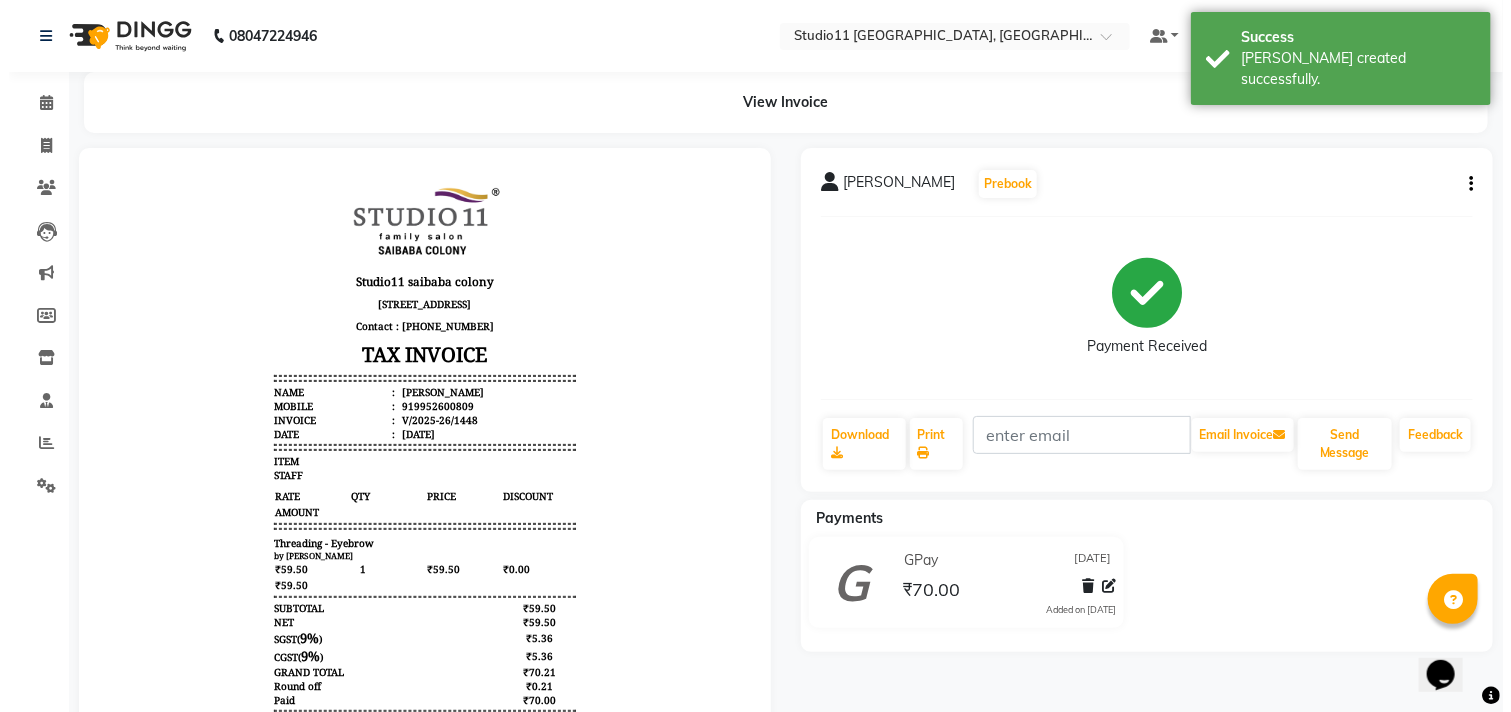 scroll, scrollTop: 0, scrollLeft: 0, axis: both 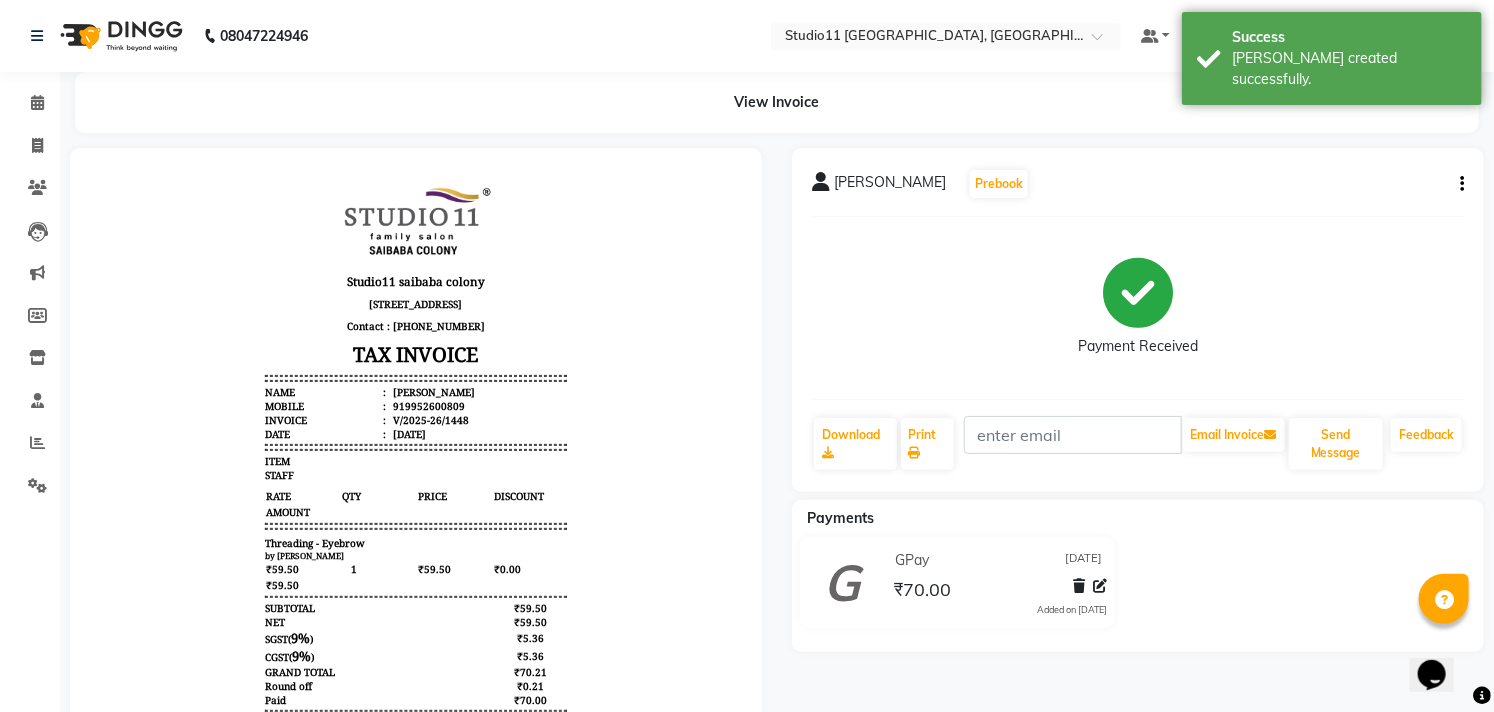 click on "Invoice" 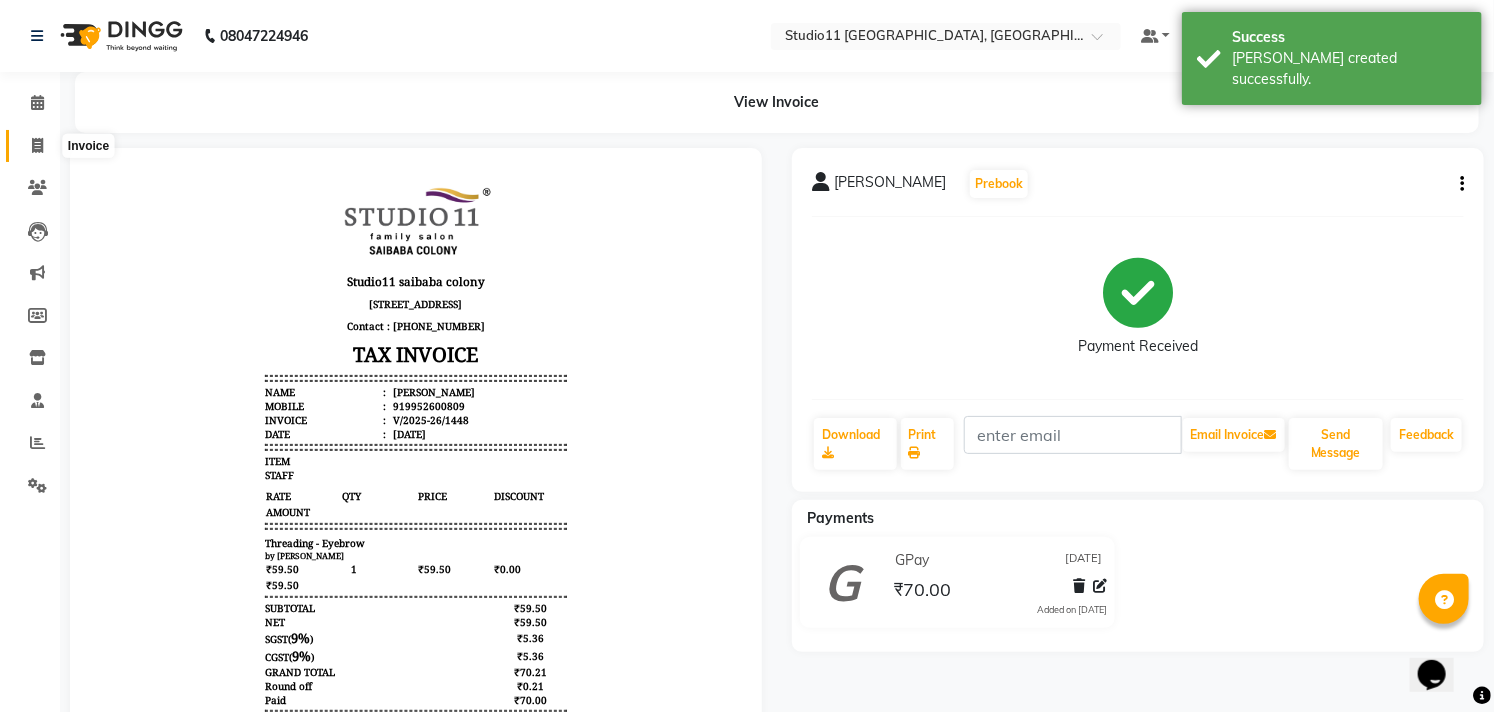 click 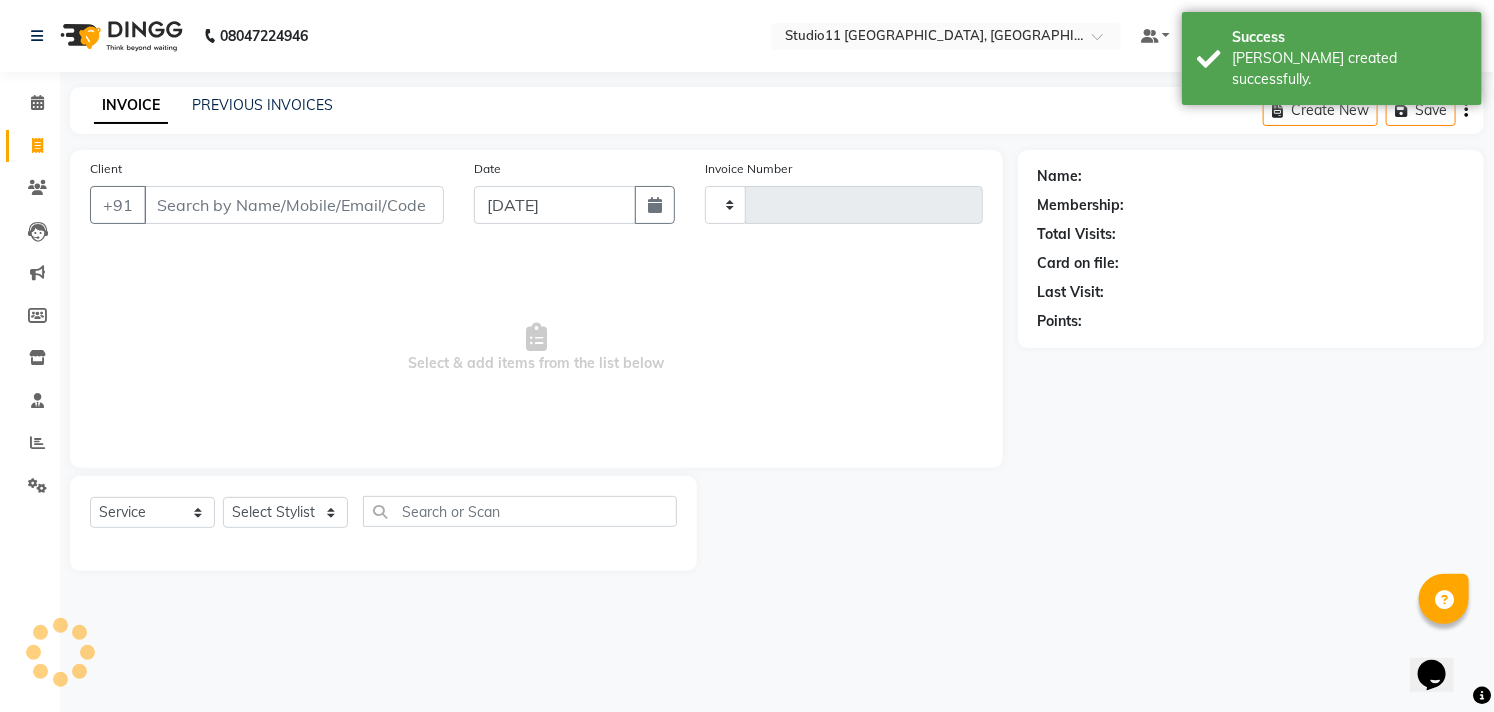 type on "1449" 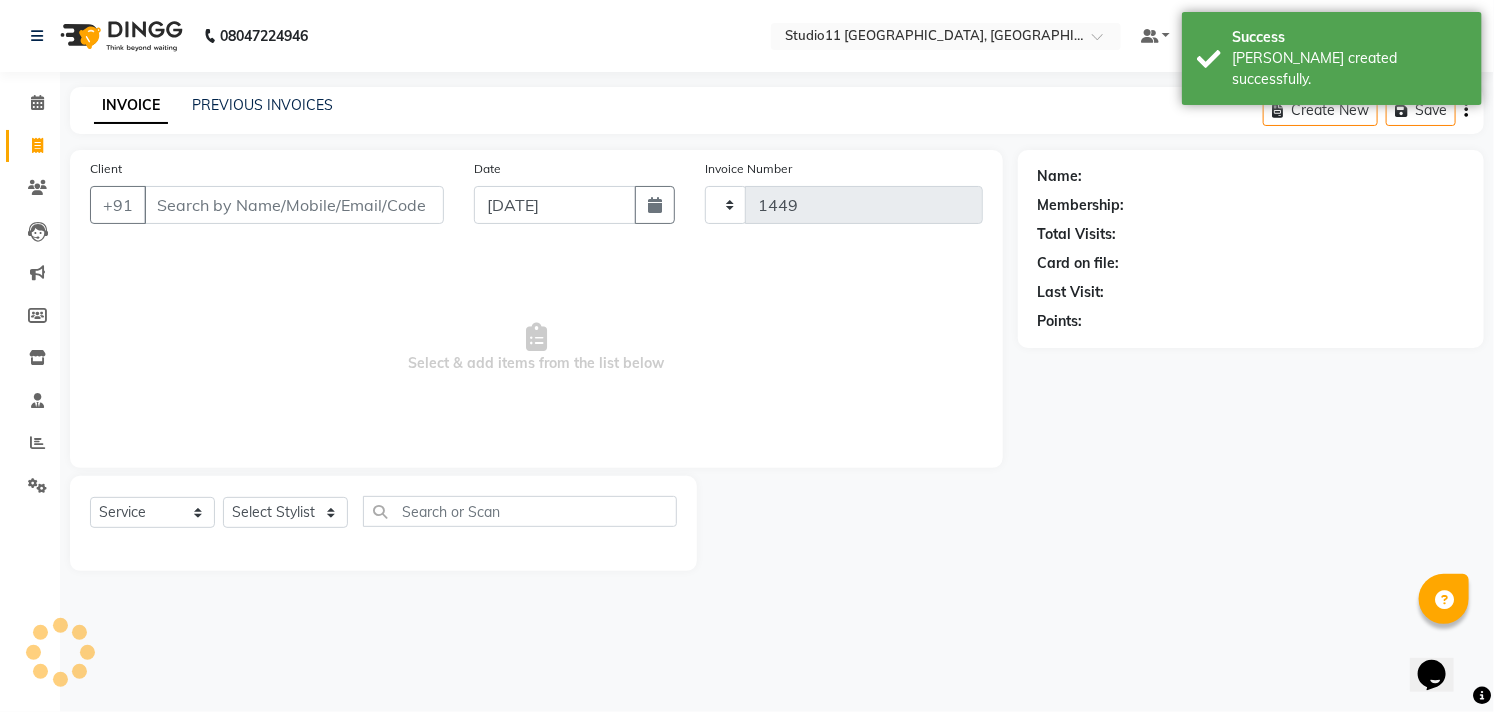 select on "7717" 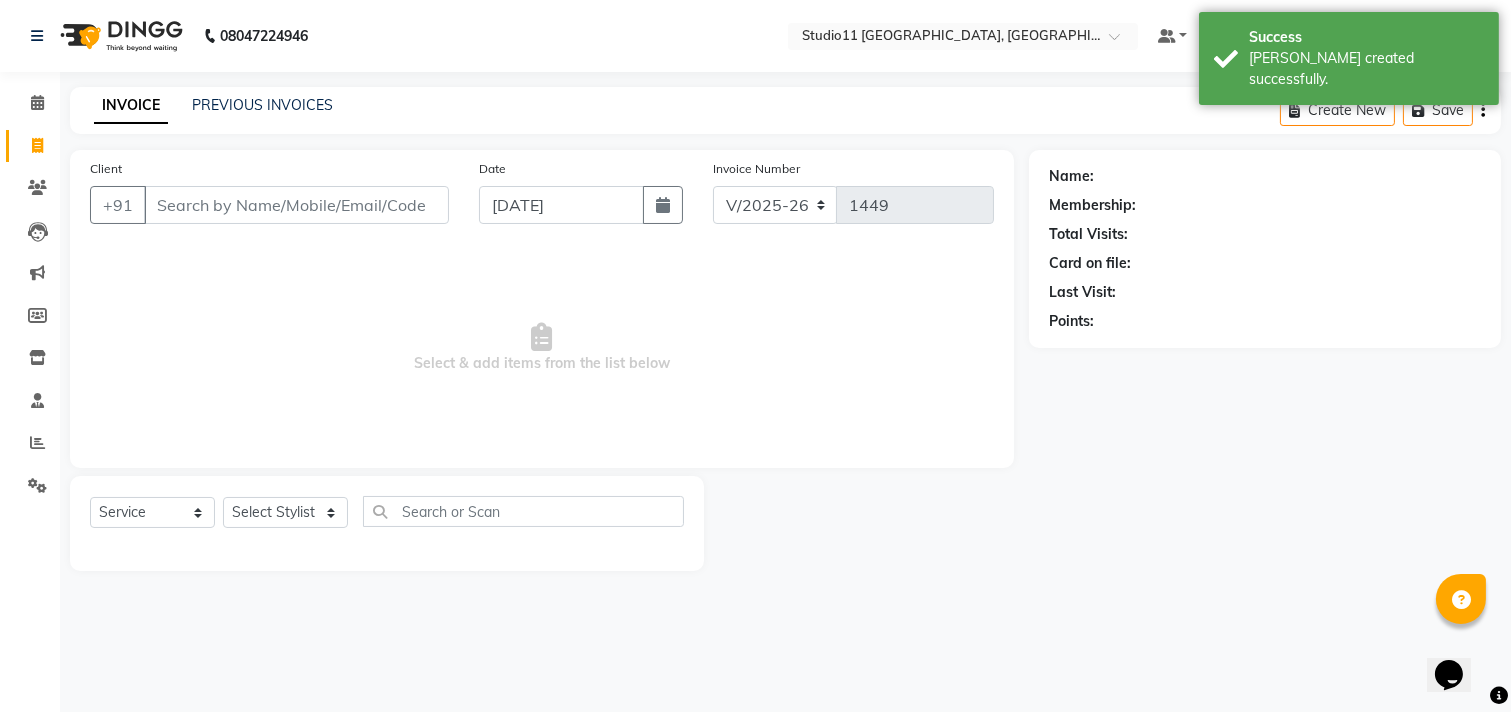 click on "Client" at bounding box center [296, 205] 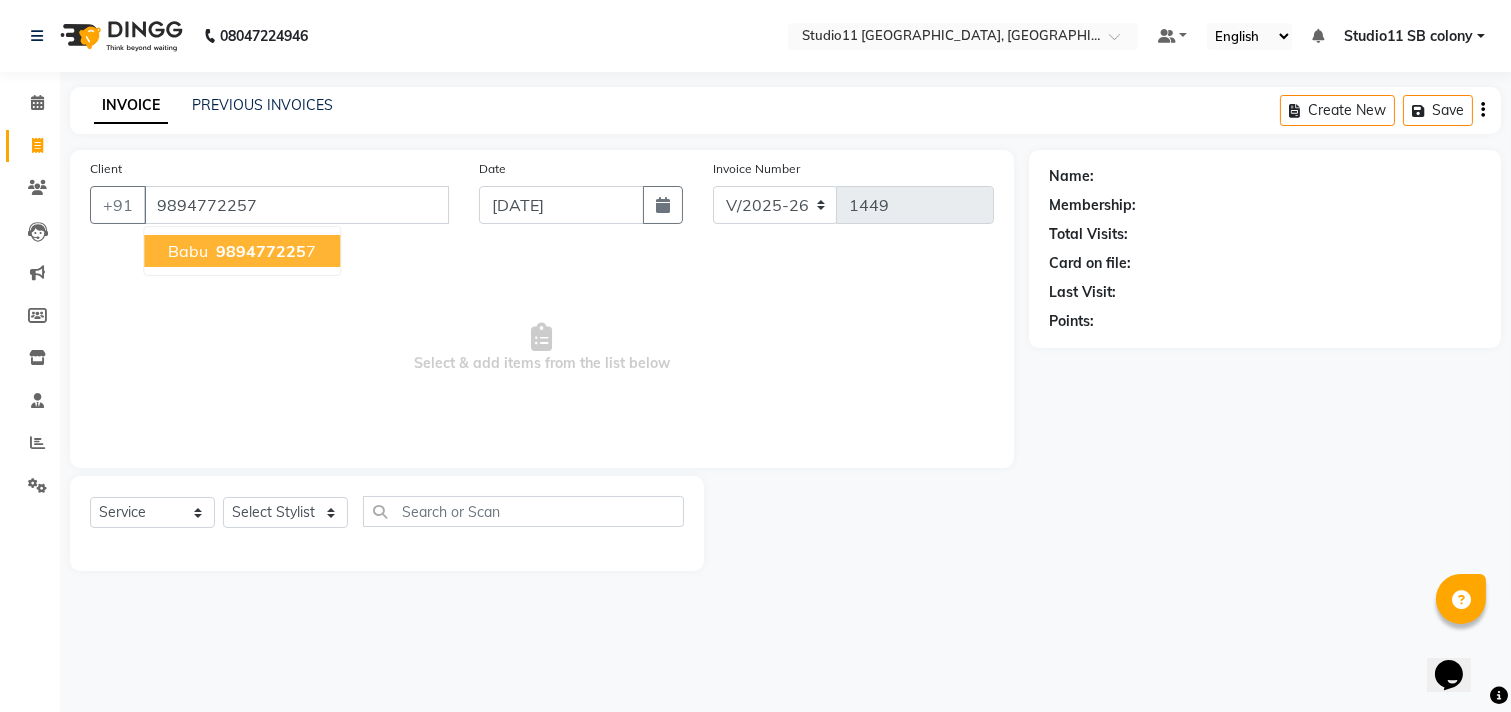 type on "9894772257" 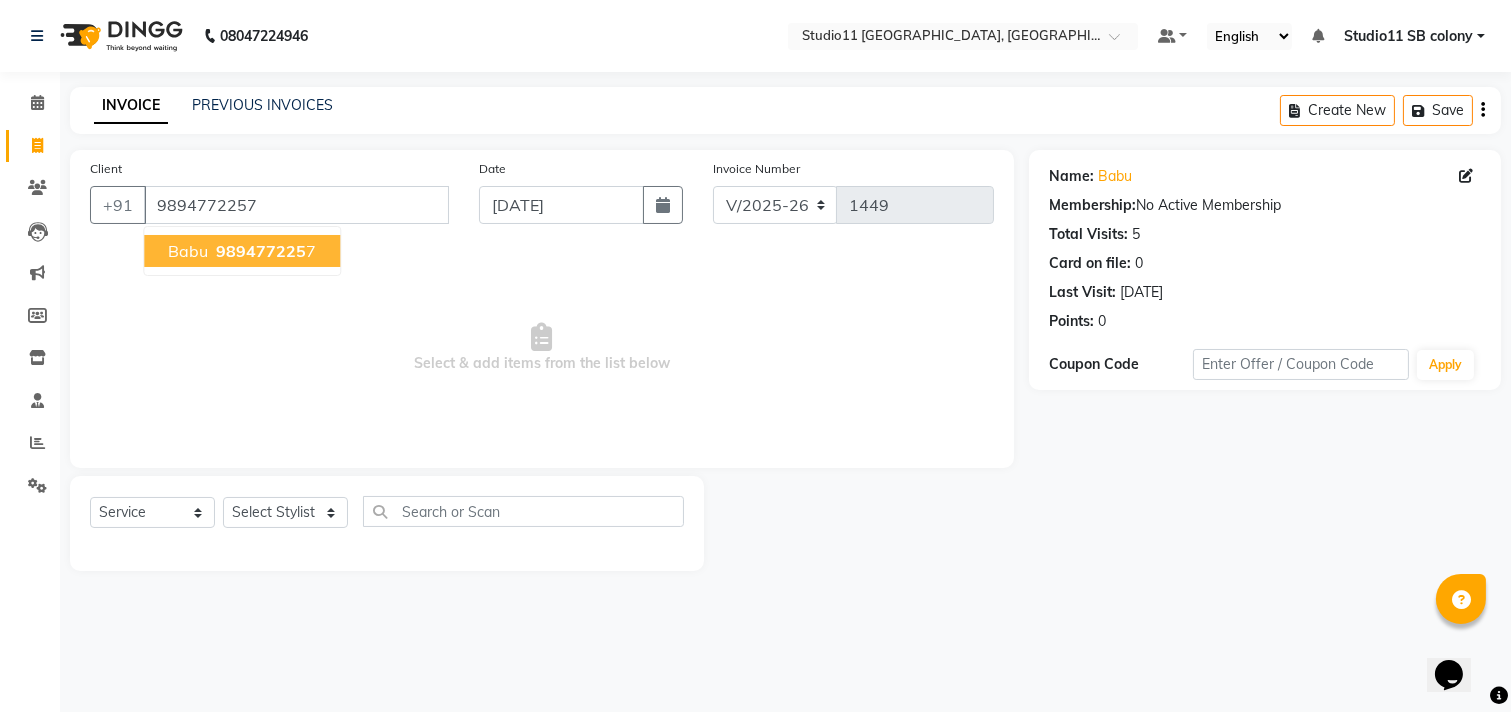 click on "989477225" at bounding box center [261, 251] 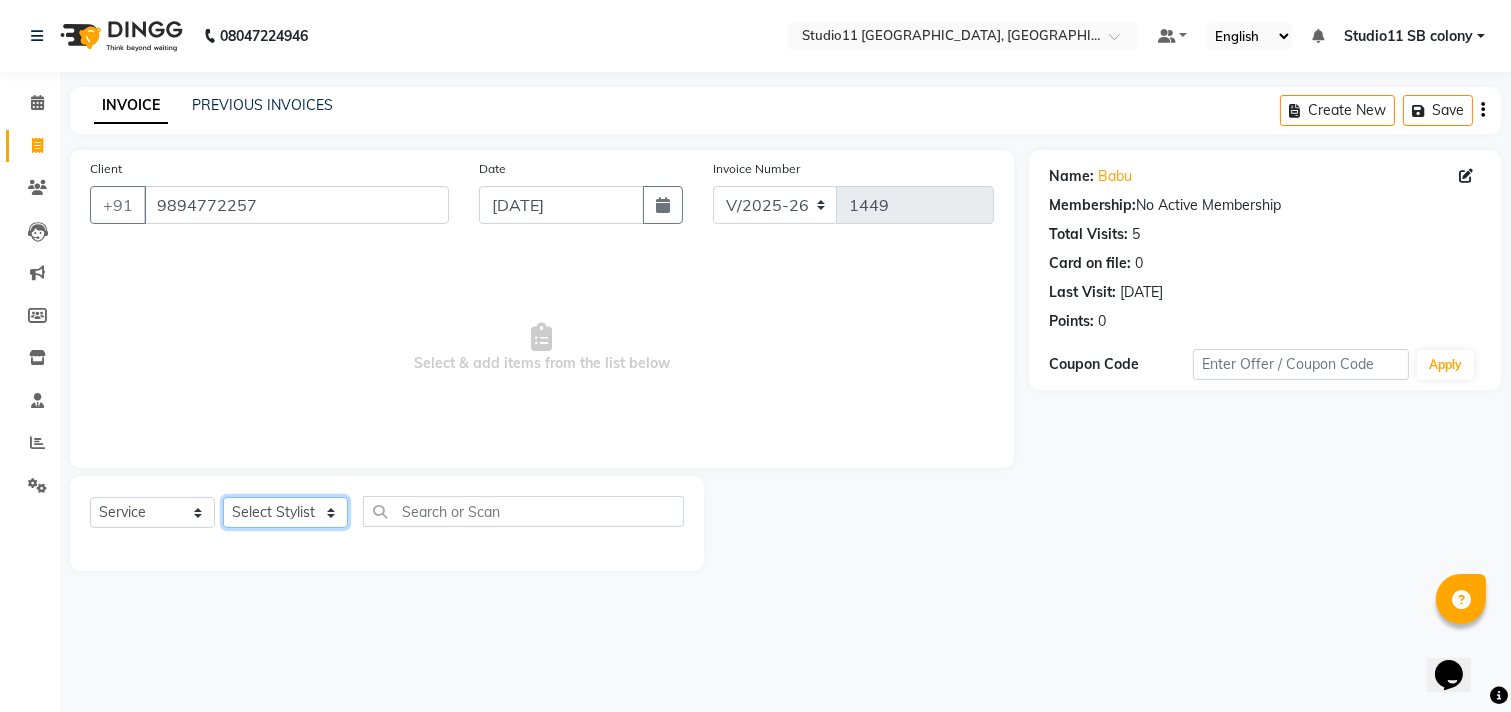click on "Select Stylist [PERSON_NAME] Dani [PERSON_NAME] Josna kaif [PERSON_NAME] [PERSON_NAME] [PERSON_NAME] Studio11 SB colony Tahir tamil" 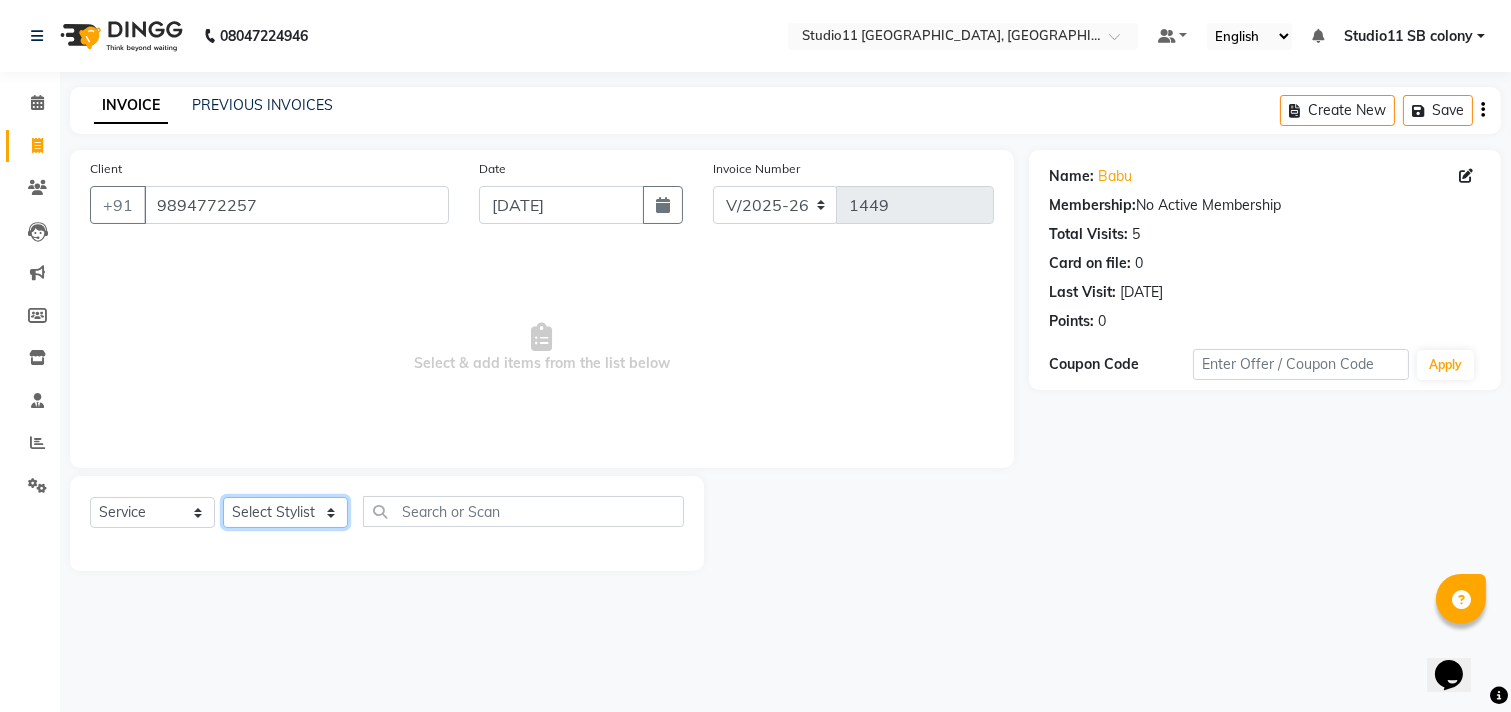 select on "85620" 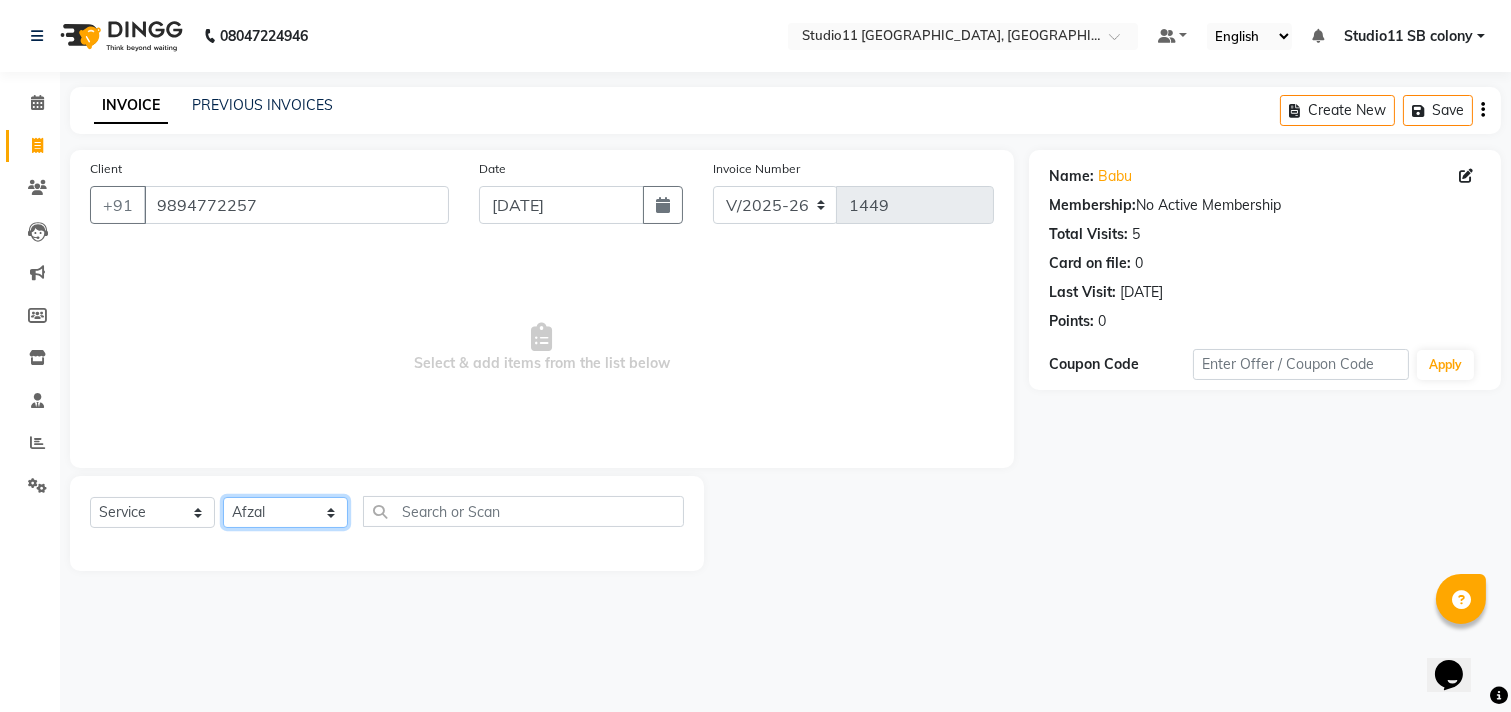 click on "Select Stylist [PERSON_NAME] Dani [PERSON_NAME] Josna kaif [PERSON_NAME] [PERSON_NAME] [PERSON_NAME] Studio11 SB colony Tahir tamil" 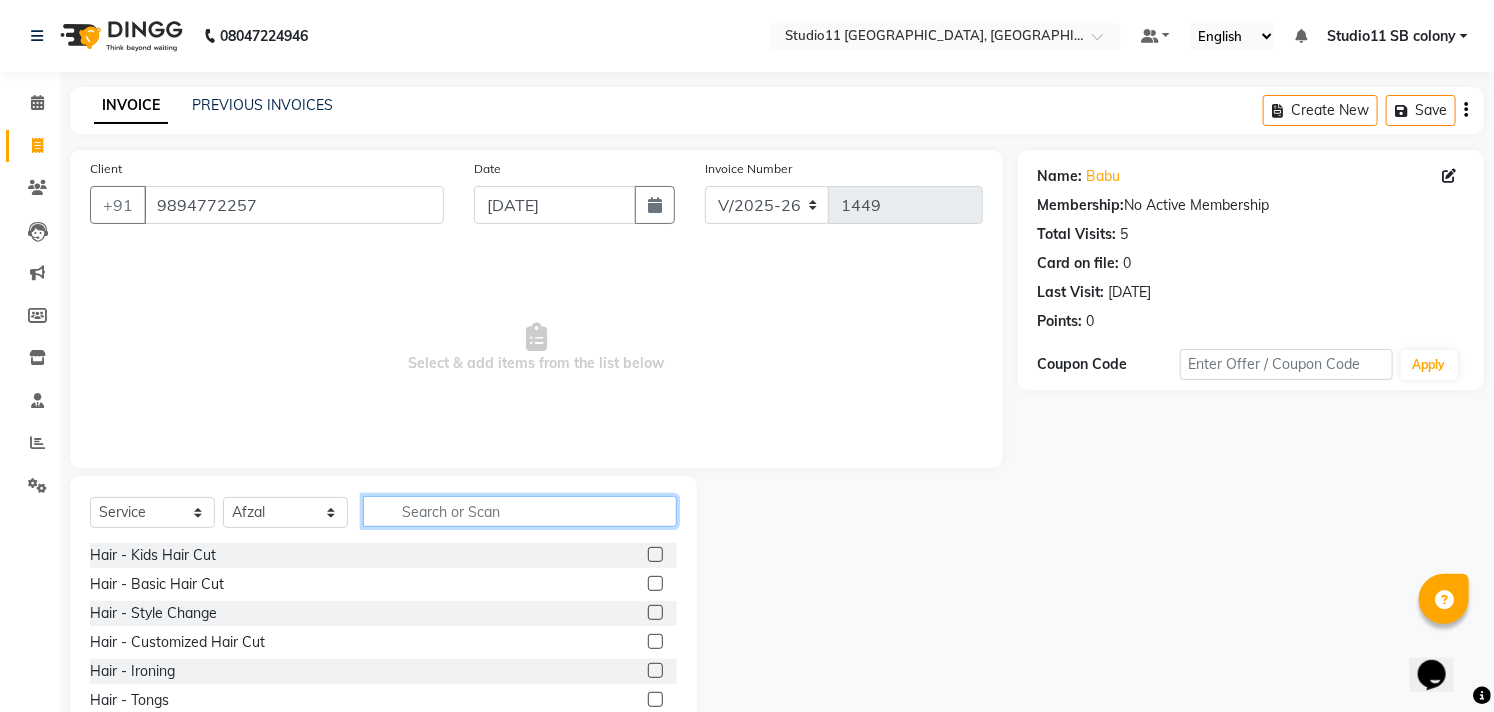 click 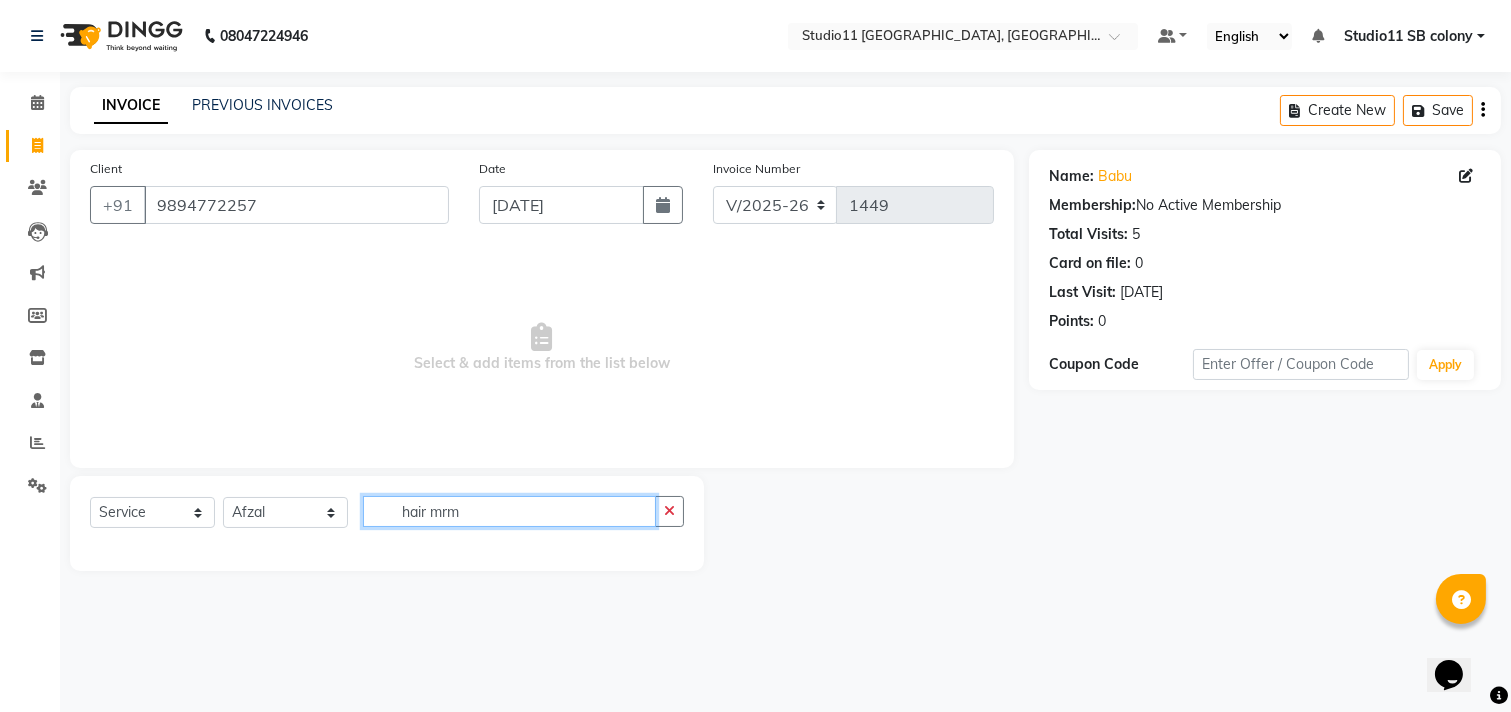 type on "hair mrm" 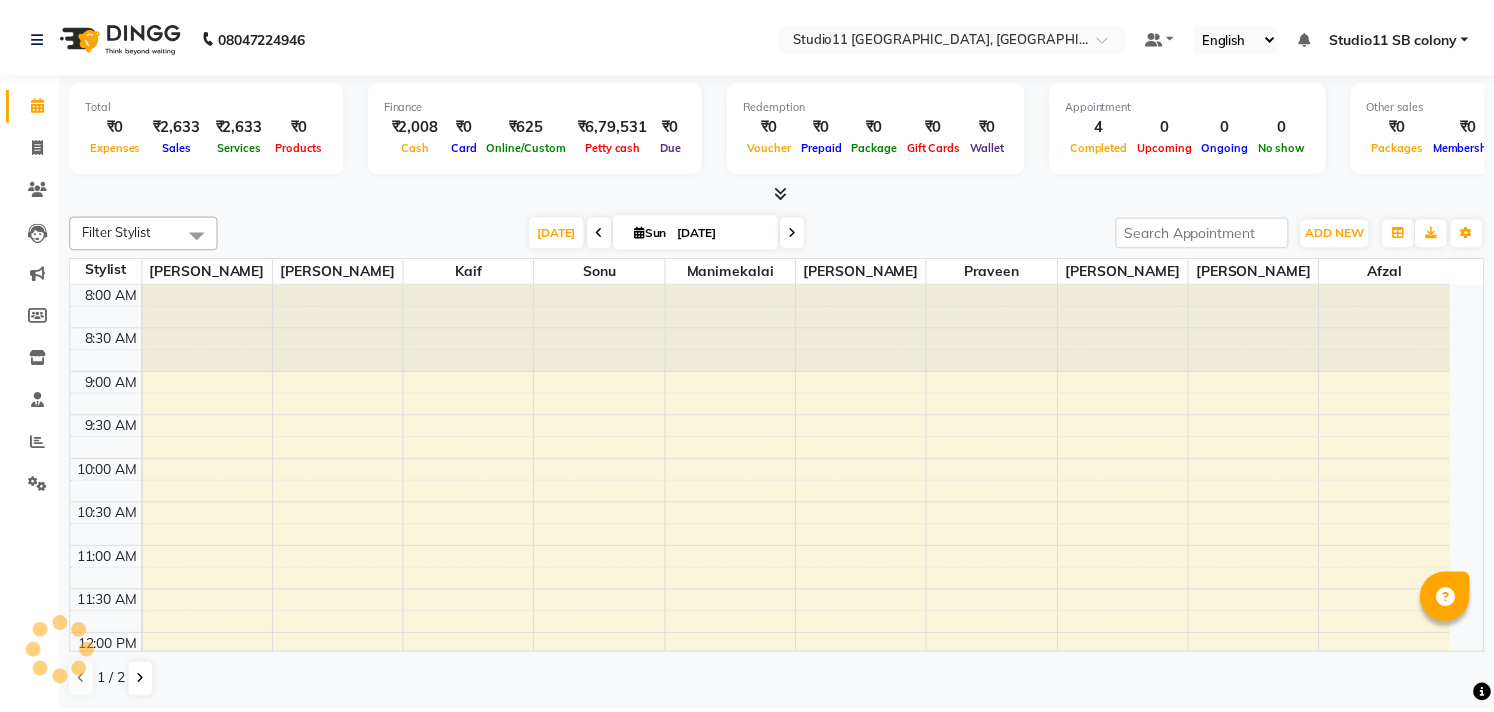 scroll, scrollTop: 0, scrollLeft: 0, axis: both 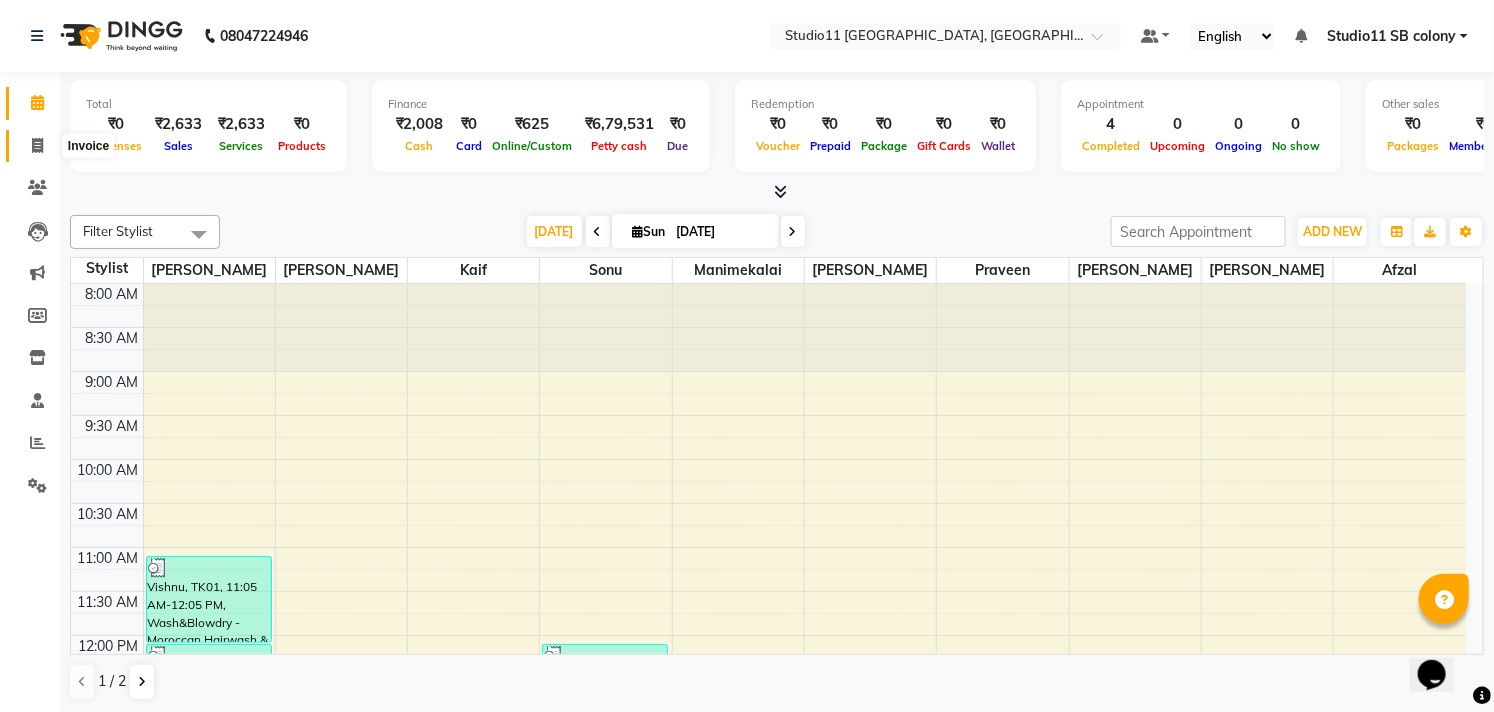 click 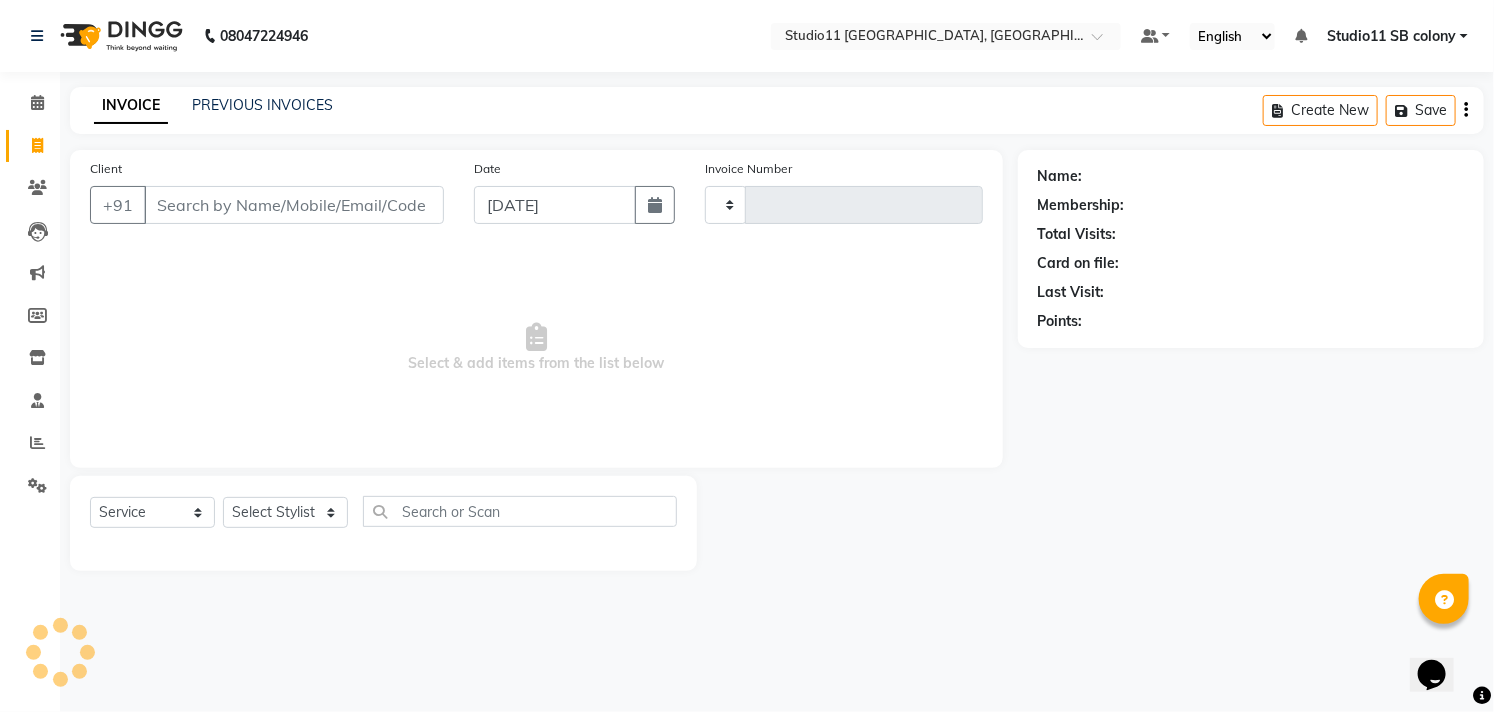 type on "1449" 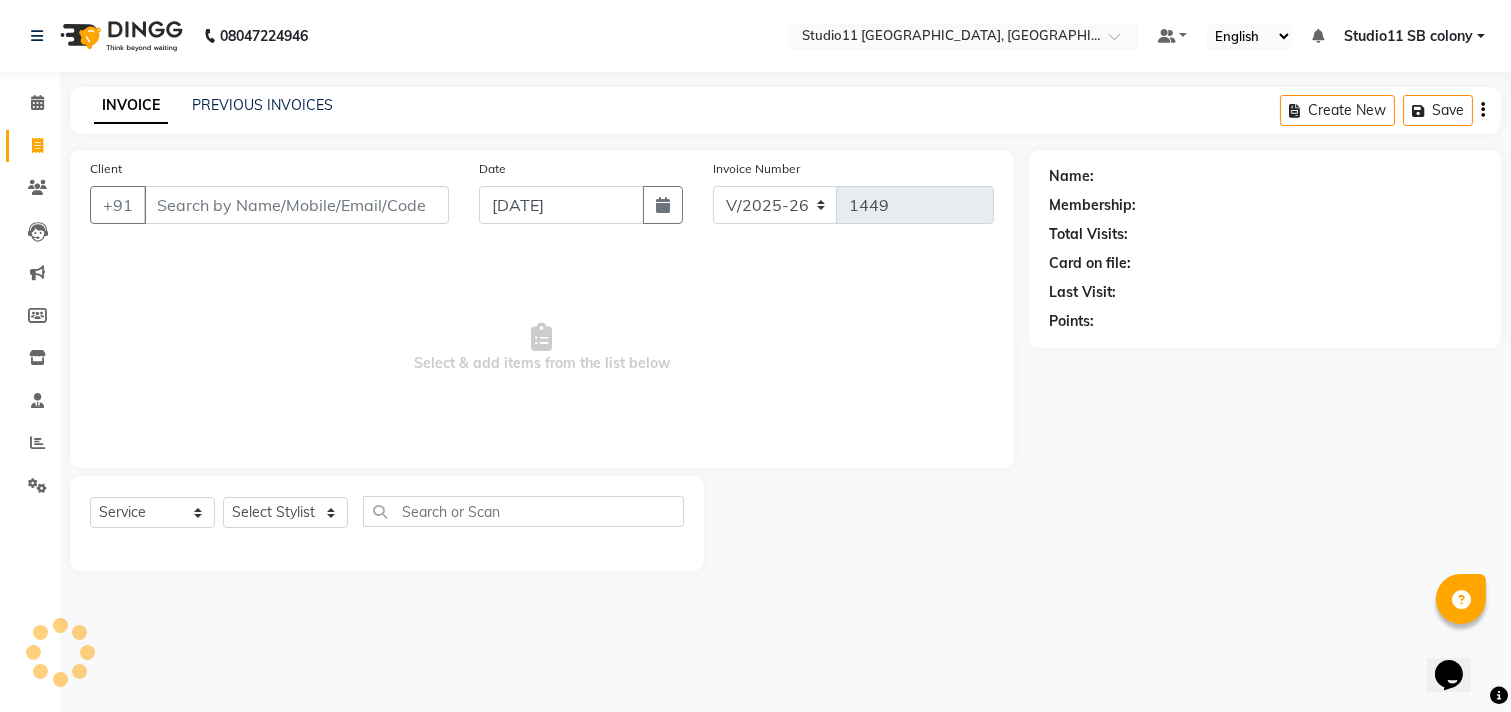 click 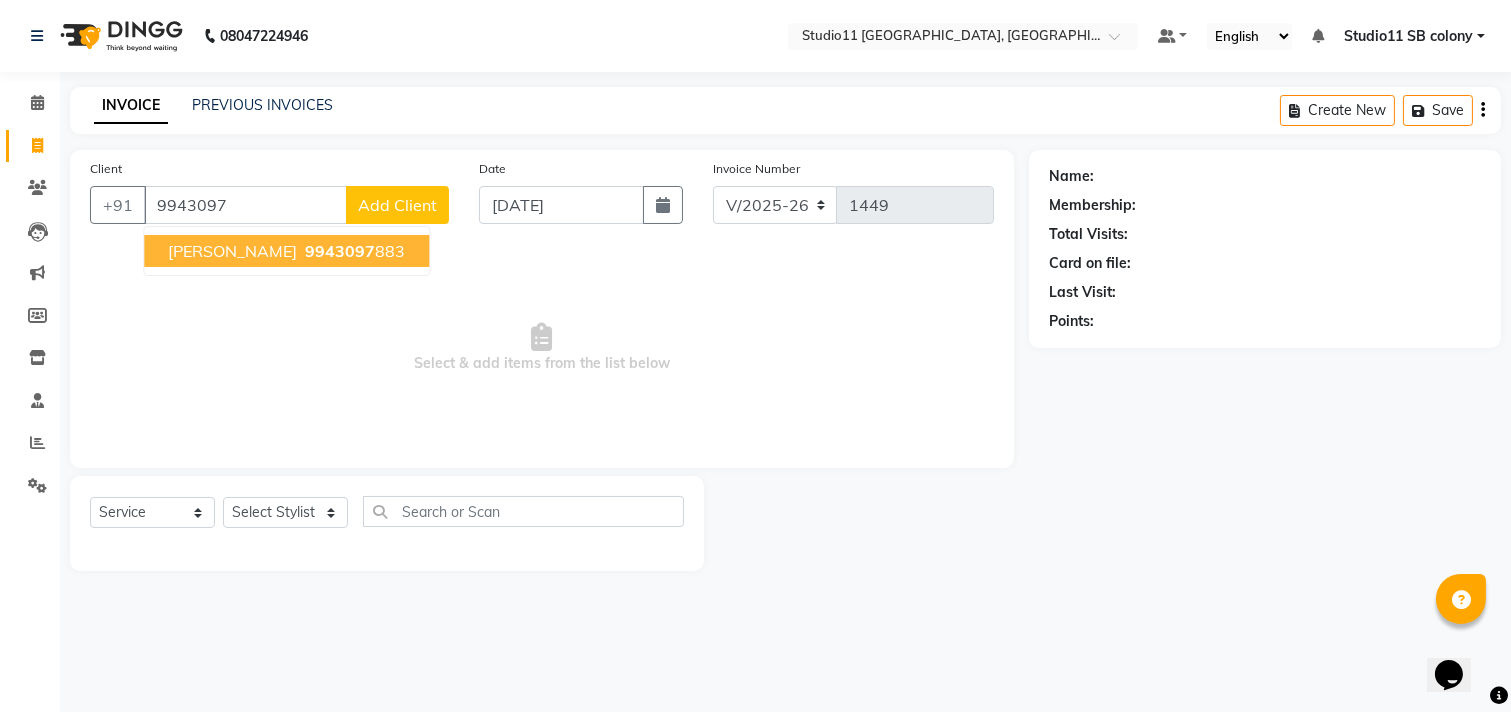 click on "sandheep   9943097 883" at bounding box center [286, 251] 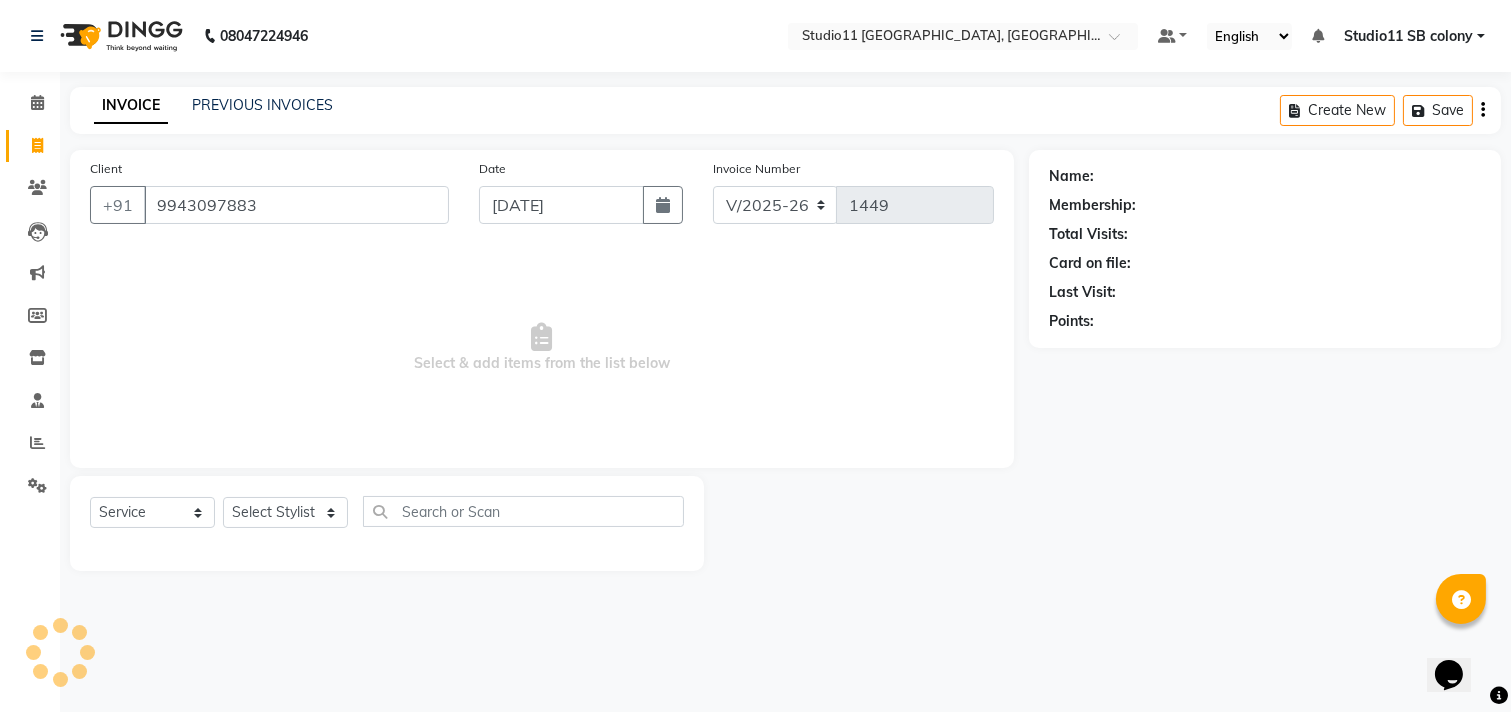 type on "9943097883" 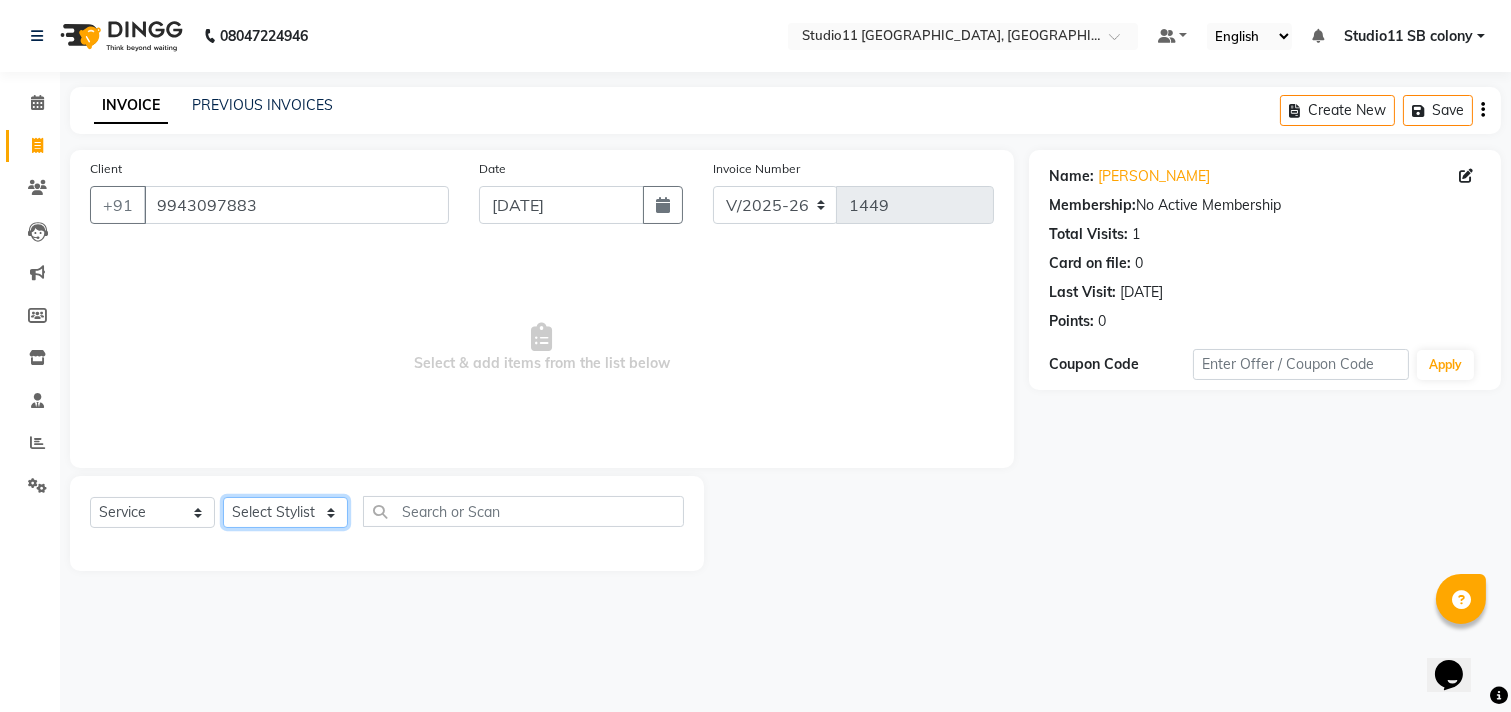 click on "Select Stylist [PERSON_NAME] Dani [PERSON_NAME] Josna kaif [PERSON_NAME] [PERSON_NAME] [PERSON_NAME] Studio11 SB colony Tahir tamil" 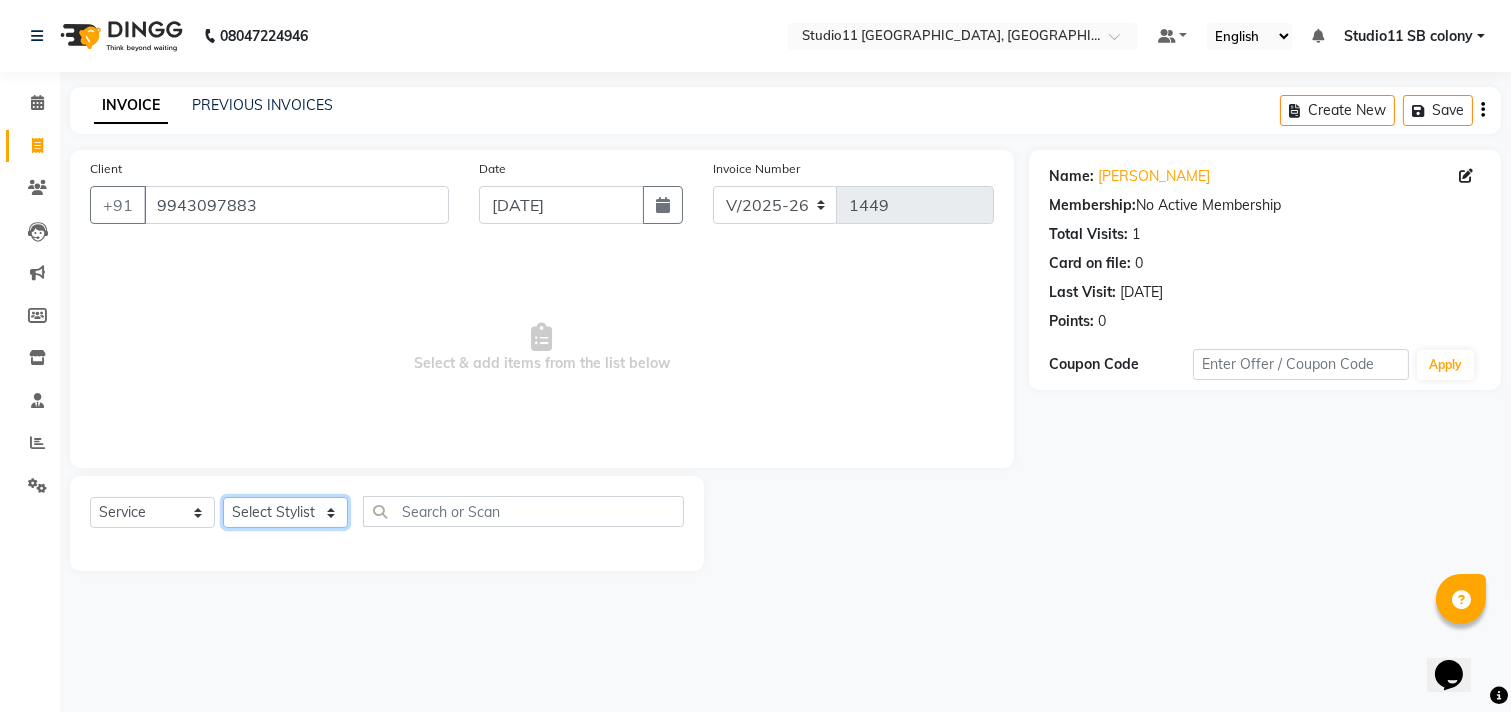 select on "85620" 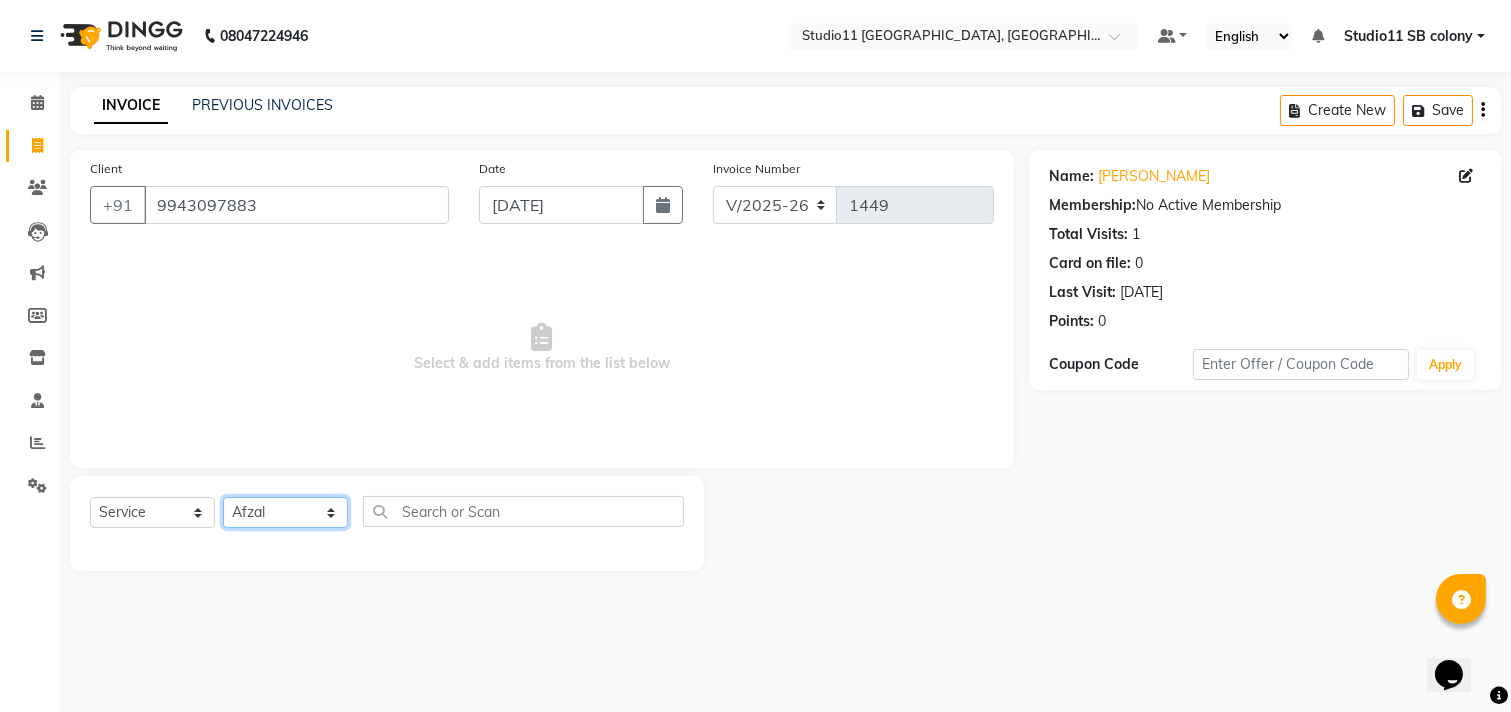 click on "Select Stylist [PERSON_NAME] Dani [PERSON_NAME] Josna kaif [PERSON_NAME] [PERSON_NAME] [PERSON_NAME] Studio11 SB colony Tahir tamil" 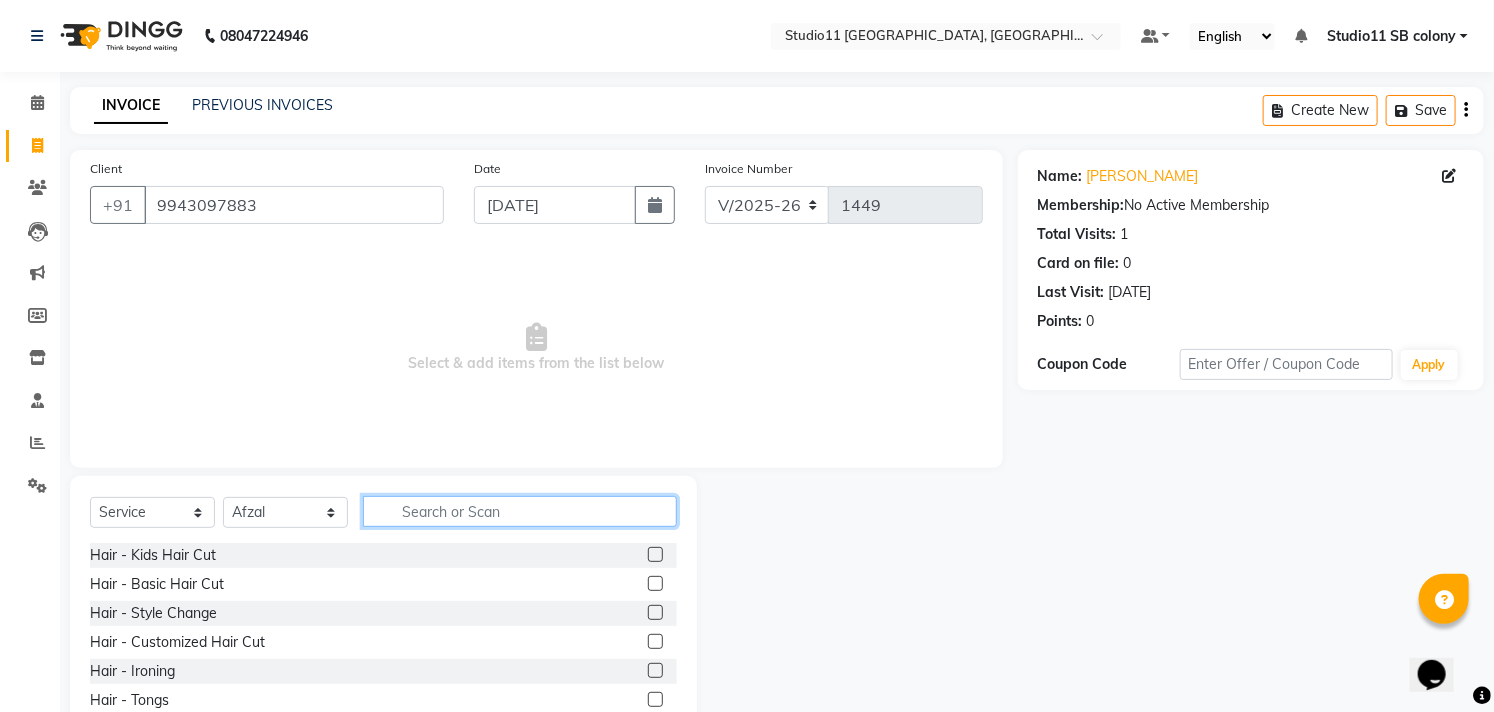 click 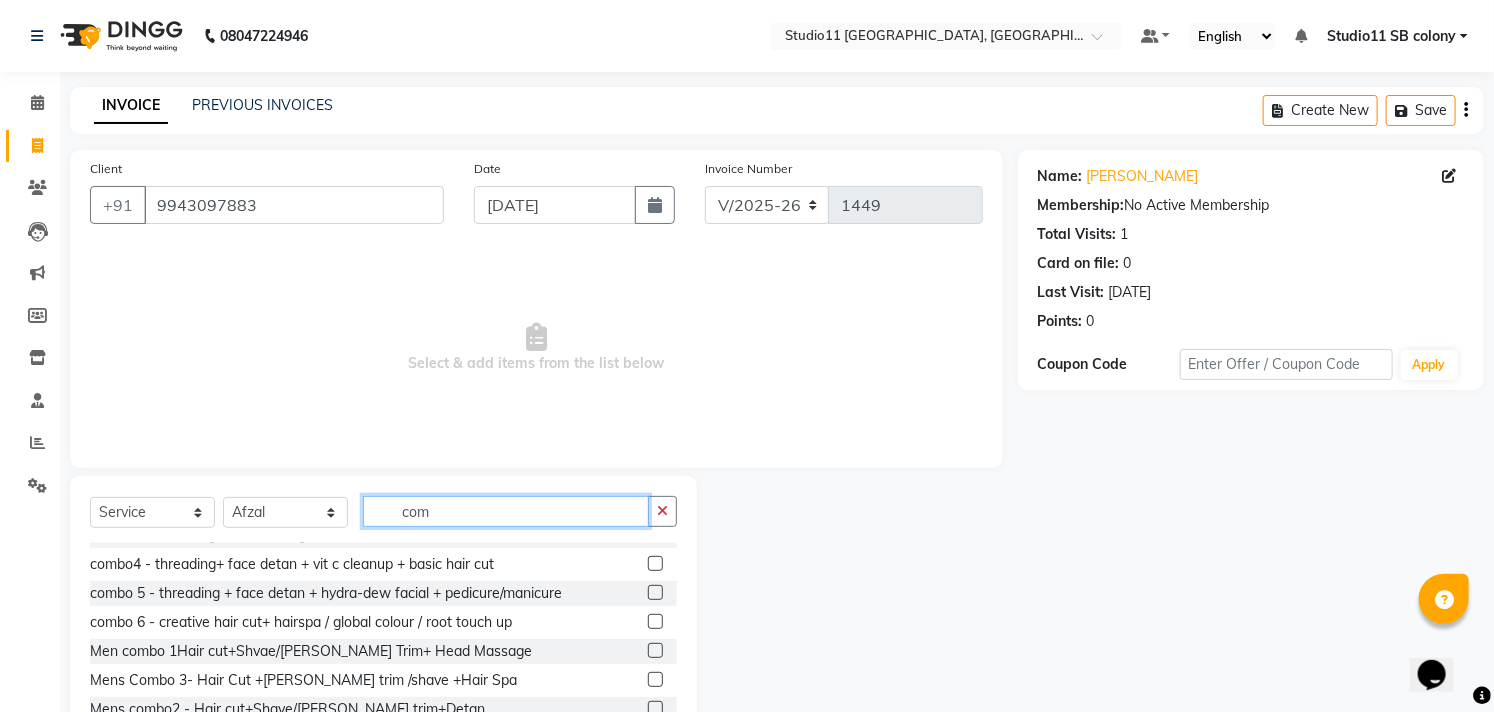 scroll, scrollTop: 118, scrollLeft: 0, axis: vertical 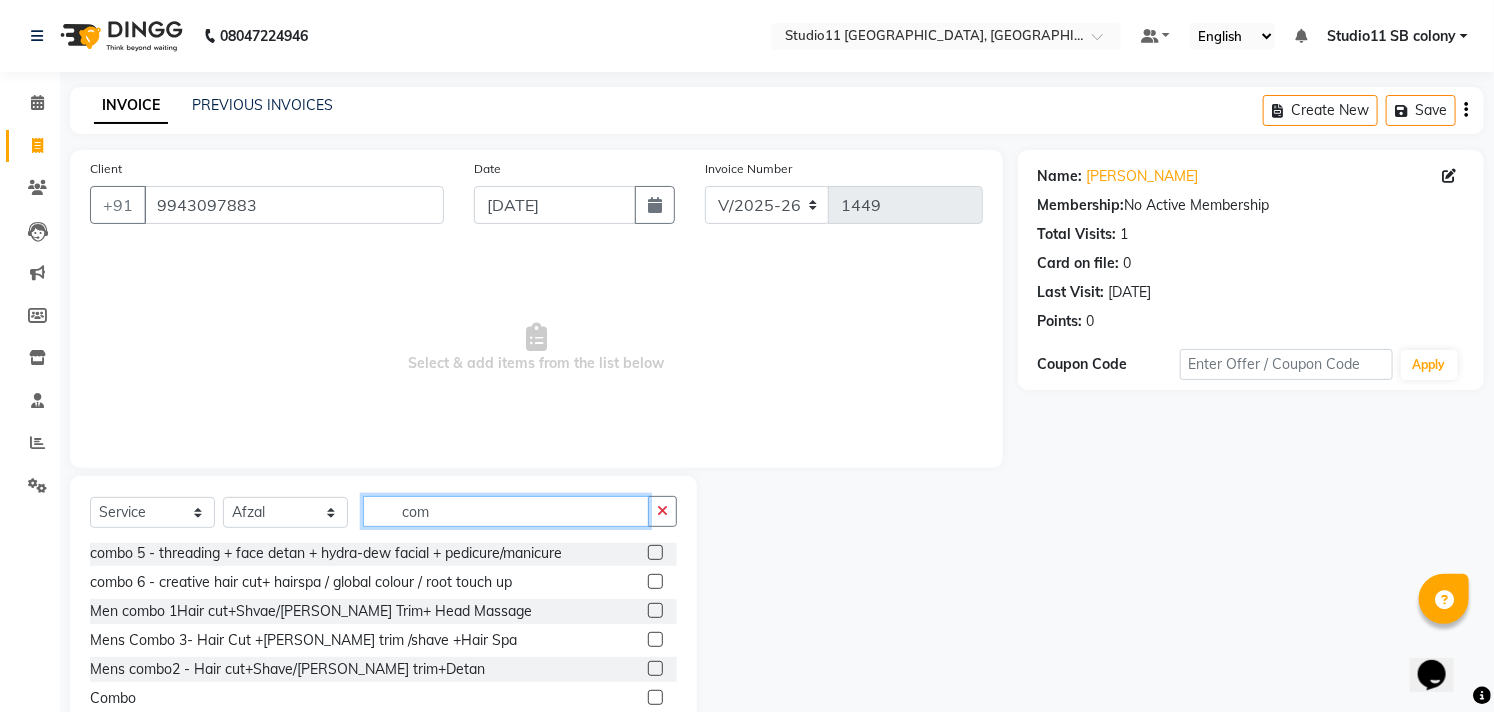 type on "com" 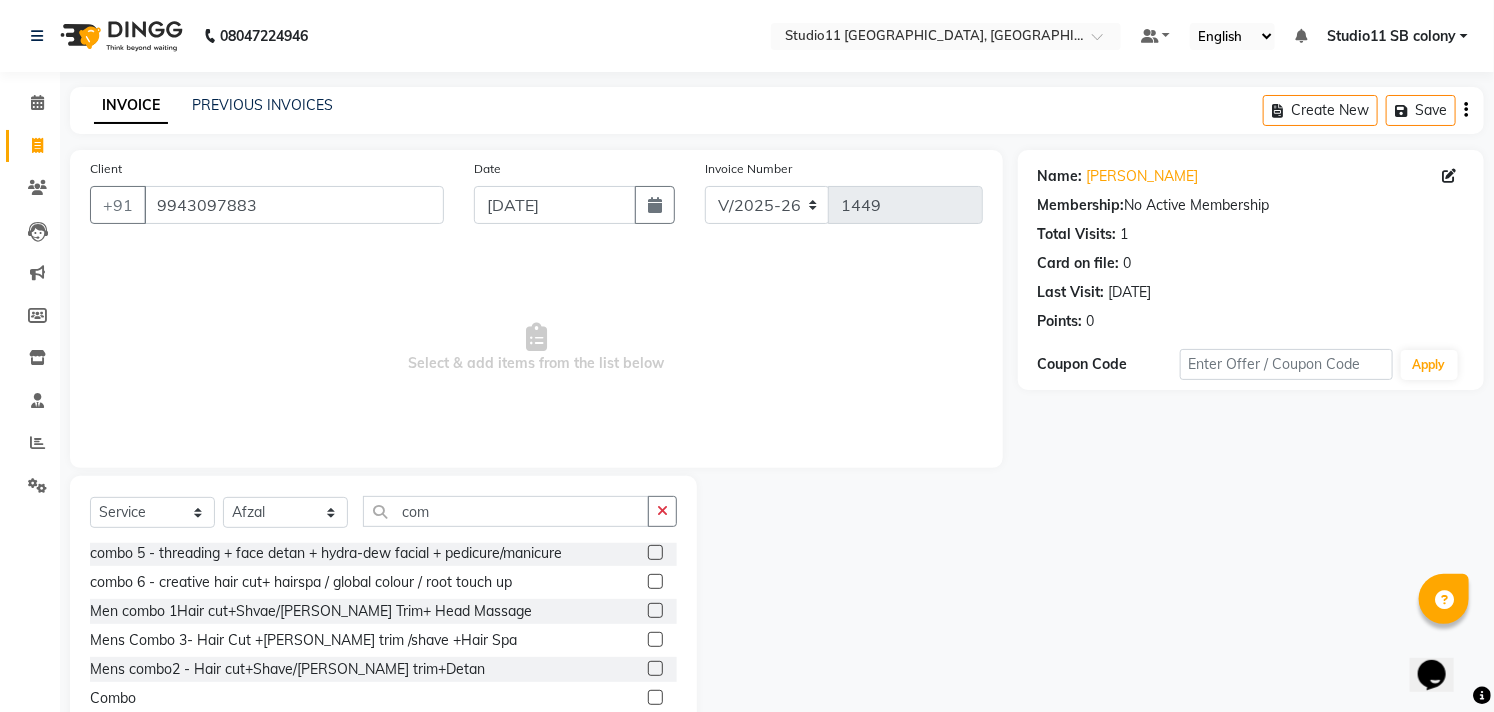click 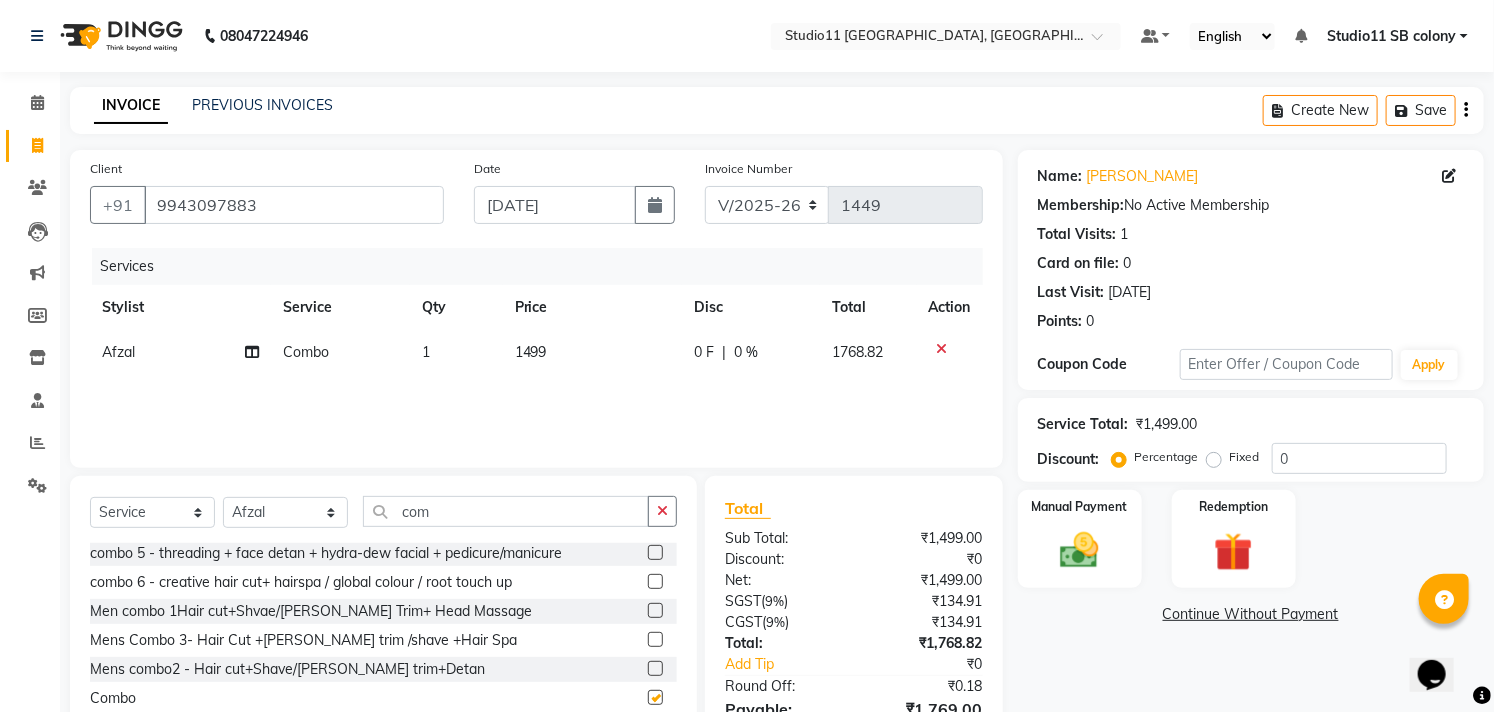 checkbox on "false" 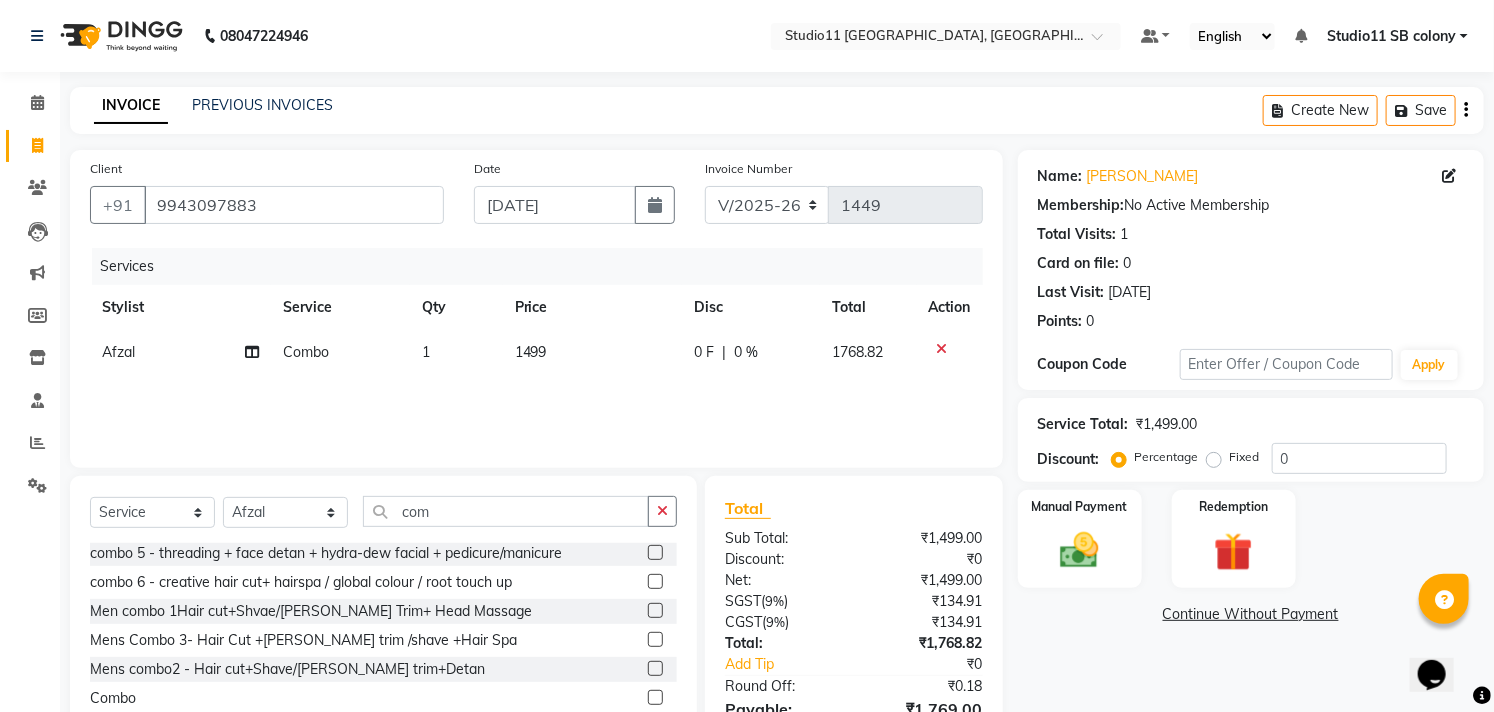 click on "1499" 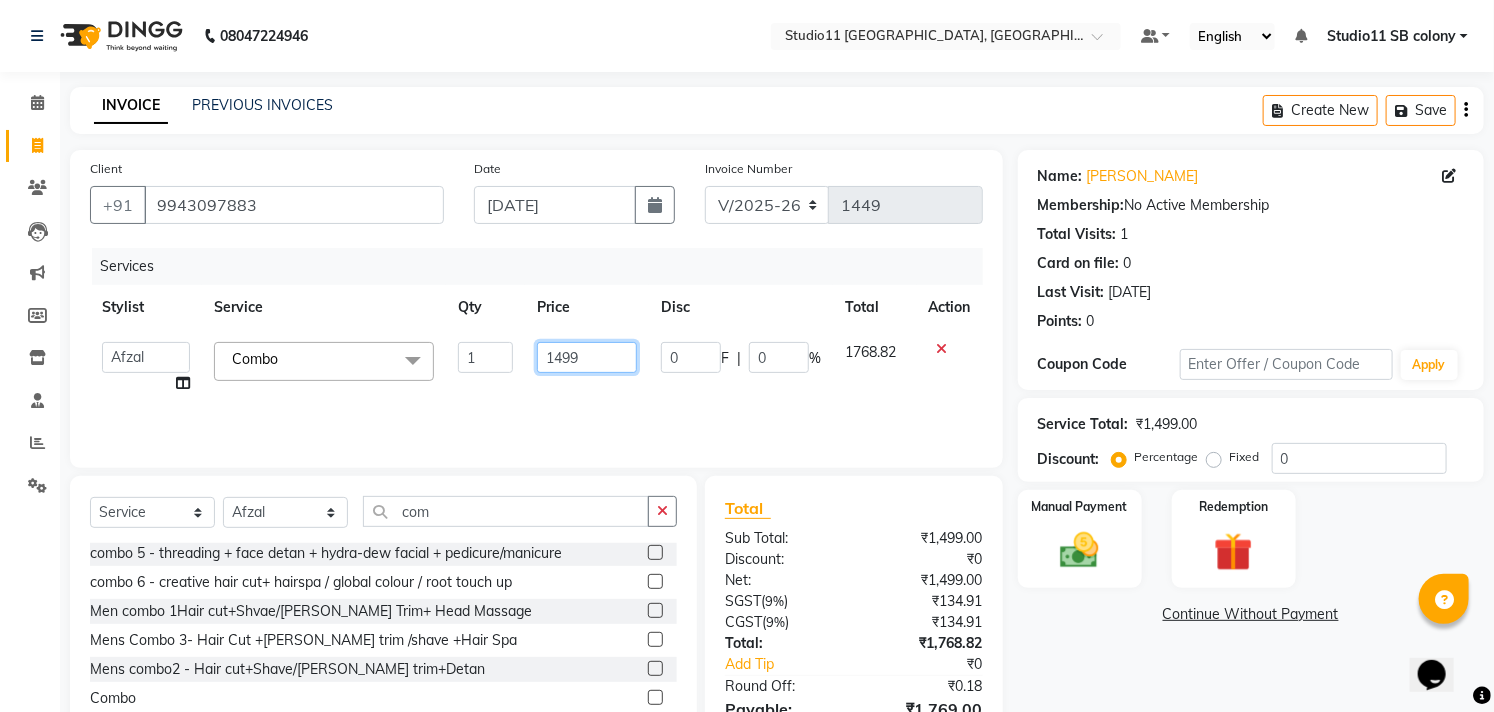 click on "1499" 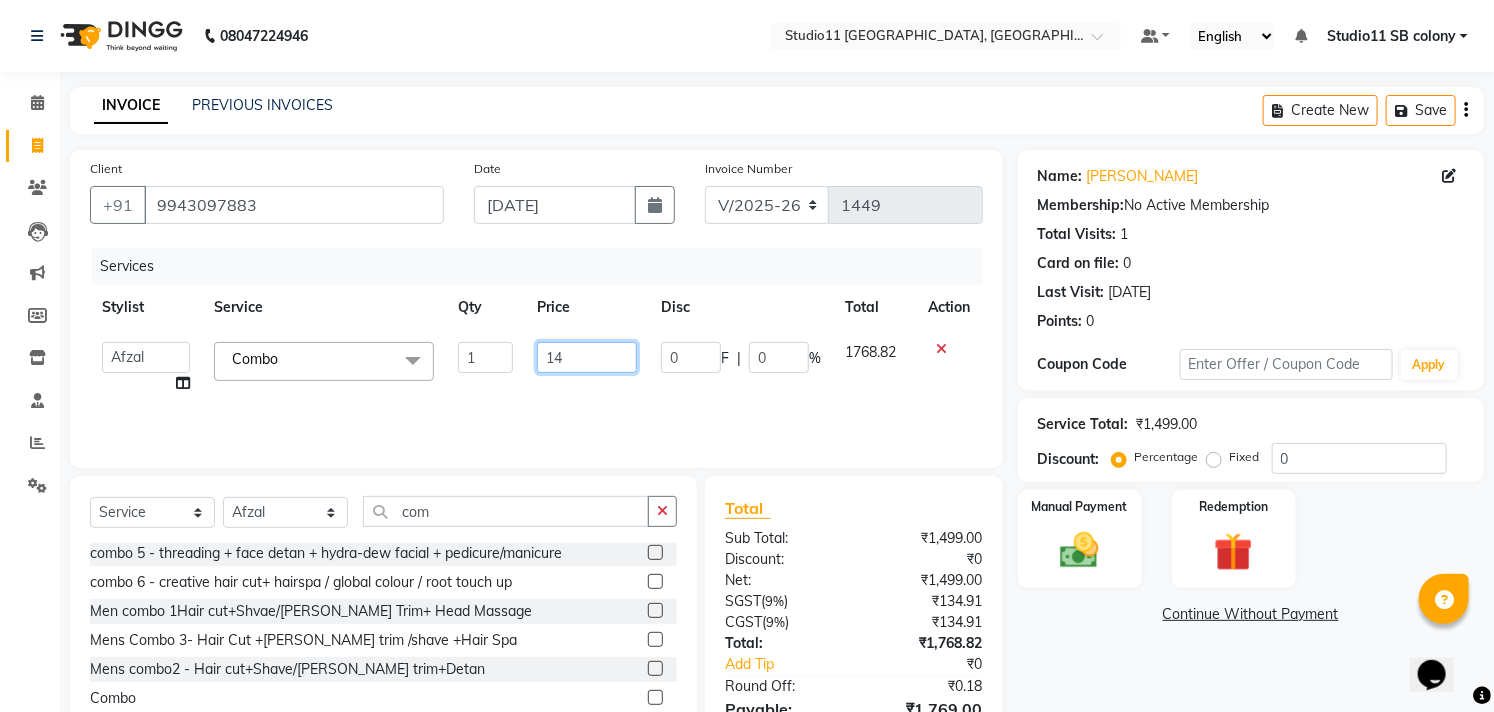 type on "1" 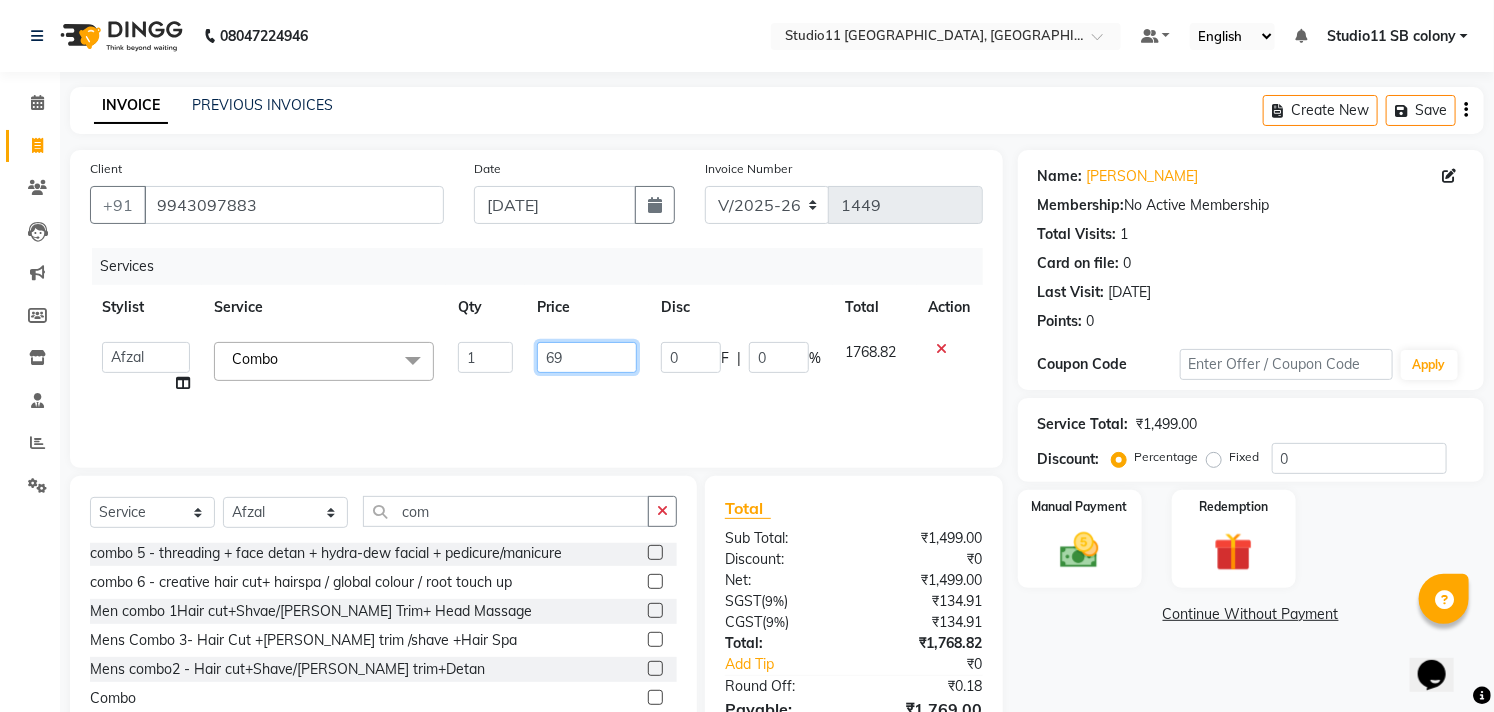 type on "699" 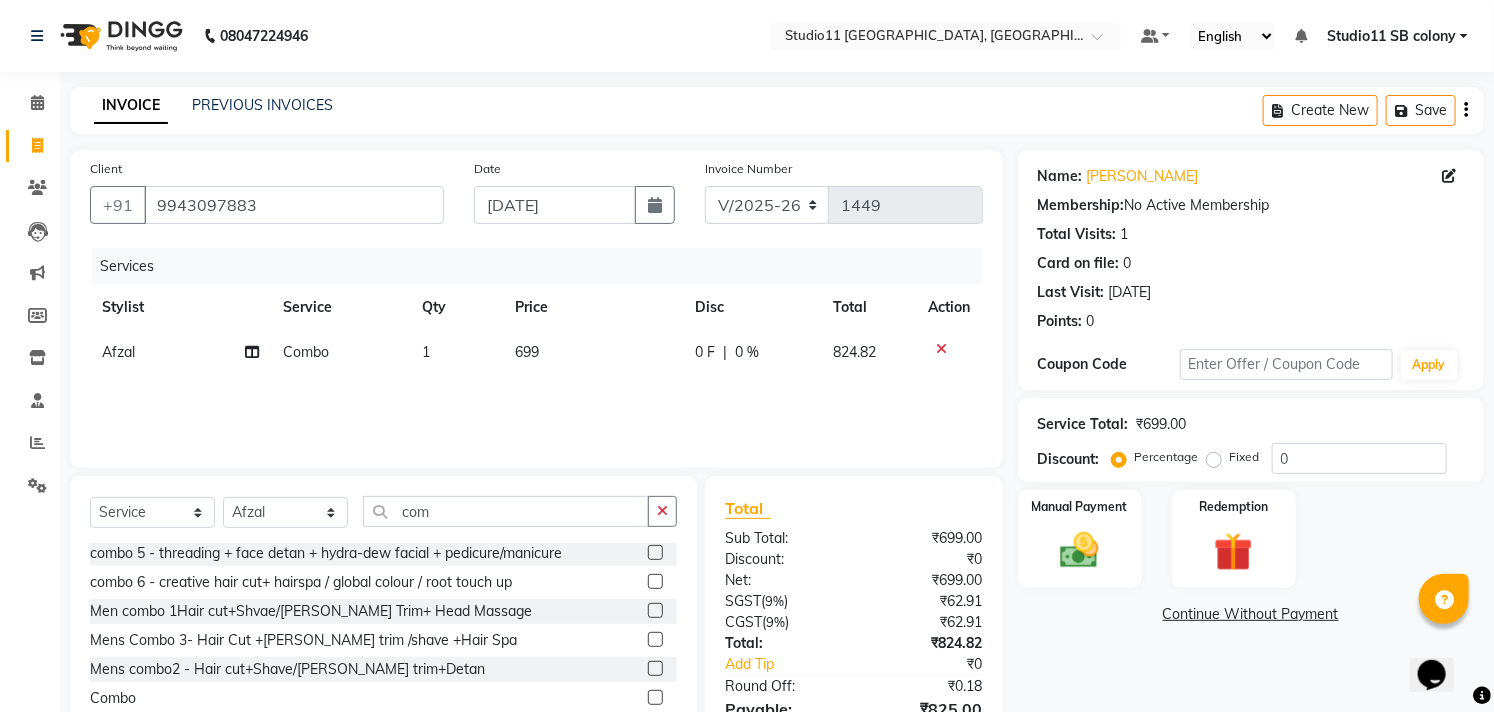 click on "Services Stylist Service Qty Price Disc Total Action Afzal Combo 1 699 0 F | 0 % 824.82" 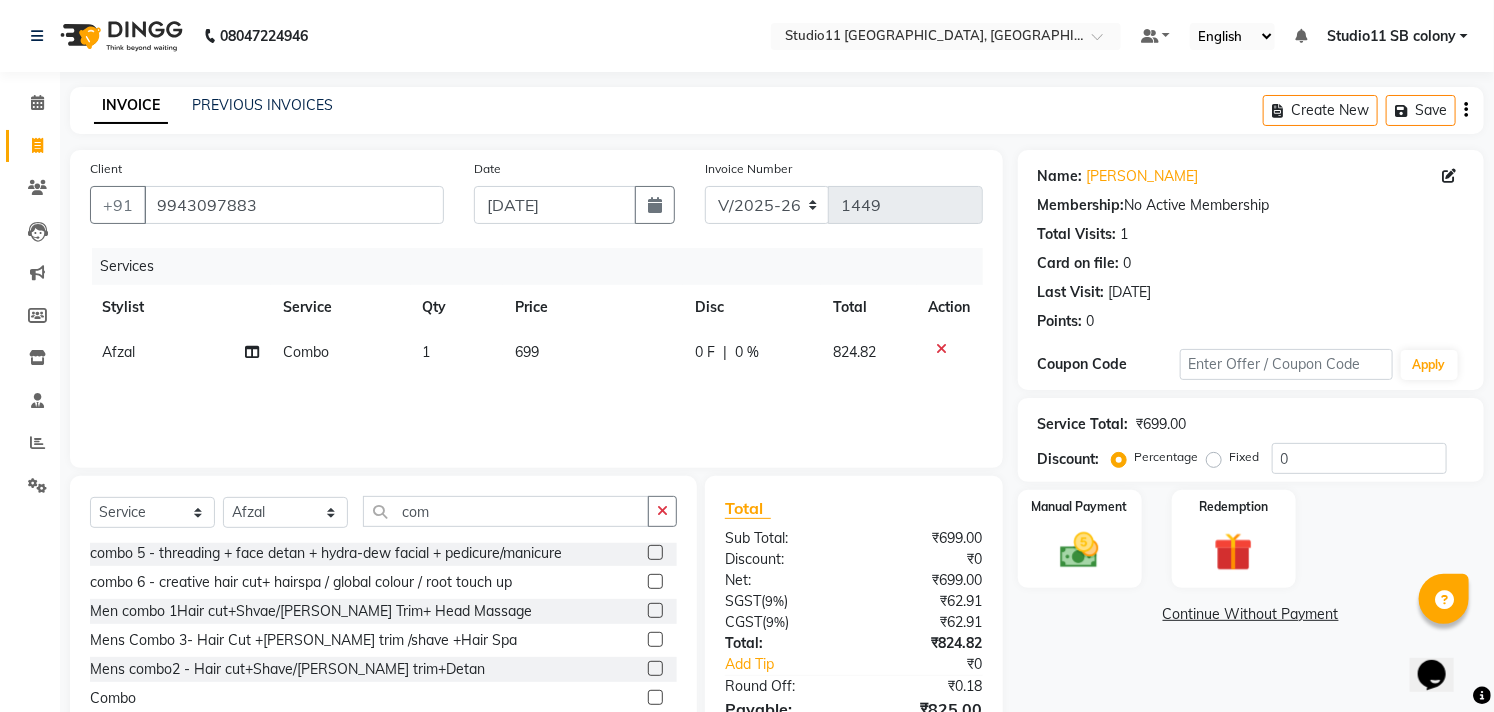 scroll, scrollTop: 108, scrollLeft: 0, axis: vertical 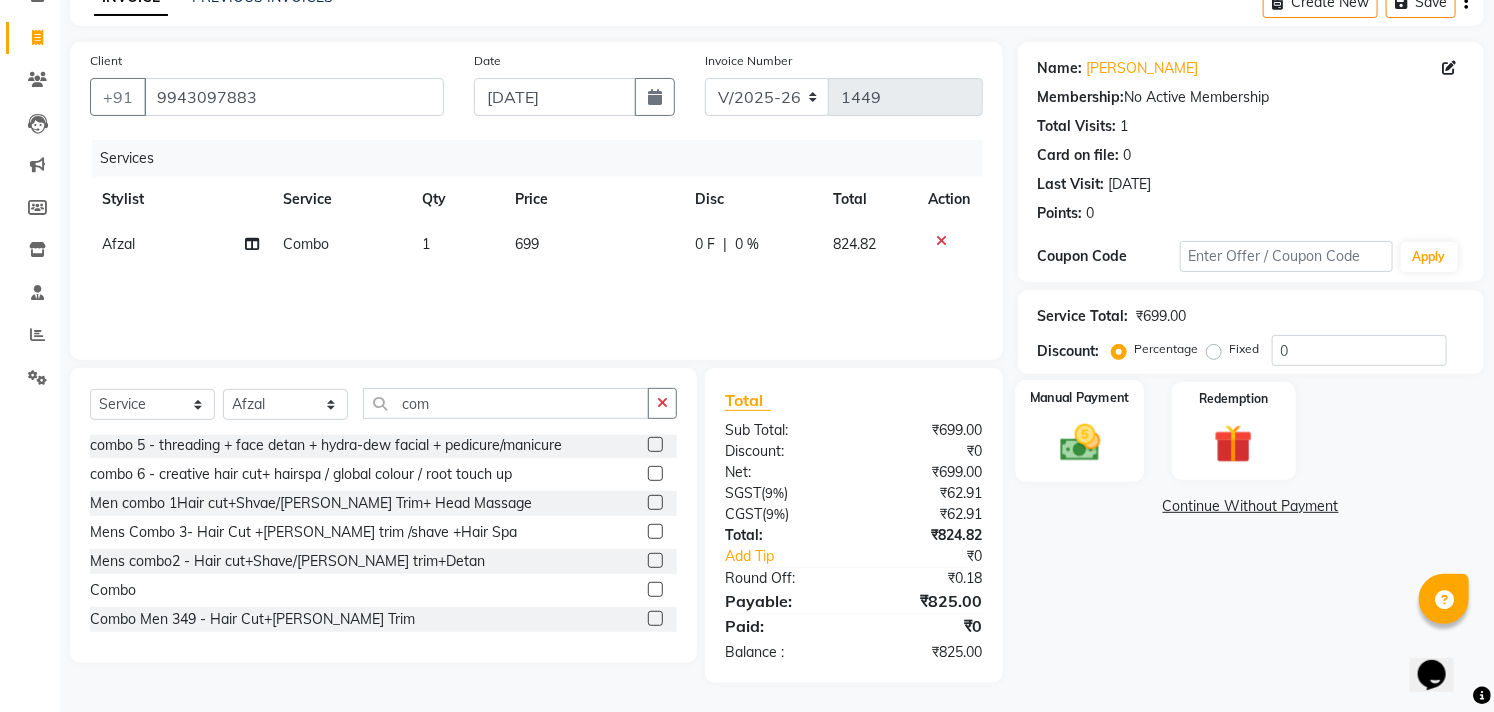 click 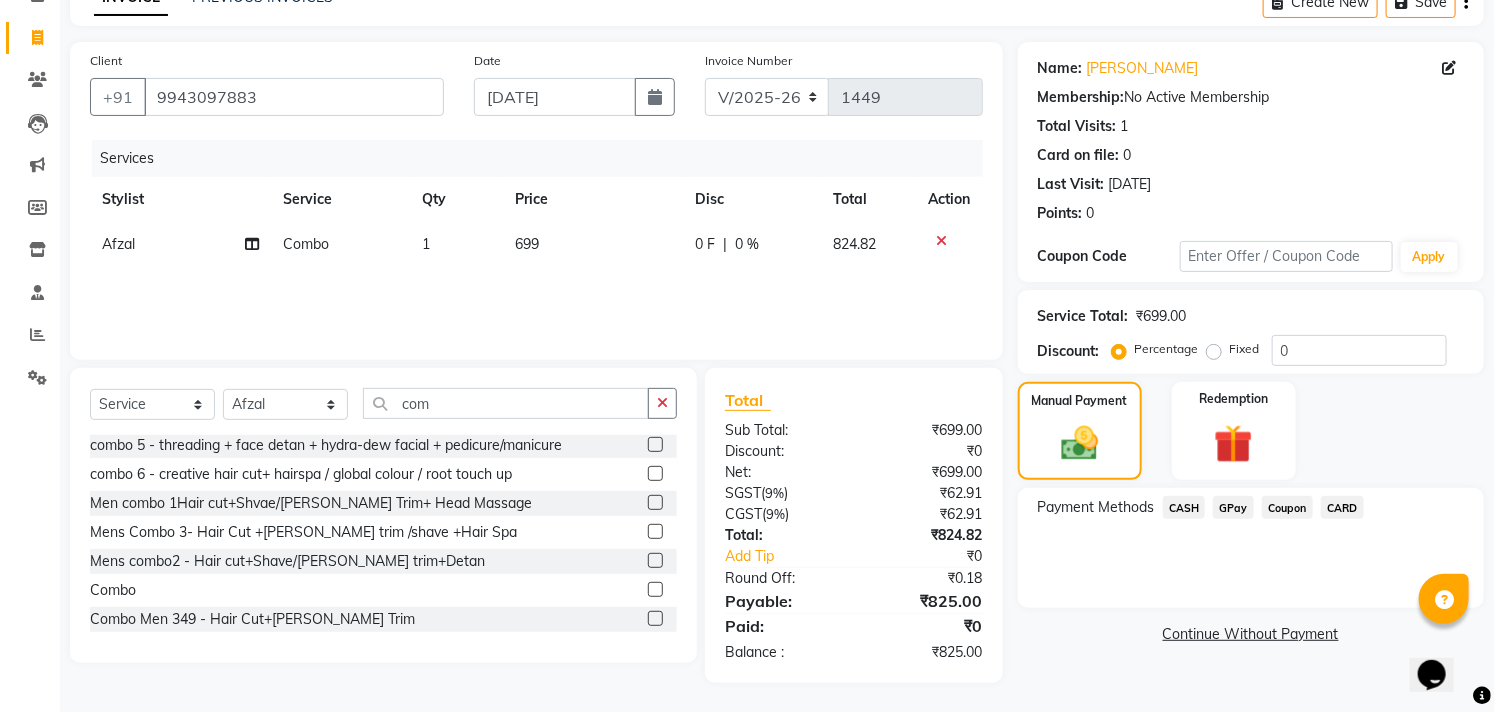 click on "GPay" 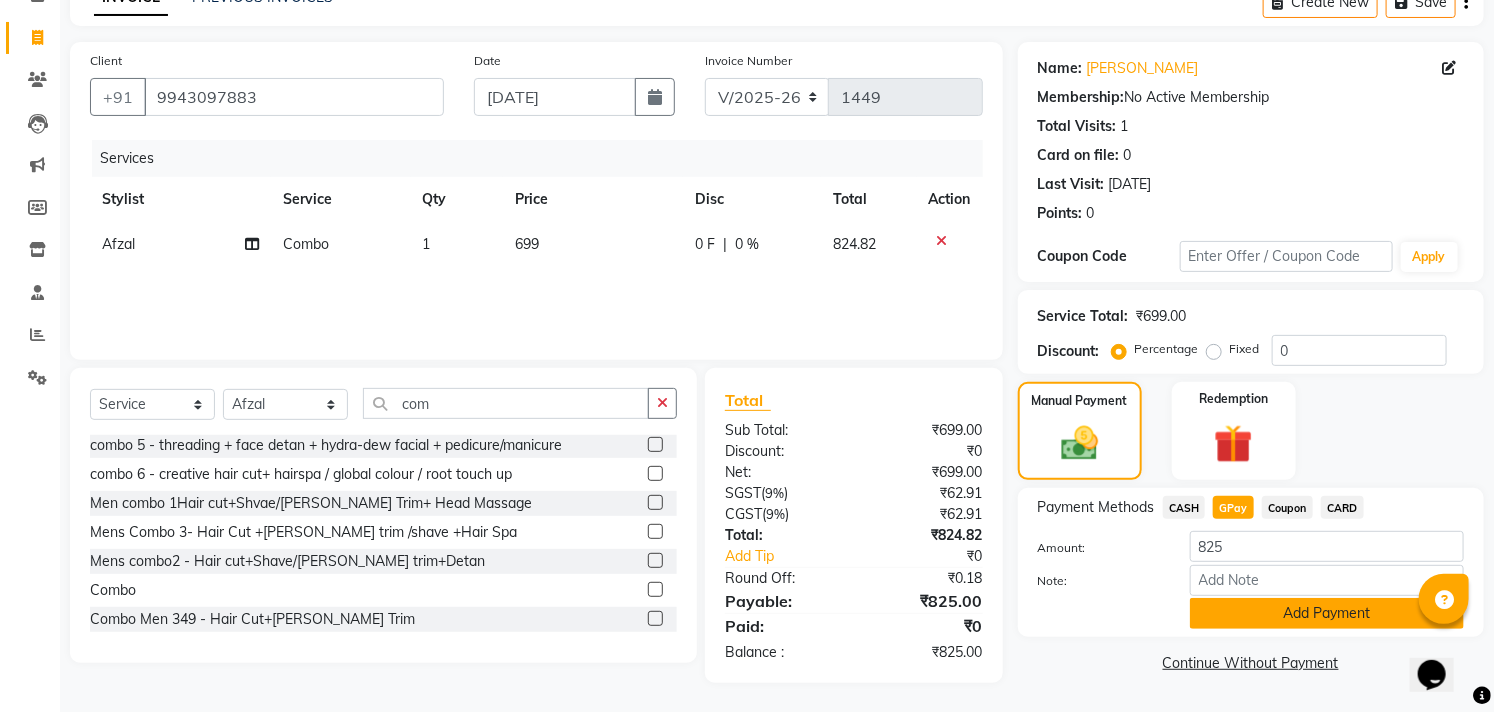 click on "Add Payment" 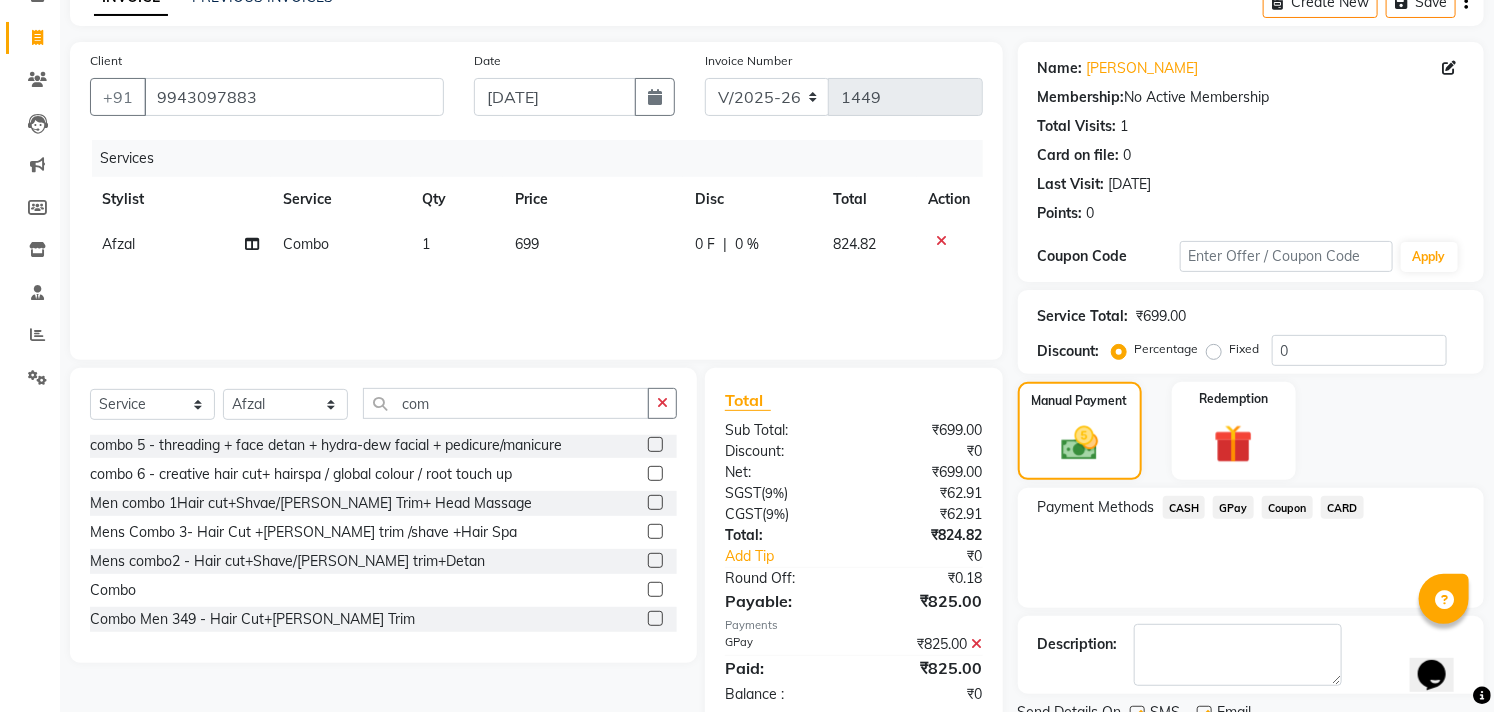 scroll, scrollTop: 187, scrollLeft: 0, axis: vertical 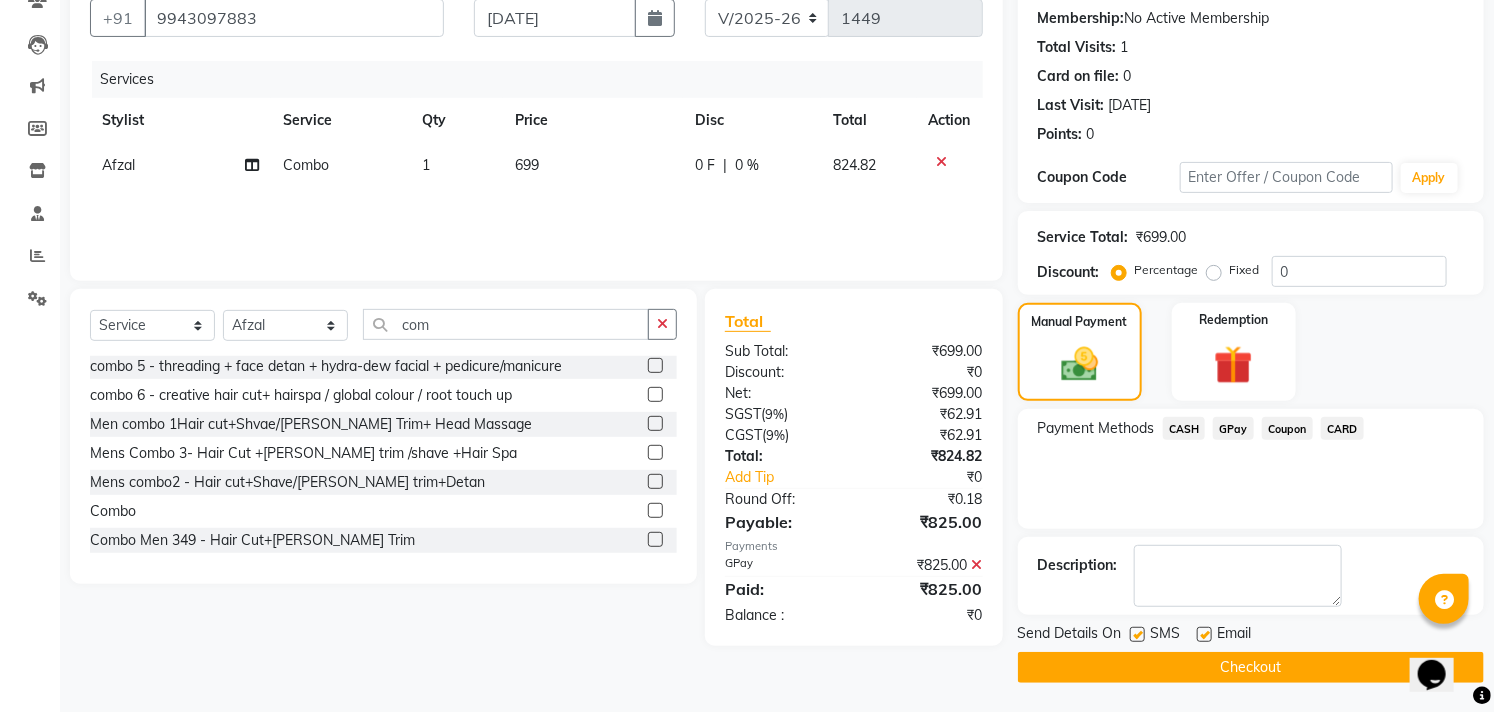 drag, startPoint x: 1510, startPoint y: 376, endPoint x: 25, endPoint y: 32, distance: 1524.3231 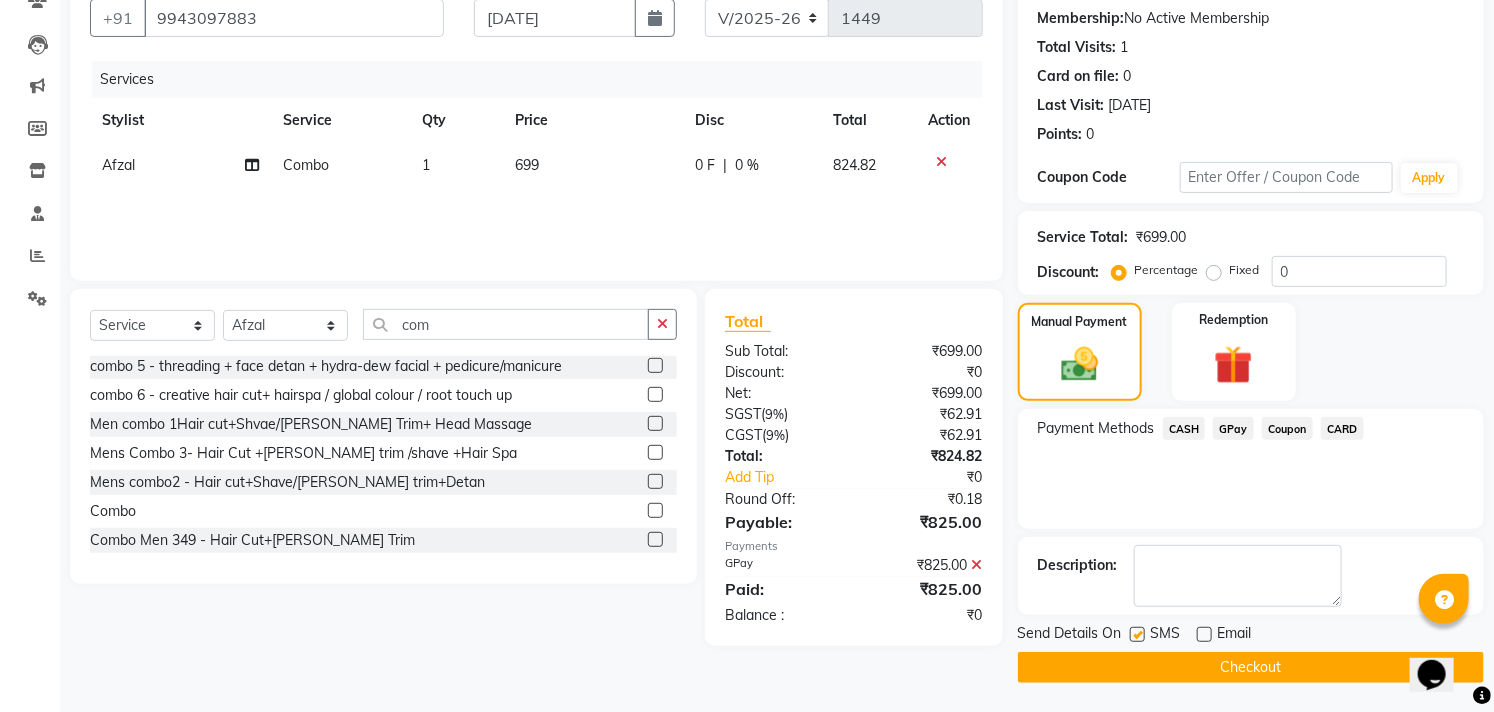 click 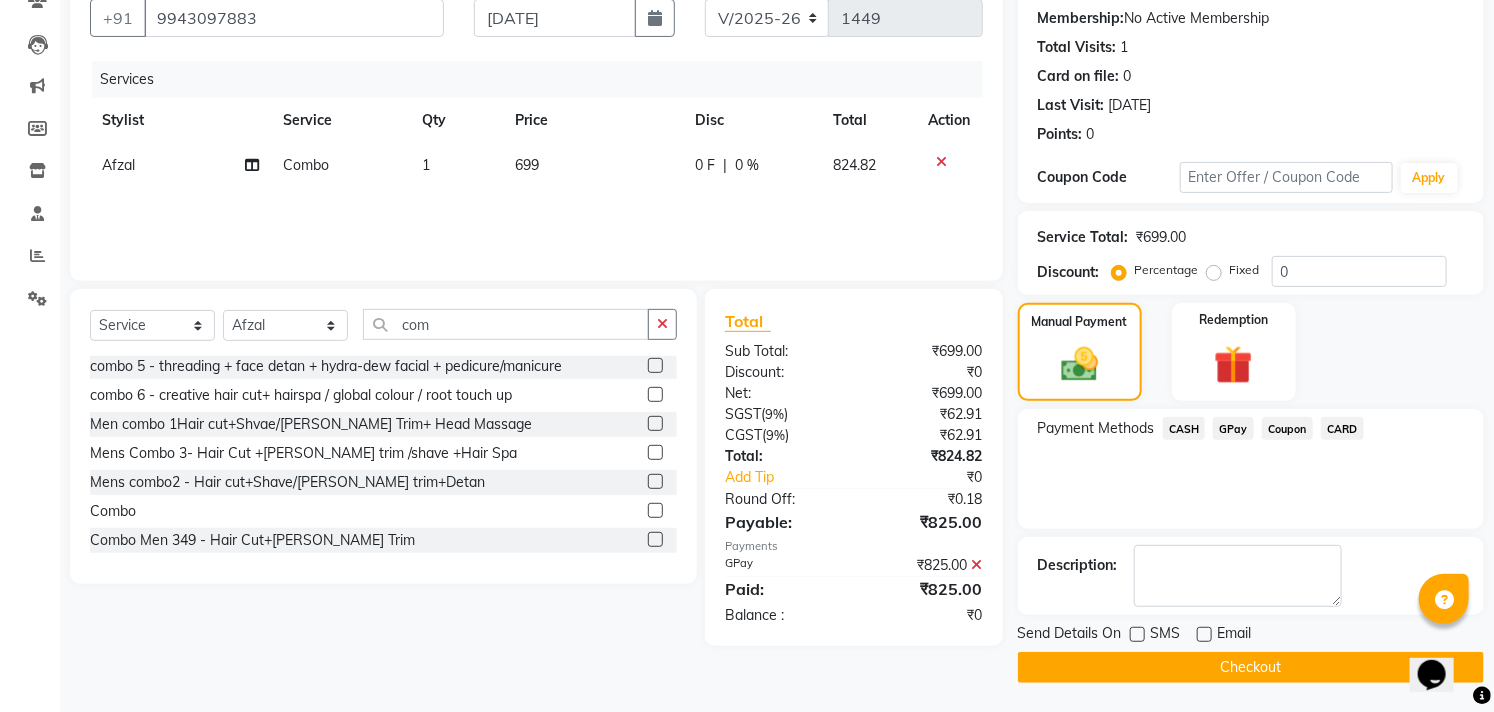 click on "Checkout" 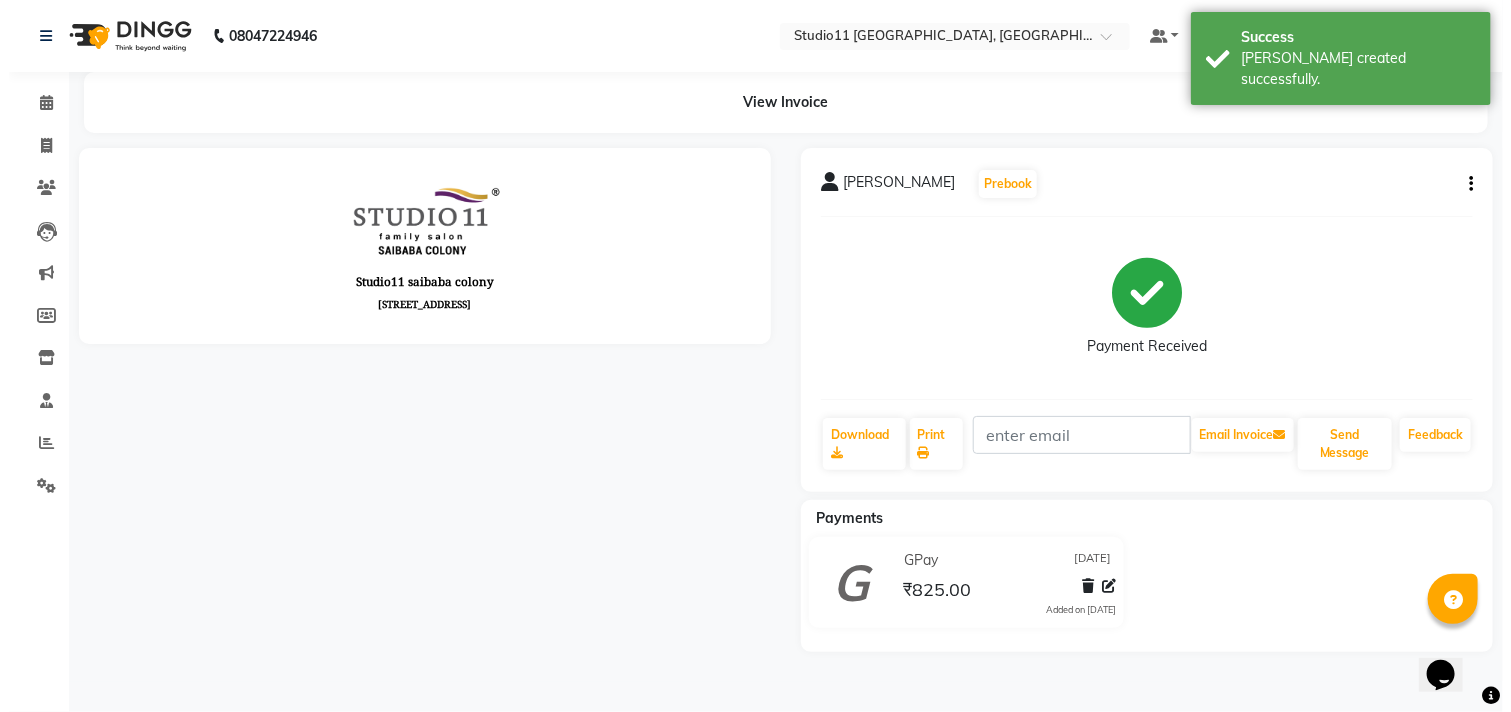 scroll, scrollTop: 0, scrollLeft: 0, axis: both 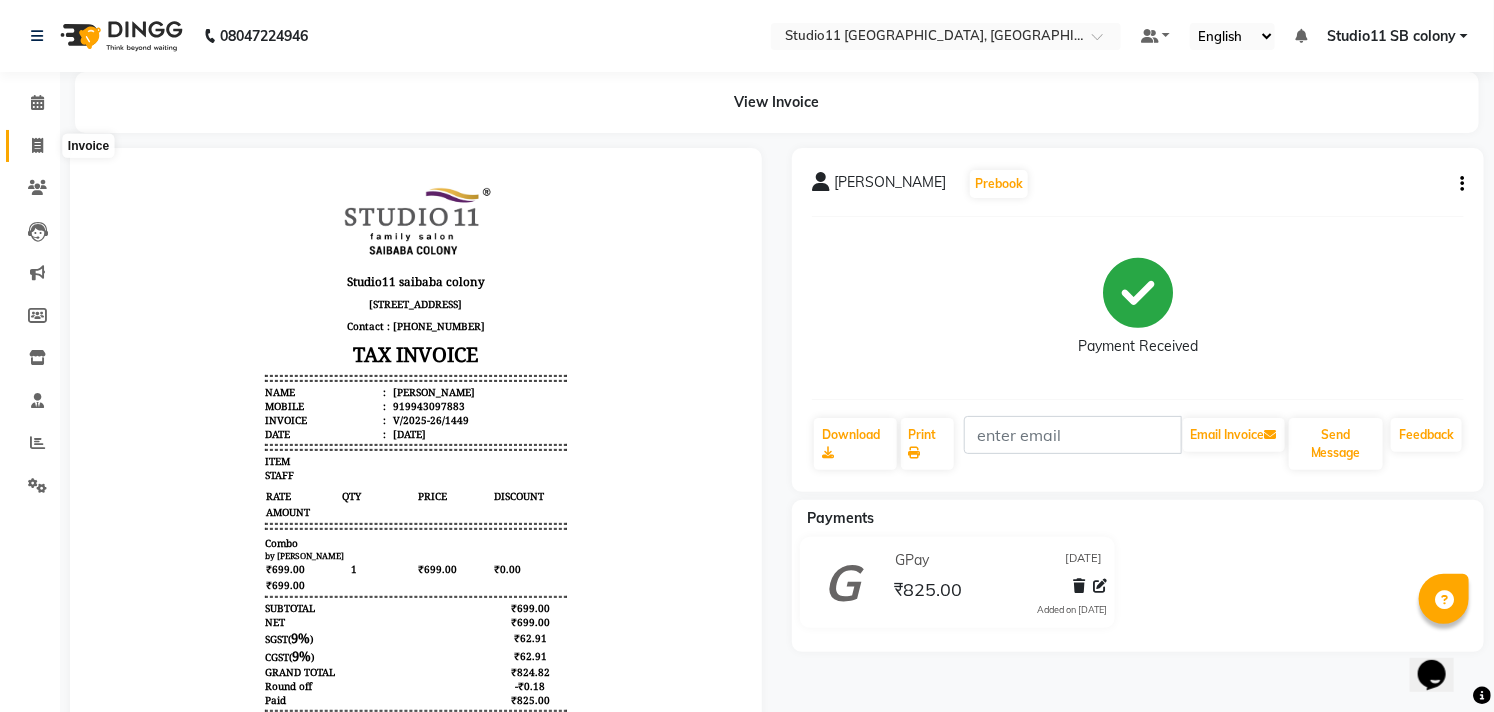 click 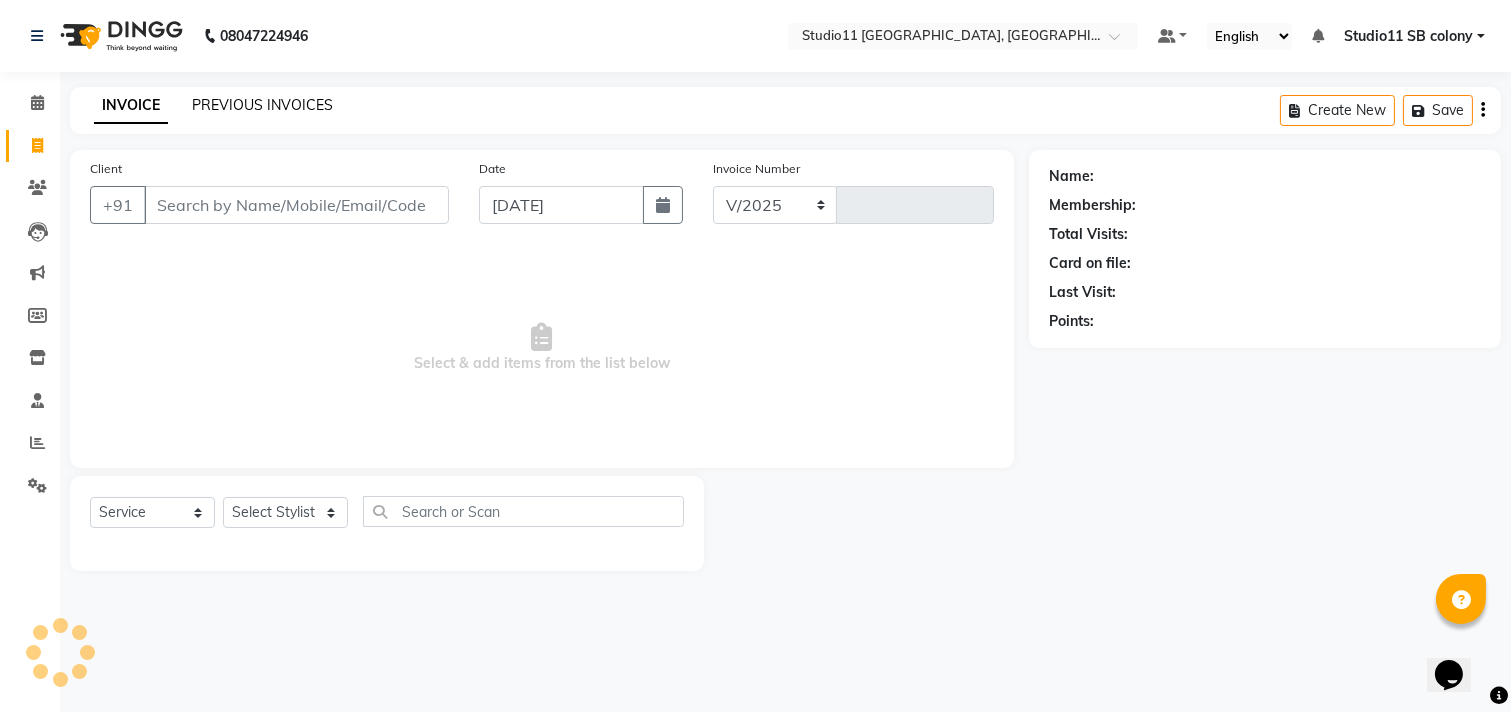 select on "7717" 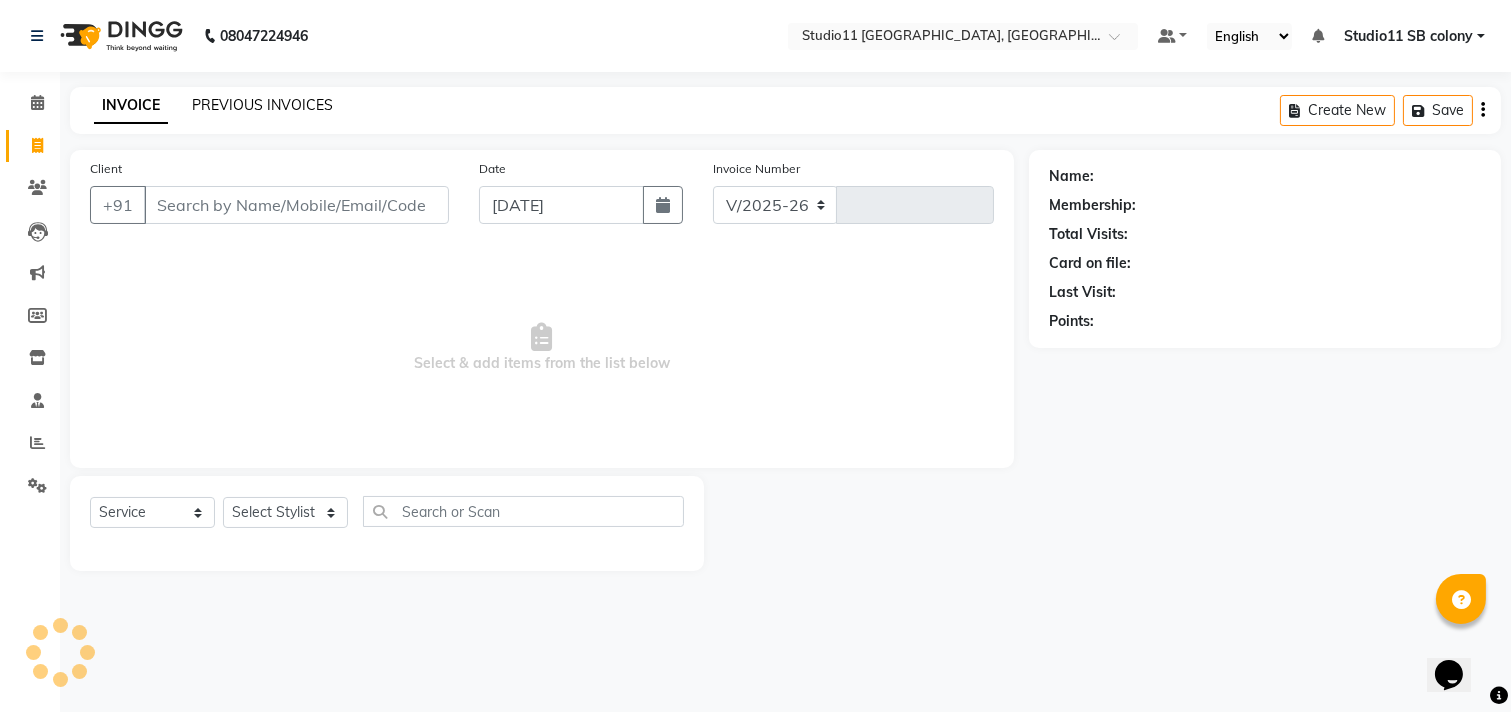 type on "1450" 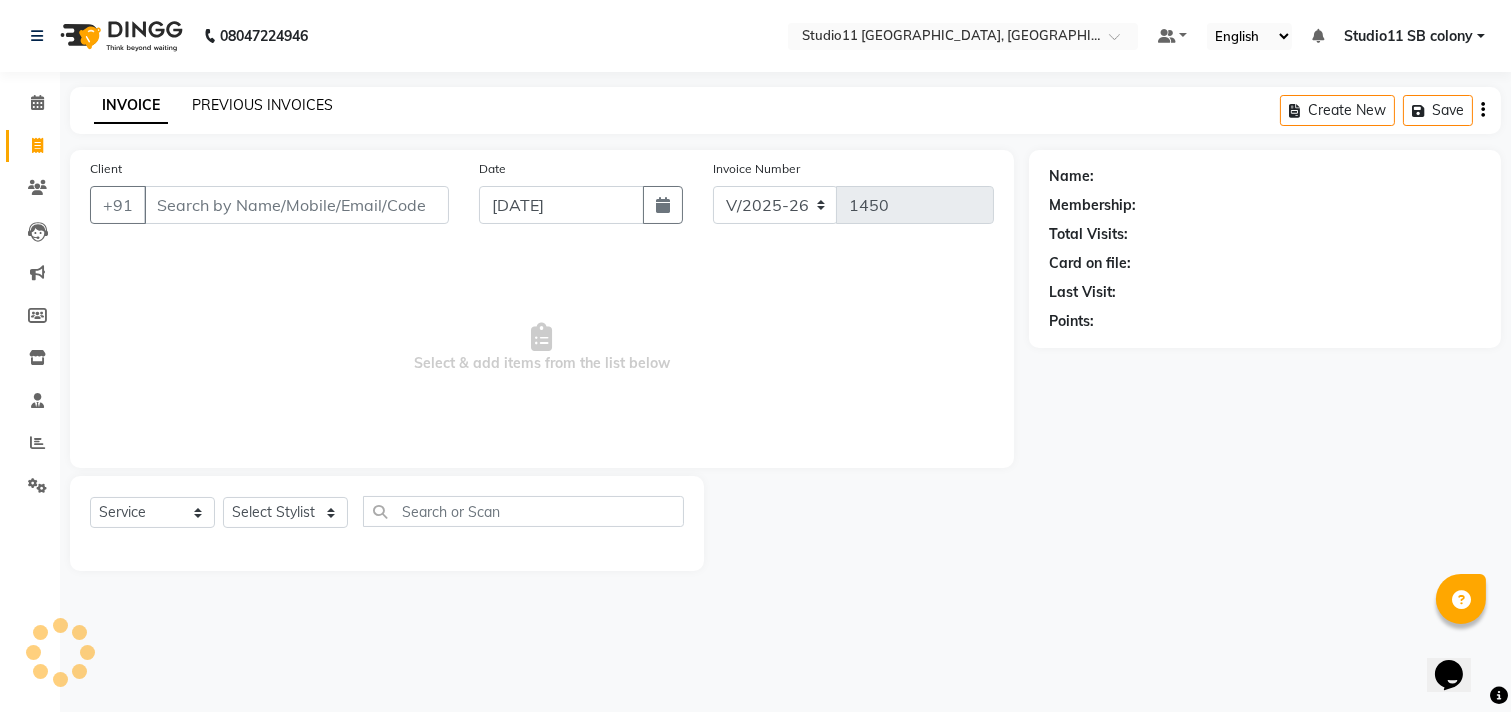 click on "PREVIOUS INVOICES" 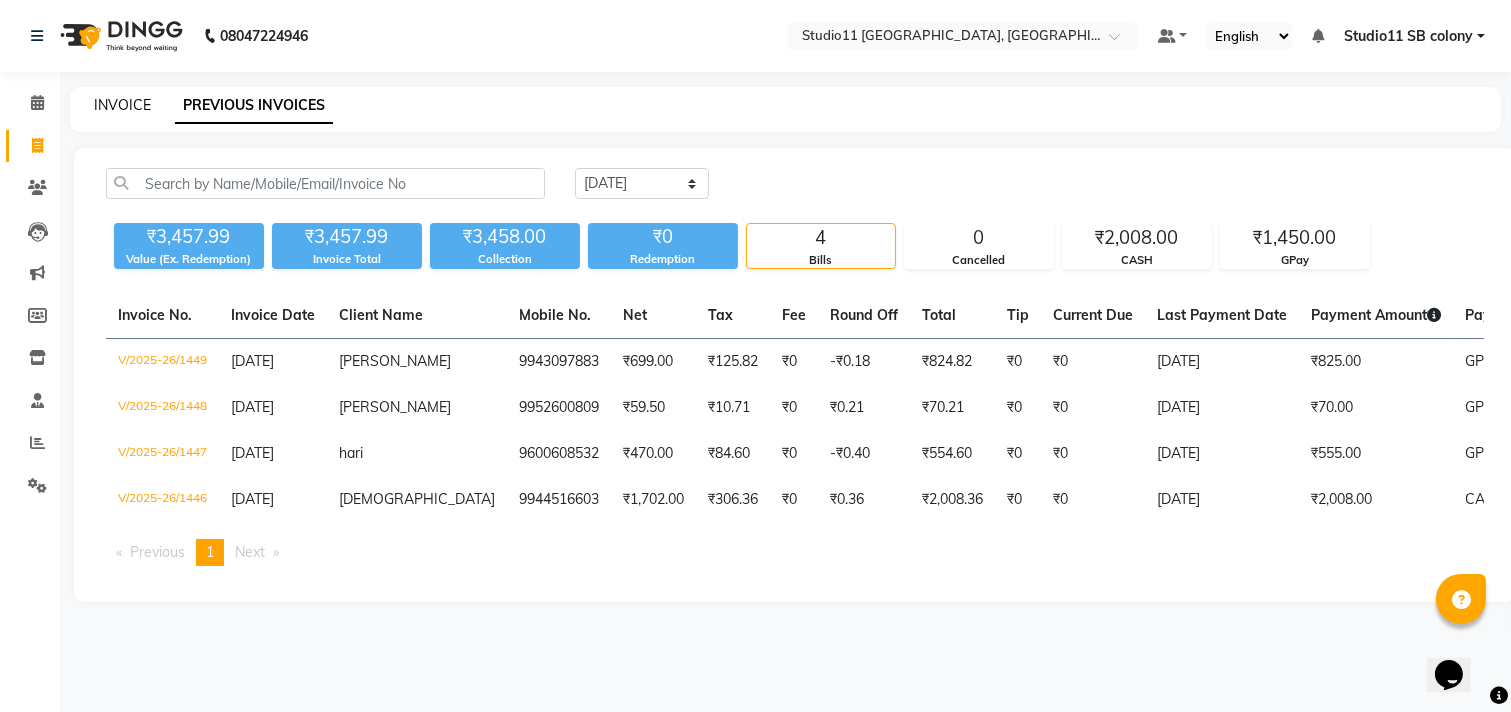 click on "INVOICE" 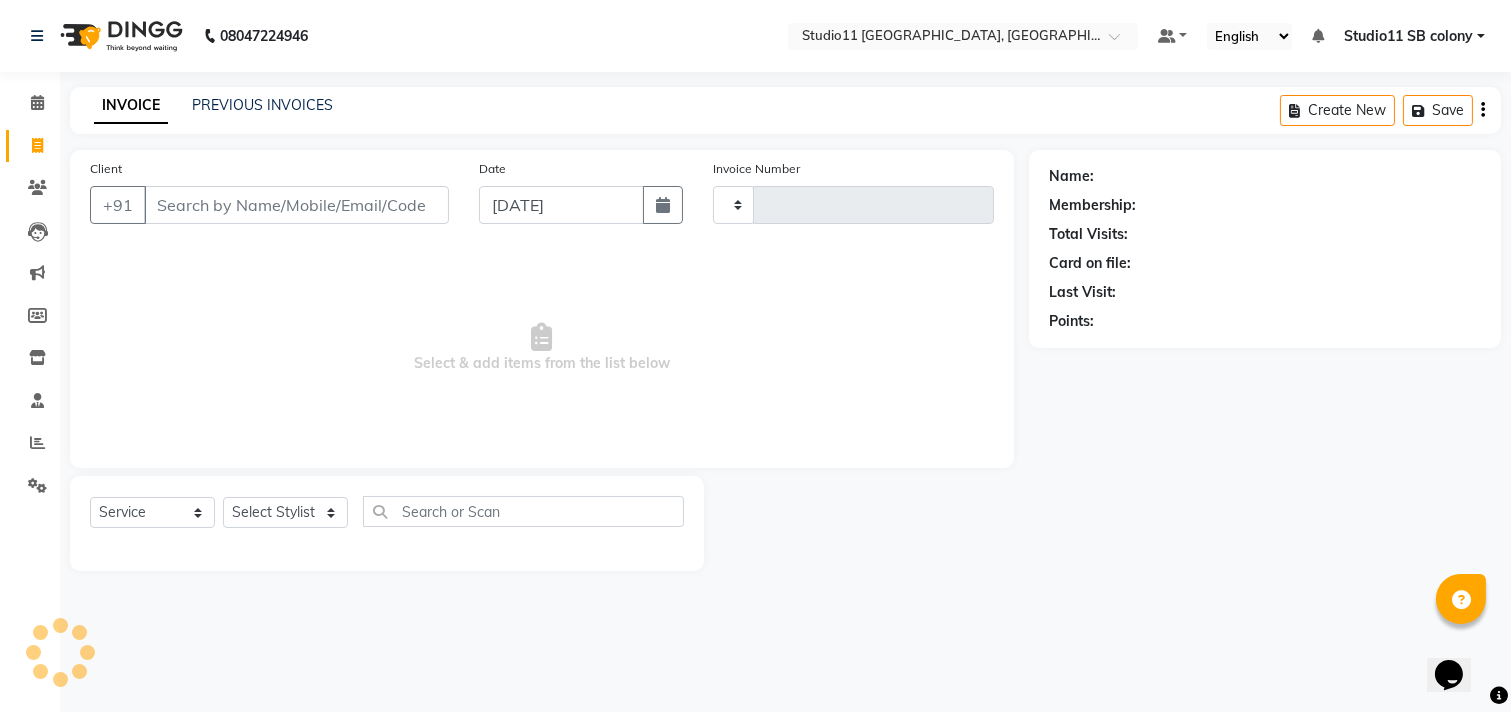 type on "1450" 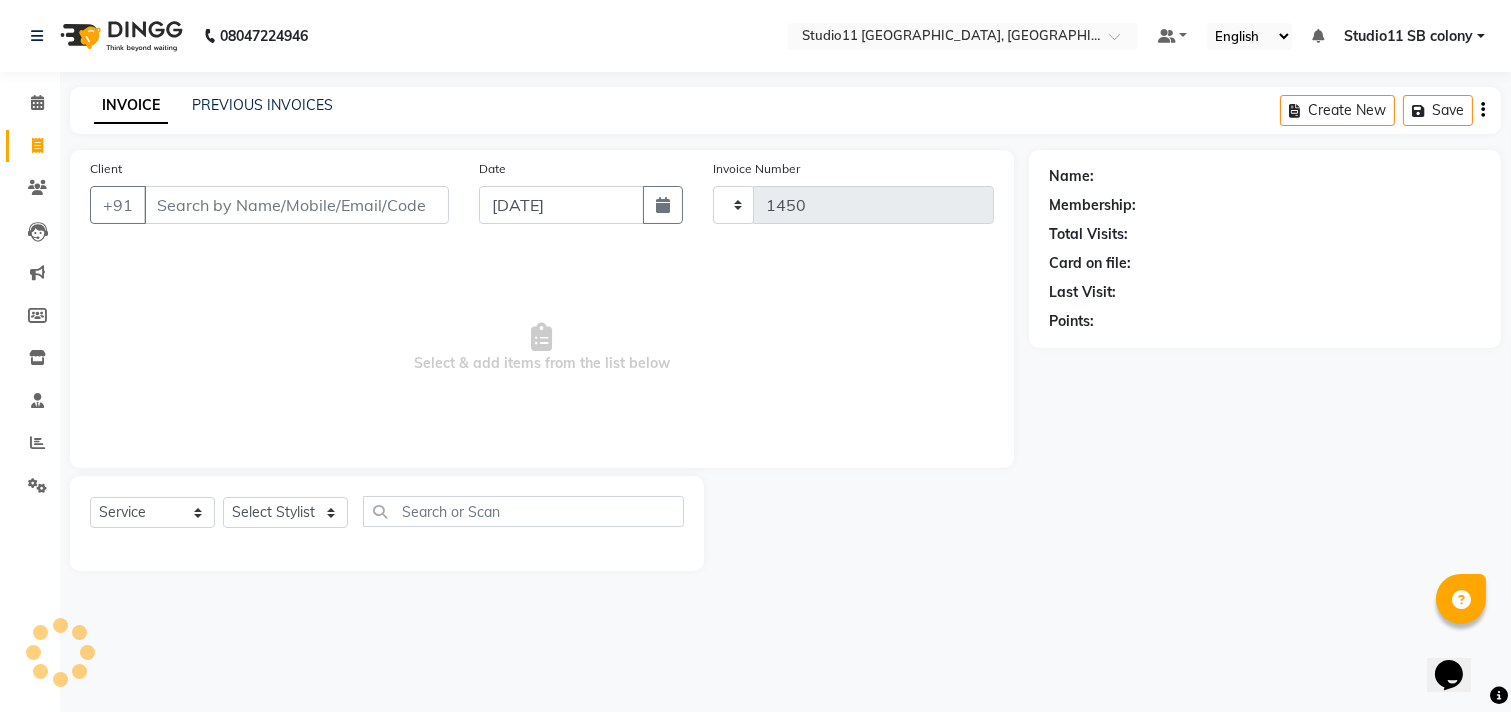select on "7717" 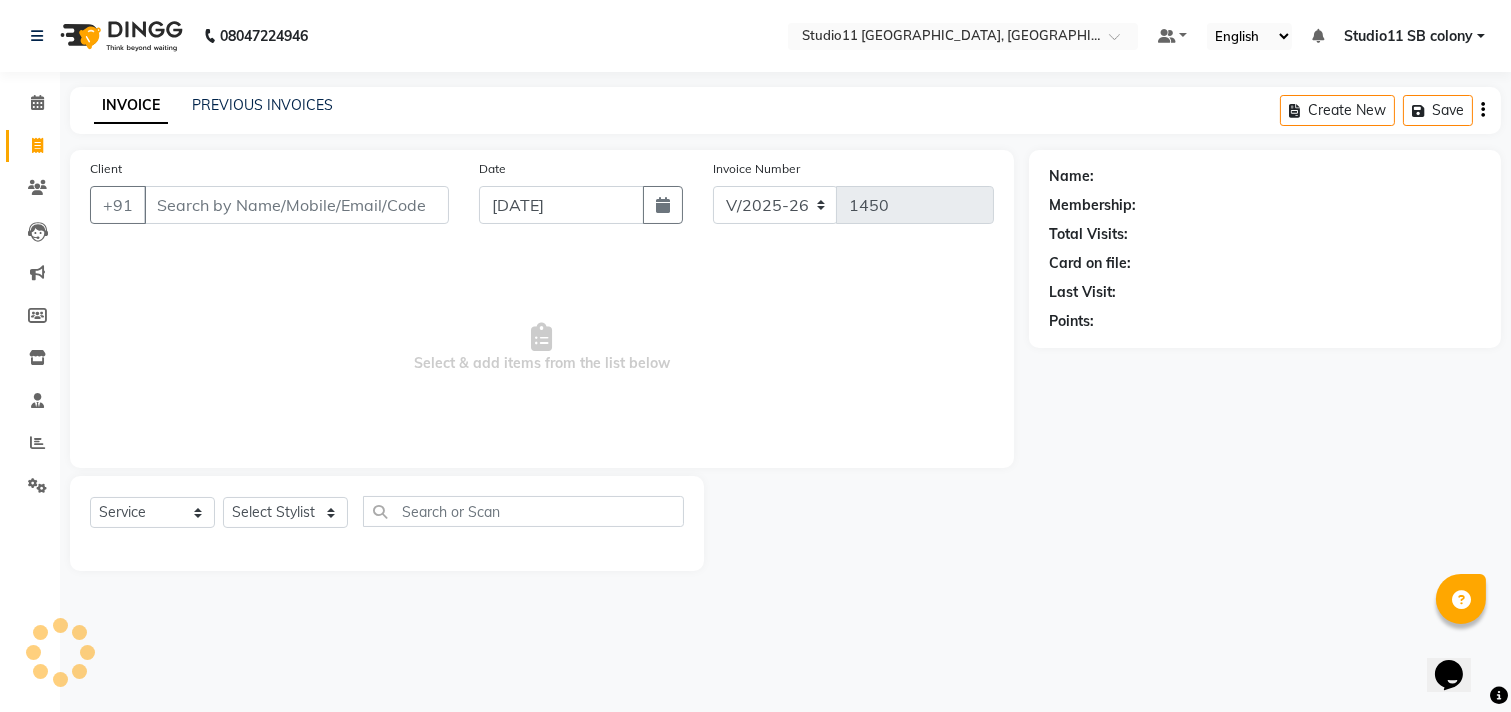 click on "Client" at bounding box center (296, 205) 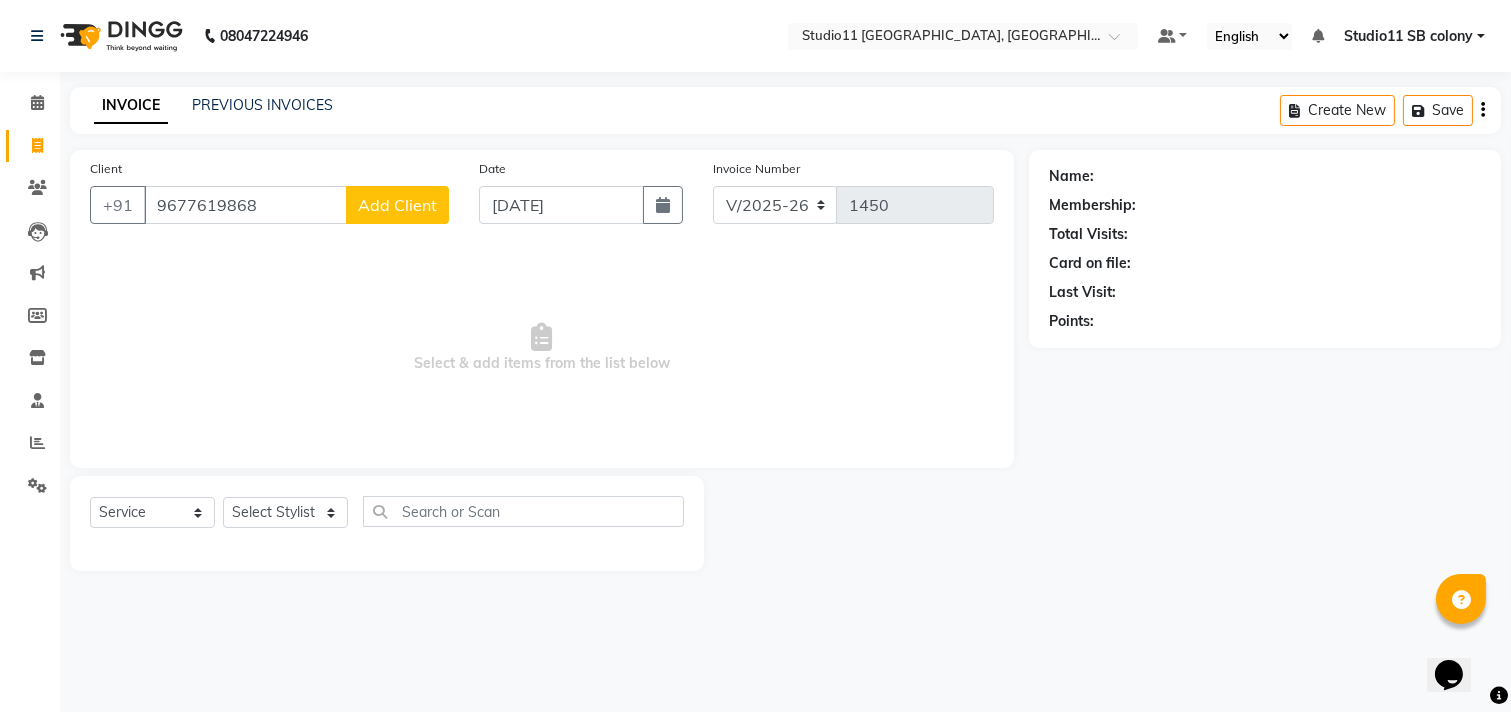 type on "9677619868" 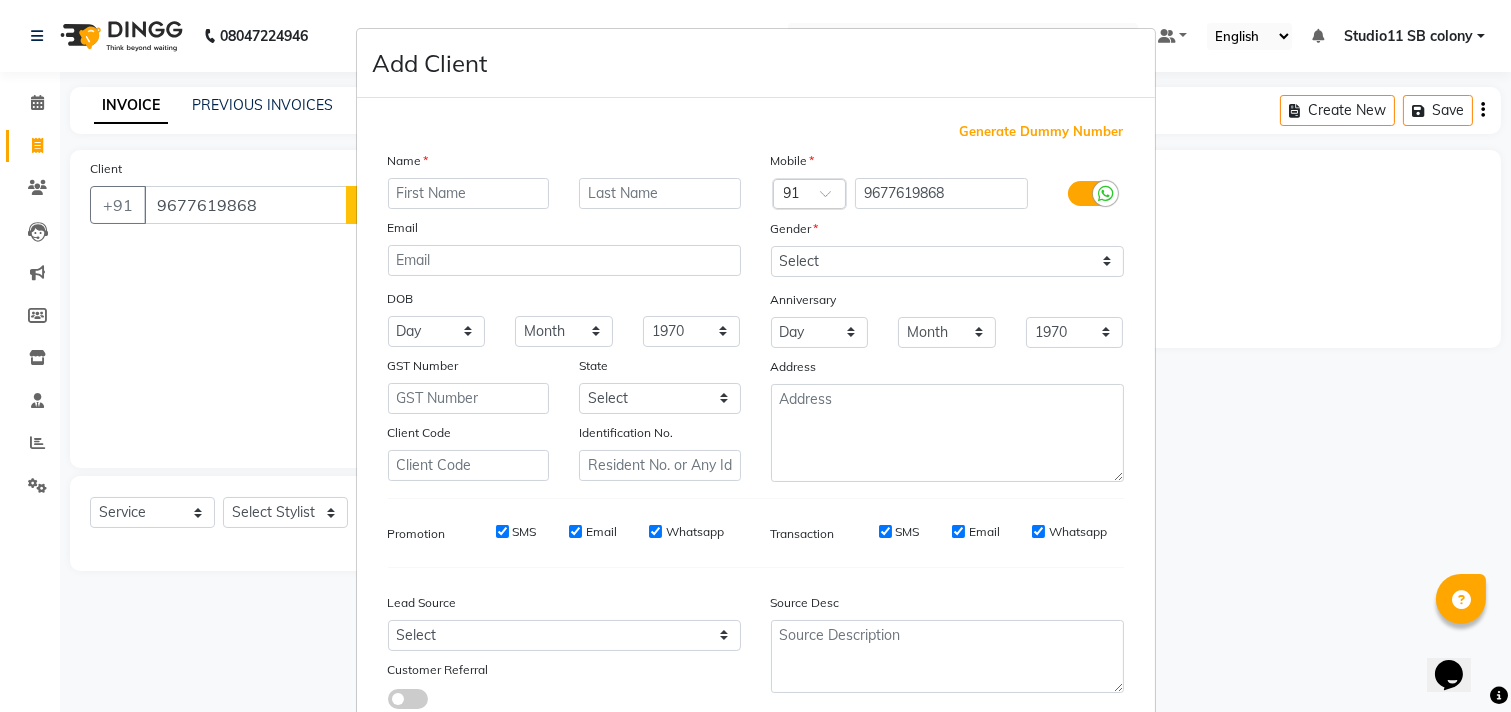 click at bounding box center [469, 193] 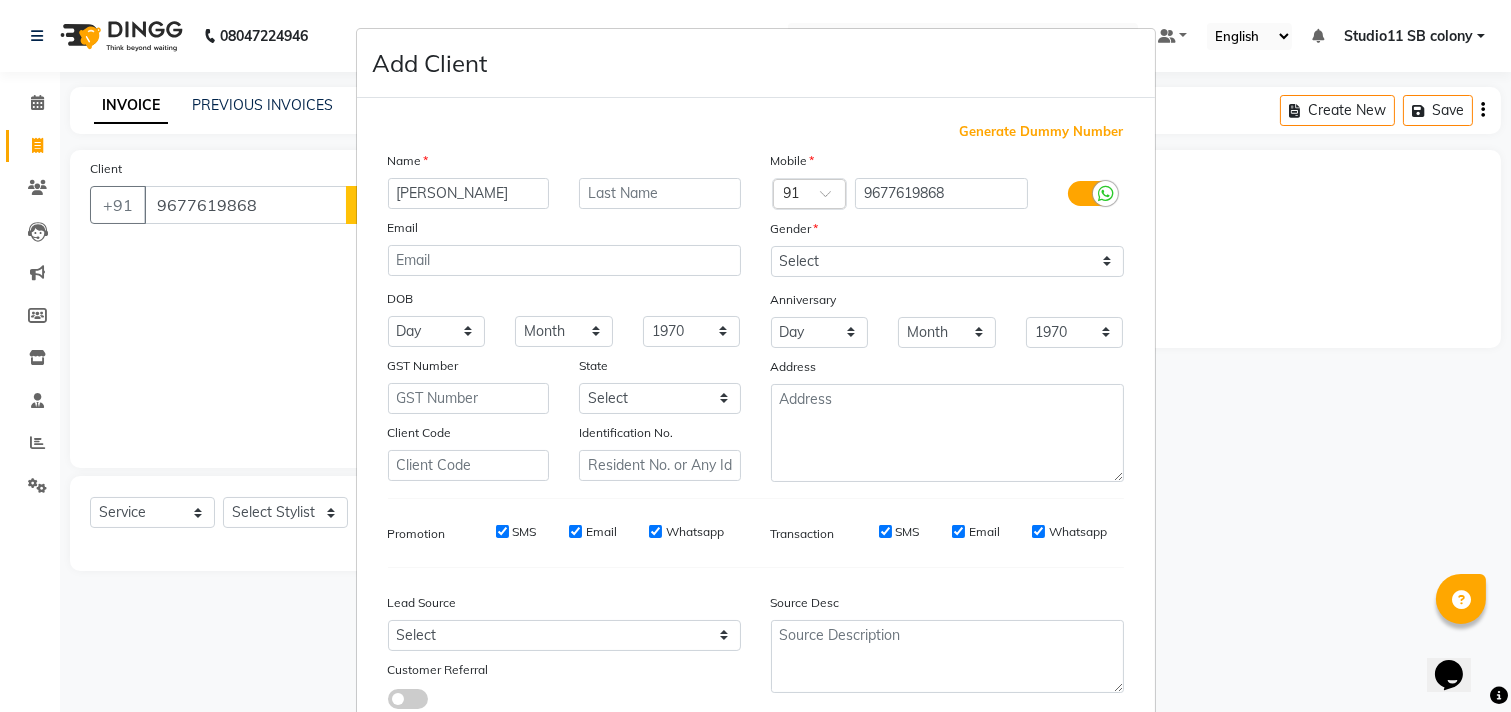 type on "vishrutha" 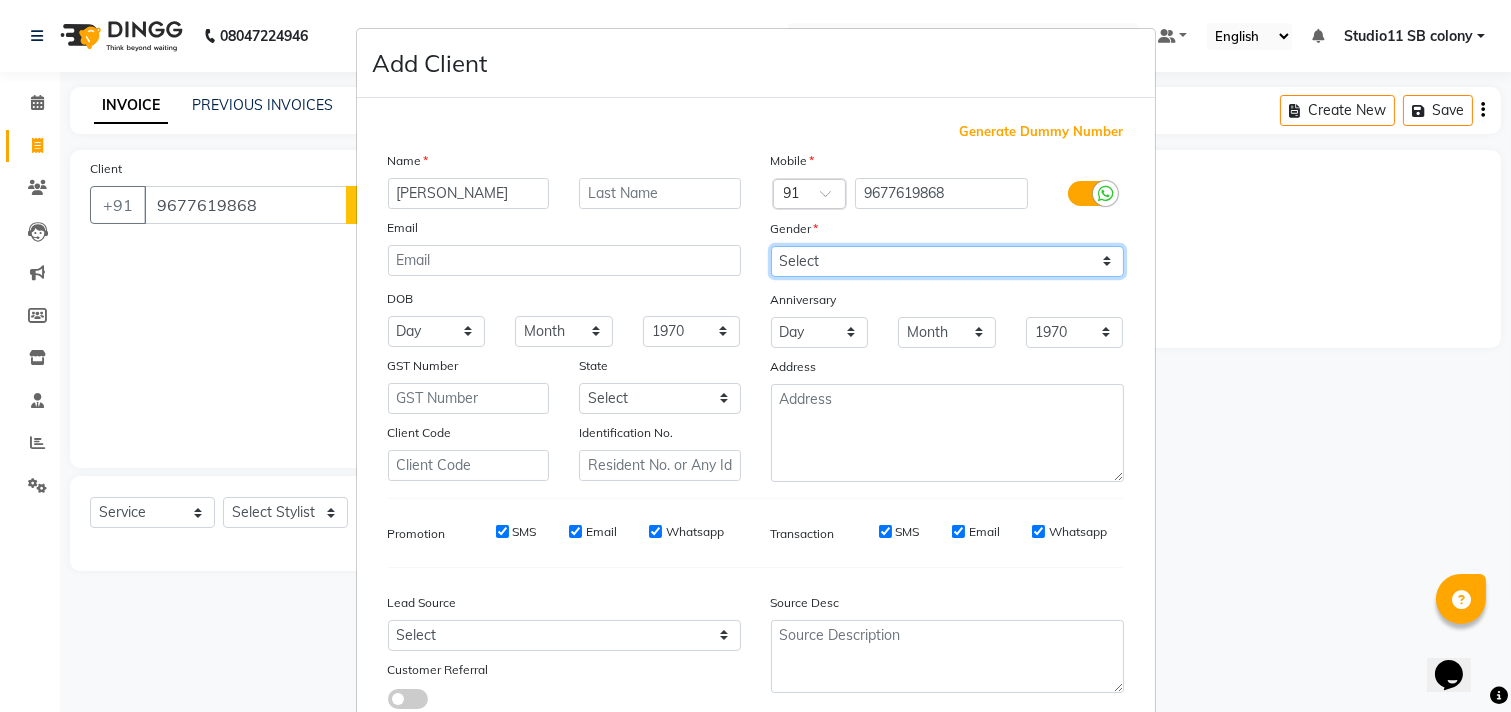 click on "Select [DEMOGRAPHIC_DATA] [DEMOGRAPHIC_DATA] Other Prefer Not To Say" at bounding box center [947, 261] 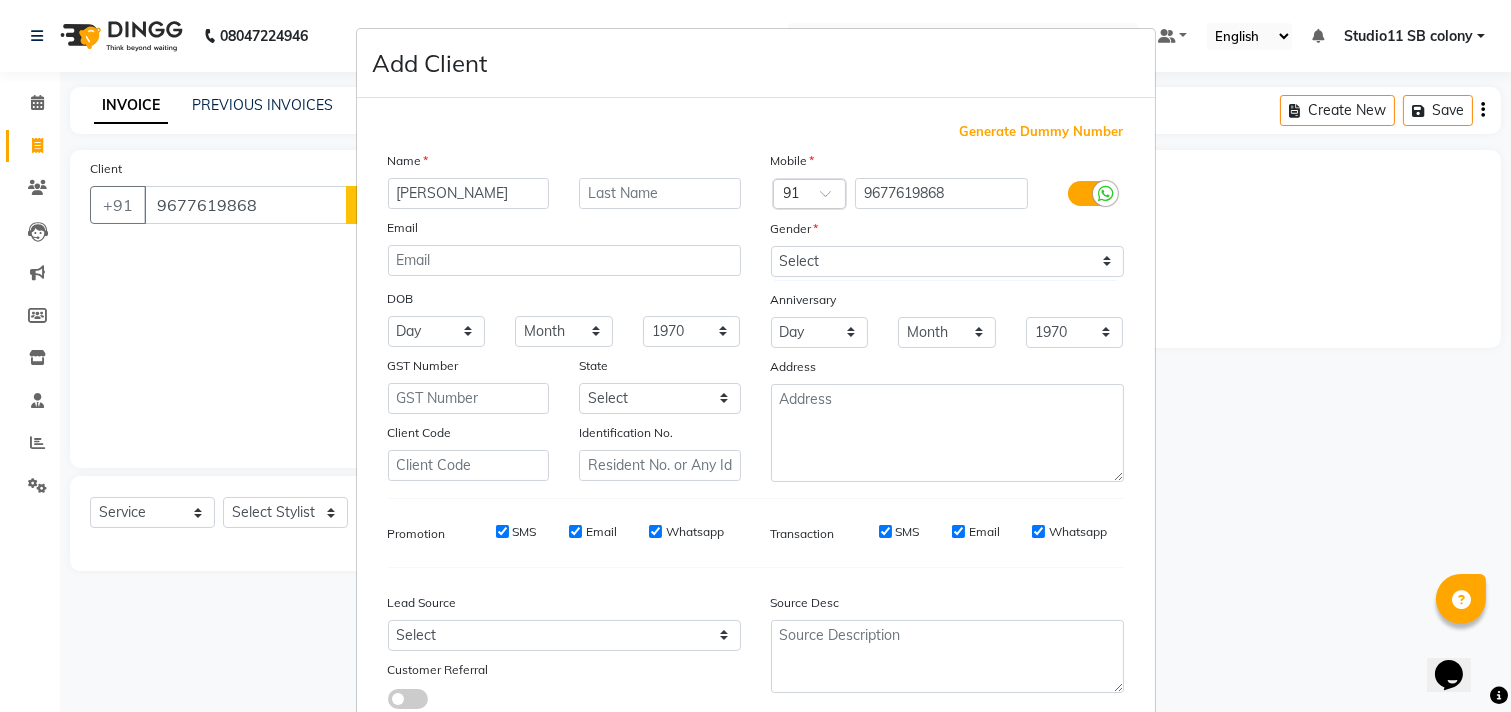 scroll, scrollTop: 138, scrollLeft: 0, axis: vertical 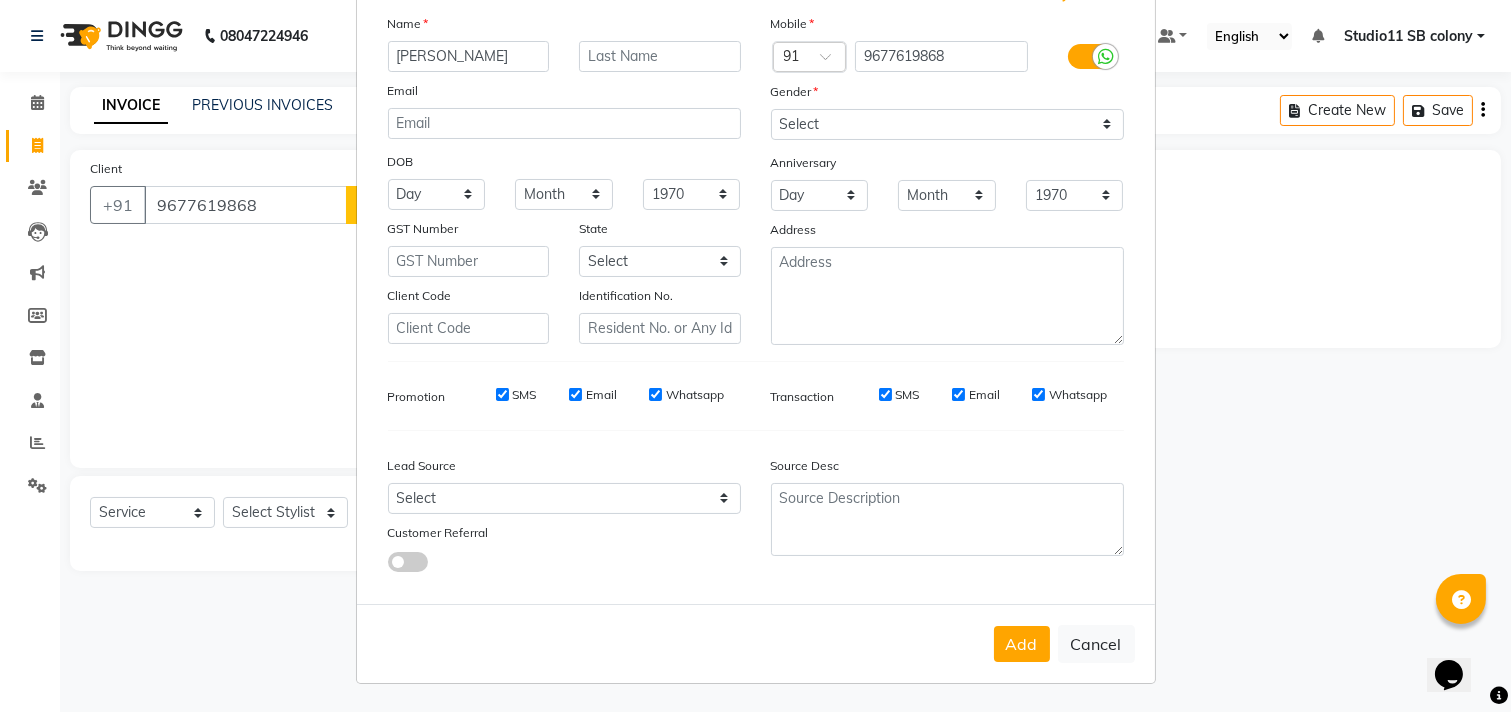 click on "Add" at bounding box center [1022, 644] 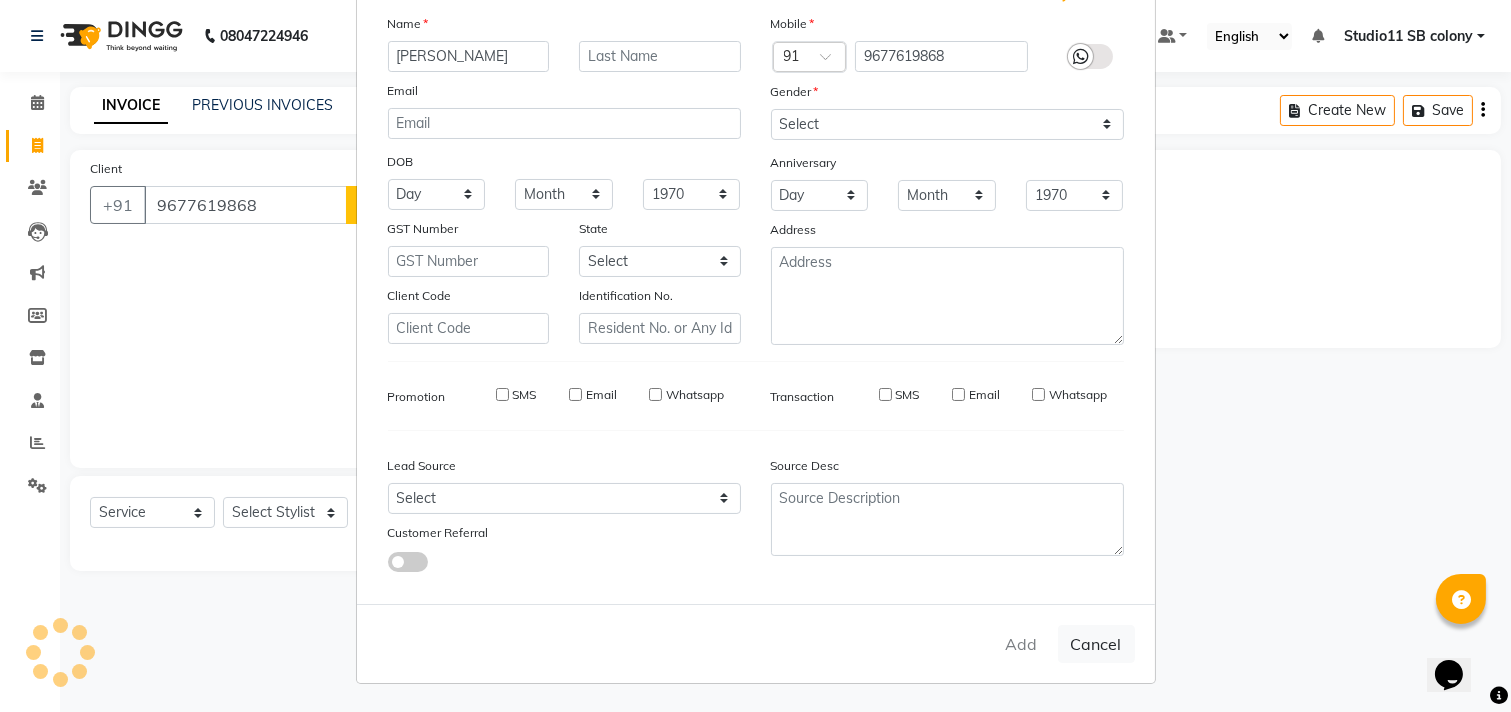 type 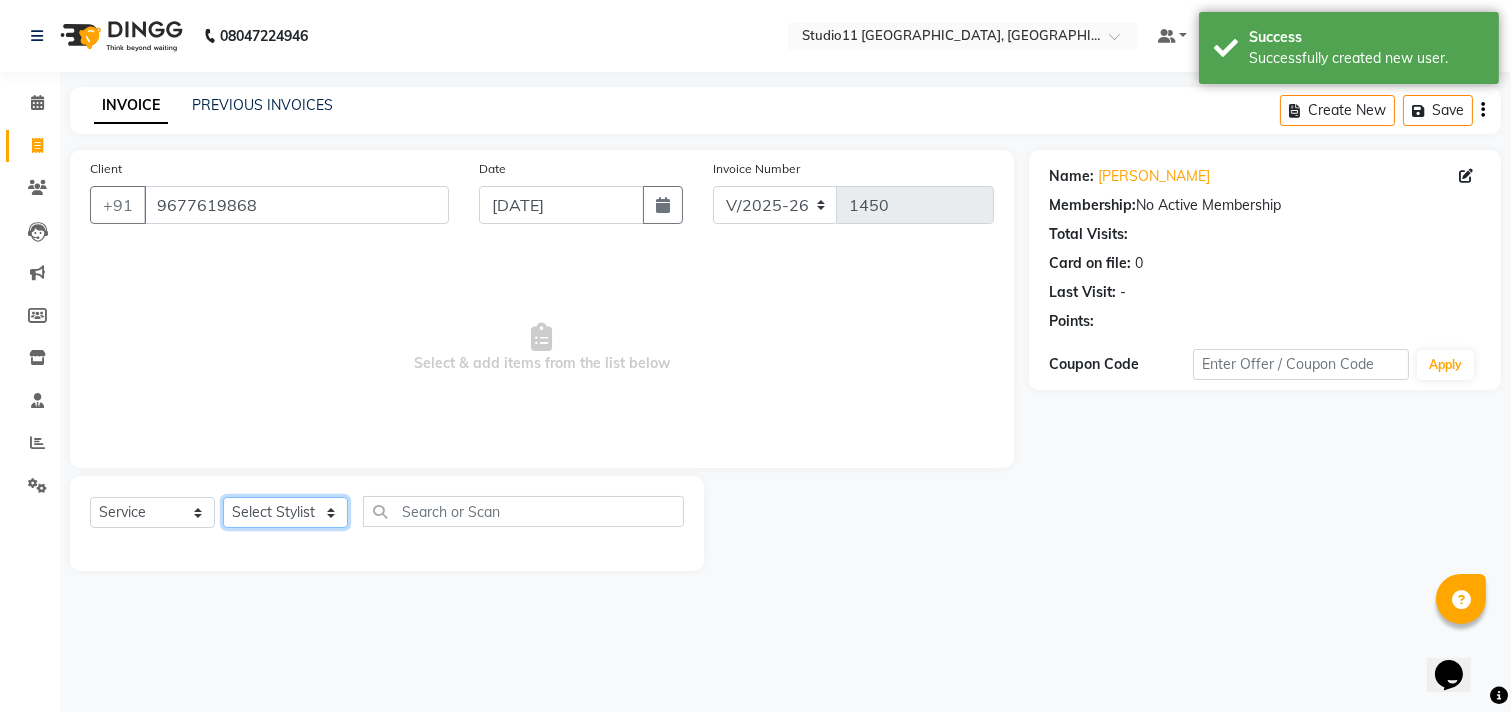click on "Select Stylist [PERSON_NAME] Dani [PERSON_NAME] Josna kaif [PERSON_NAME] [PERSON_NAME] [PERSON_NAME] Studio11 SB colony Tahir tamil" 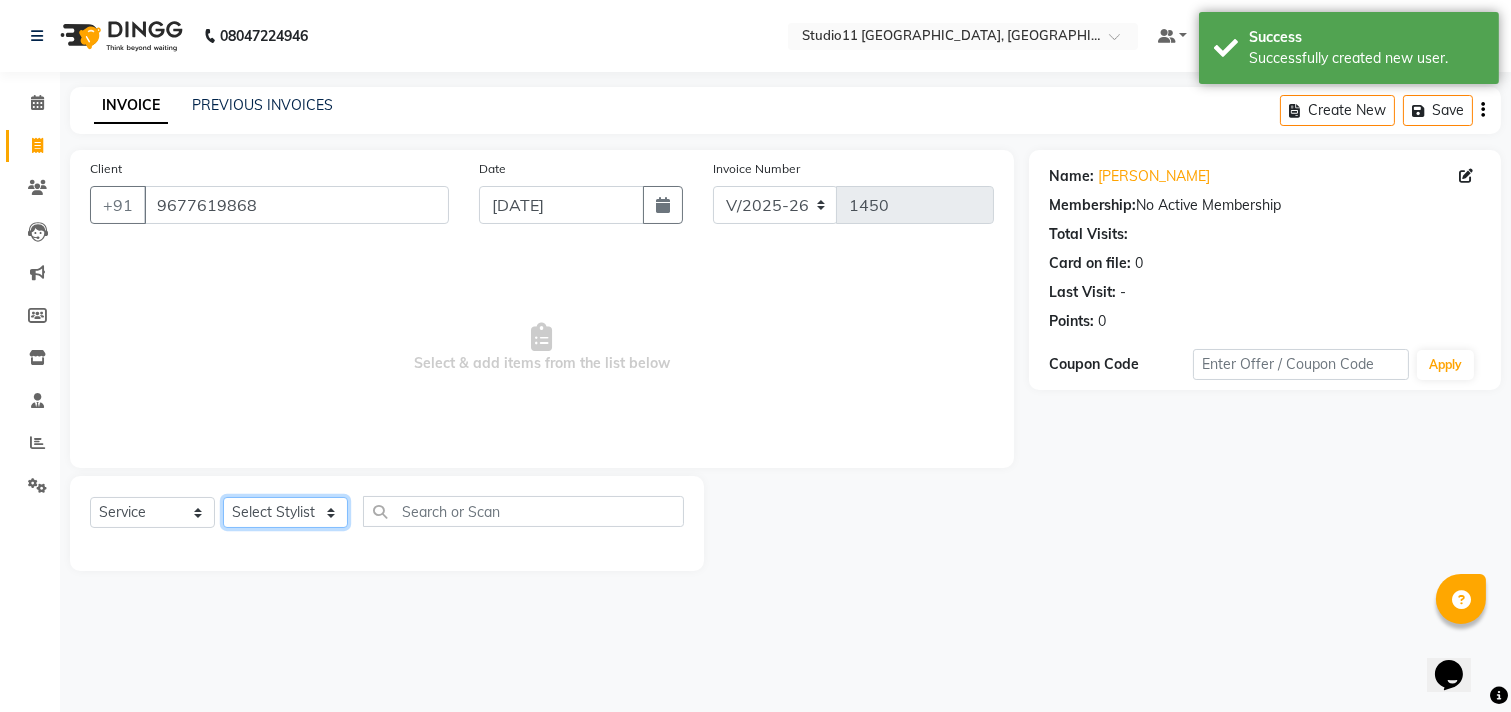 select on "69390" 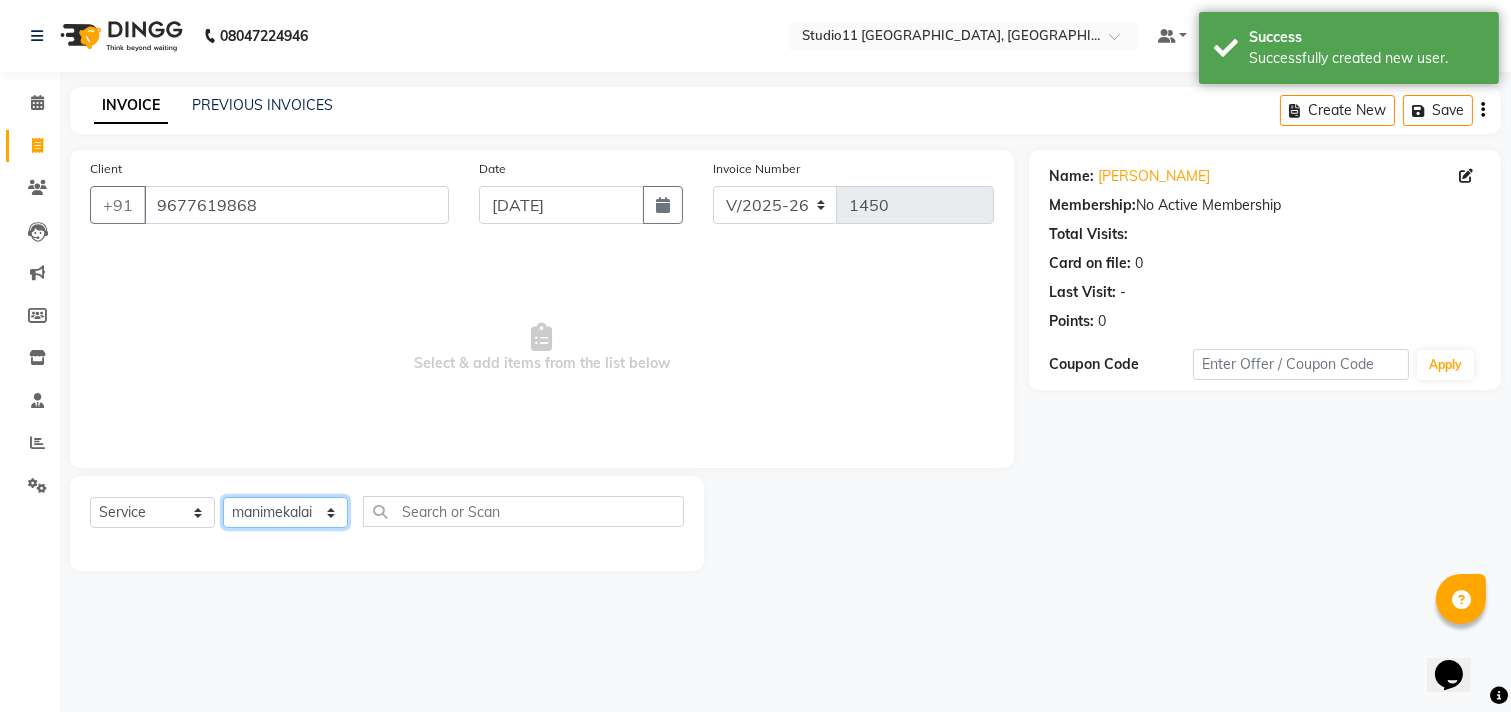 click on "Select Stylist [PERSON_NAME] Dani [PERSON_NAME] Josna kaif [PERSON_NAME] [PERSON_NAME] [PERSON_NAME] Studio11 SB colony Tahir tamil" 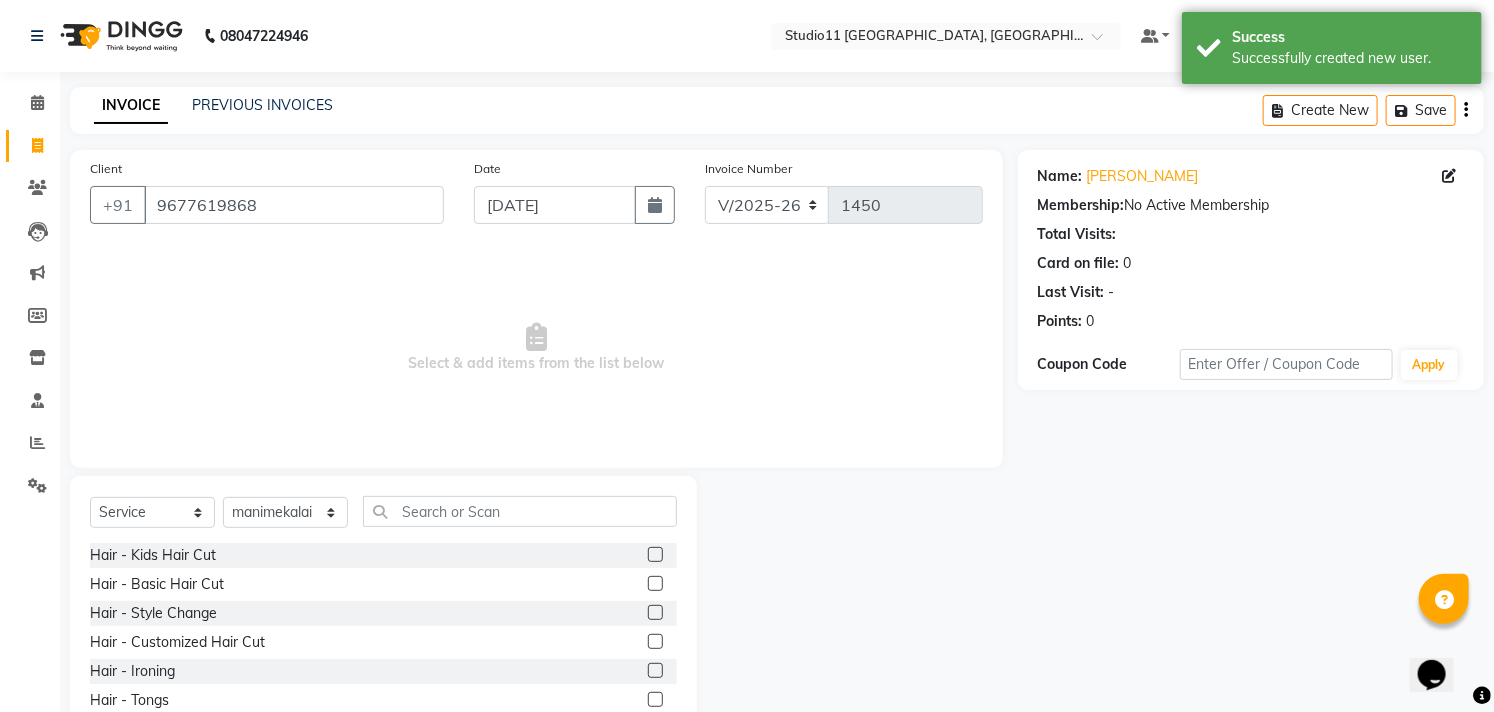 click on "Select  Service  Product  Membership  Package Voucher Prepaid Gift Card  Select Stylist Afzal Akbar Dani Jeni Josna kaif lavanya manimekalai Praveen Sonu Studio11 SB colony Tahir tamil Hair - Kids Hair Cut  Hair - Basic Hair Cut  Hair - Style Change  Hair - Customized Hair Cut  Hair - Ironing  Hair - Tongs  Hair - Roller Sets  Hair Advance - Hair Do-Basic  Hair Advance - Hair -Up Do  Hair Technical - Straightening  Hair Technical - Smoothening  Hair Technical - Rebonding  Hair Technical - Keratin  Hair Technical - Kera Smooth  Colouring - Root Touch Up(Ammonia)  Colouring - Root Touch Up(Ammonia Free)  Colouring - Global Color(Ammonia)  Colouring - Global Color(Ammonia Free)  Fashion Colour - Global Ammonia  Fashion Colour - Global Ammonia Free  Fashion Colour - Fashion Streaks(Min 3 Streaks)  Fashion Colour - Highlights Half  Fashion Colour - Highlights Full  Wash&Blowdry - Blowdry  Wash&Blowdry - Blowdry & Hair Wash  Wash&Blowdry - Hair Wash & Setting  Wash&Blowdry - Moroccan Hairwash & Conditioning  bangs" 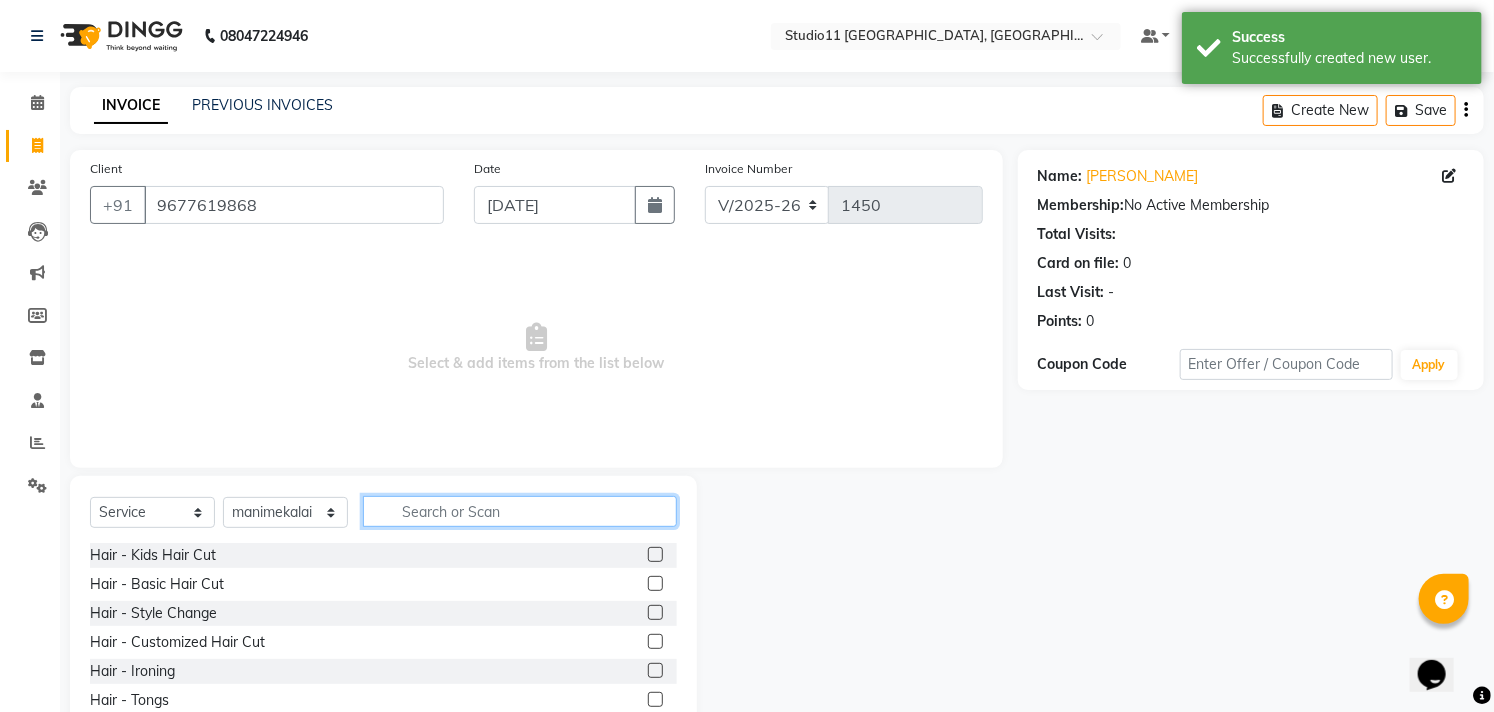 click 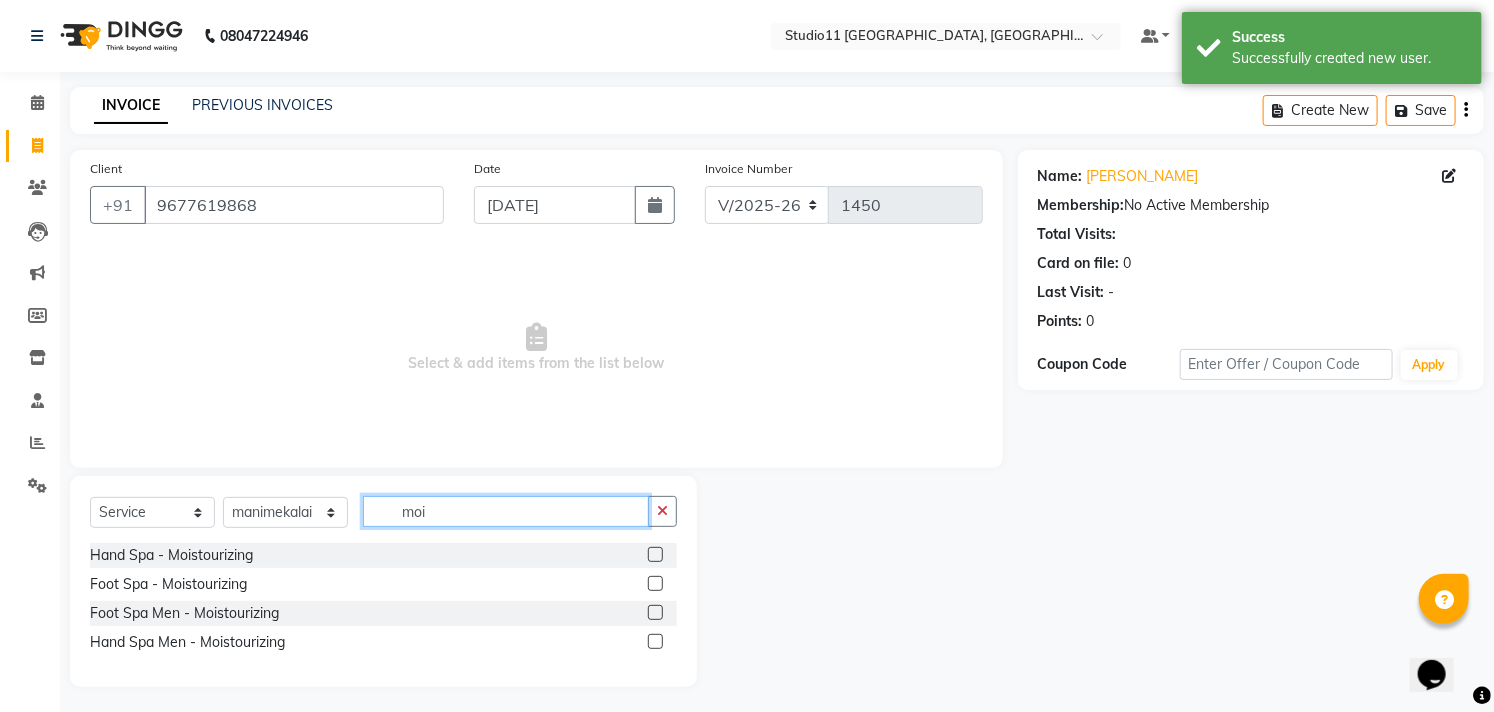type on "moi" 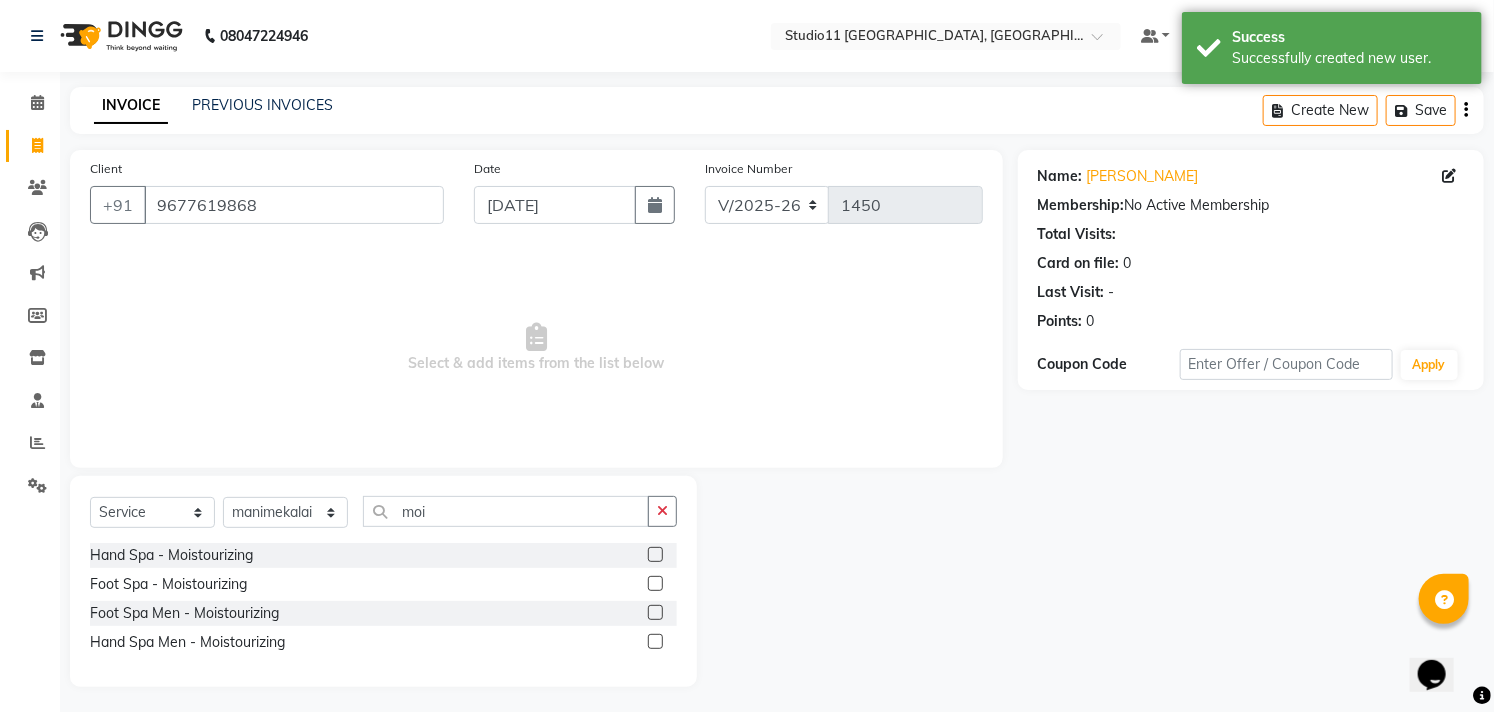 click 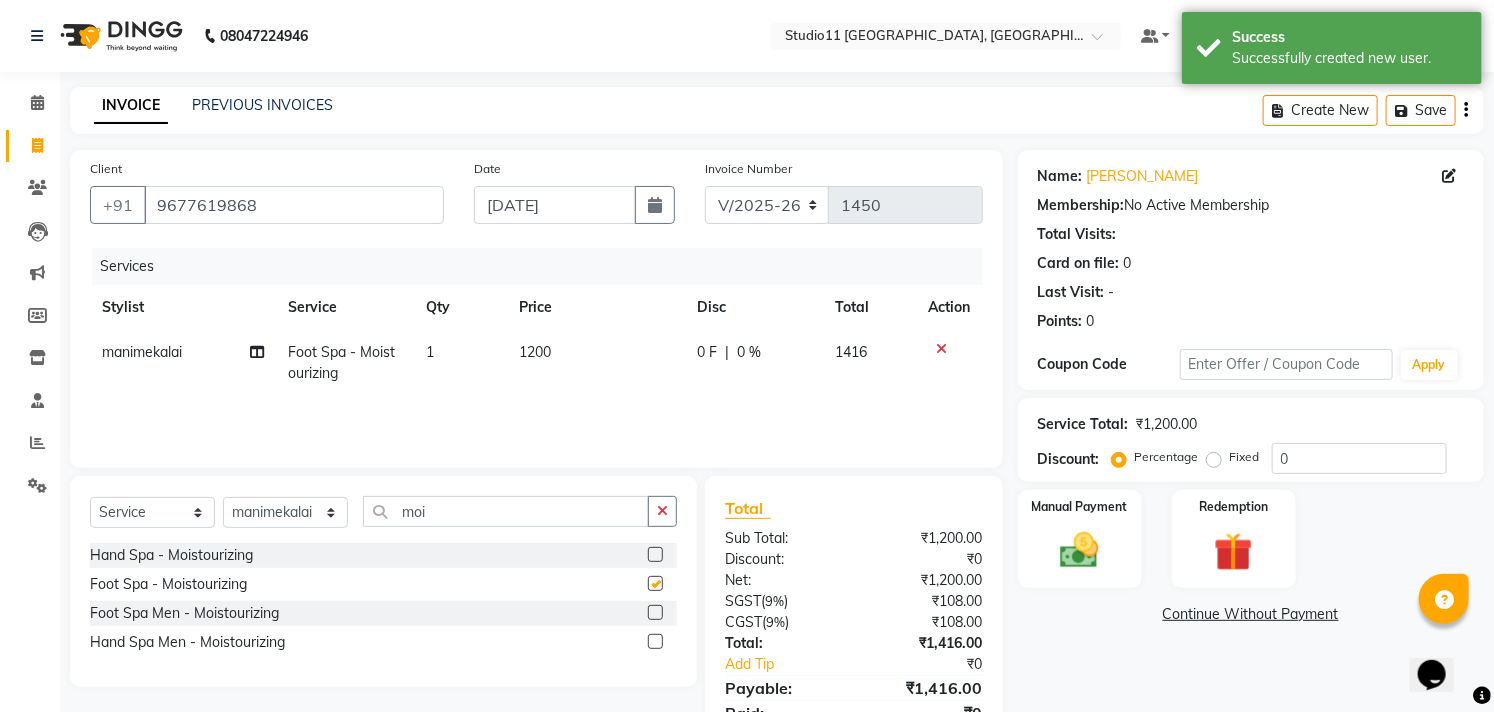 checkbox on "false" 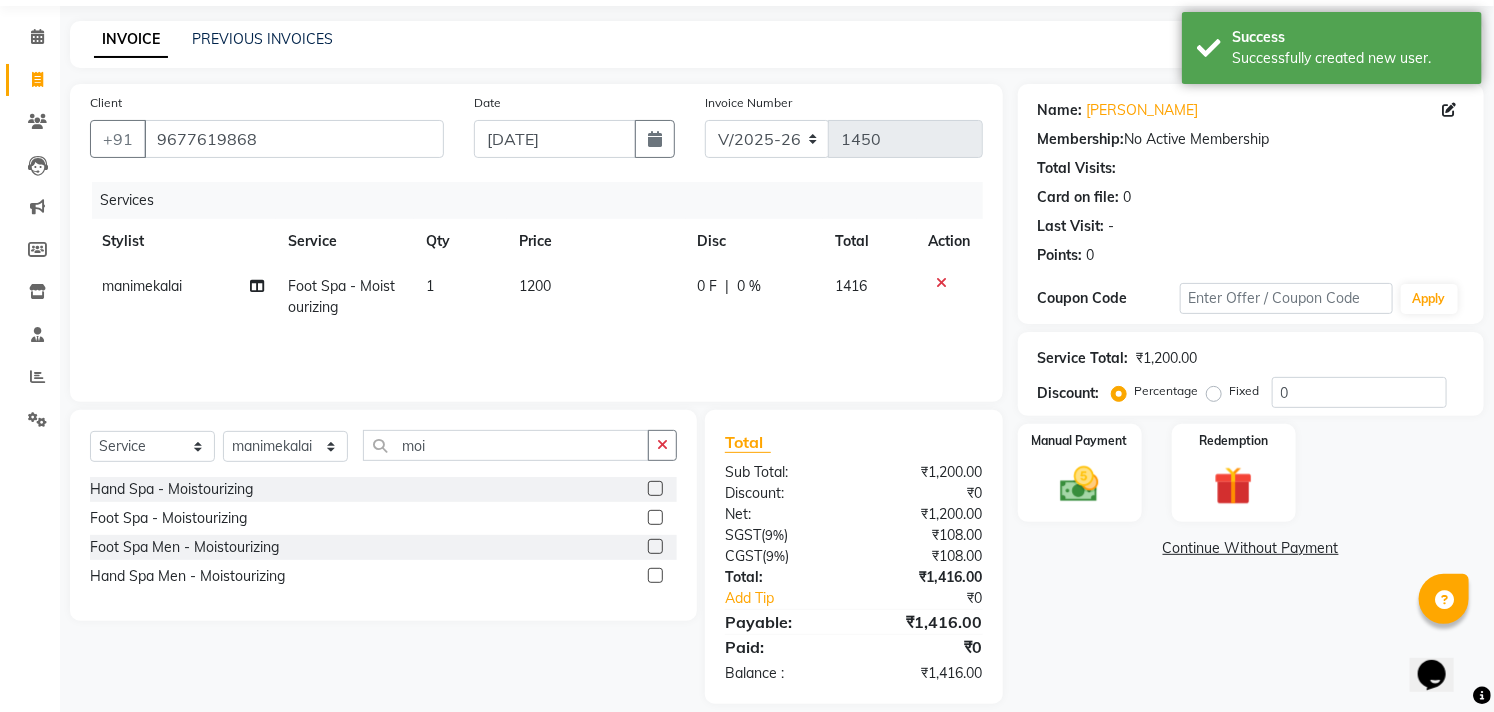 scroll, scrollTop: 87, scrollLeft: 0, axis: vertical 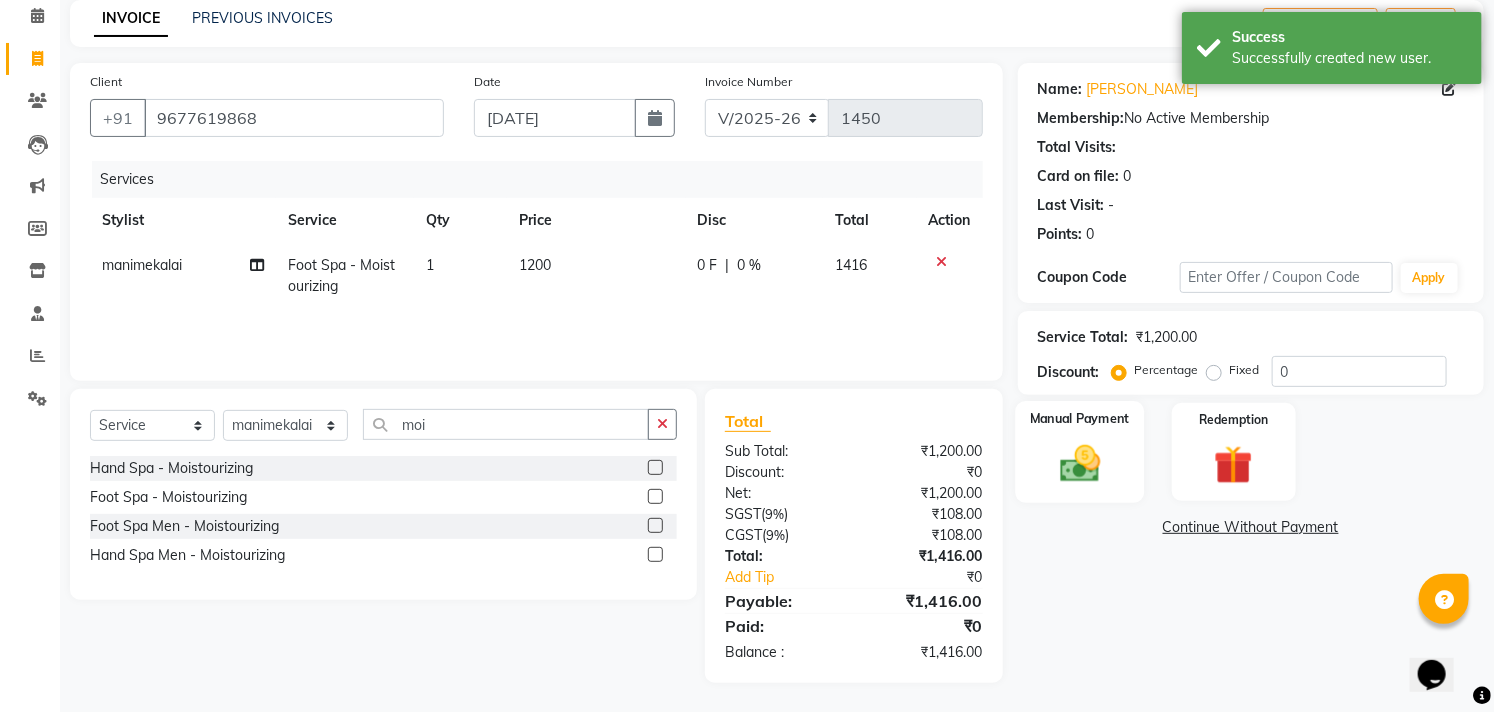 click on "Manual Payment" 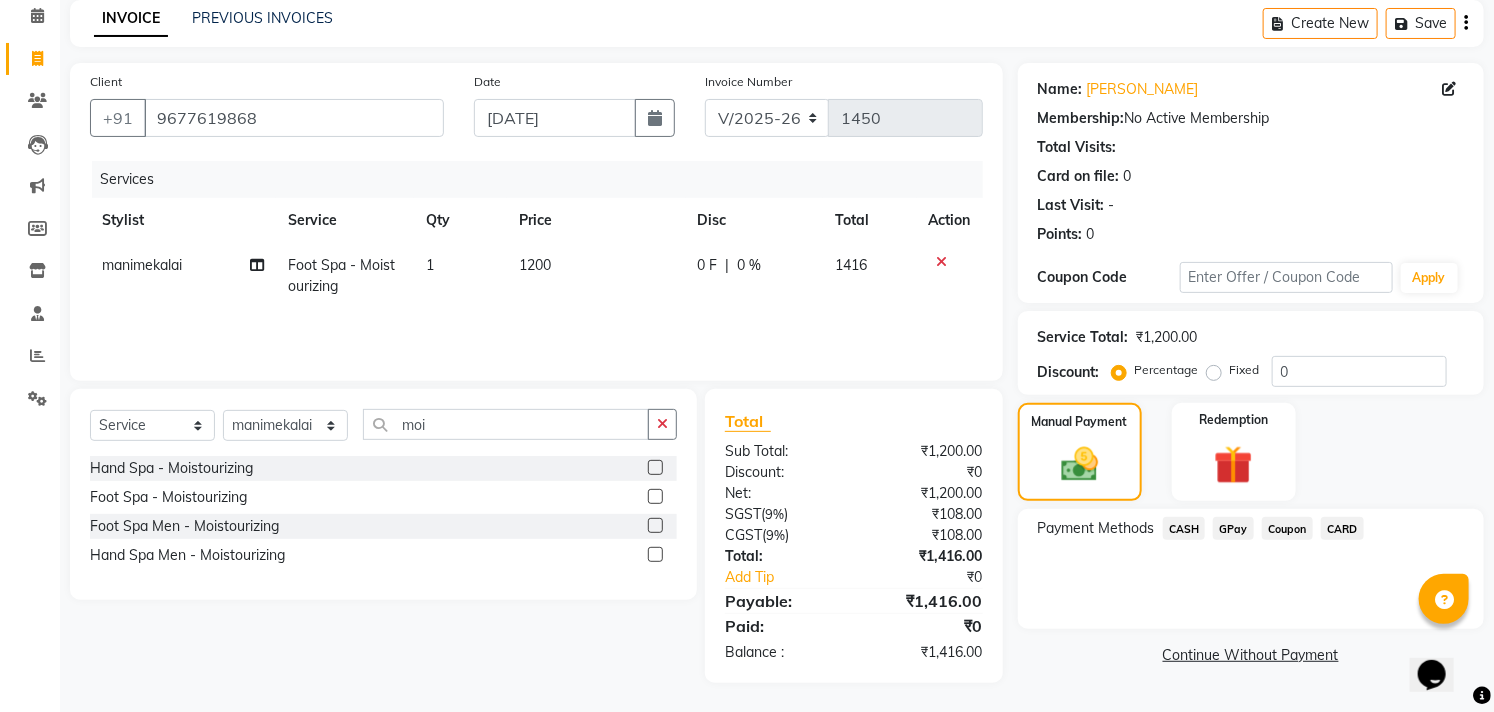 click on "GPay" 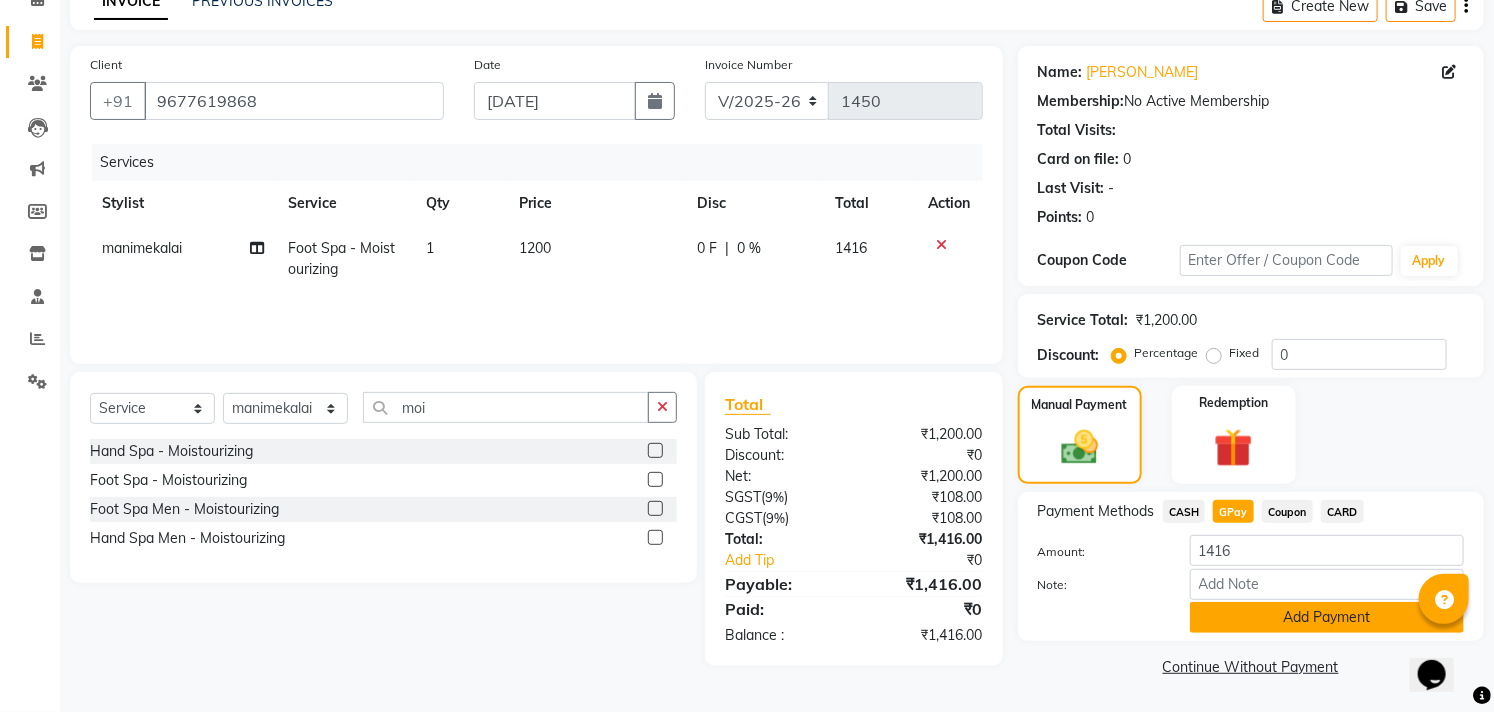 drag, startPoint x: 1288, startPoint y: 608, endPoint x: 1305, endPoint y: 602, distance: 18.027756 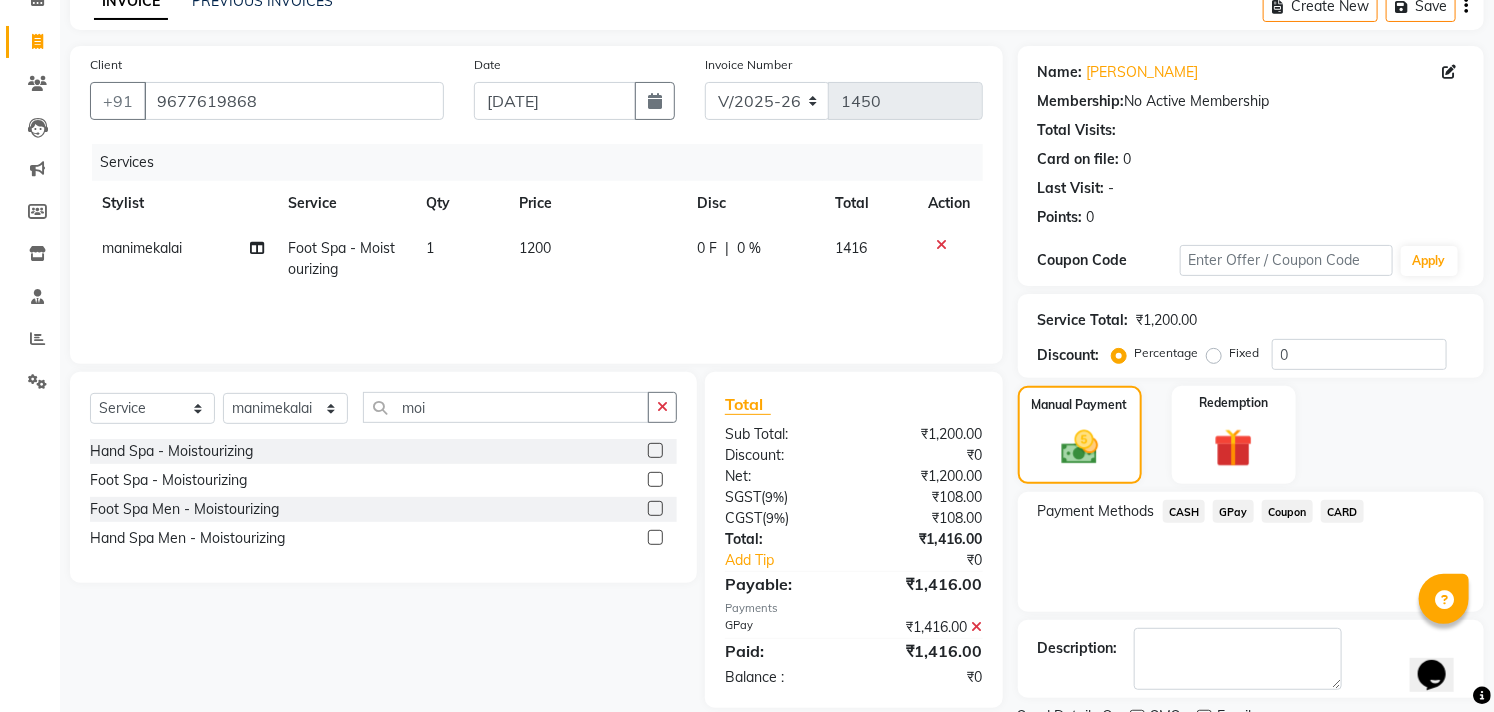 scroll, scrollTop: 187, scrollLeft: 0, axis: vertical 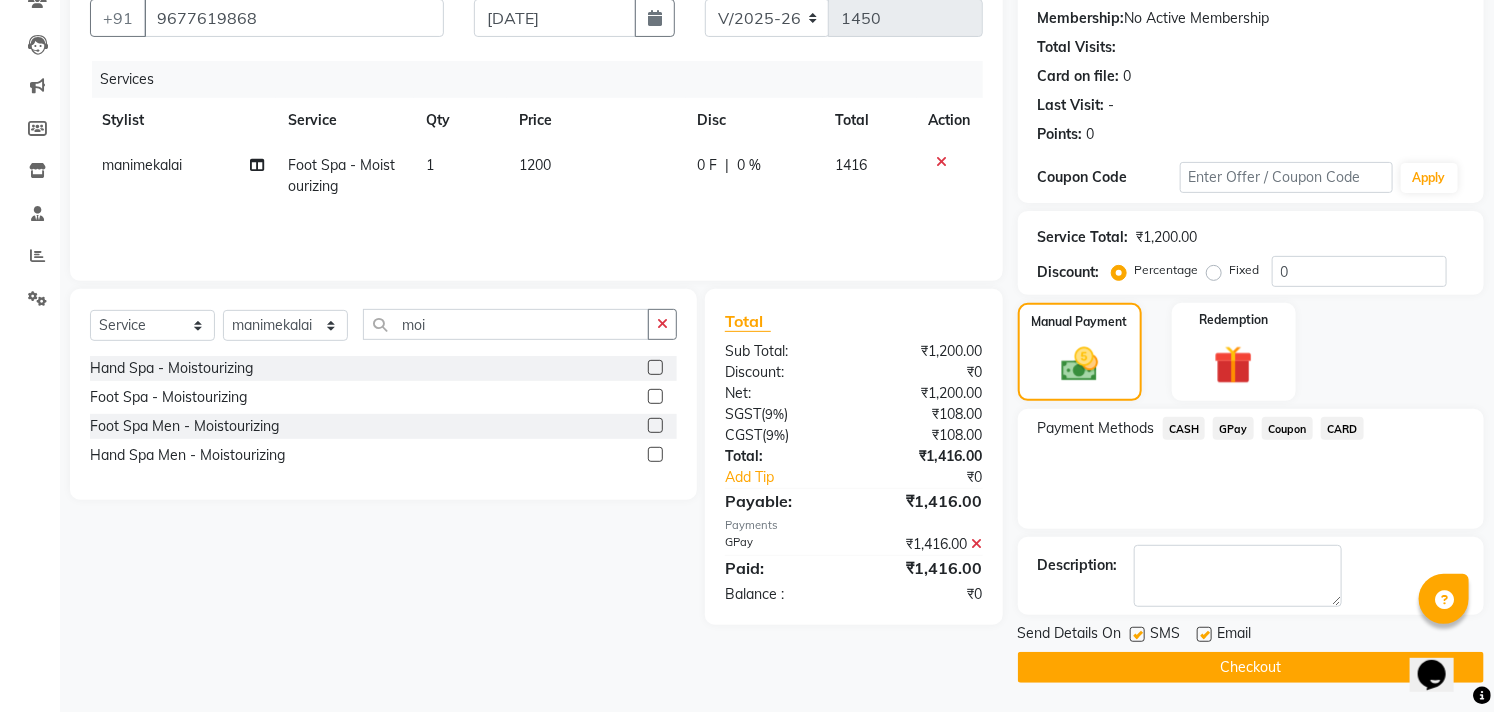 click 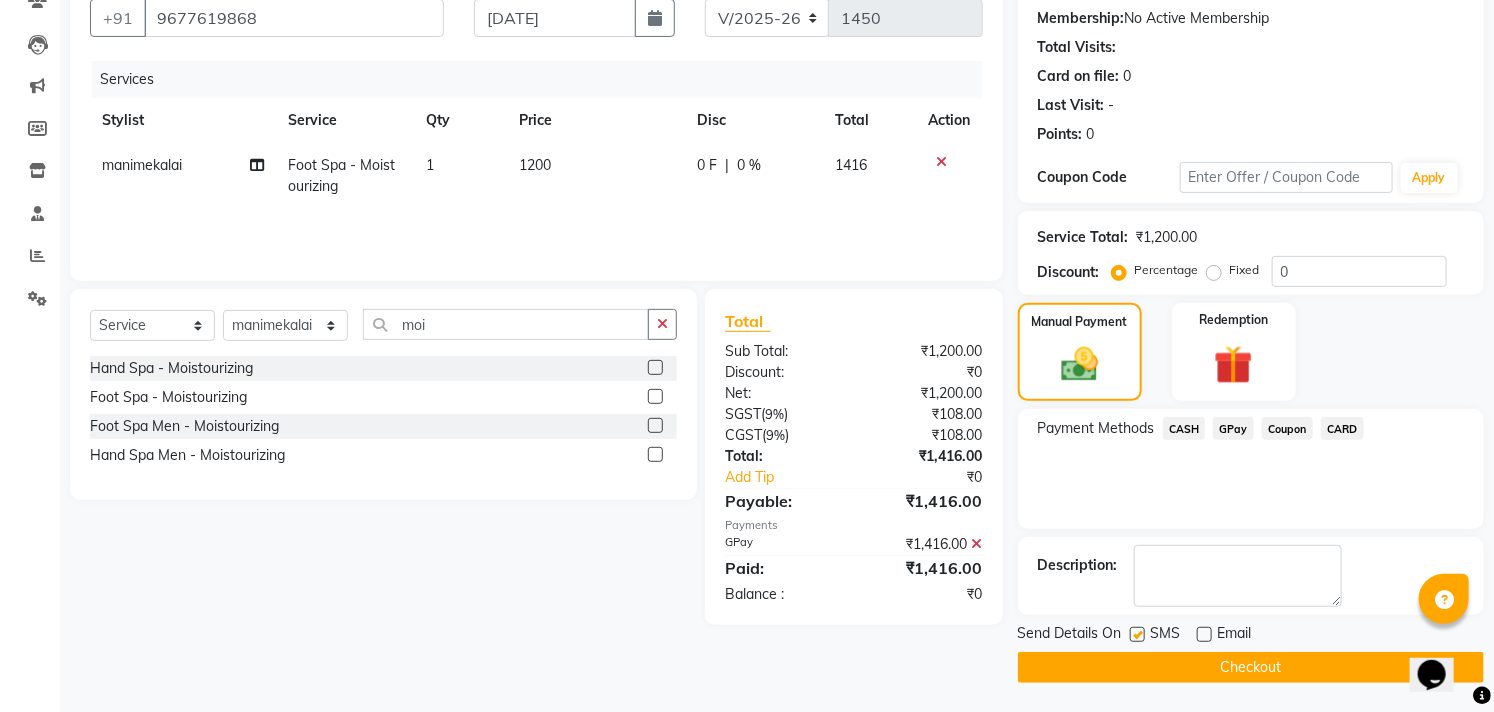 click 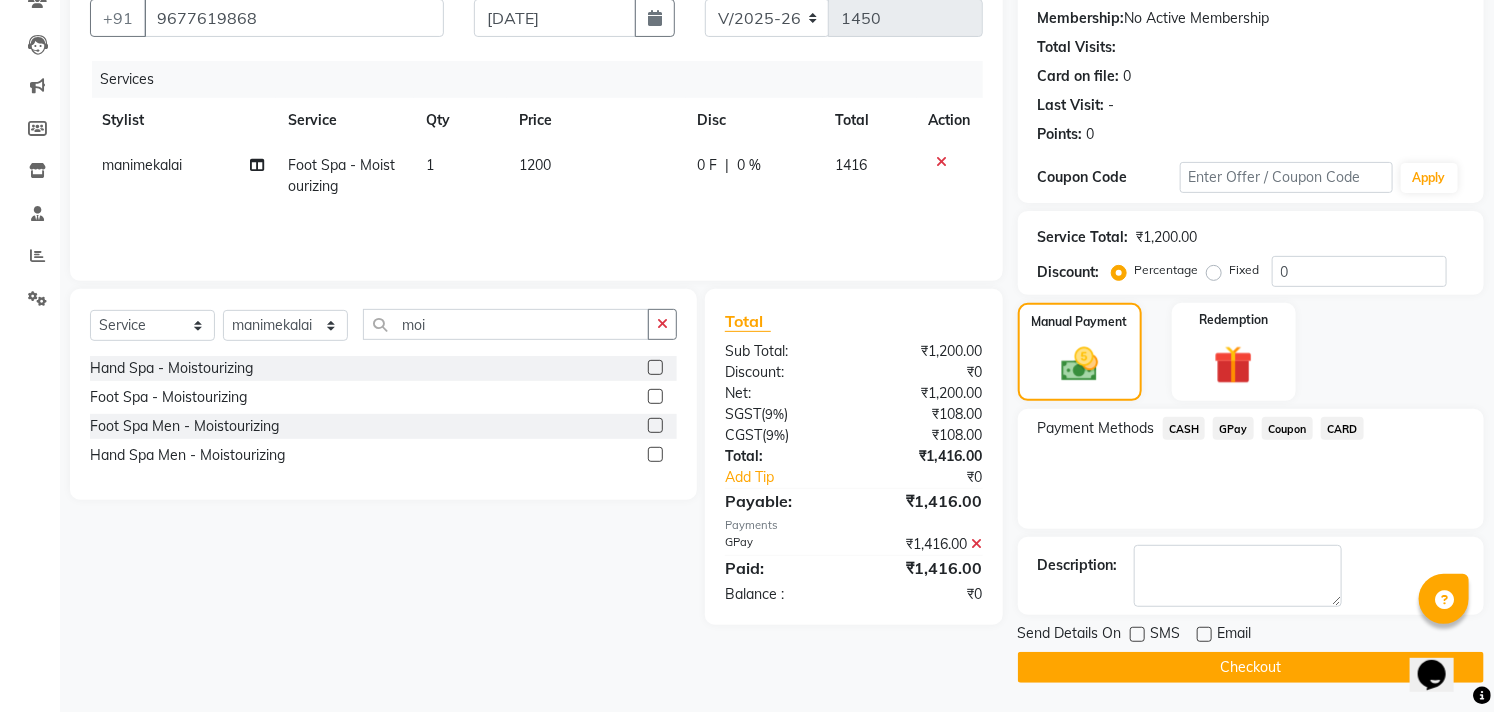 click on "Checkout" 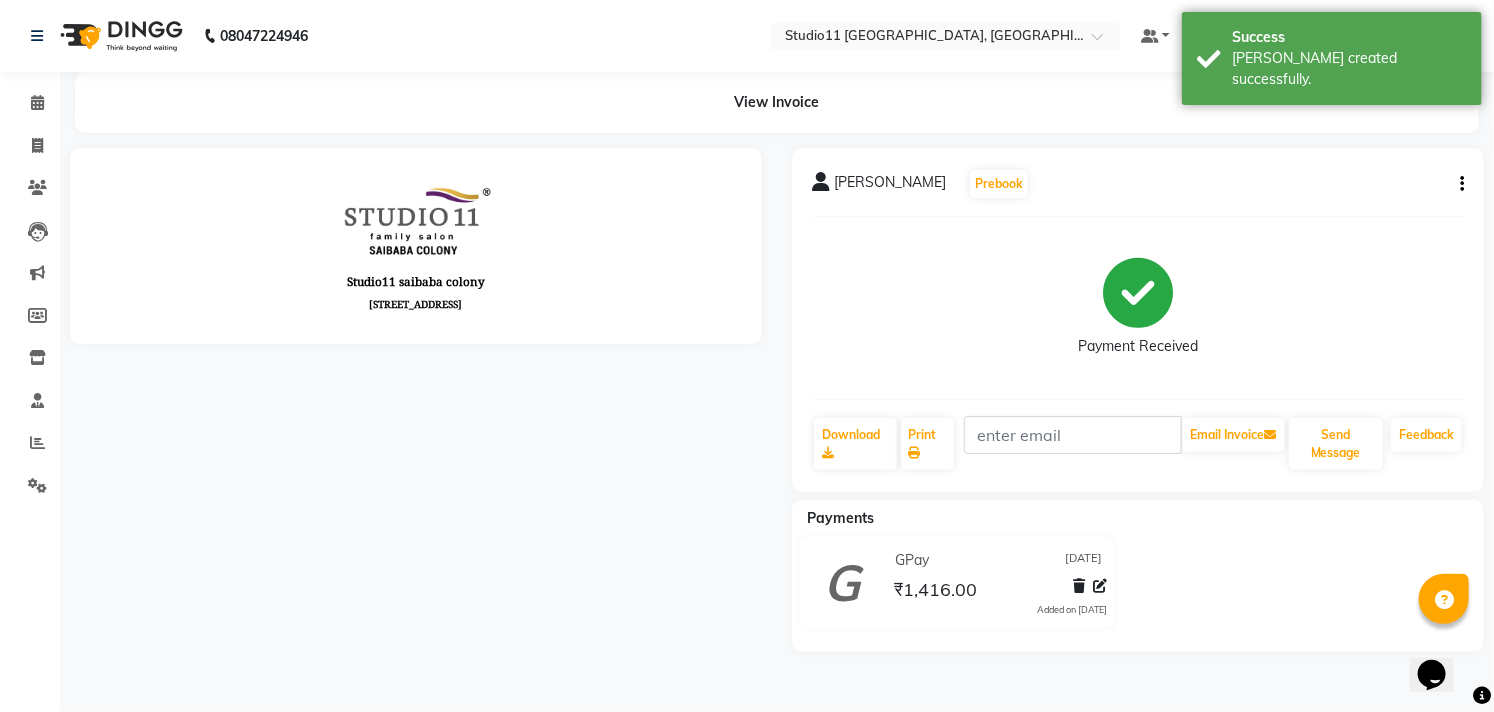 scroll, scrollTop: 0, scrollLeft: 0, axis: both 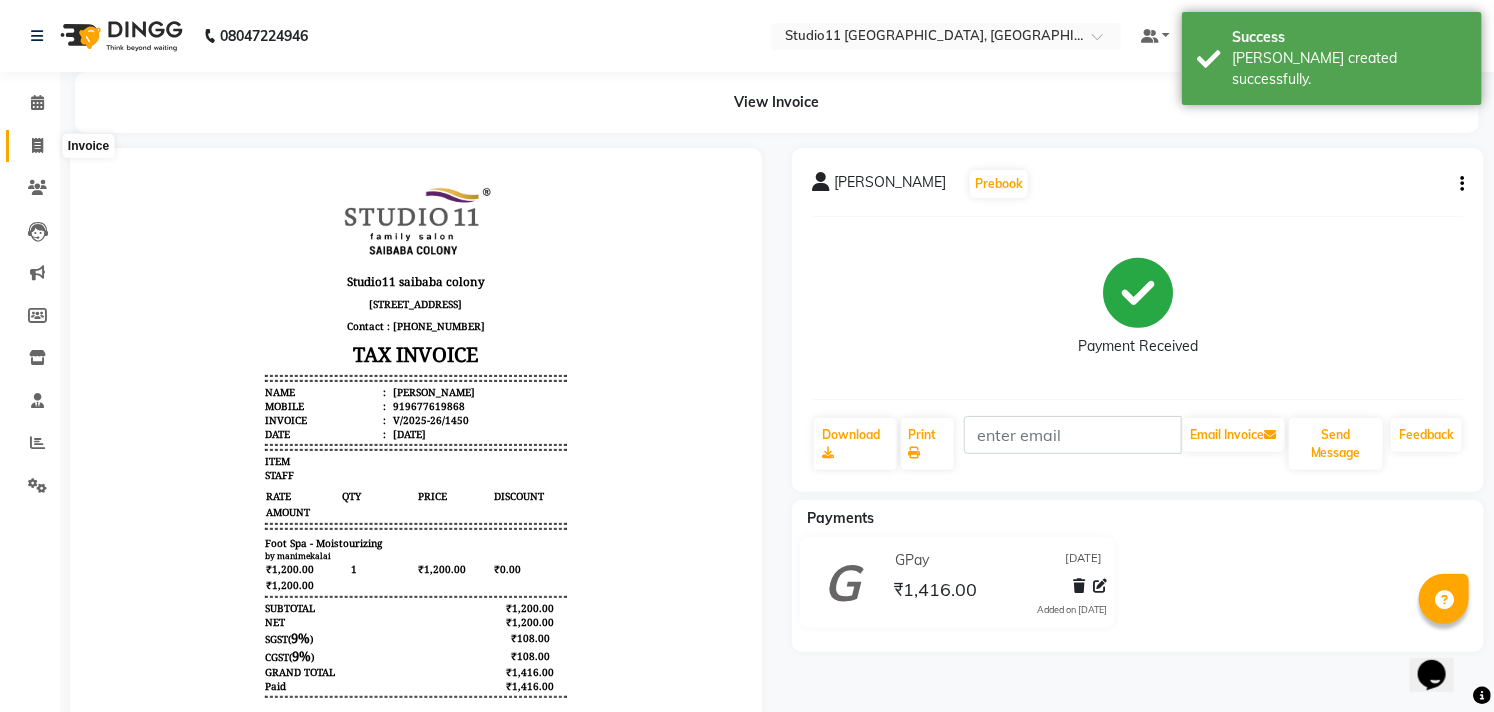 click 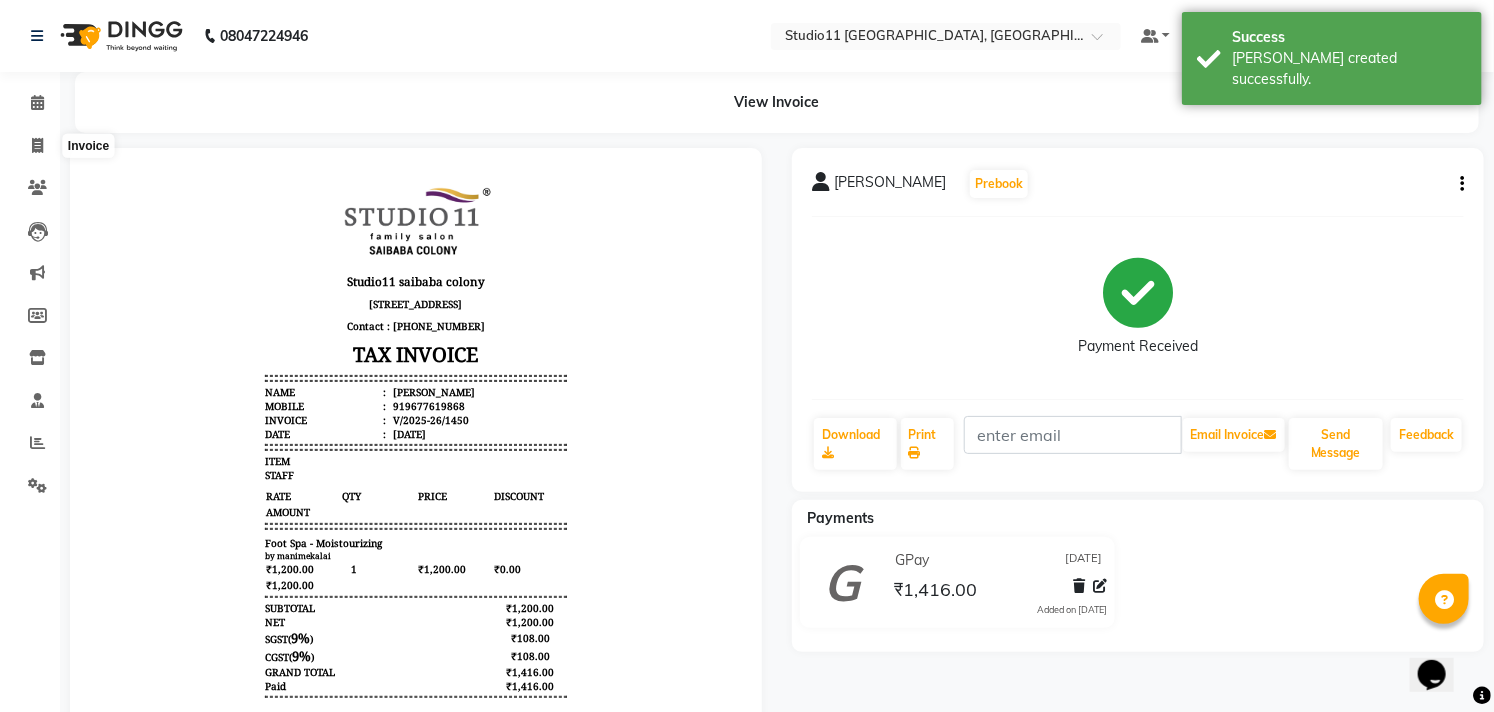 select on "service" 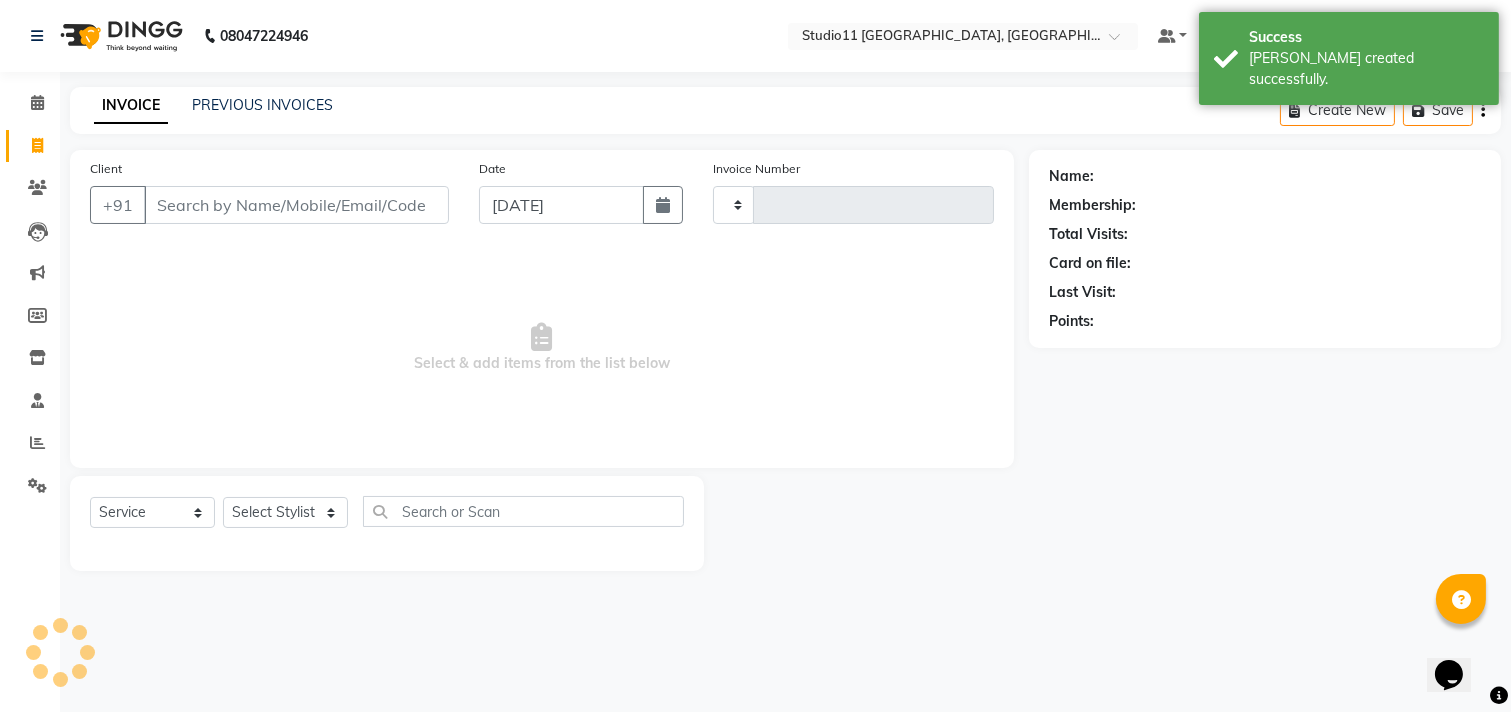 type on "1451" 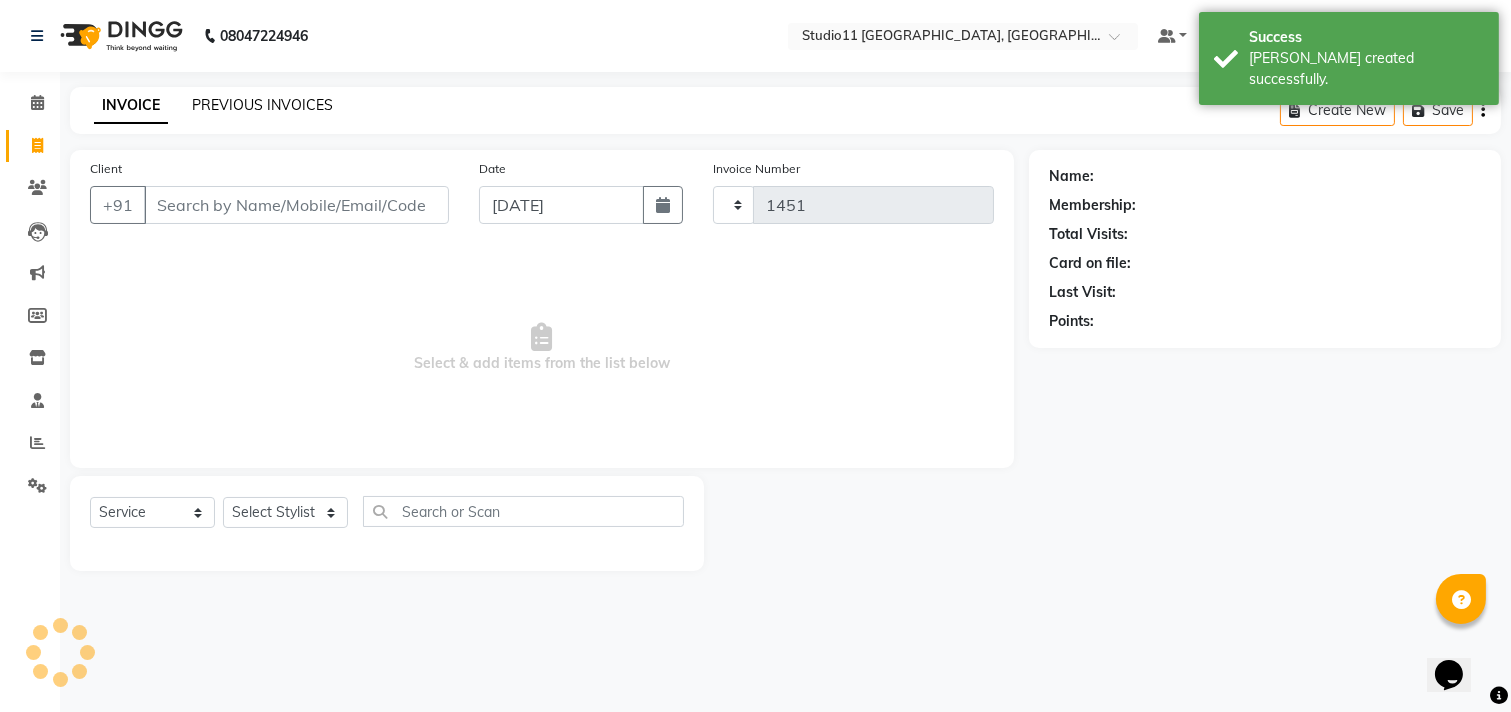 select on "7717" 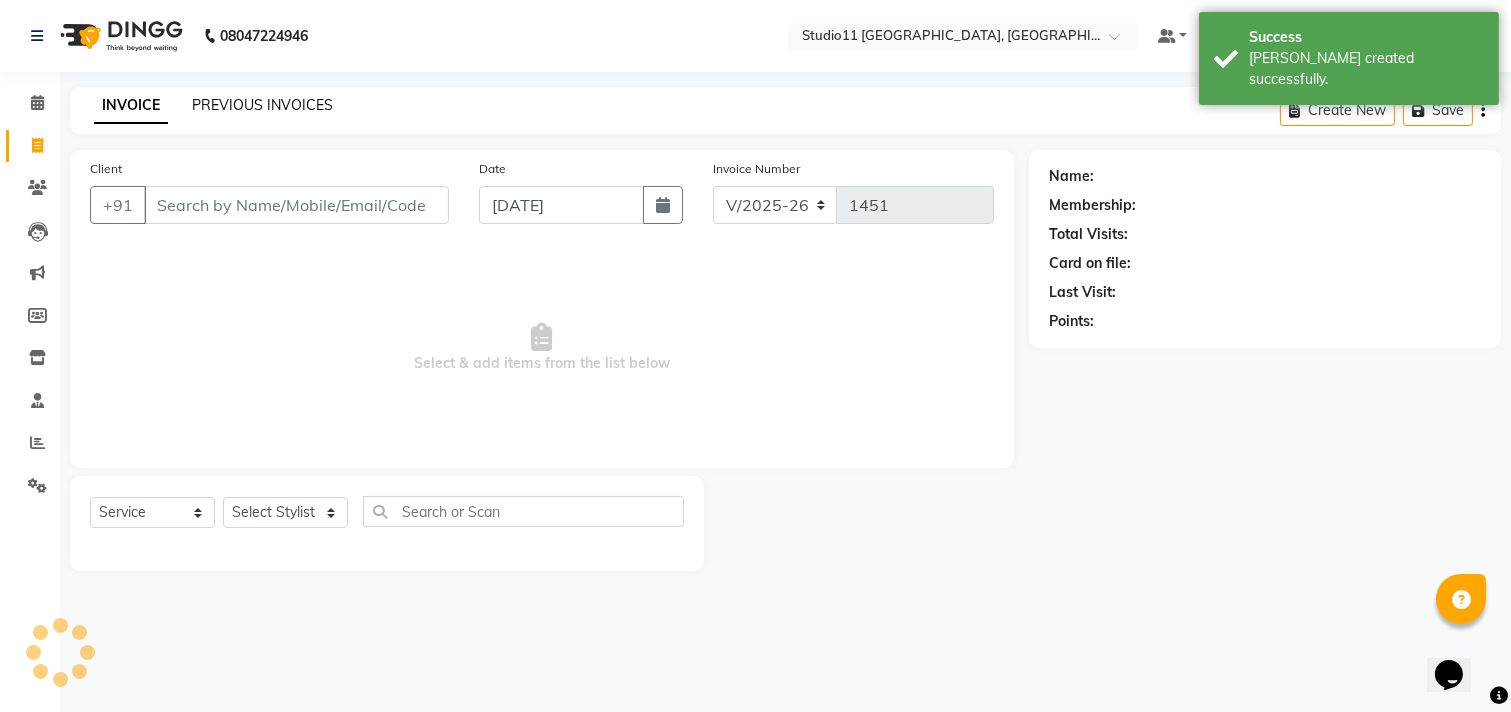 click on "PREVIOUS INVOICES" 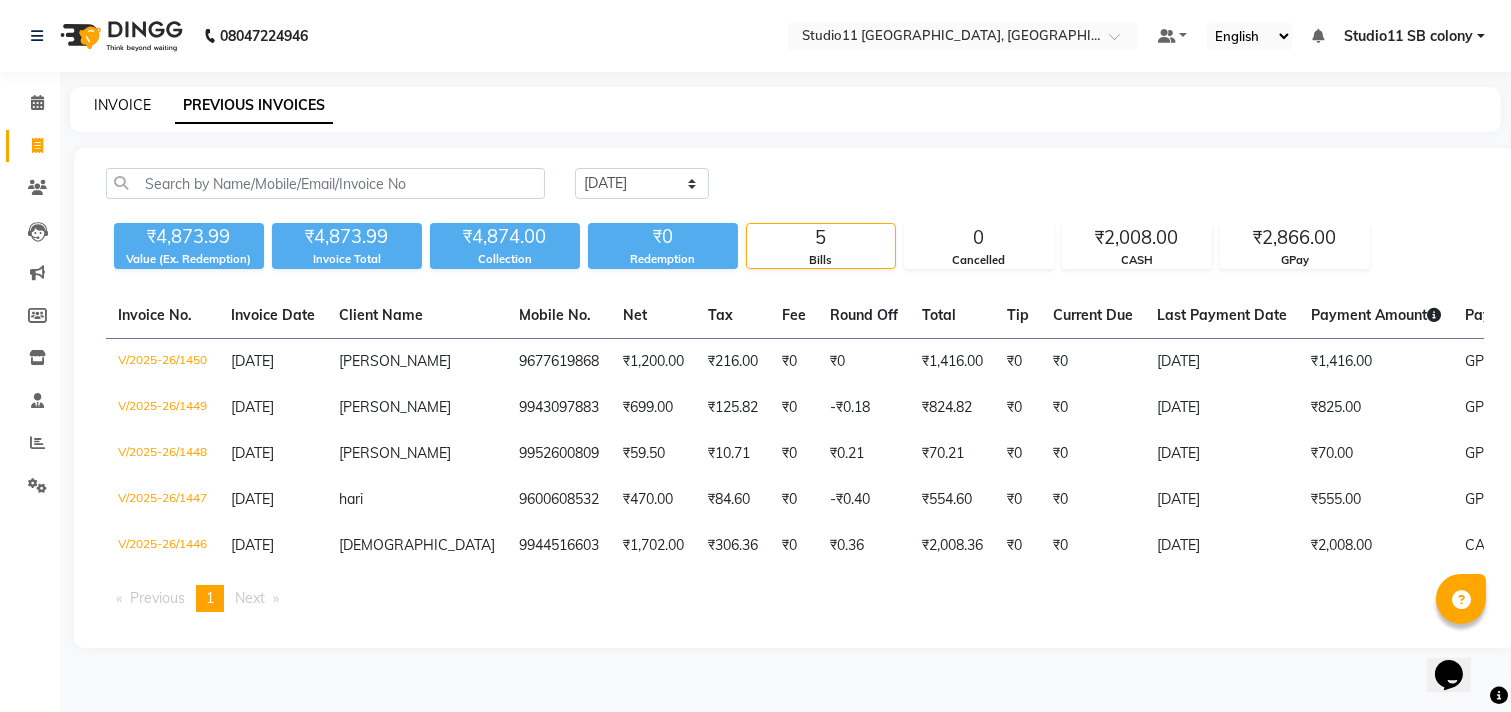 click on "INVOICE" 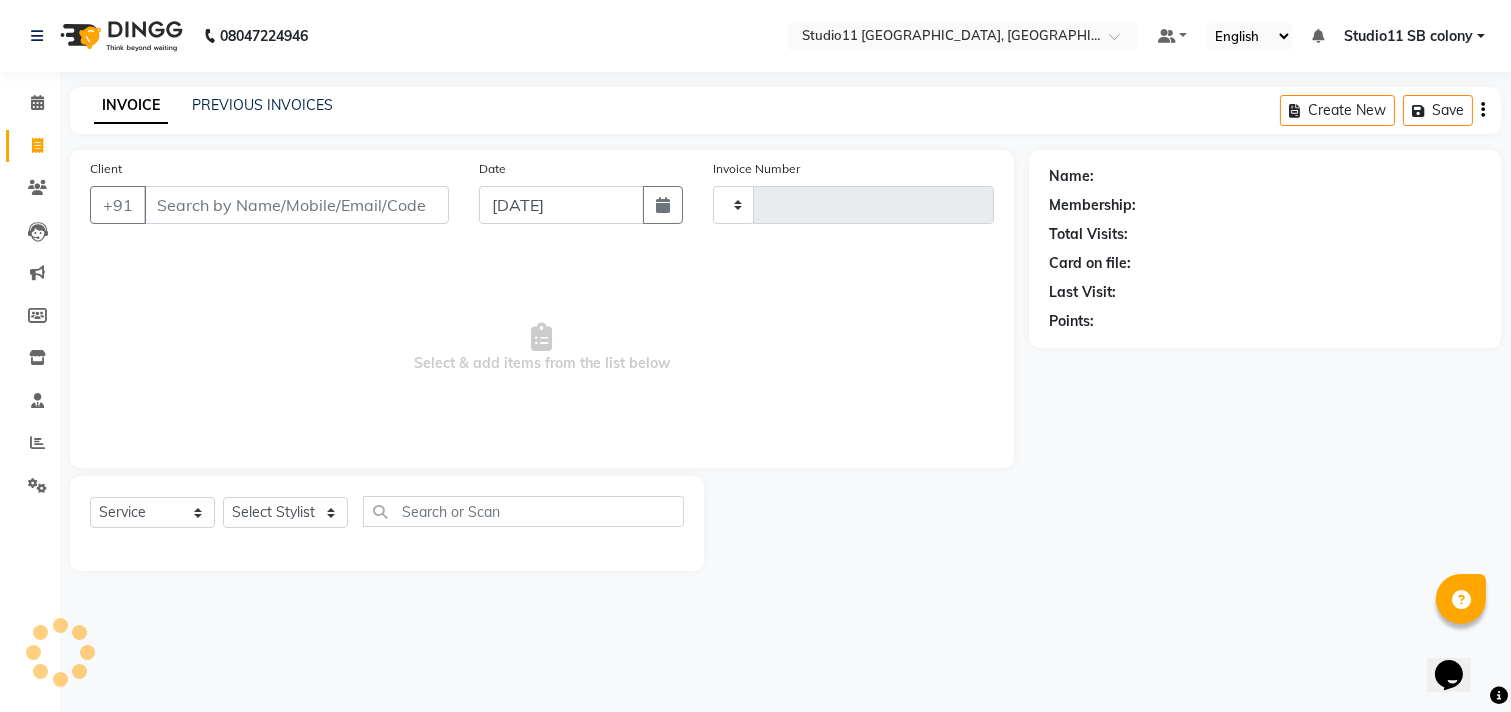 type on "1451" 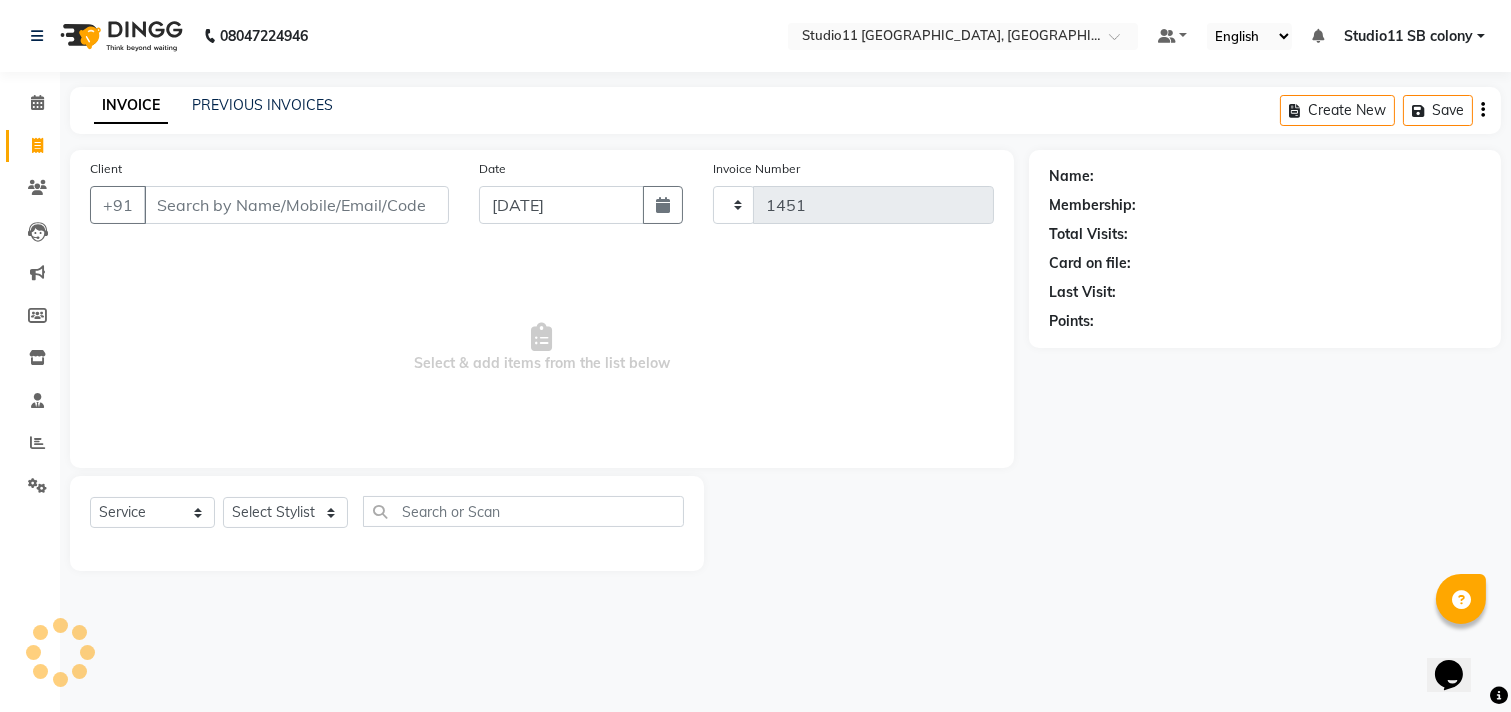 select on "7717" 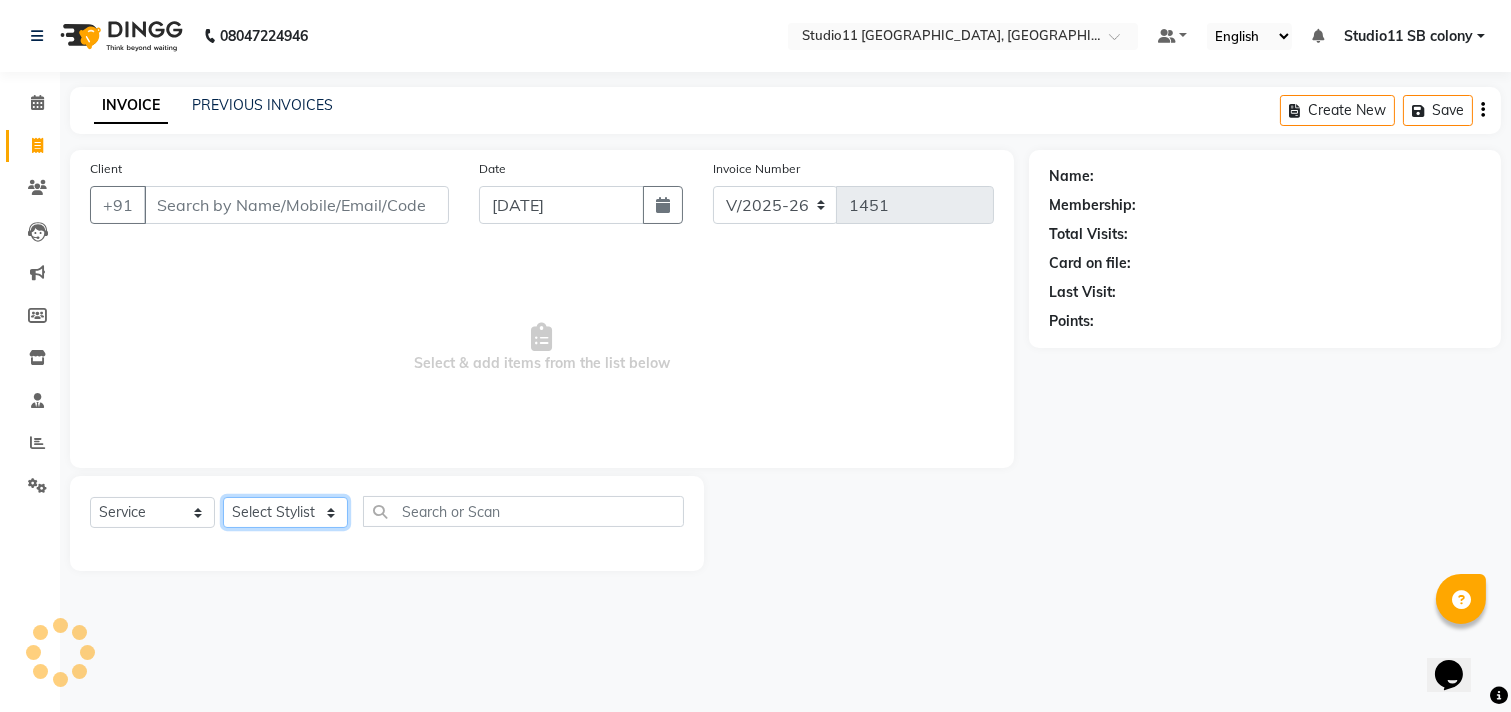 drag, startPoint x: 286, startPoint y: 514, endPoint x: 298, endPoint y: 500, distance: 18.439089 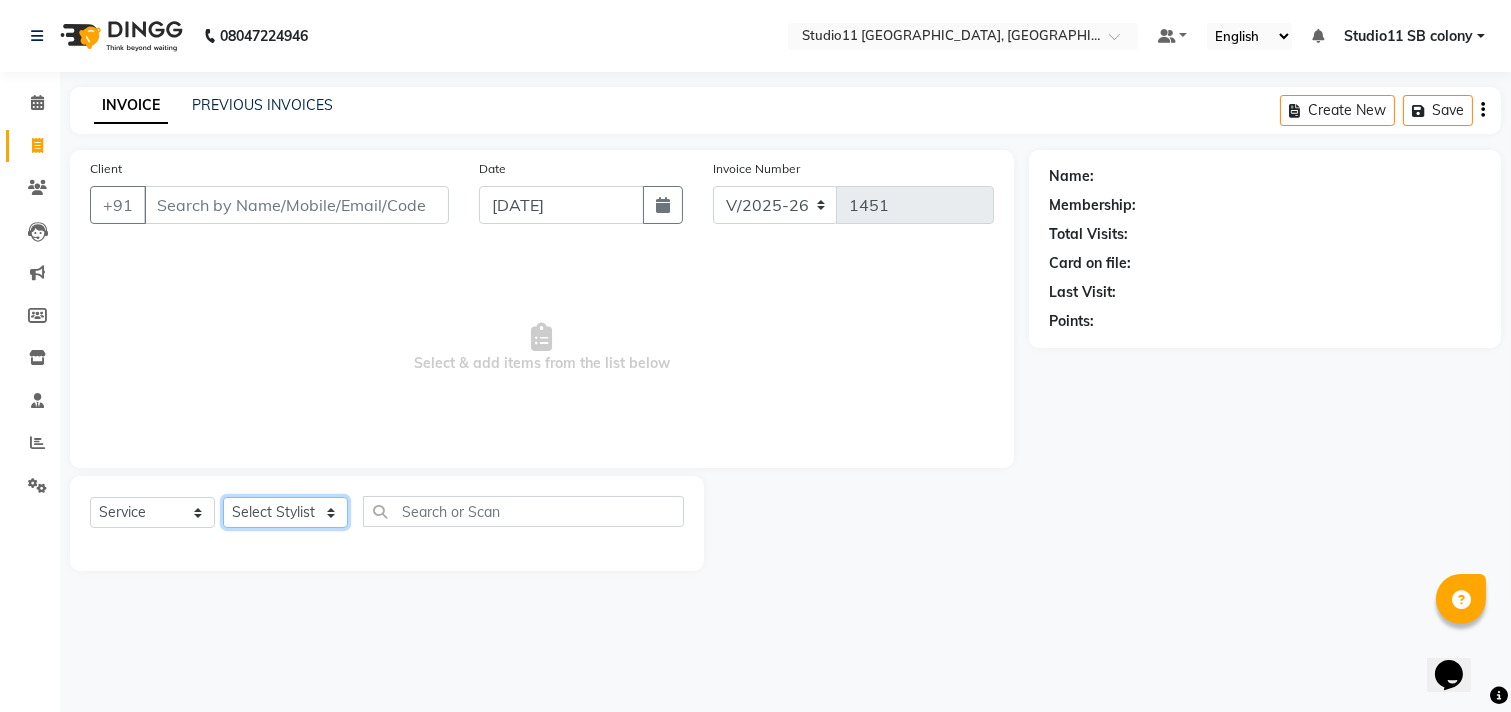 select on "70879" 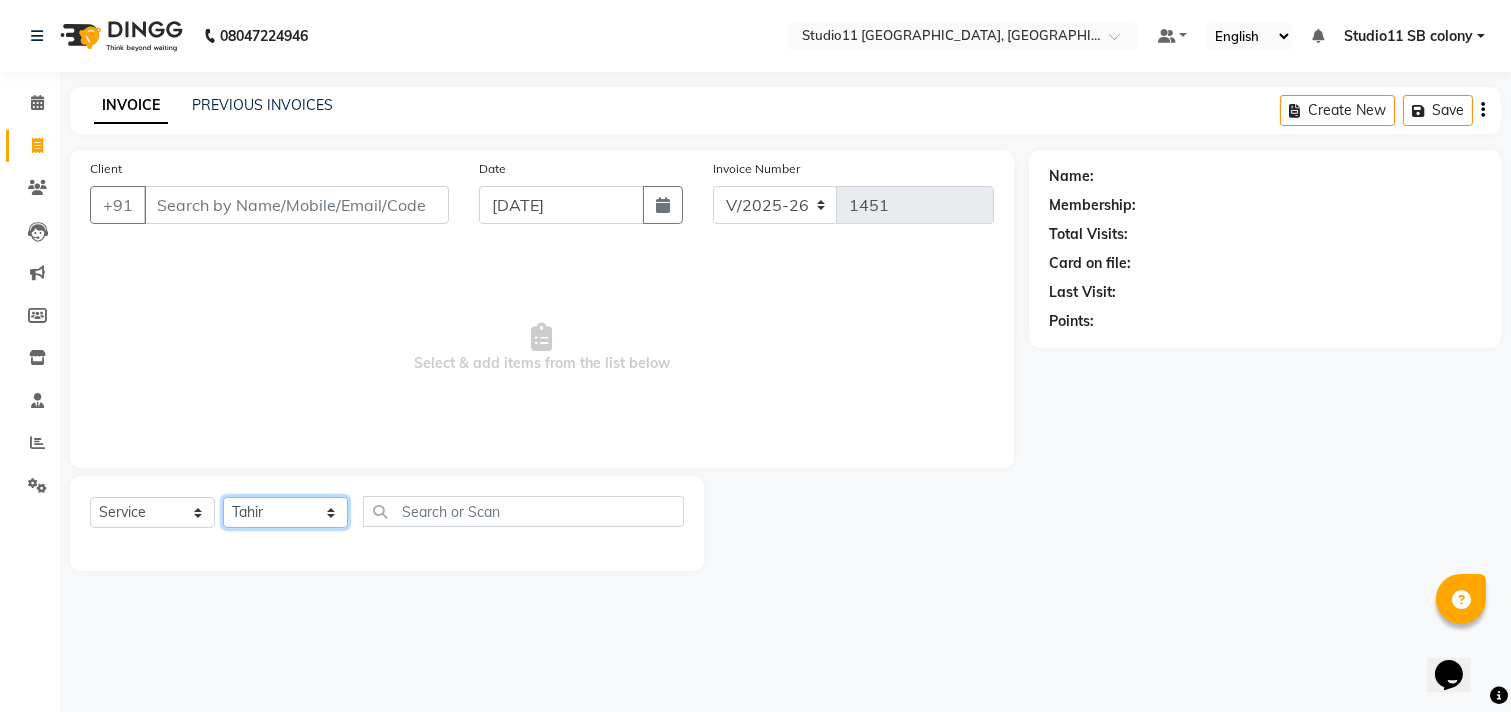 click on "Select Stylist [PERSON_NAME] Dani [PERSON_NAME] Josna kaif [PERSON_NAME] [PERSON_NAME] [PERSON_NAME] Studio11 SB colony Tahir tamil" 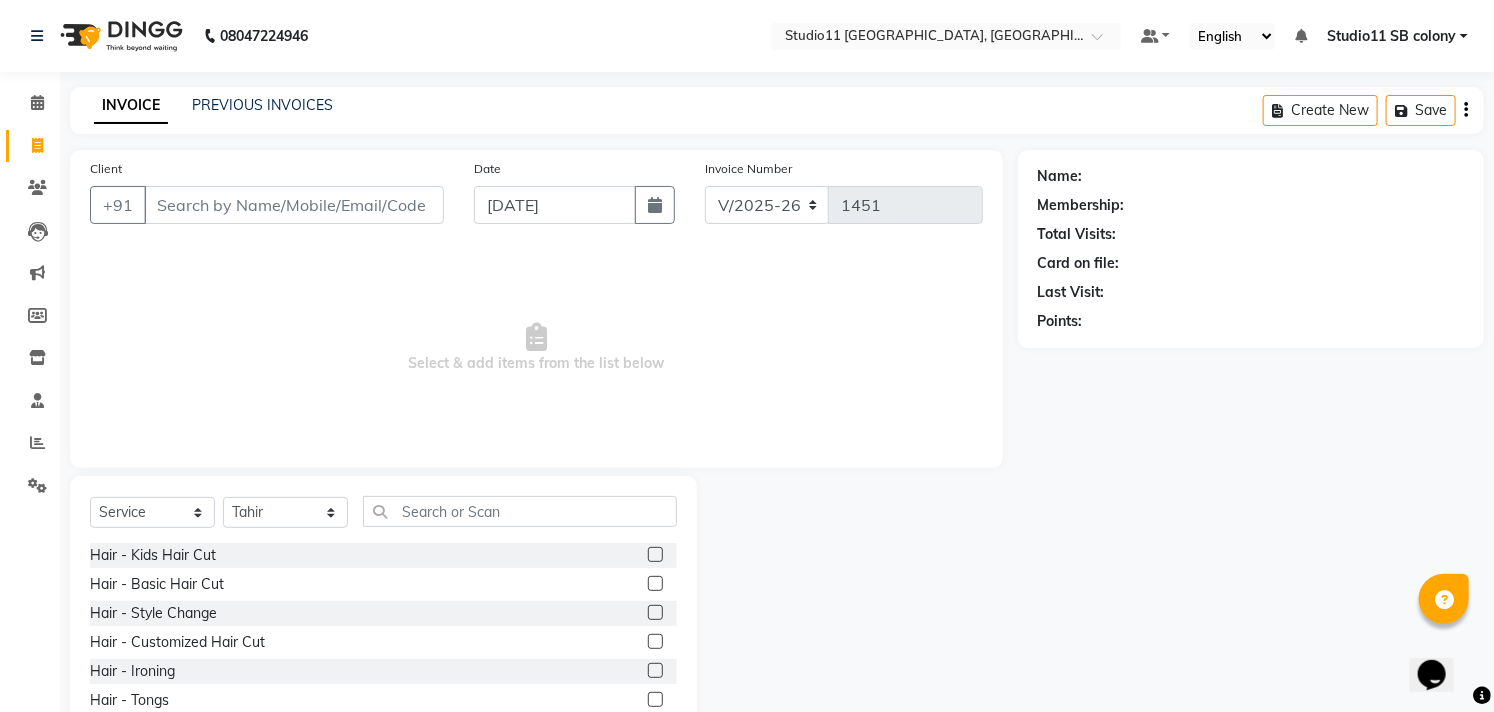 drag, startPoint x: 640, startPoint y: 550, endPoint x: 605, endPoint y: 526, distance: 42.43819 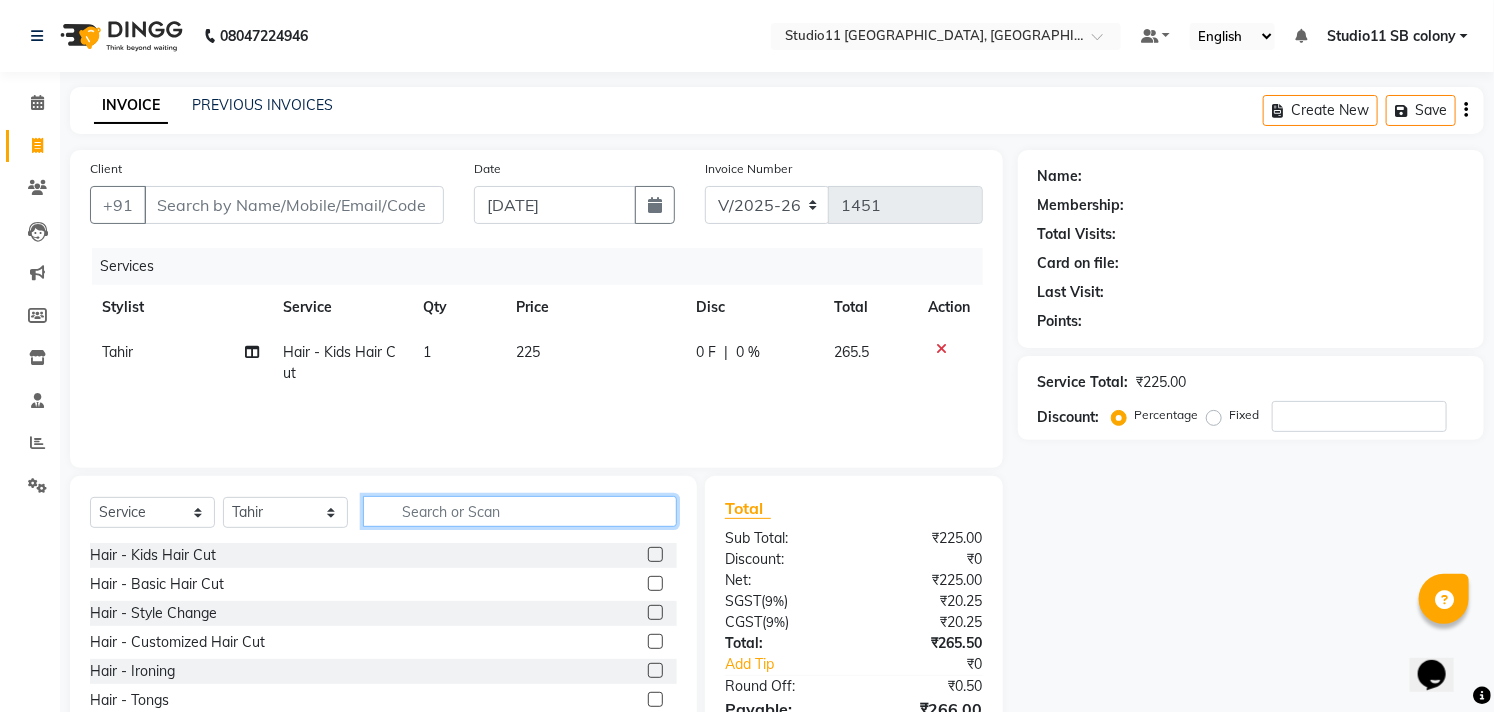 checkbox on "false" 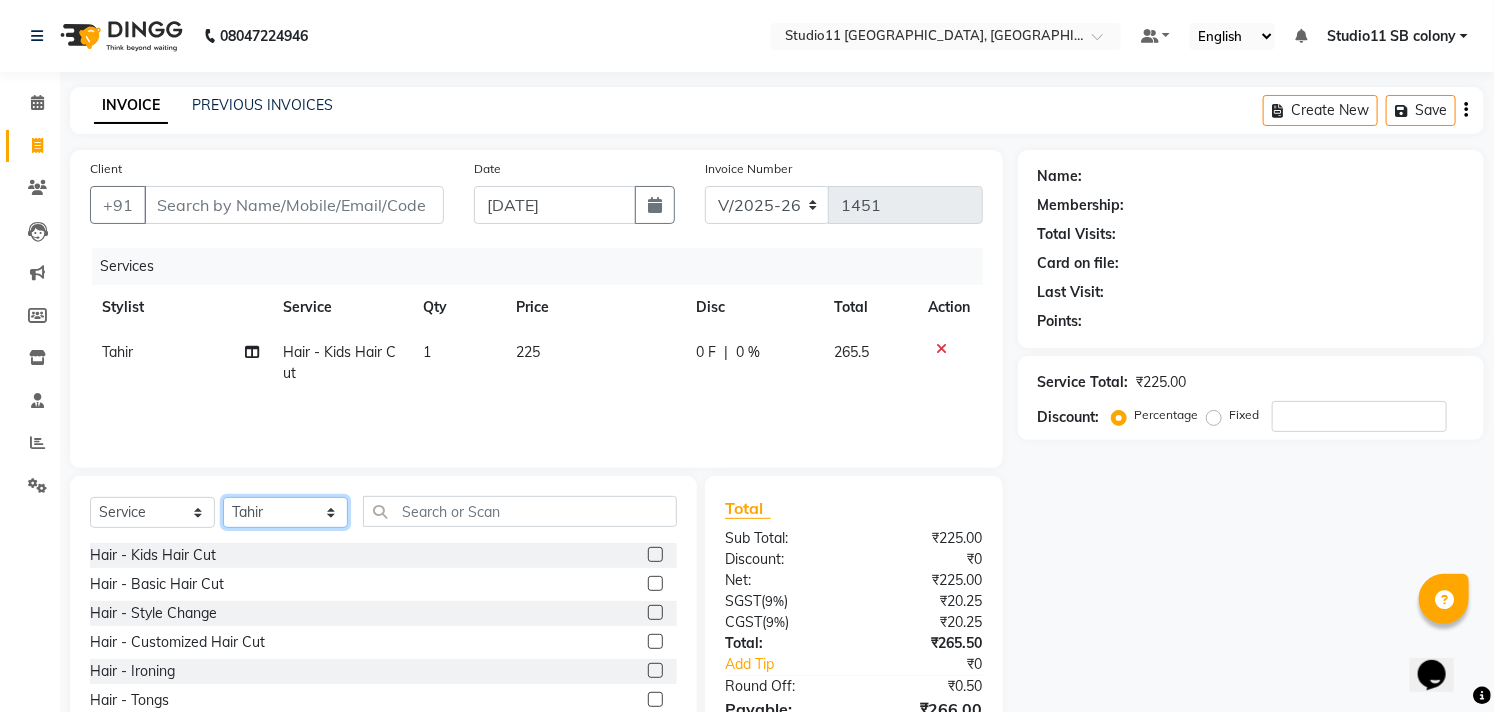 click on "Select Stylist [PERSON_NAME] Dani [PERSON_NAME] Josna kaif [PERSON_NAME] [PERSON_NAME] [PERSON_NAME] Studio11 SB colony Tahir tamil" 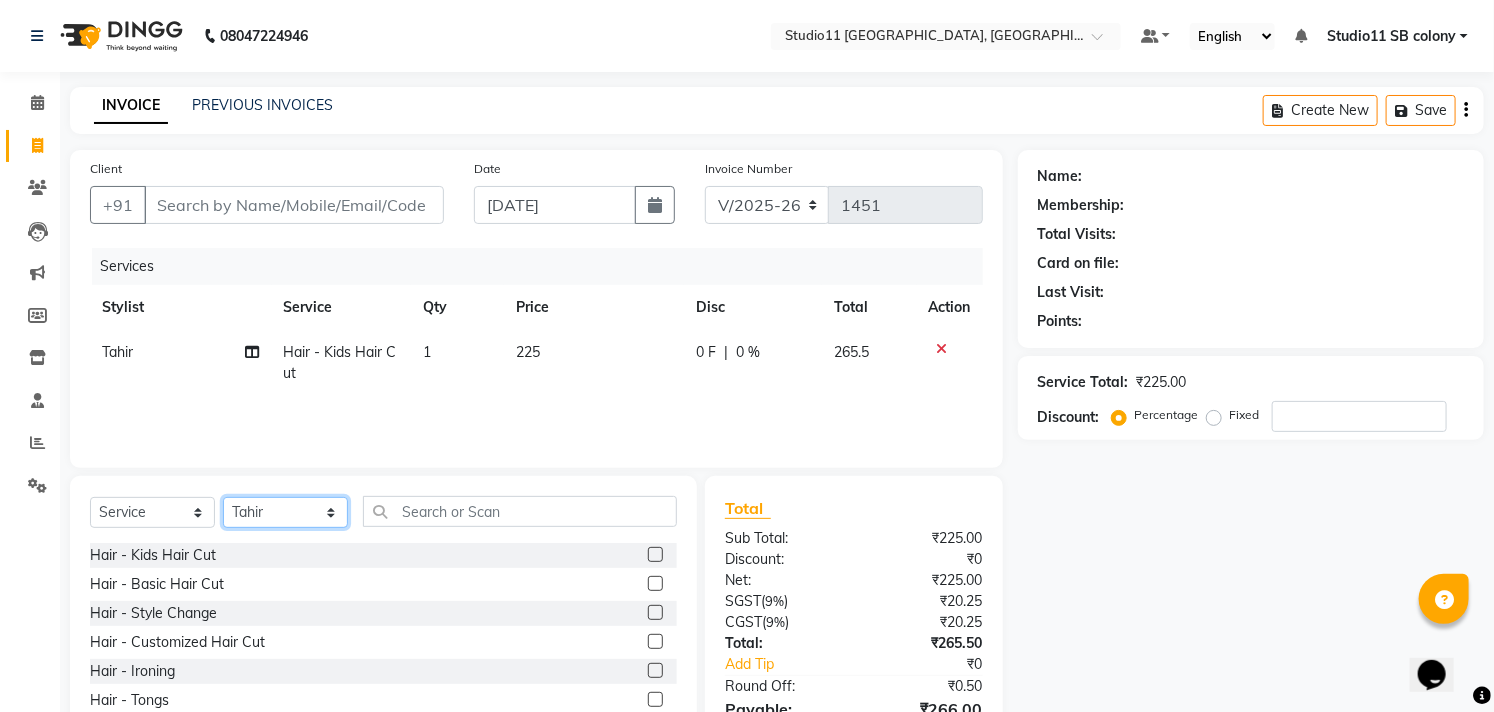 select on "85620" 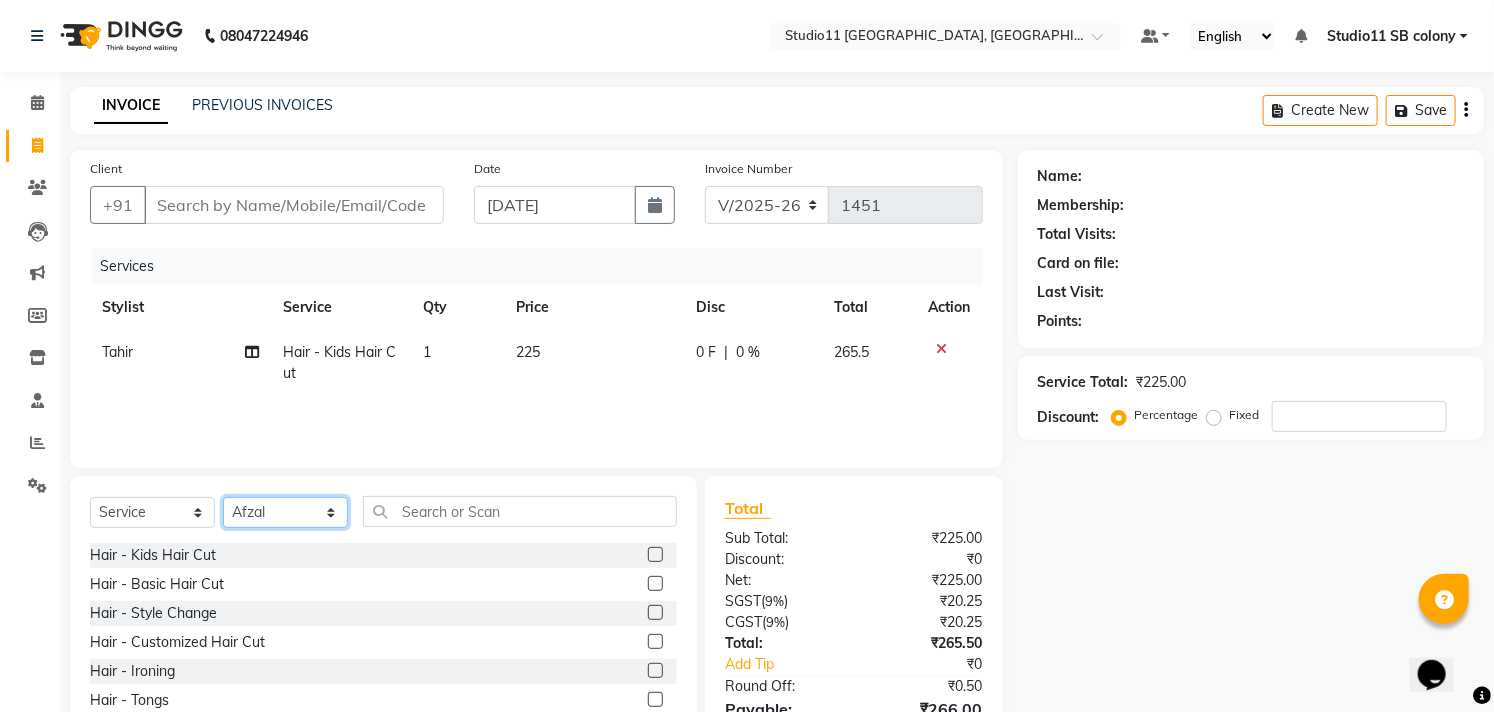 click on "Select Stylist [PERSON_NAME] Dani [PERSON_NAME] Josna kaif [PERSON_NAME] [PERSON_NAME] [PERSON_NAME] Studio11 SB colony Tahir tamil" 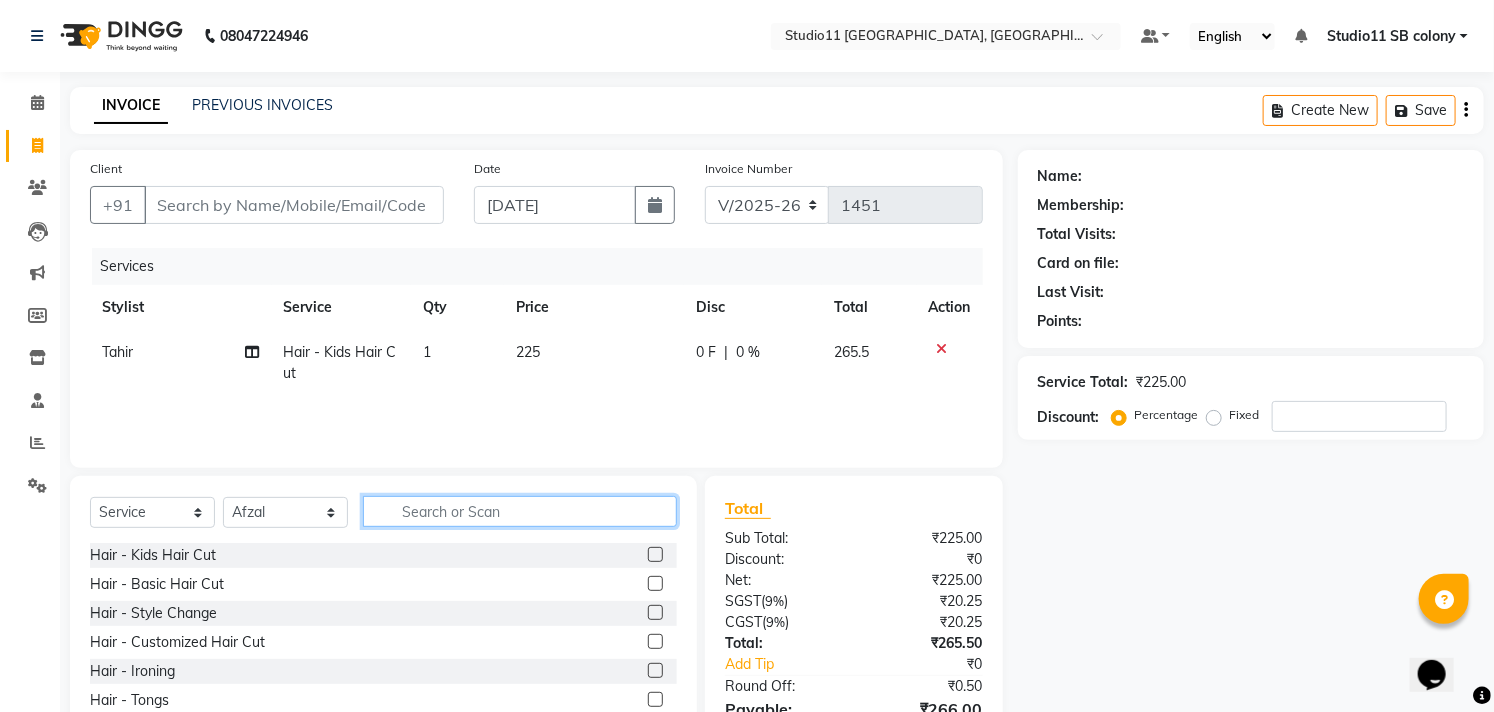 click 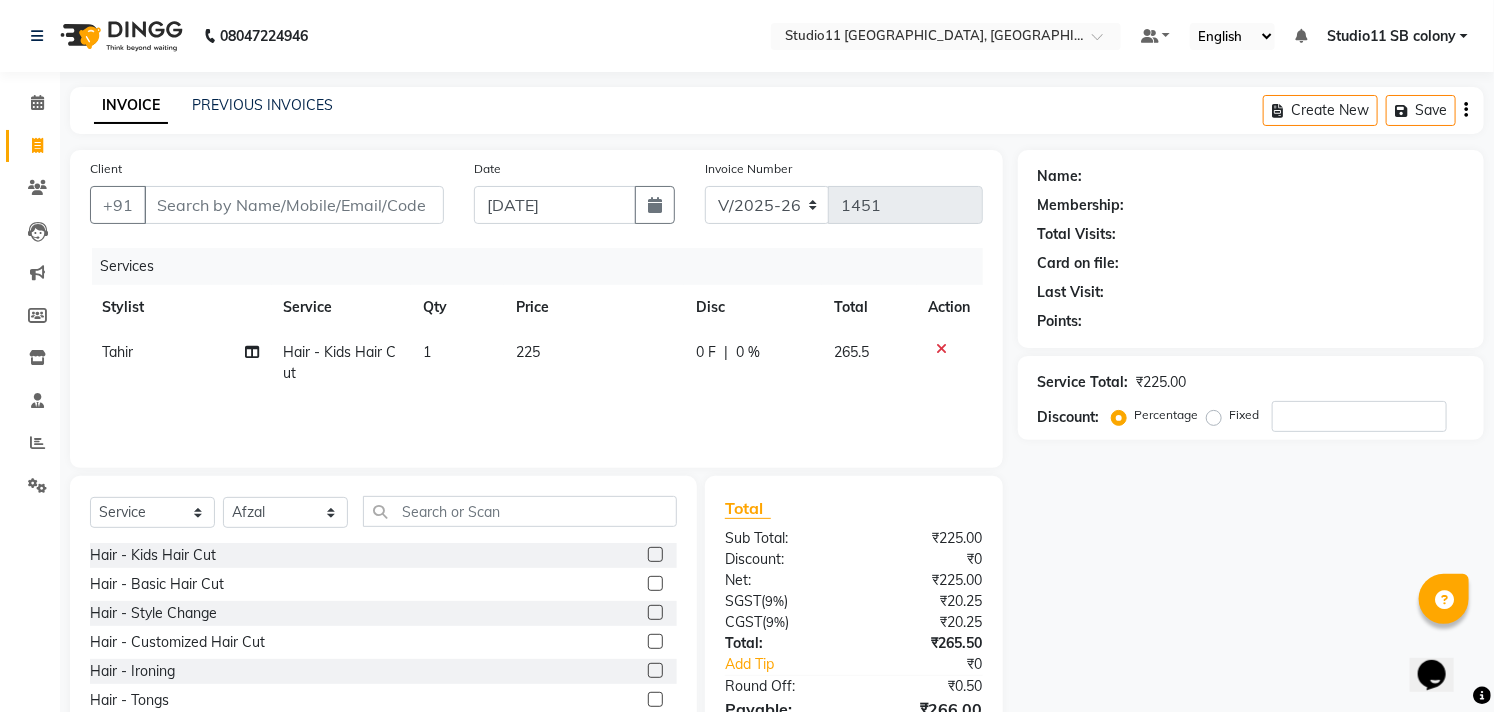 click 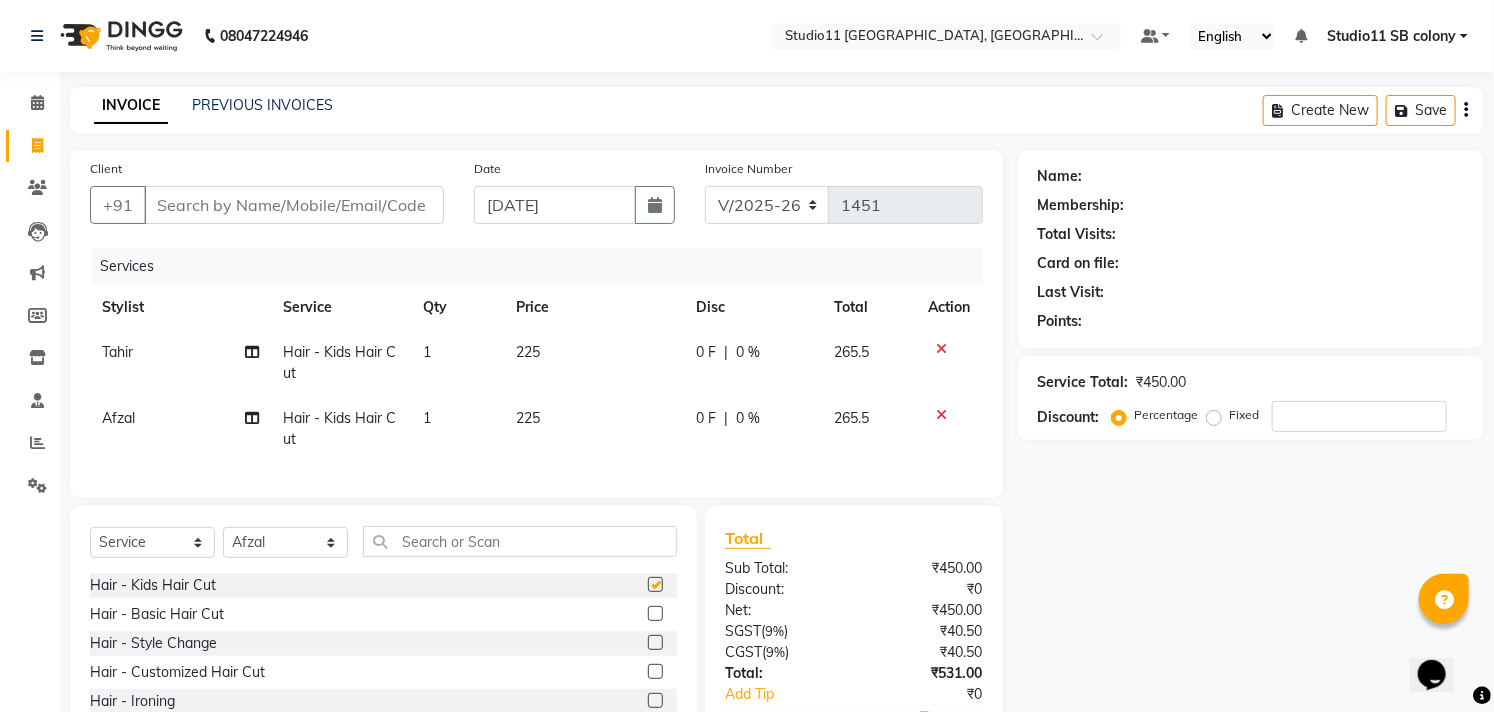 checkbox on "false" 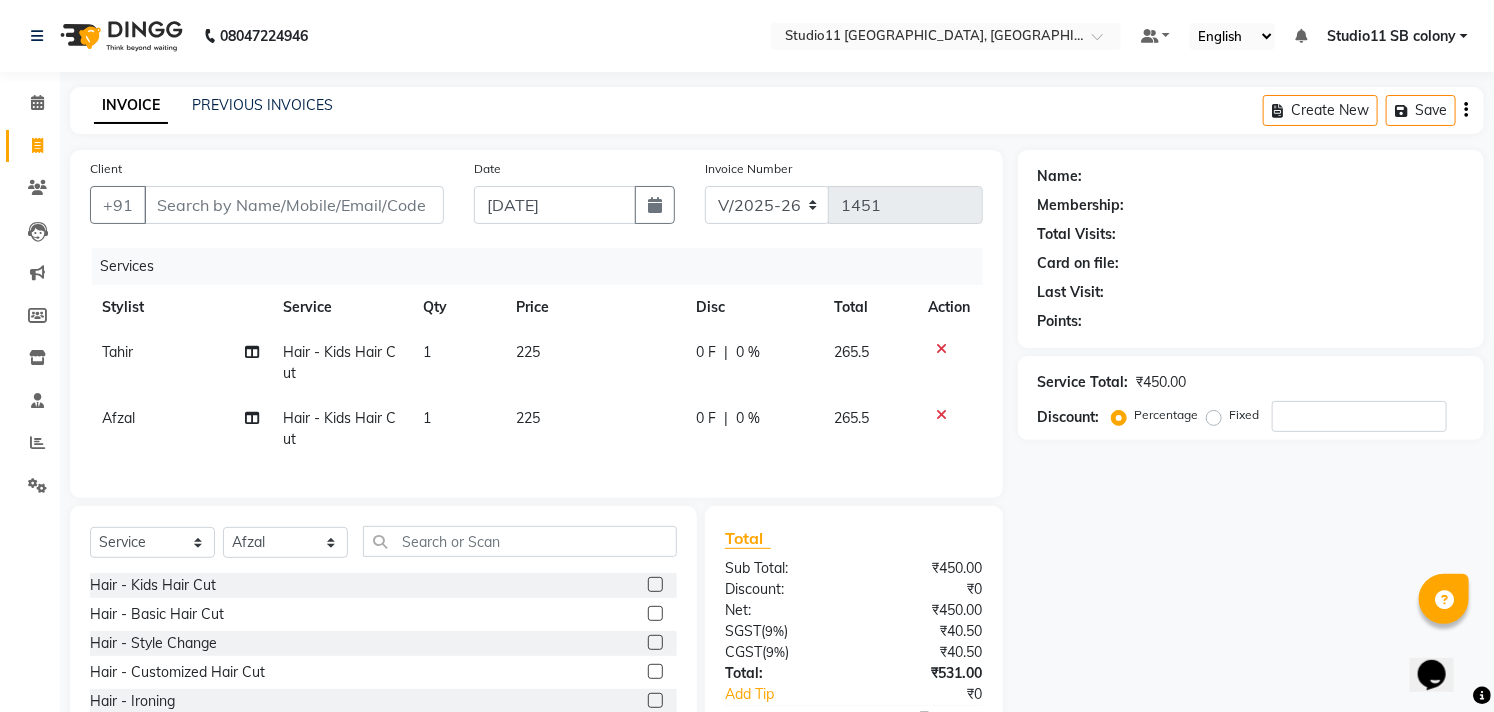 drag, startPoint x: 535, startPoint y: 424, endPoint x: 576, endPoint y: 424, distance: 41 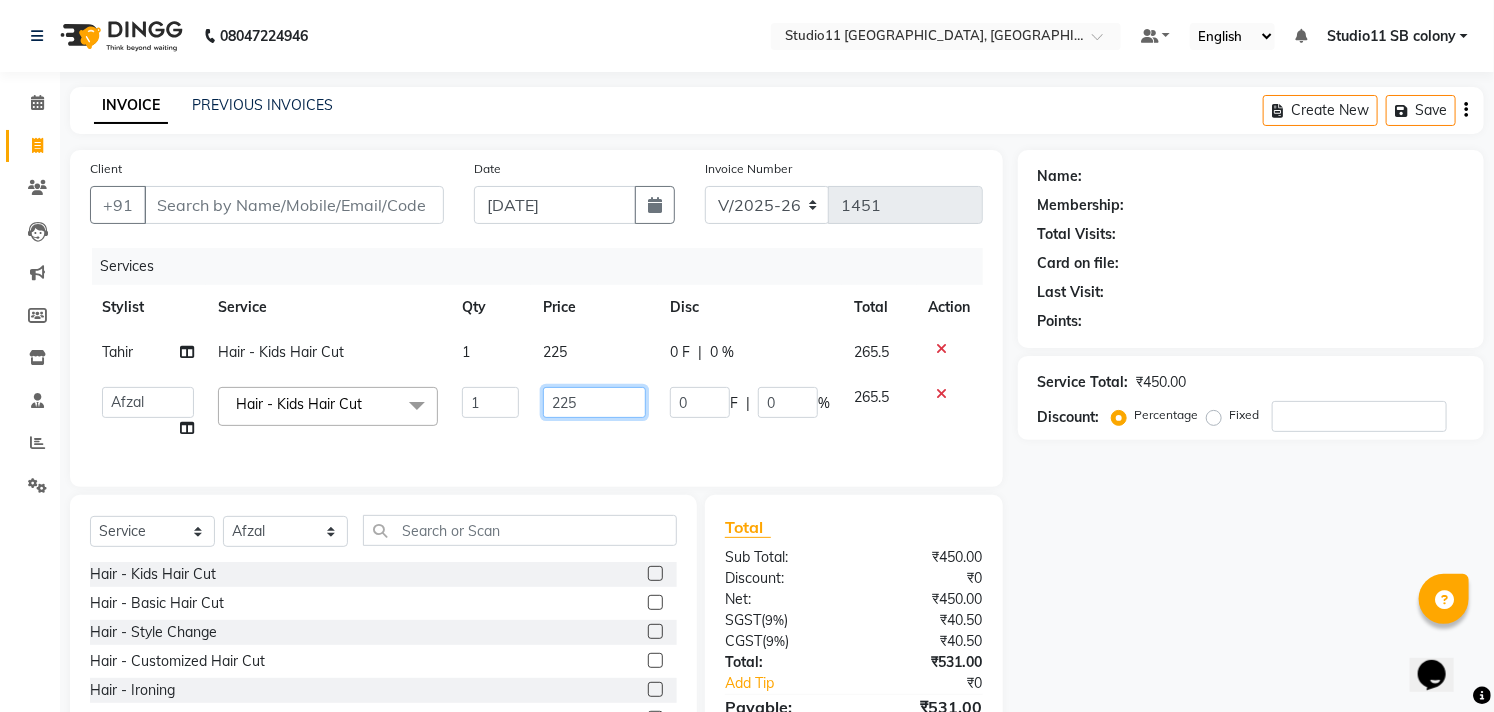 click on "225" 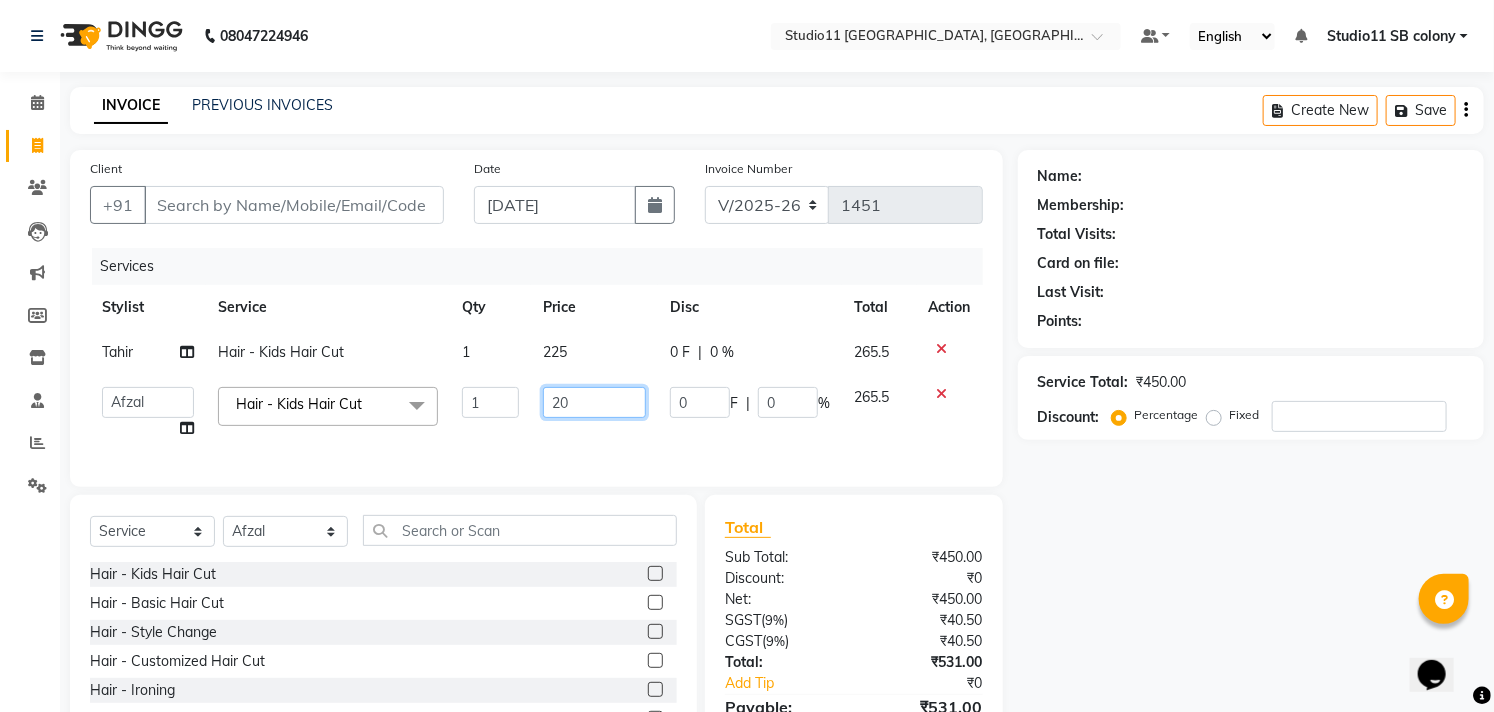 type on "200" 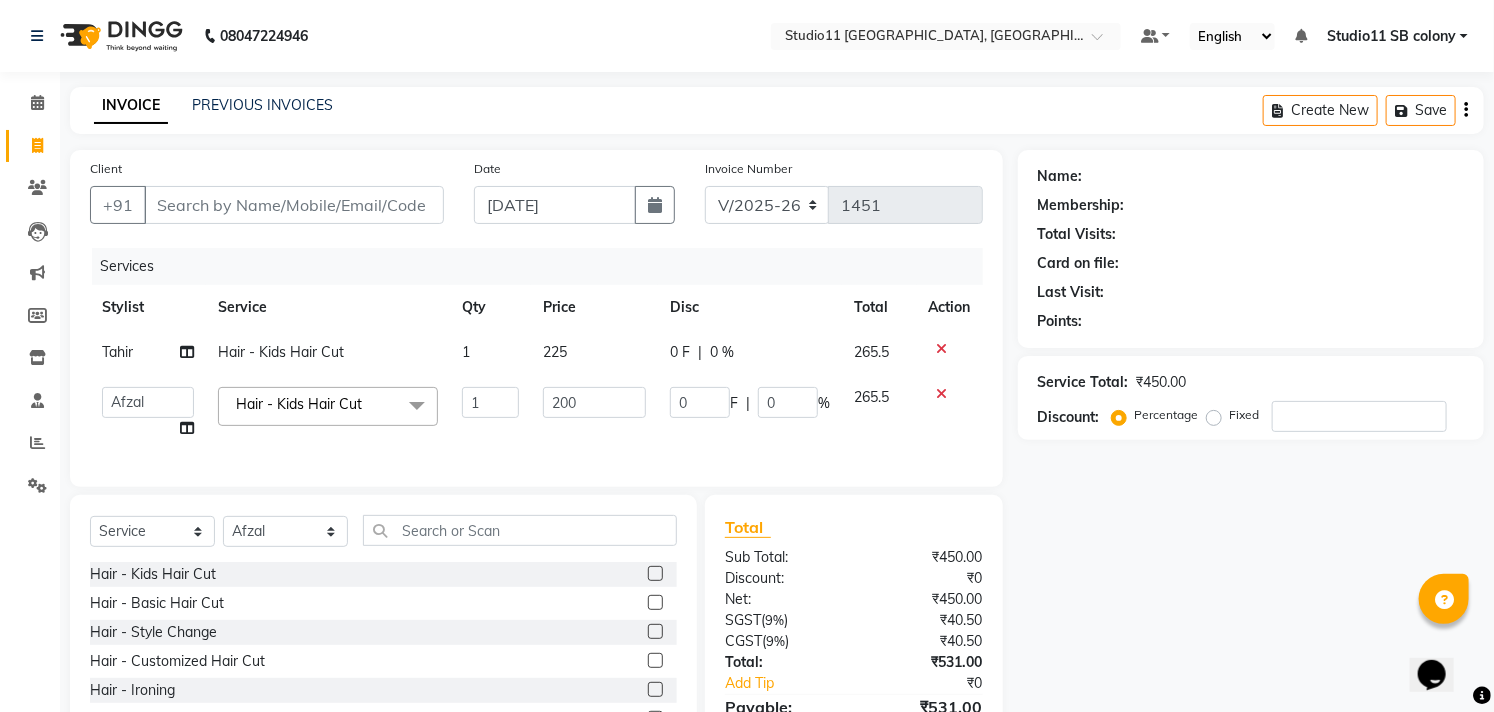 drag, startPoint x: 557, startPoint y: 353, endPoint x: 573, endPoint y: 353, distance: 16 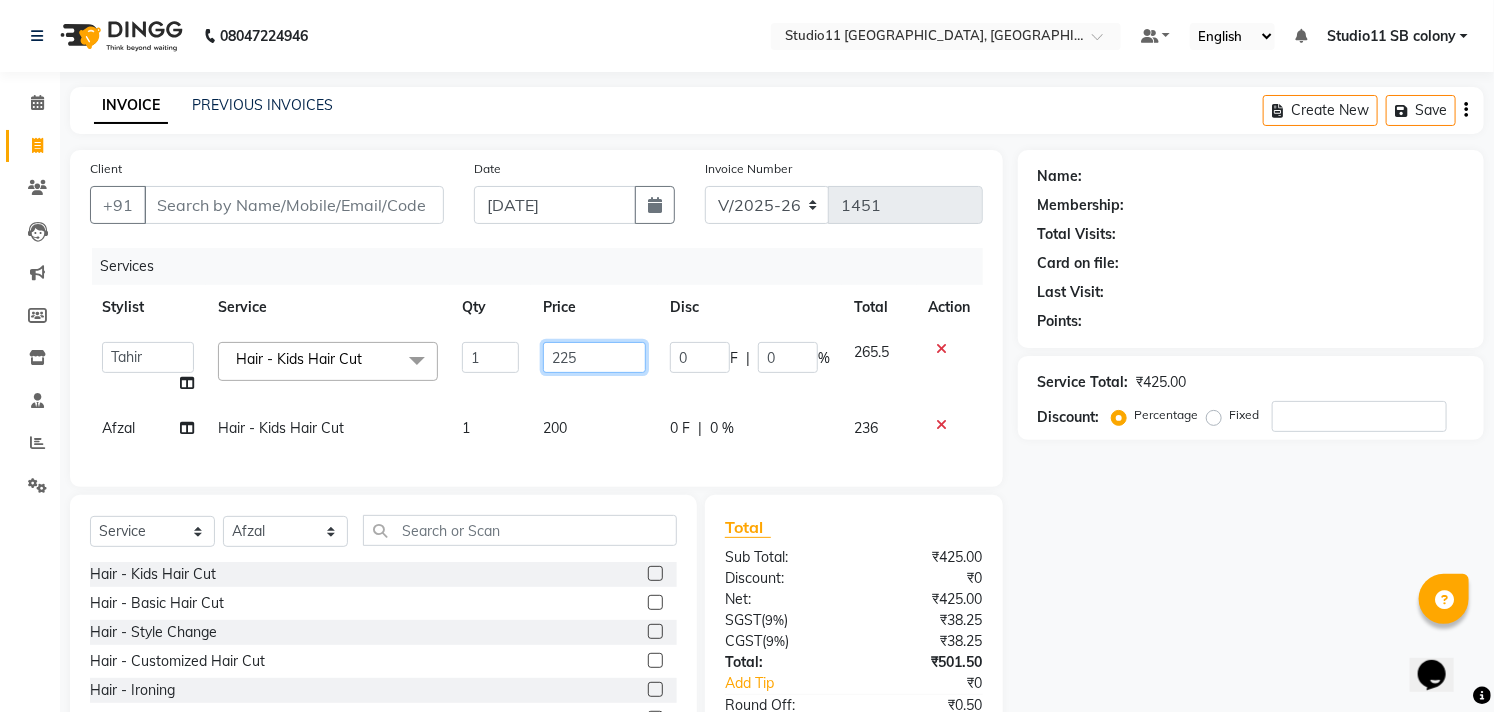 click on "225" 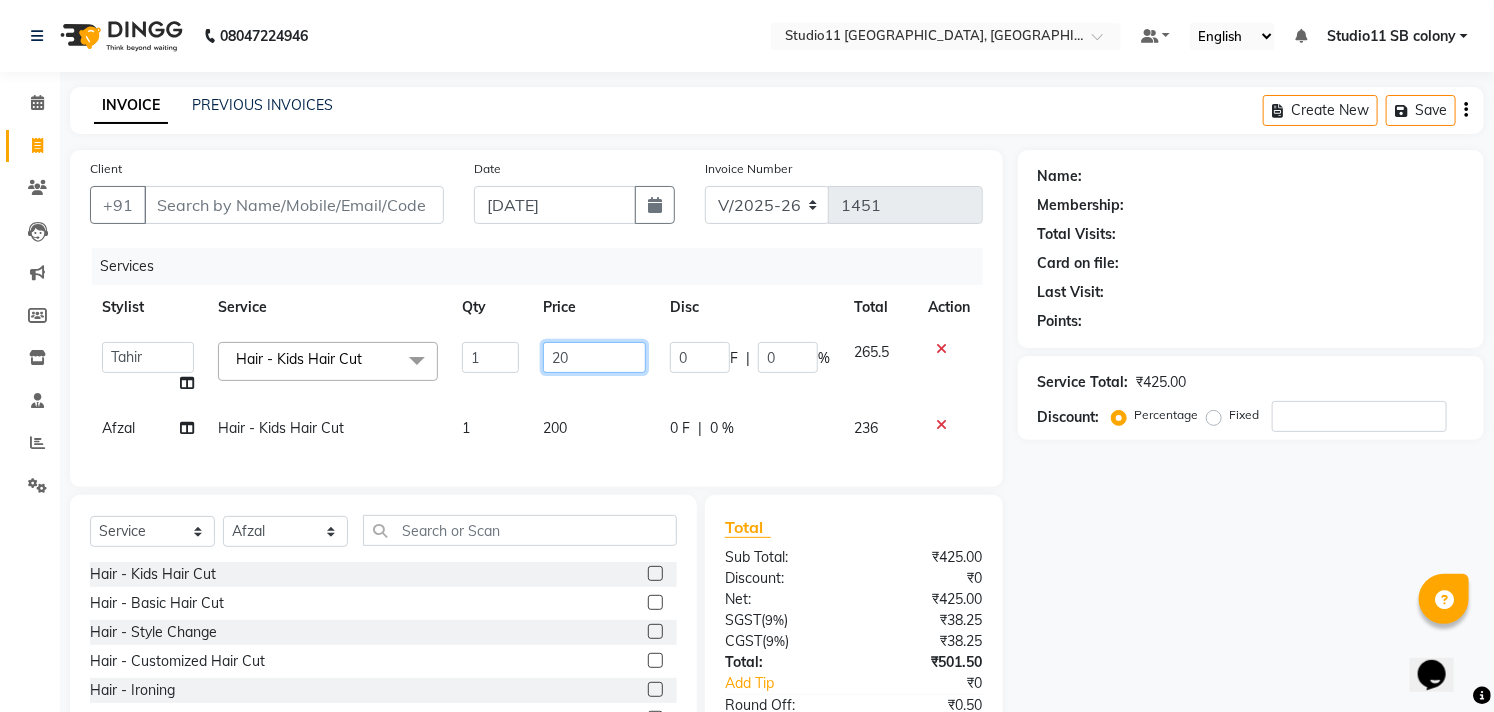 type on "200" 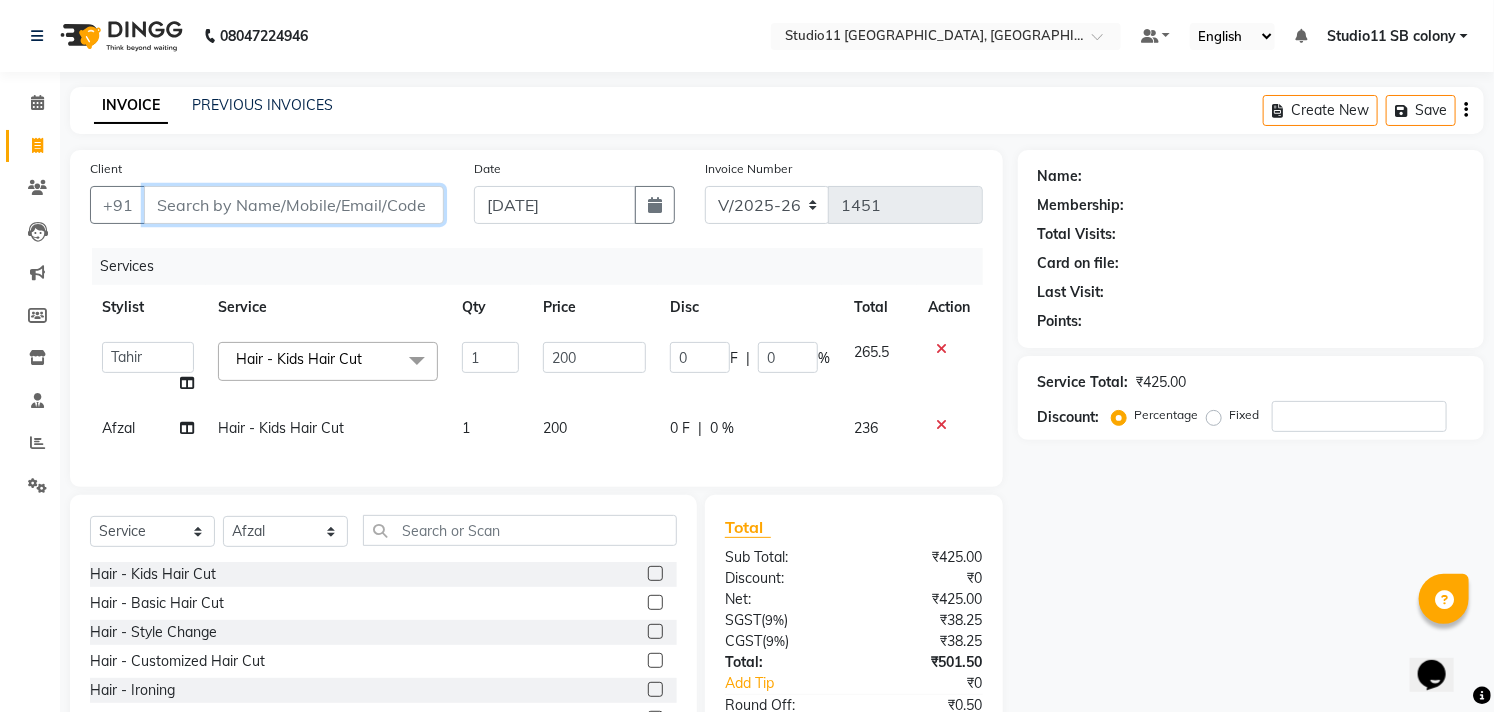 click on "Client" at bounding box center (294, 205) 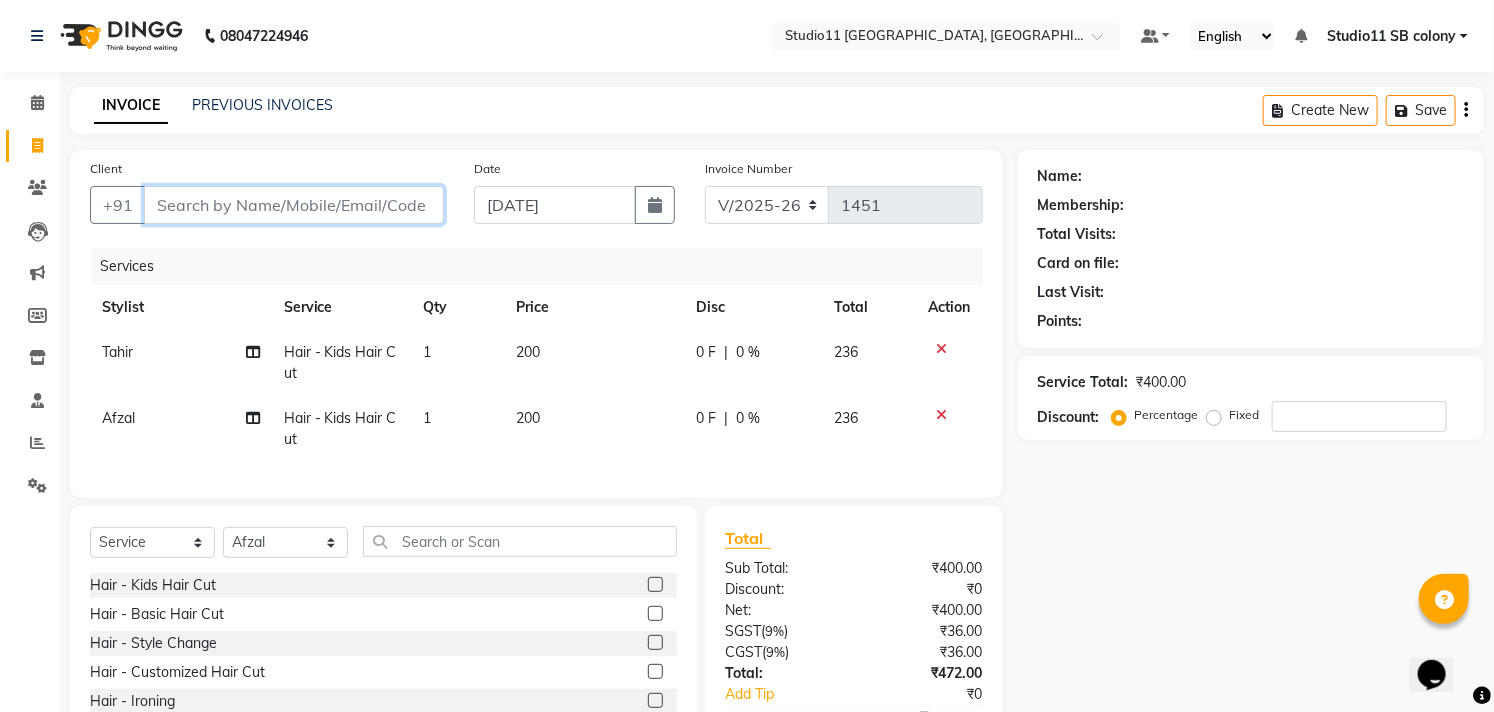 type on "9" 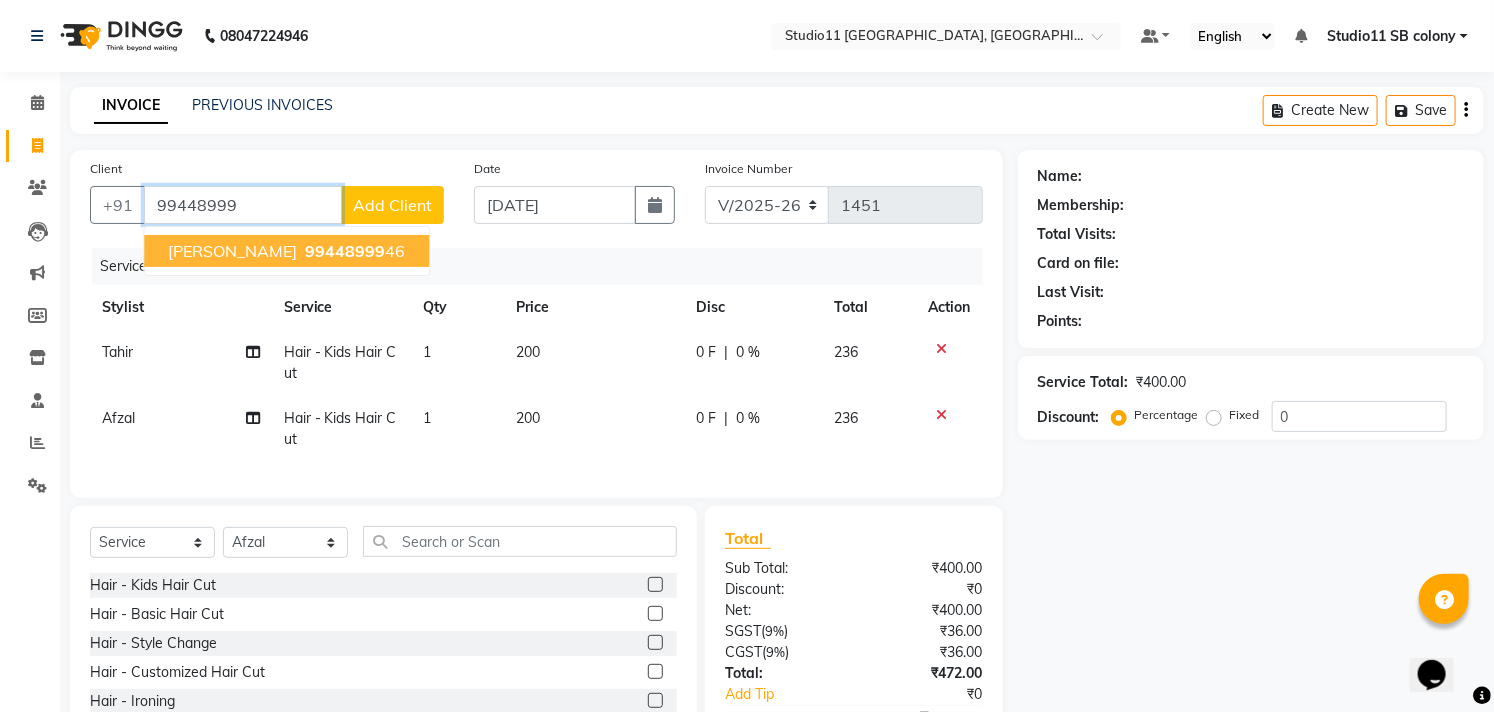 click on "99448999" at bounding box center (345, 251) 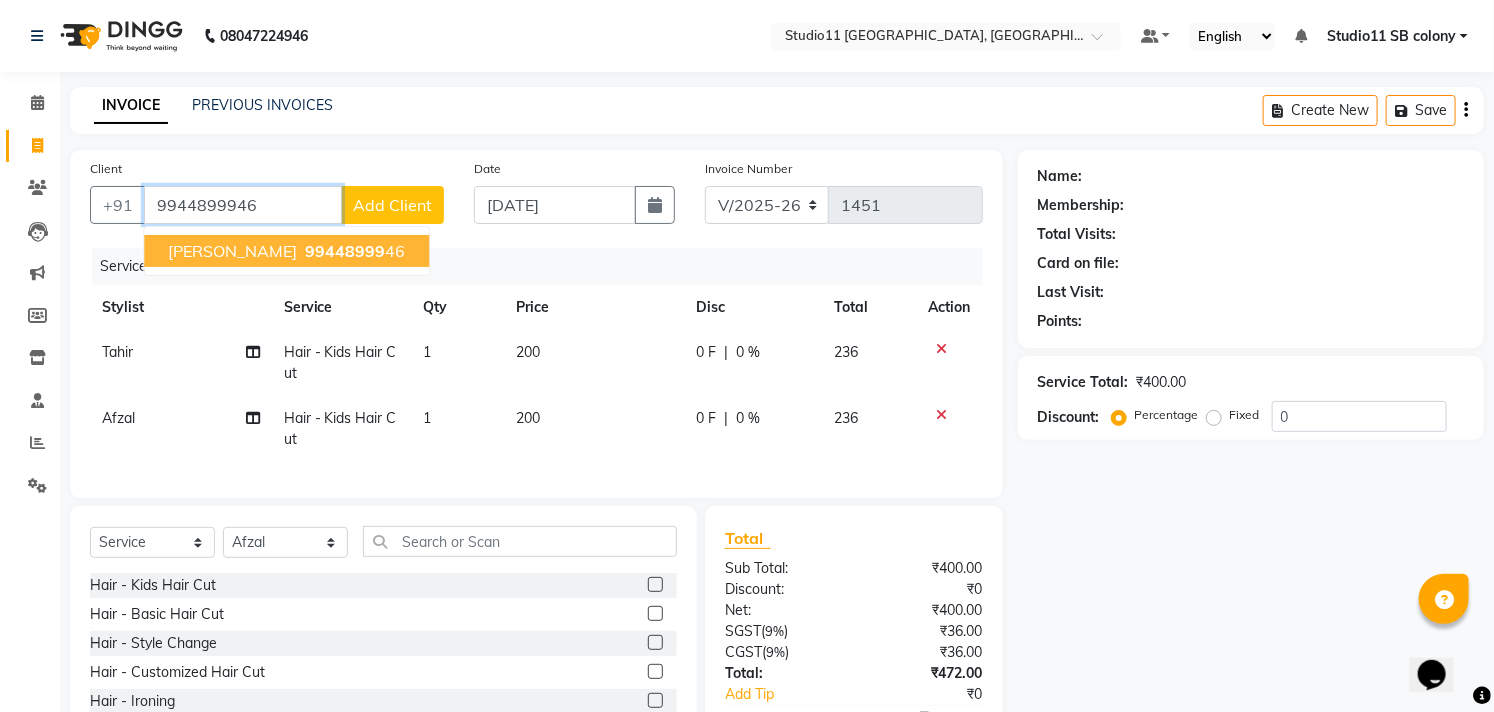 type on "9944899946" 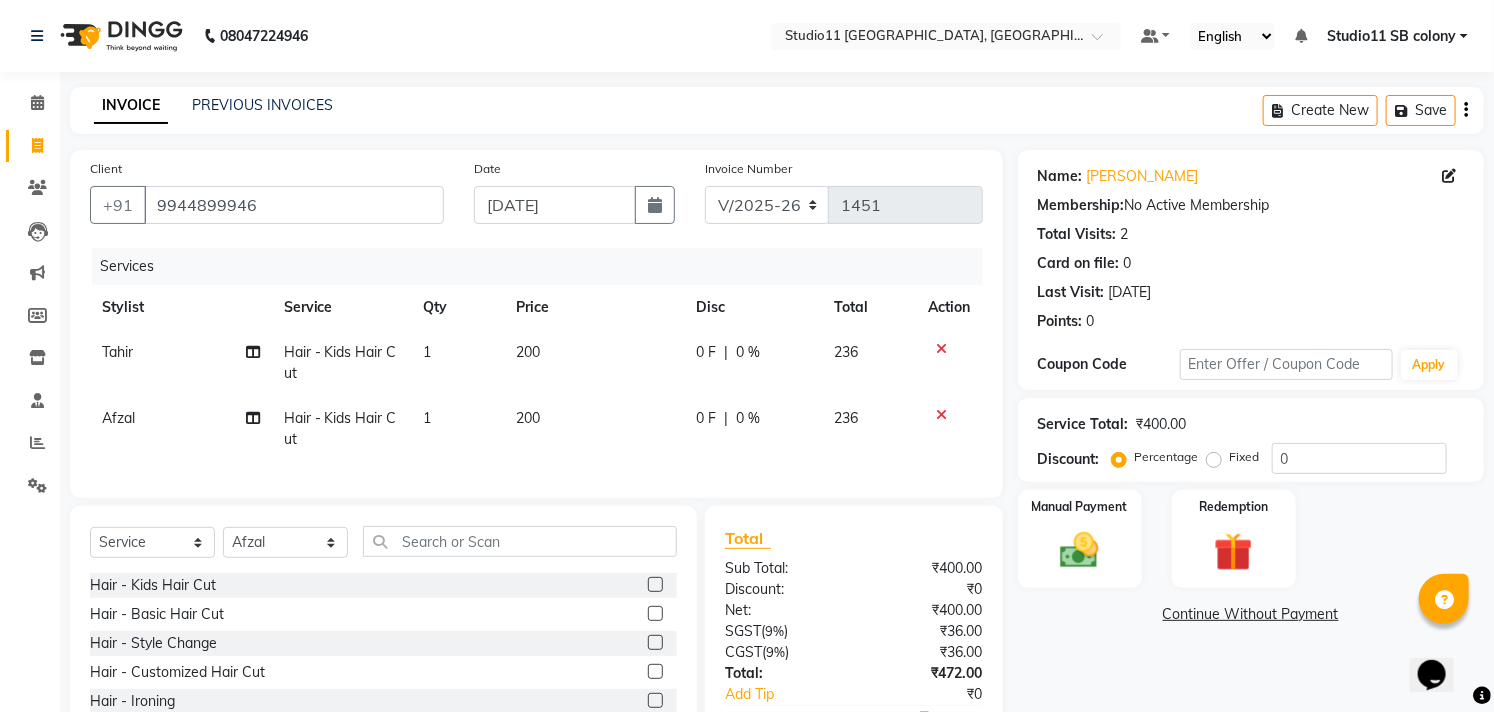 scroll, scrollTop: 135, scrollLeft: 0, axis: vertical 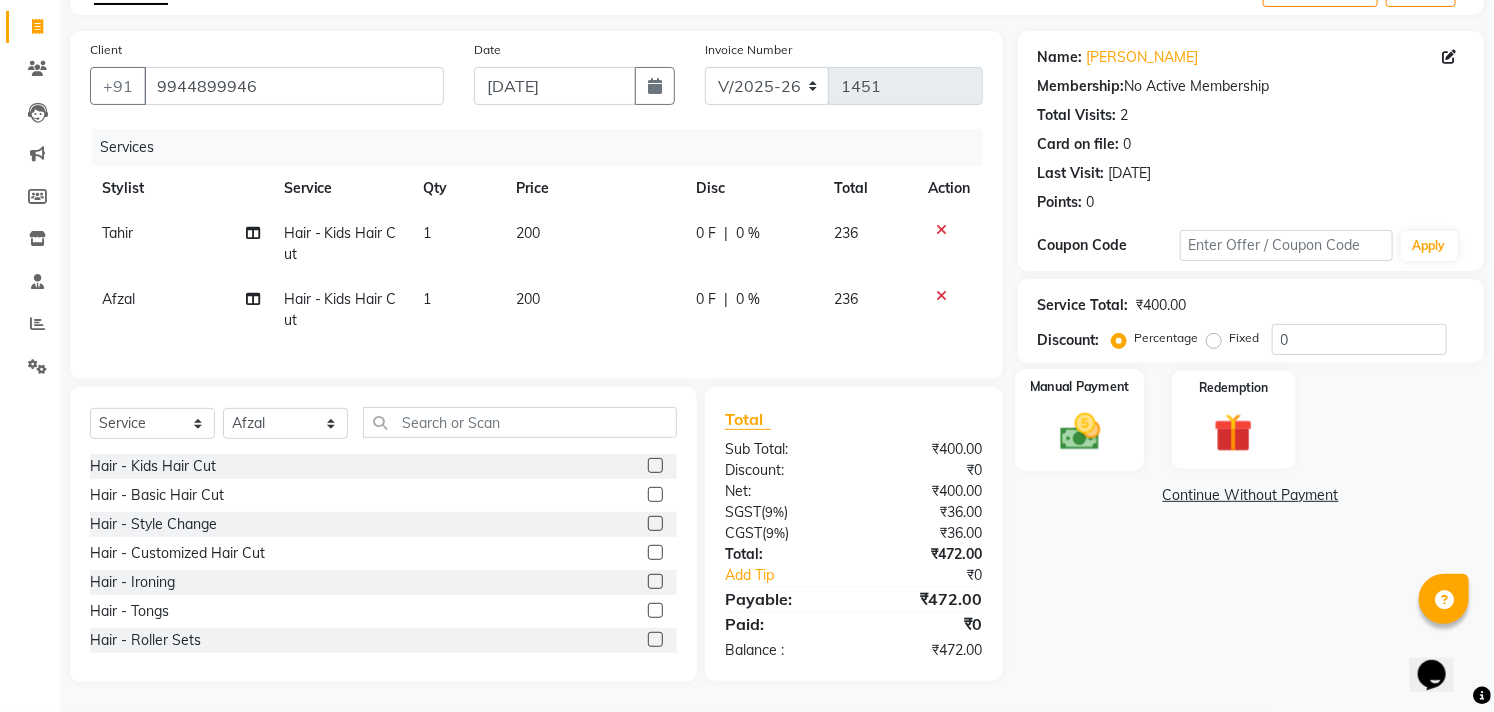 click 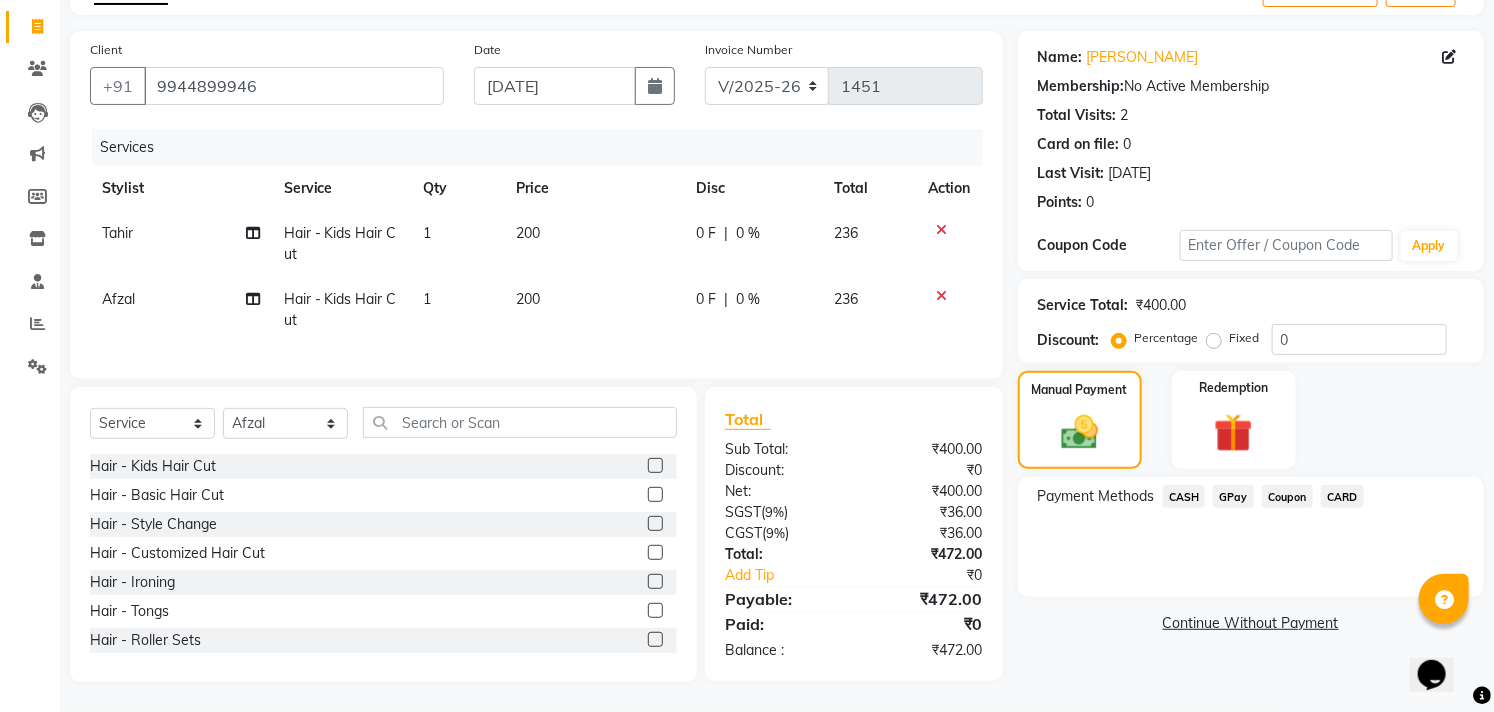 drag, startPoint x: 1168, startPoint y: 482, endPoint x: 1487, endPoint y: 496, distance: 319.30707 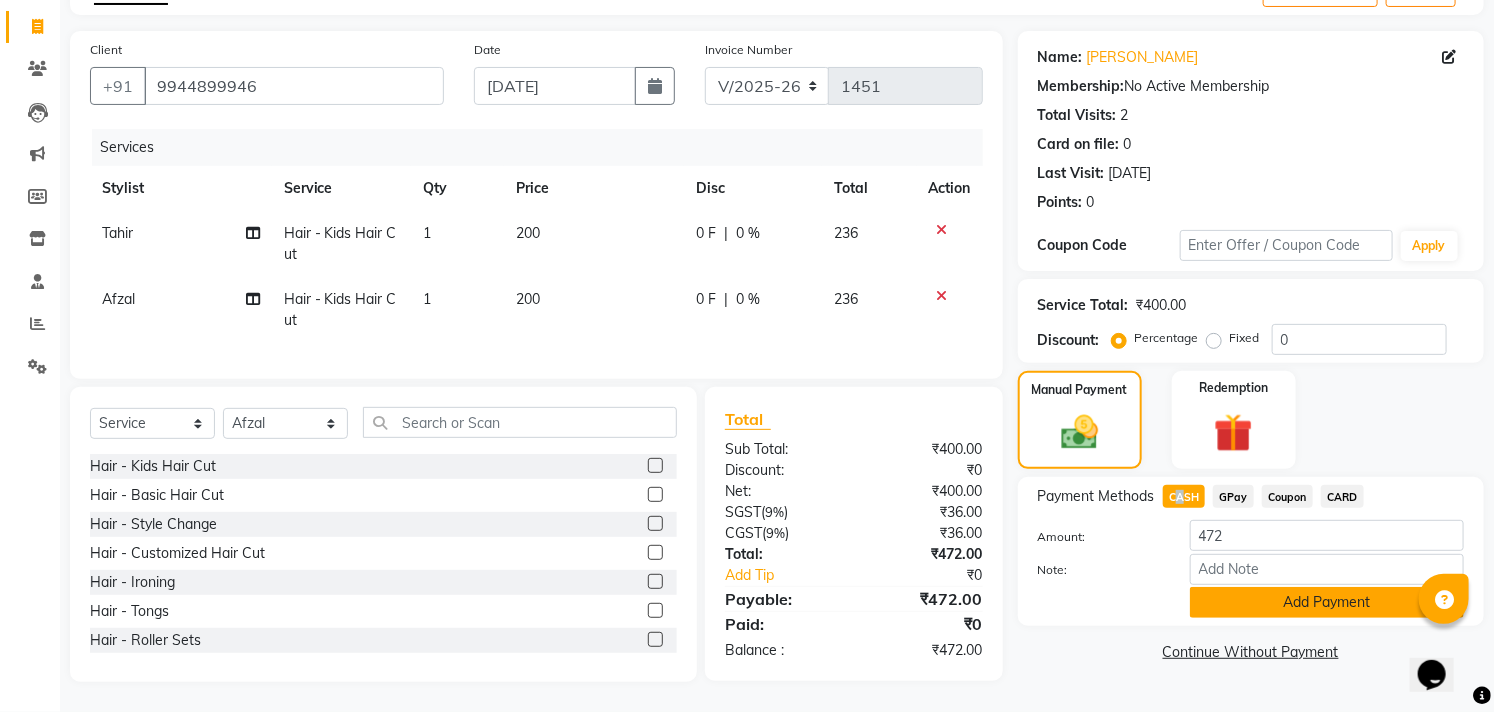 drag, startPoint x: 1332, startPoint y: 592, endPoint x: 1510, endPoint y: 420, distance: 247.52374 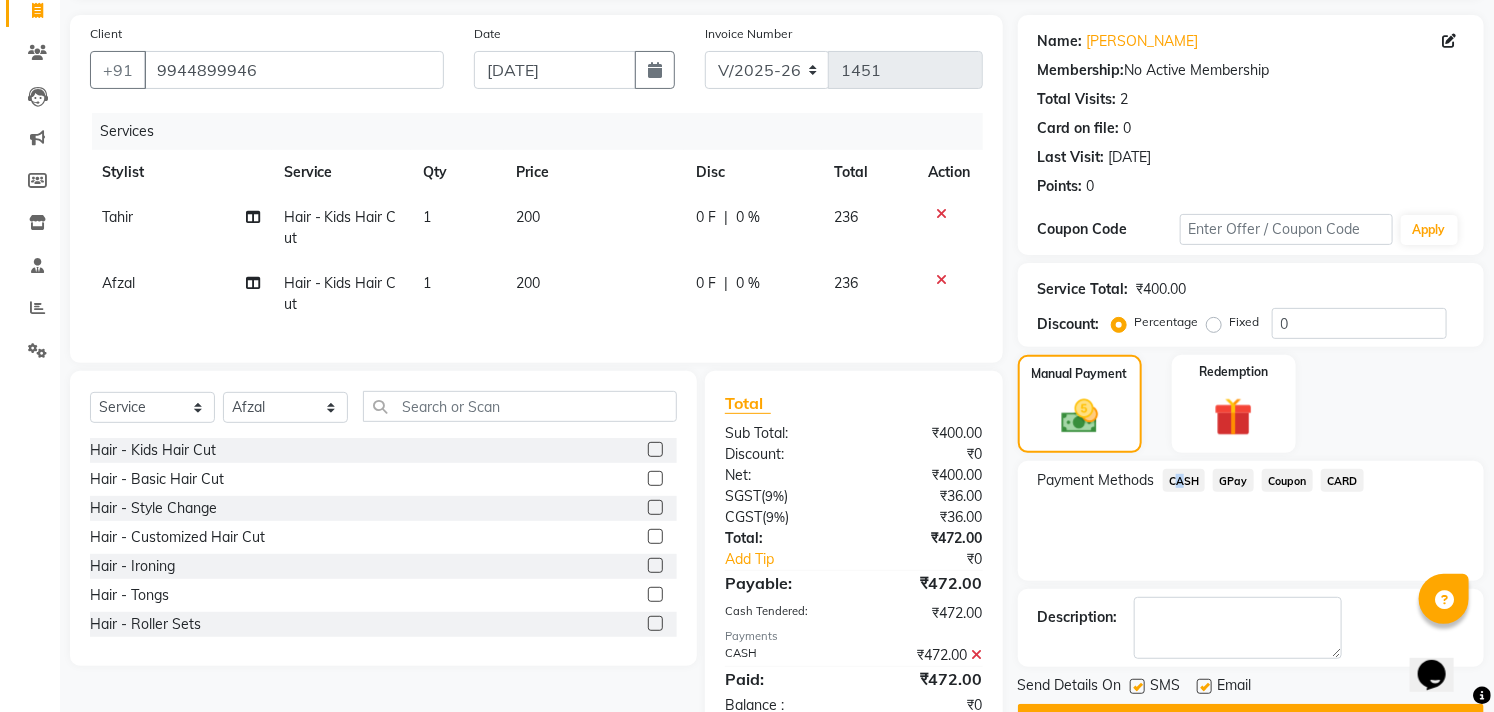 scroll, scrollTop: 205, scrollLeft: 0, axis: vertical 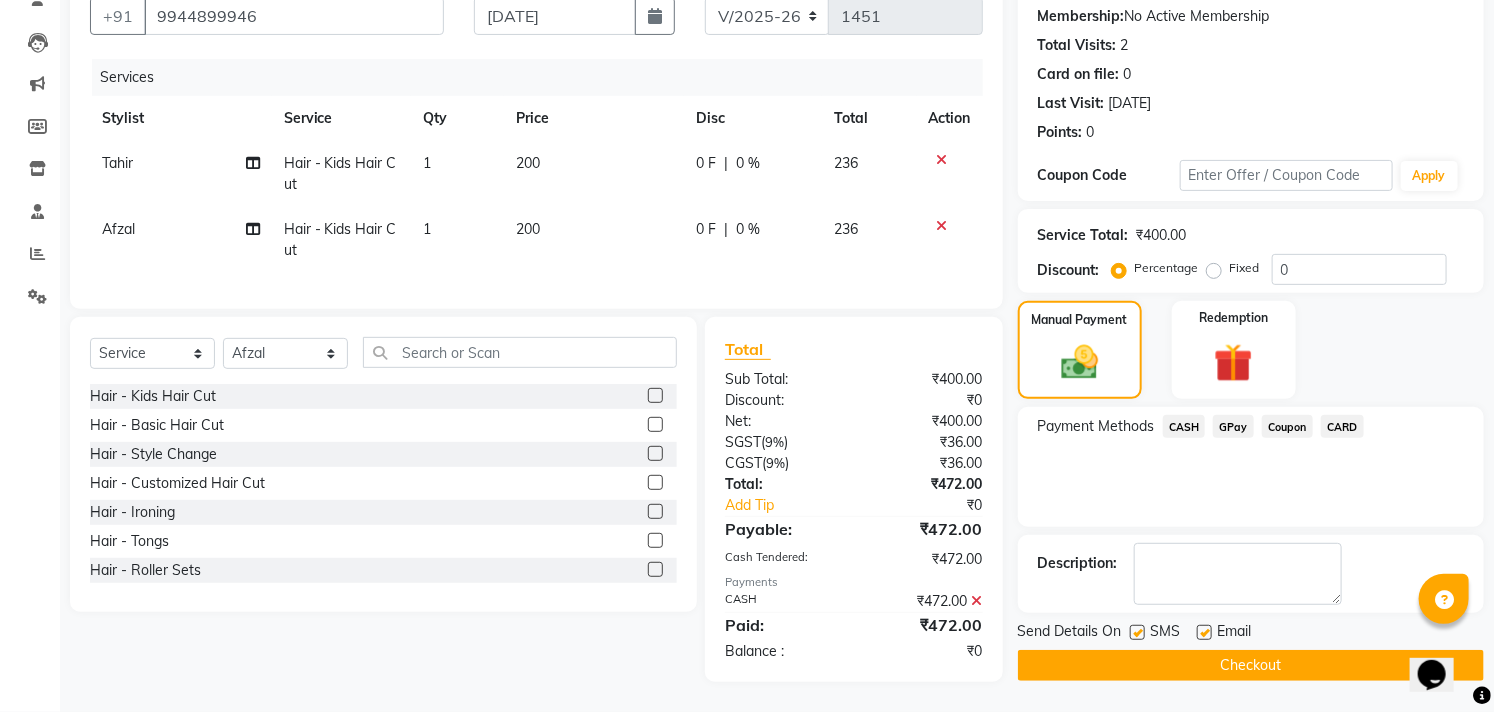 click on "SMS" 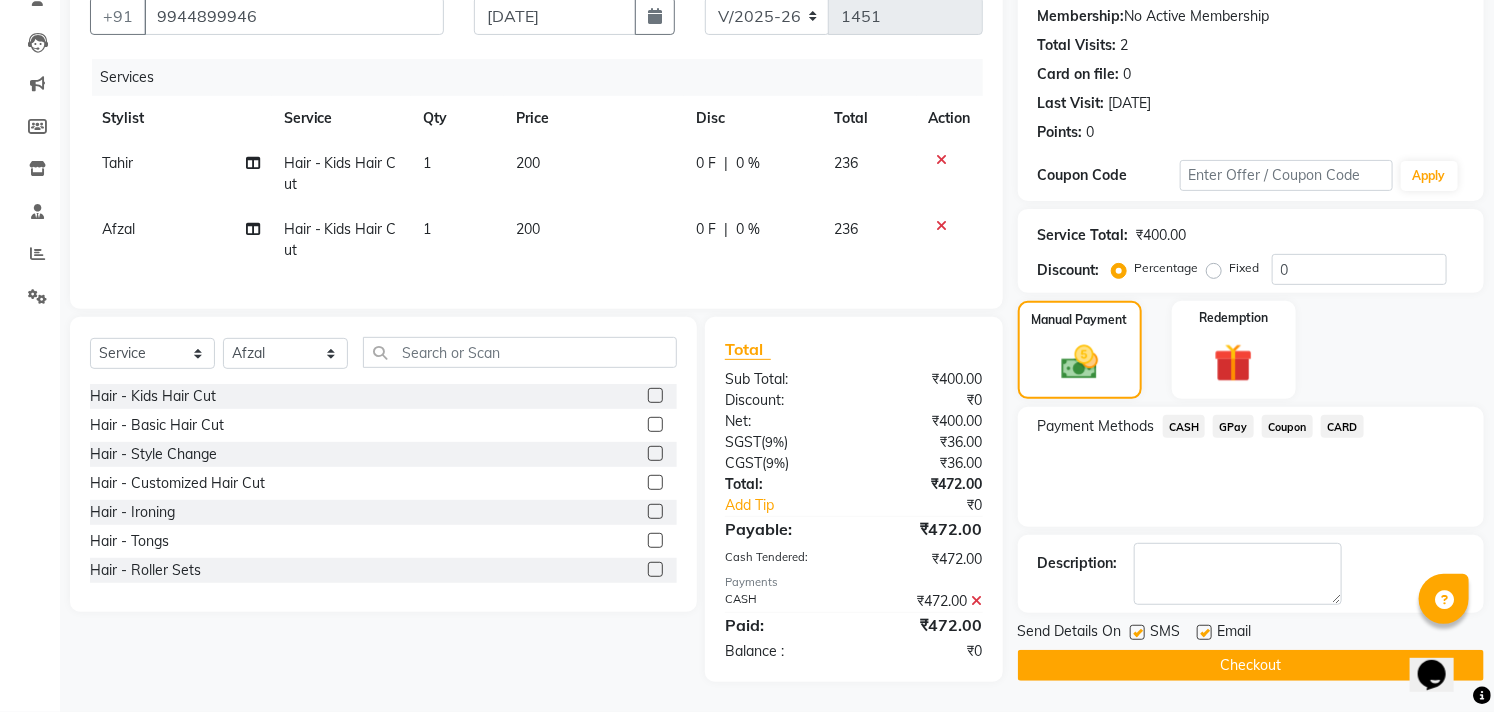 click 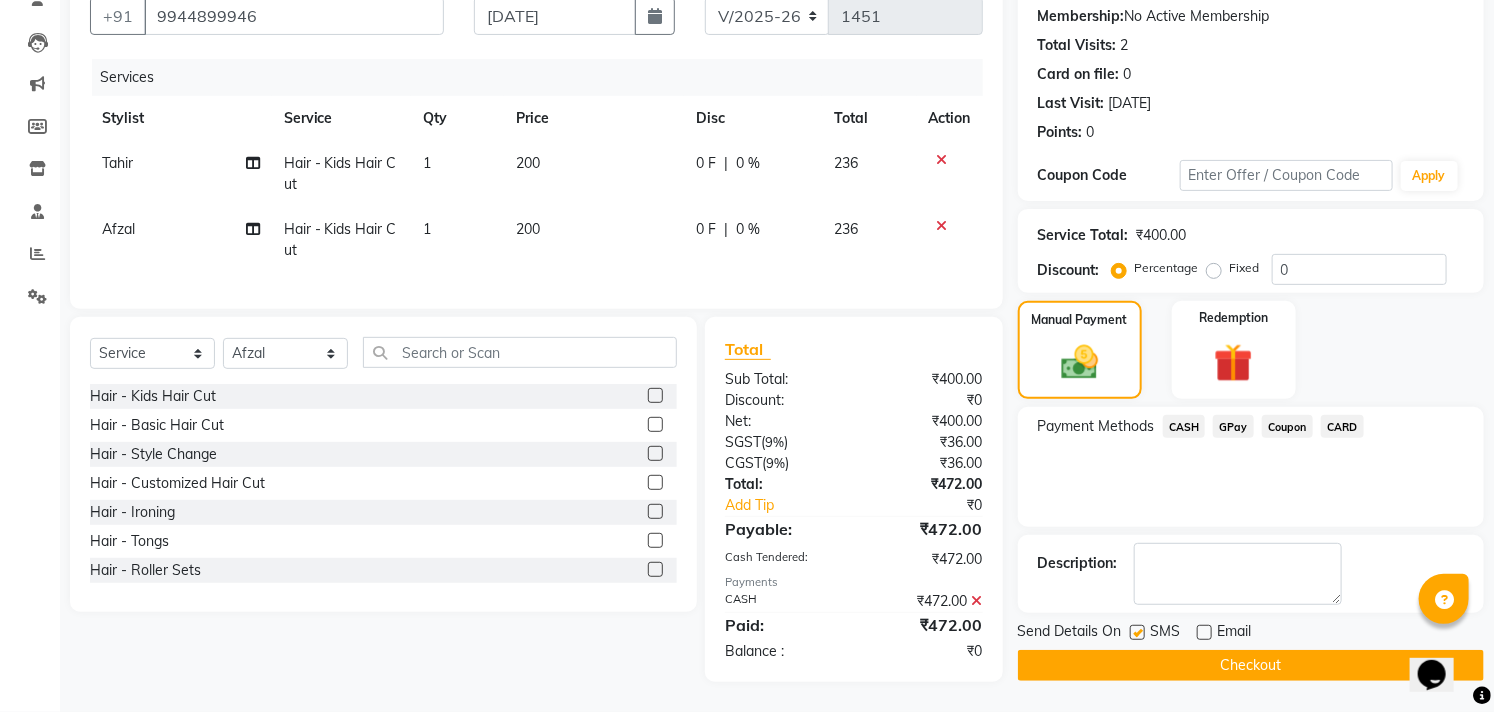 click 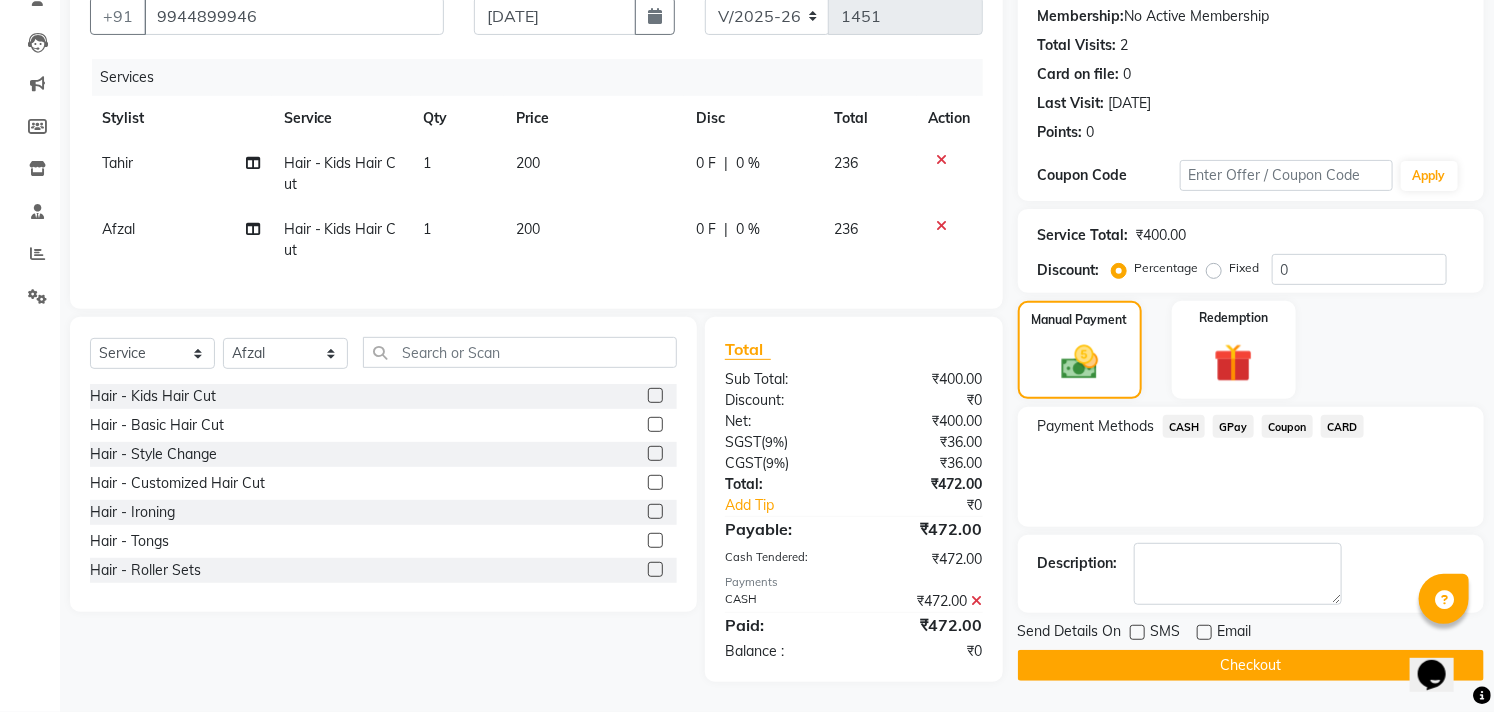 drag, startPoint x: 528, startPoint y: 206, endPoint x: 540, endPoint y: 207, distance: 12.0415945 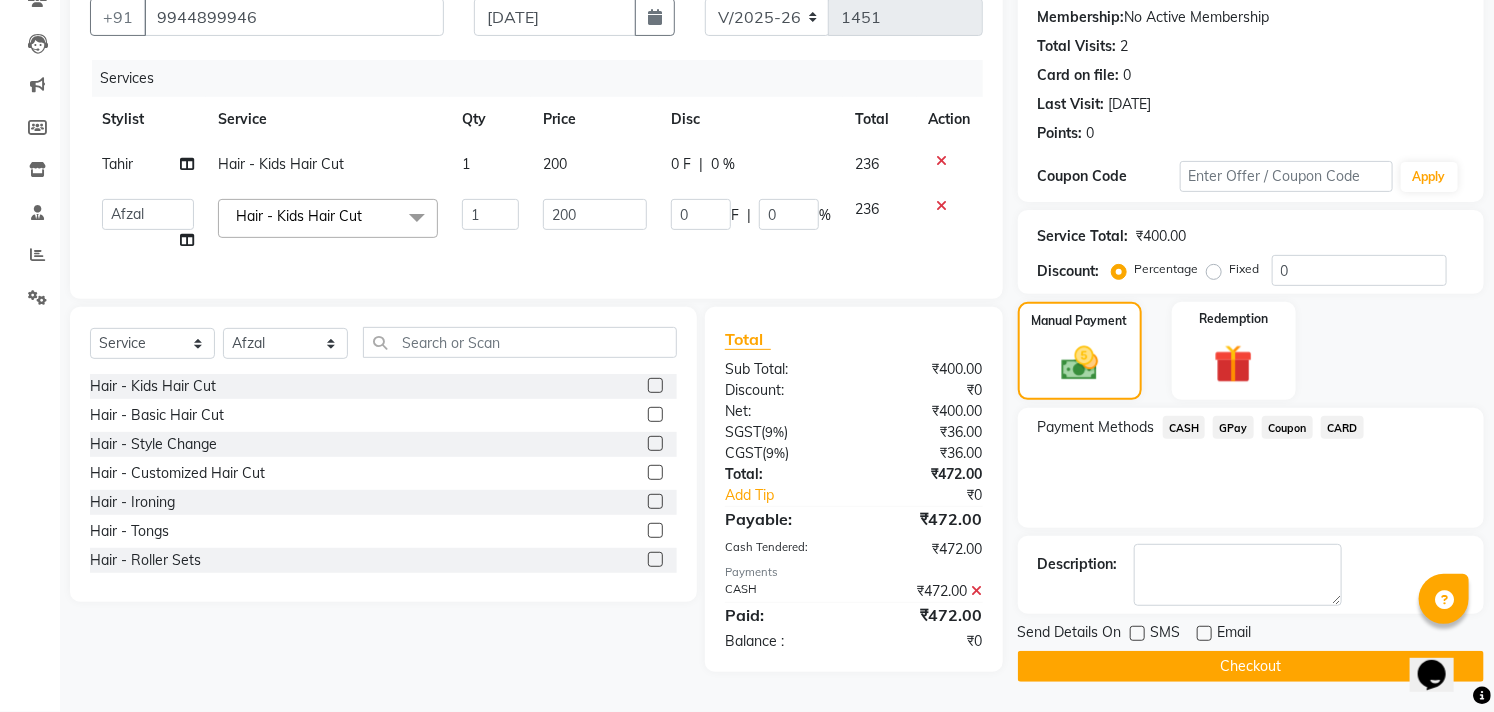 scroll, scrollTop: 194, scrollLeft: 0, axis: vertical 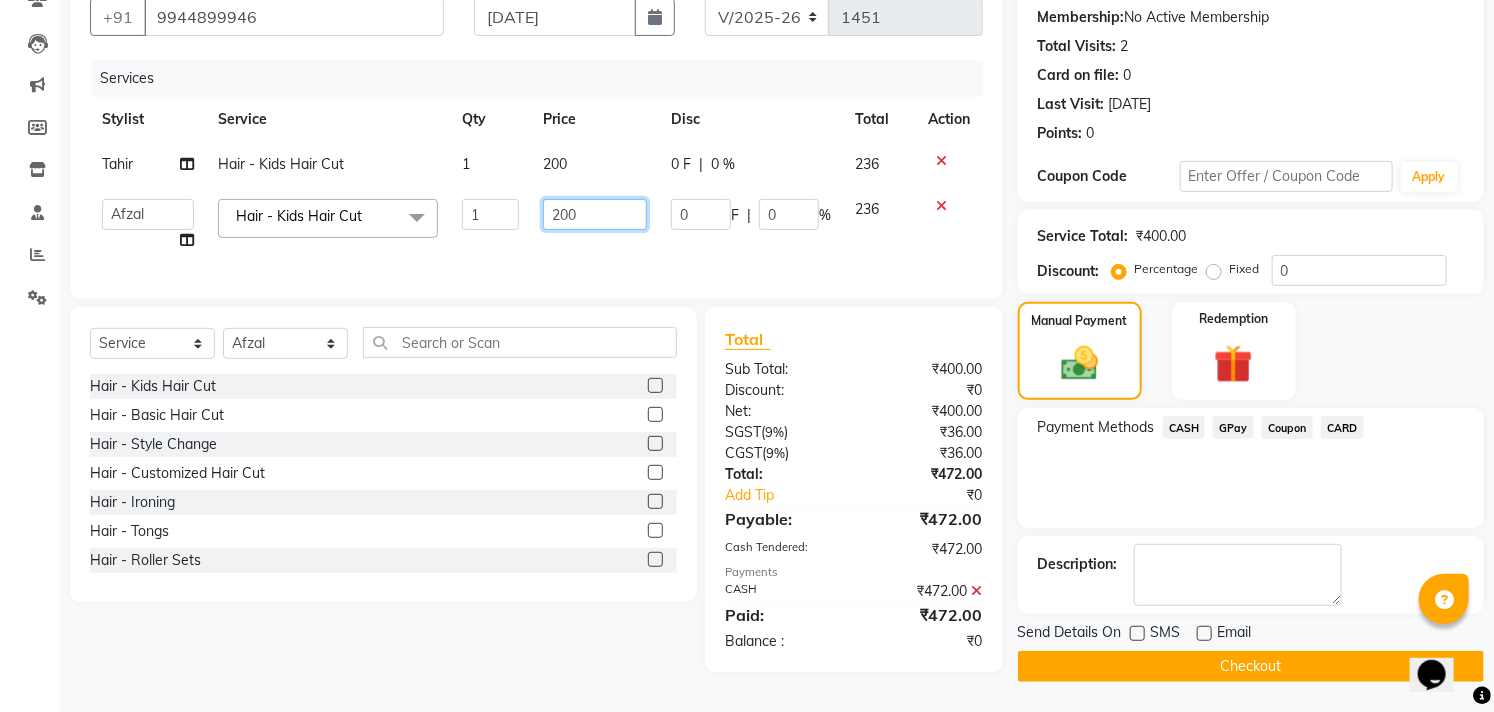click on "200" 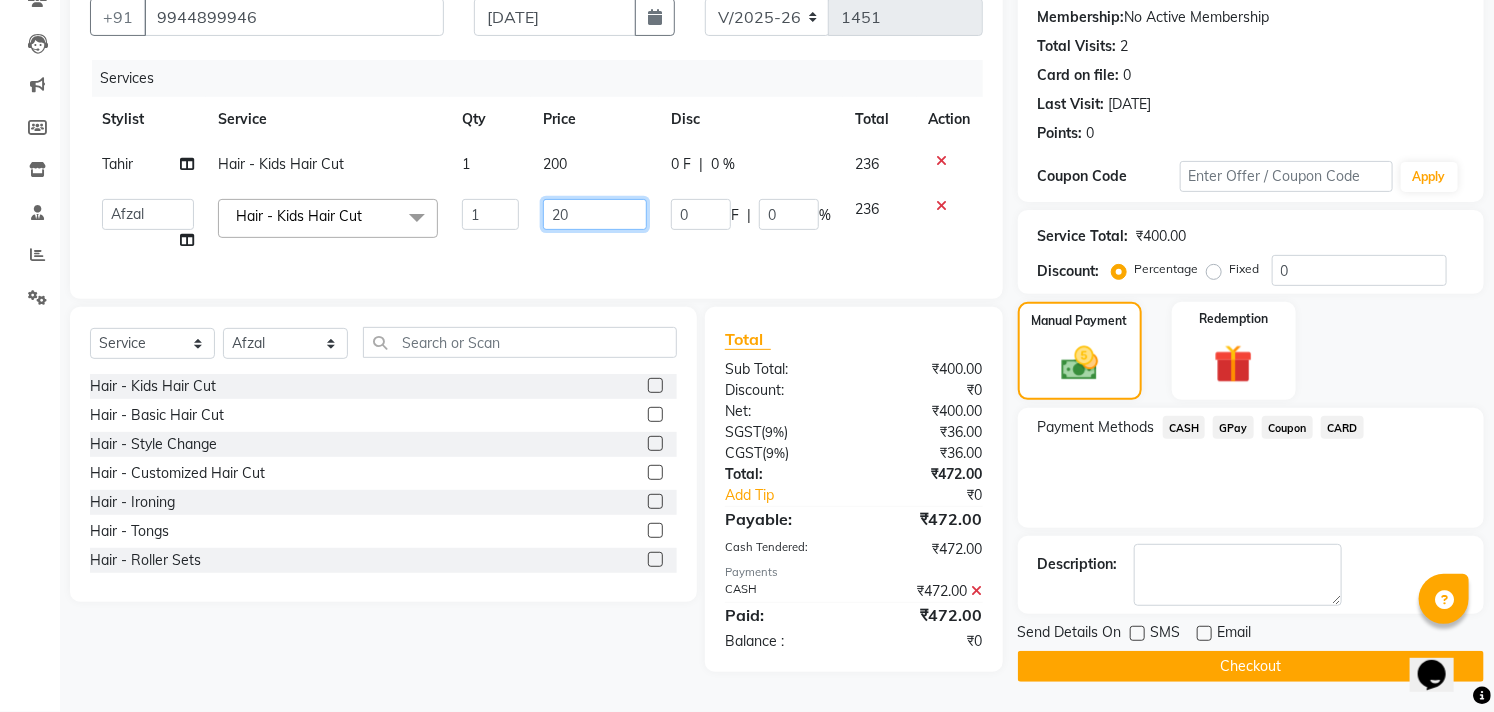 type on "2" 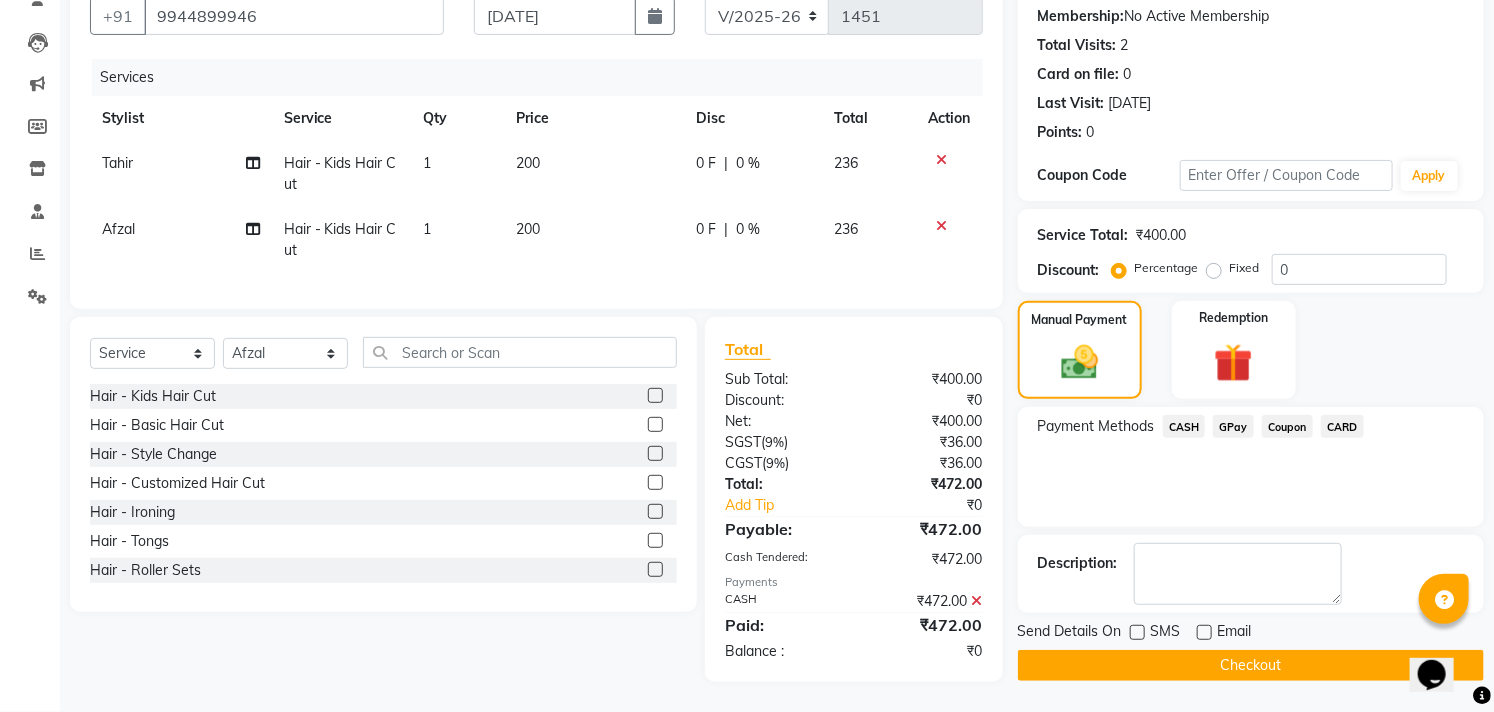 click on "200" 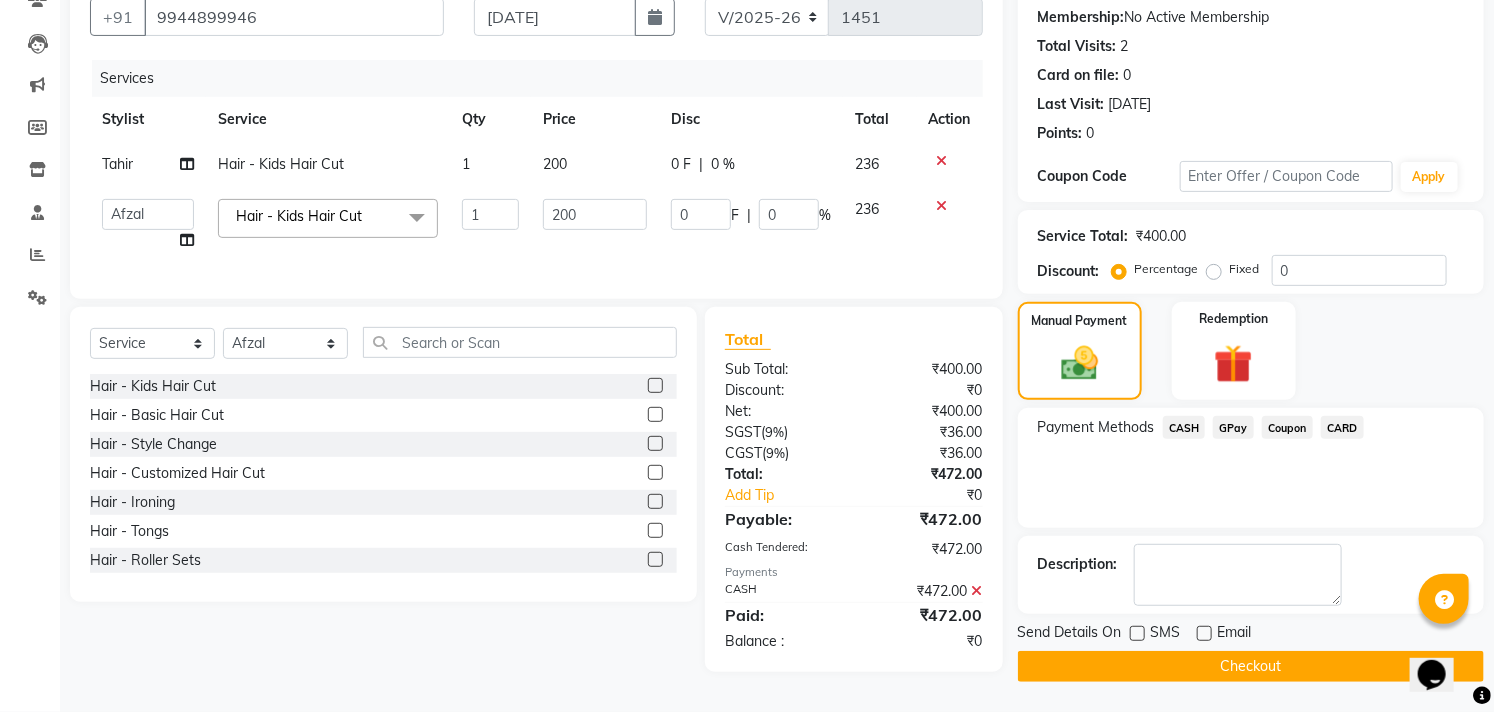 click on "Checkout" 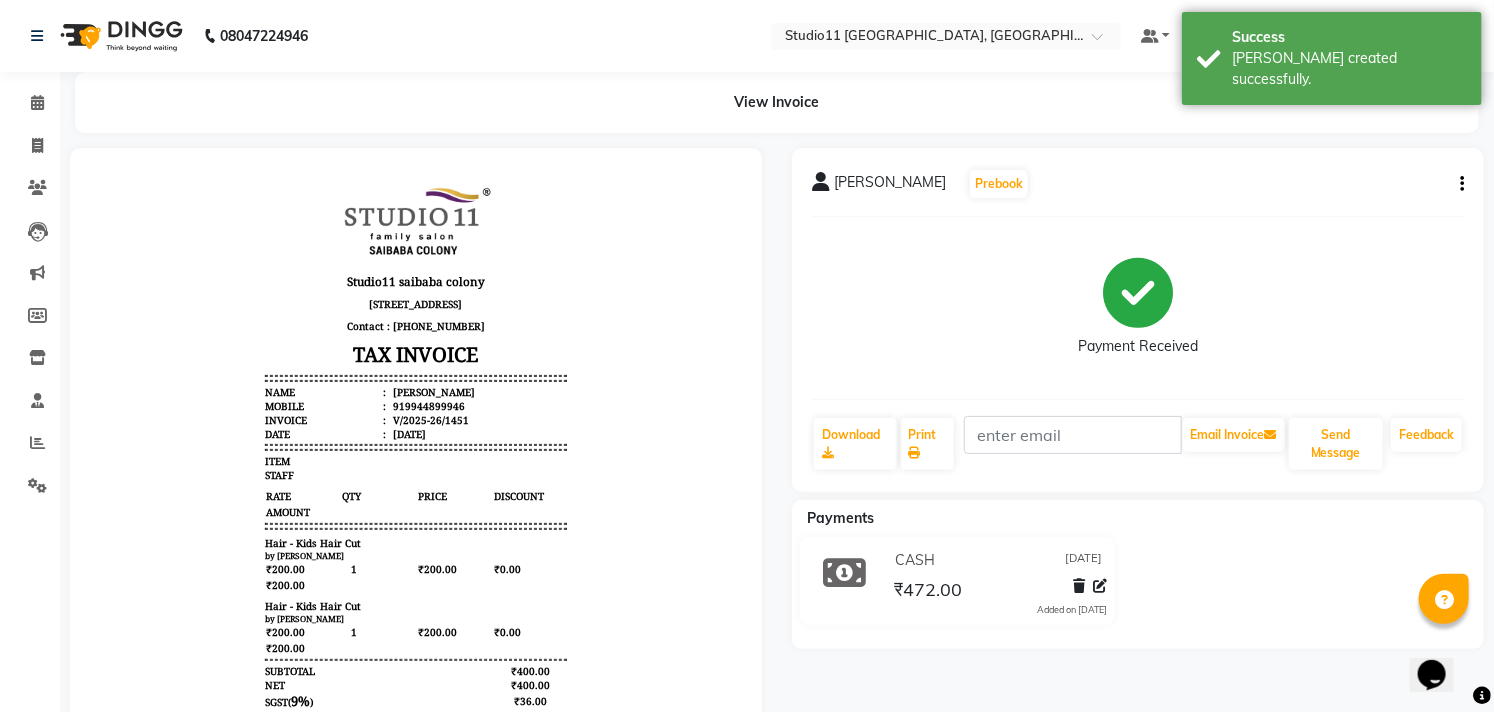 scroll, scrollTop: 0, scrollLeft: 0, axis: both 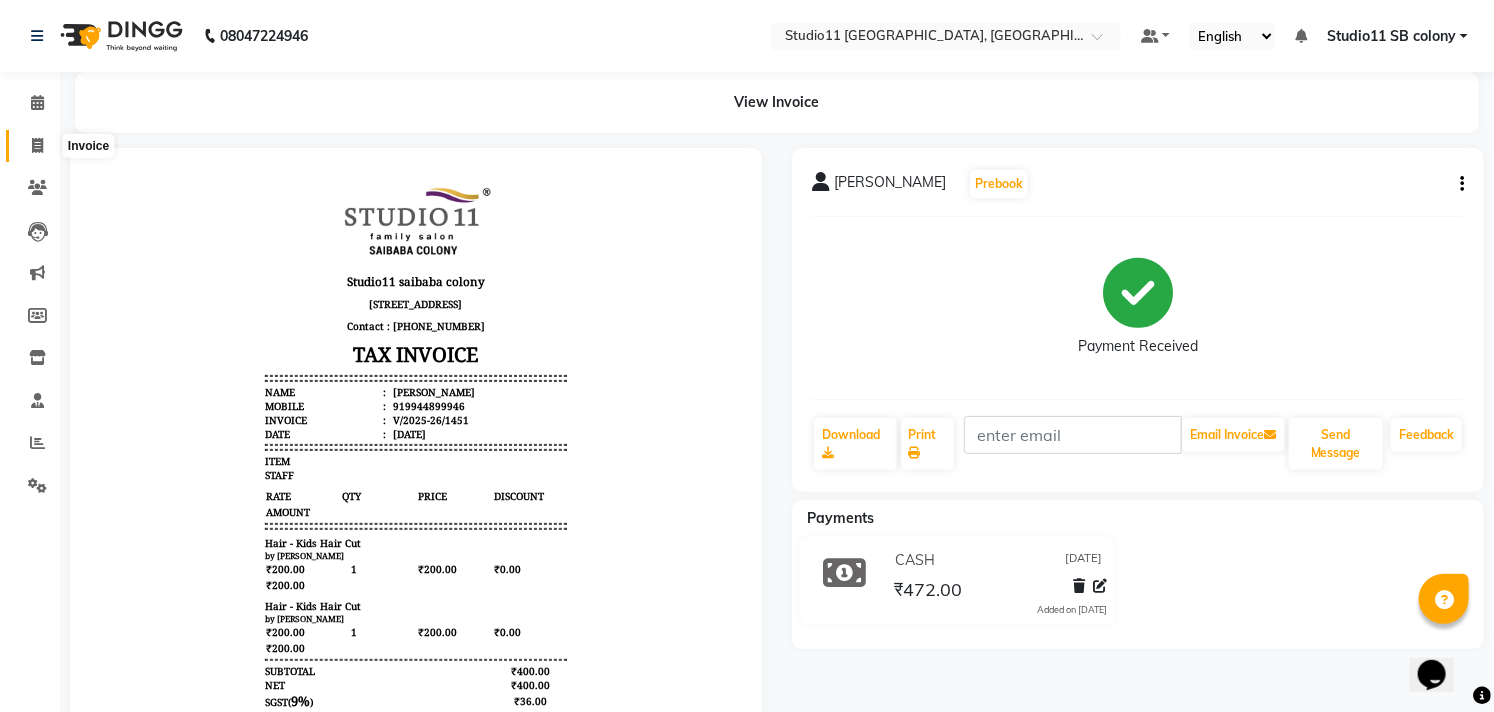 click 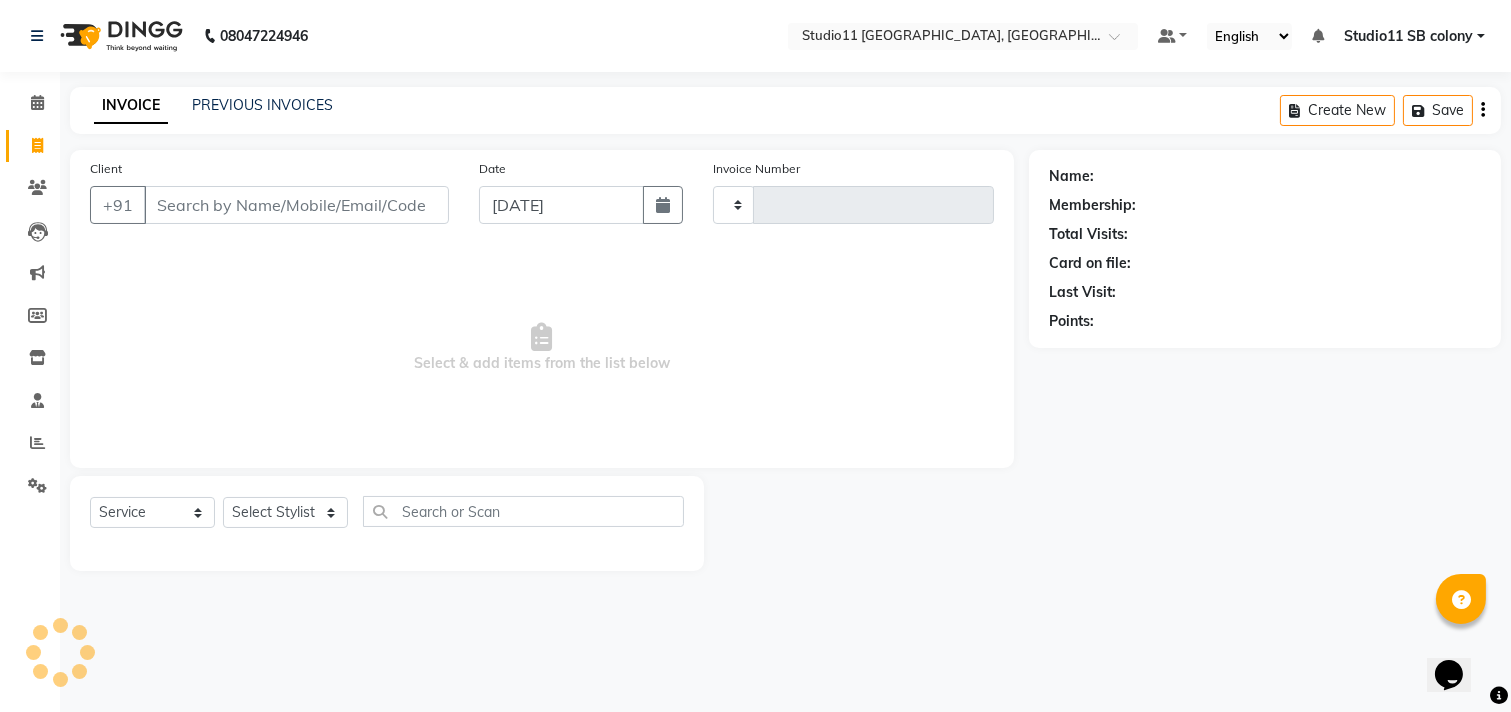 type on "1452" 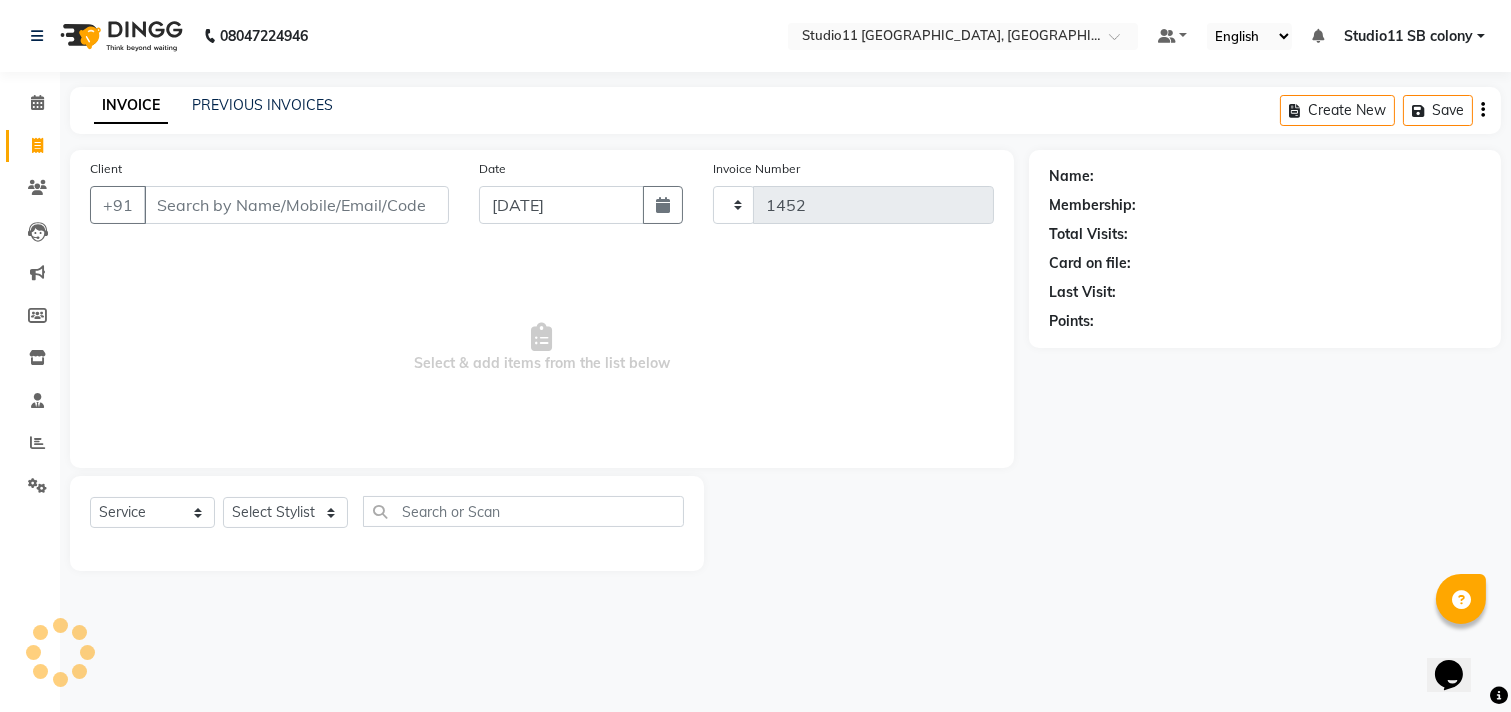 select on "7717" 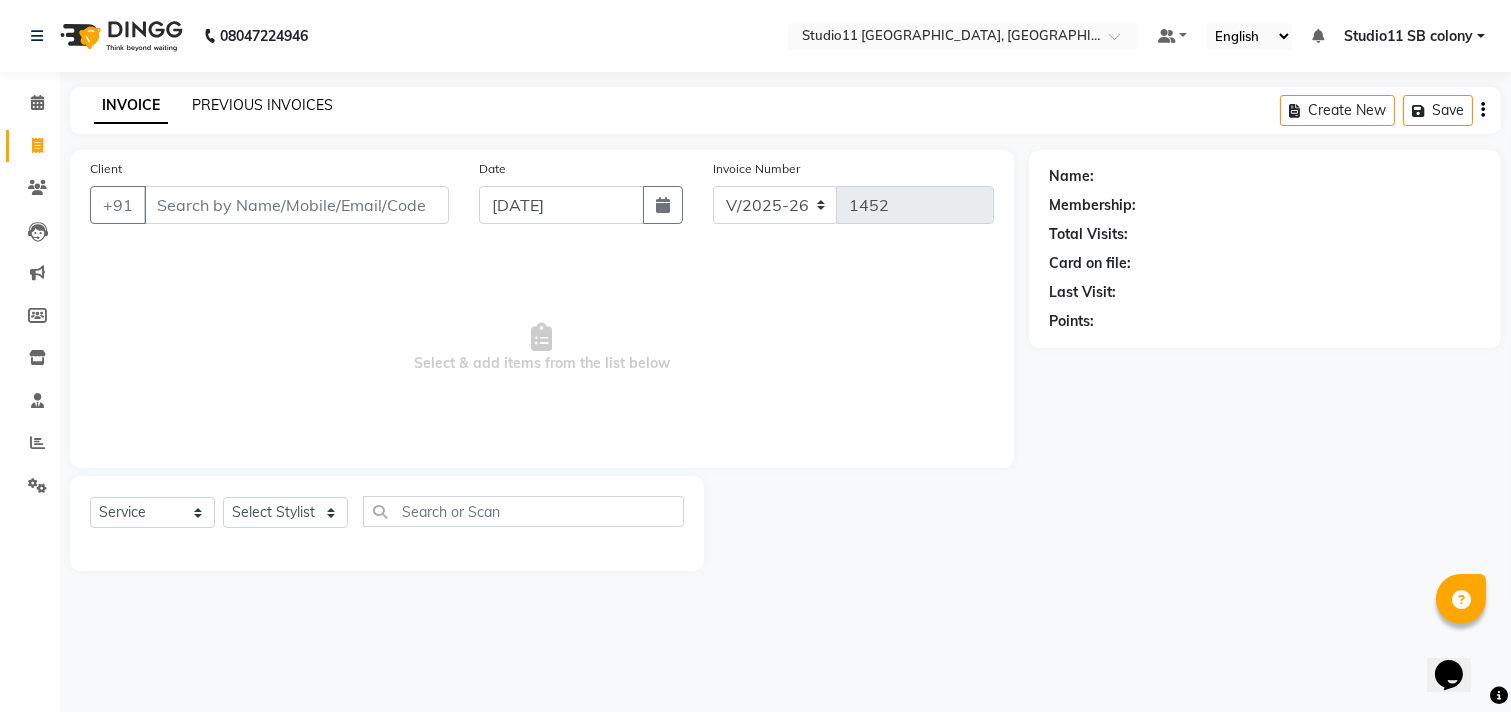 click on "PREVIOUS INVOICES" 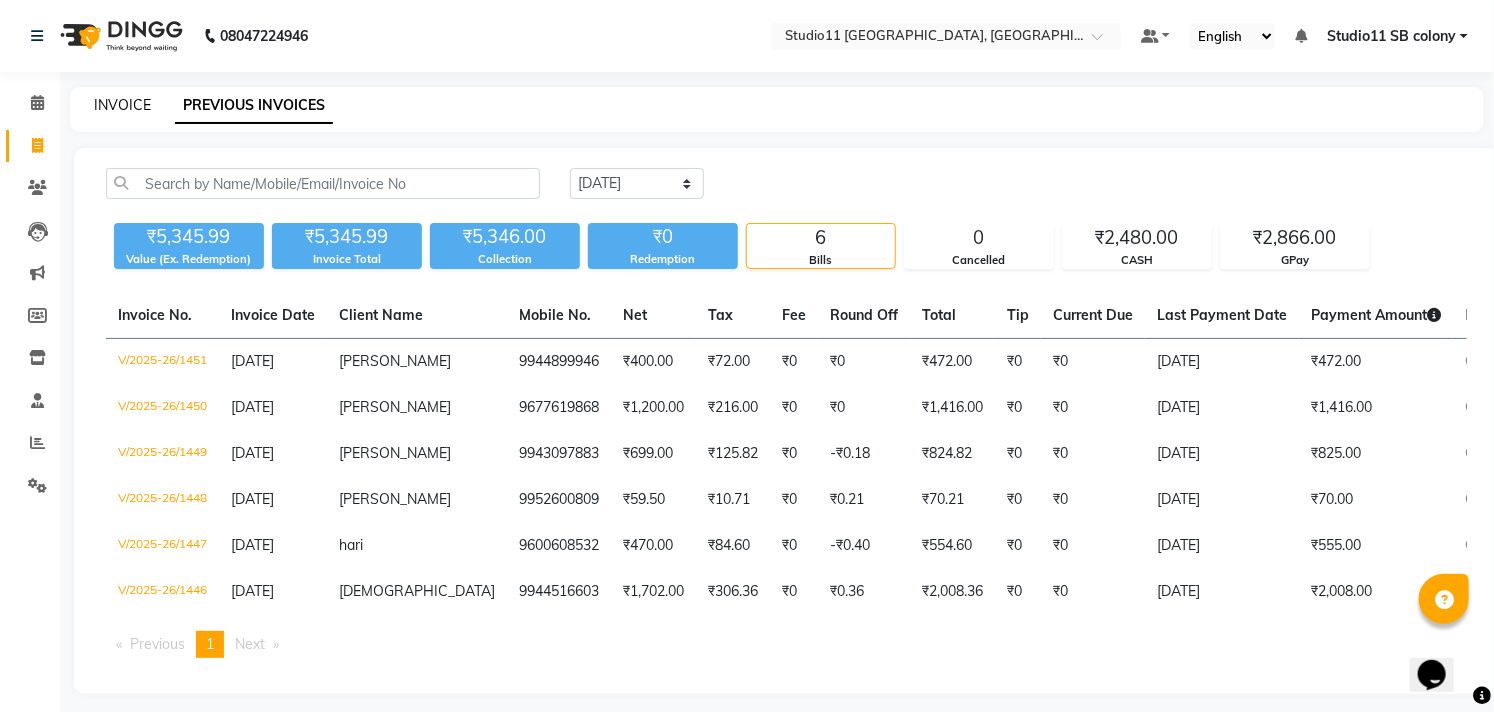 click on "INVOICE" 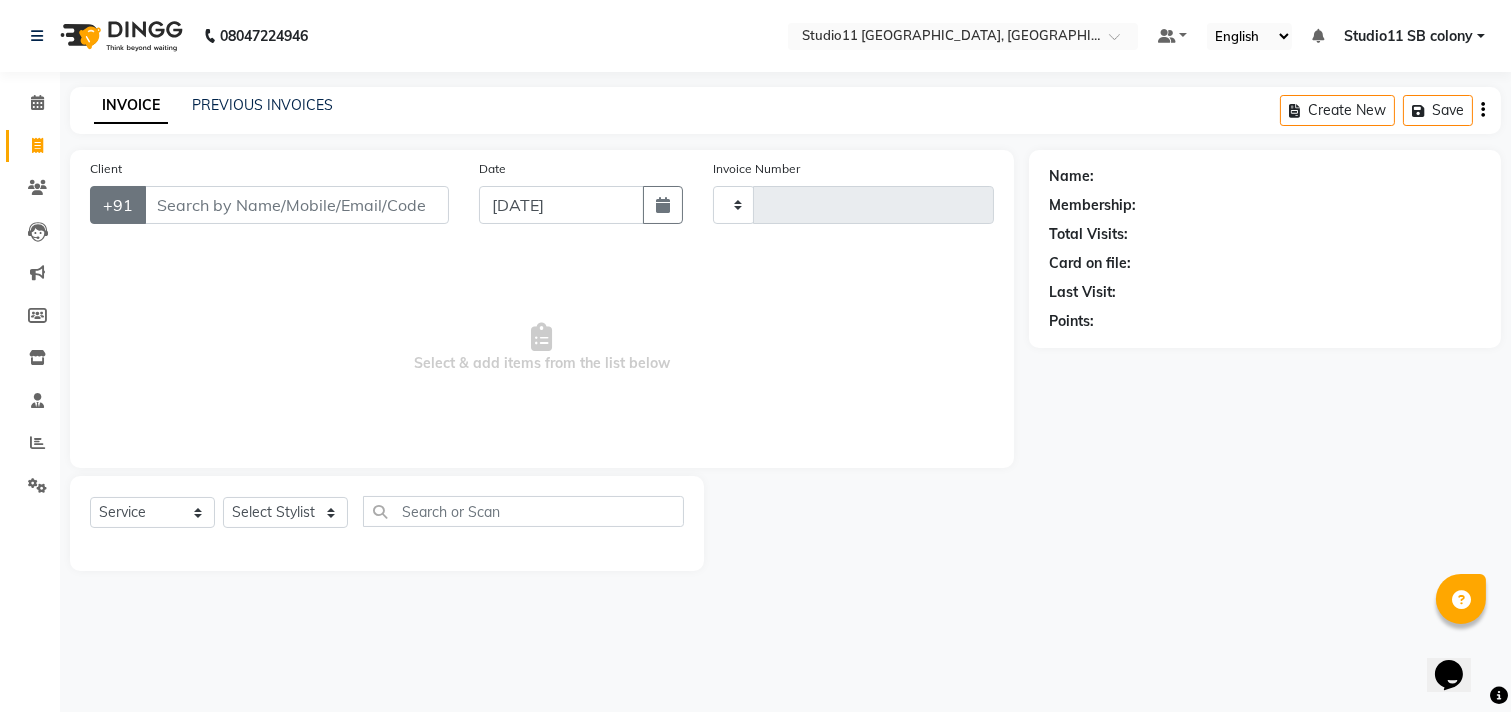 type on "1452" 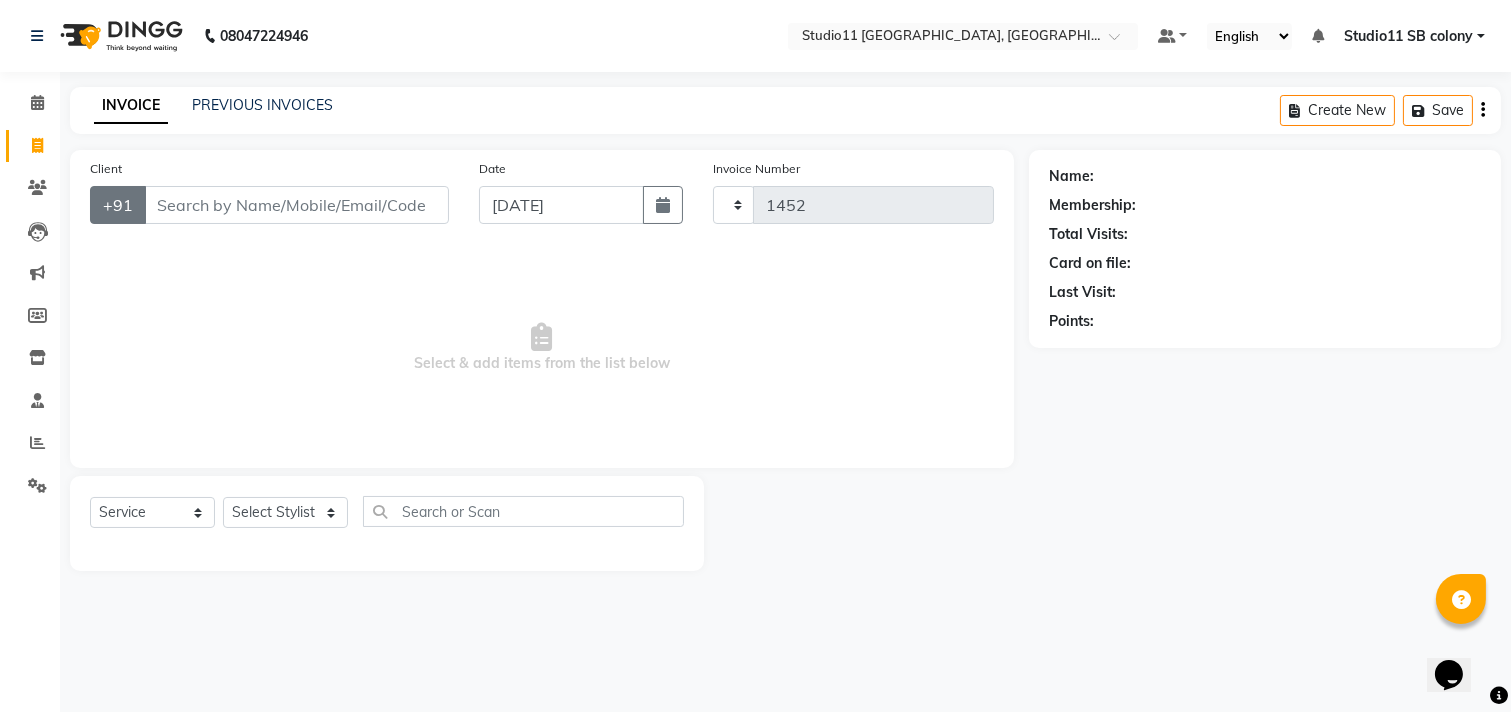 select on "7717" 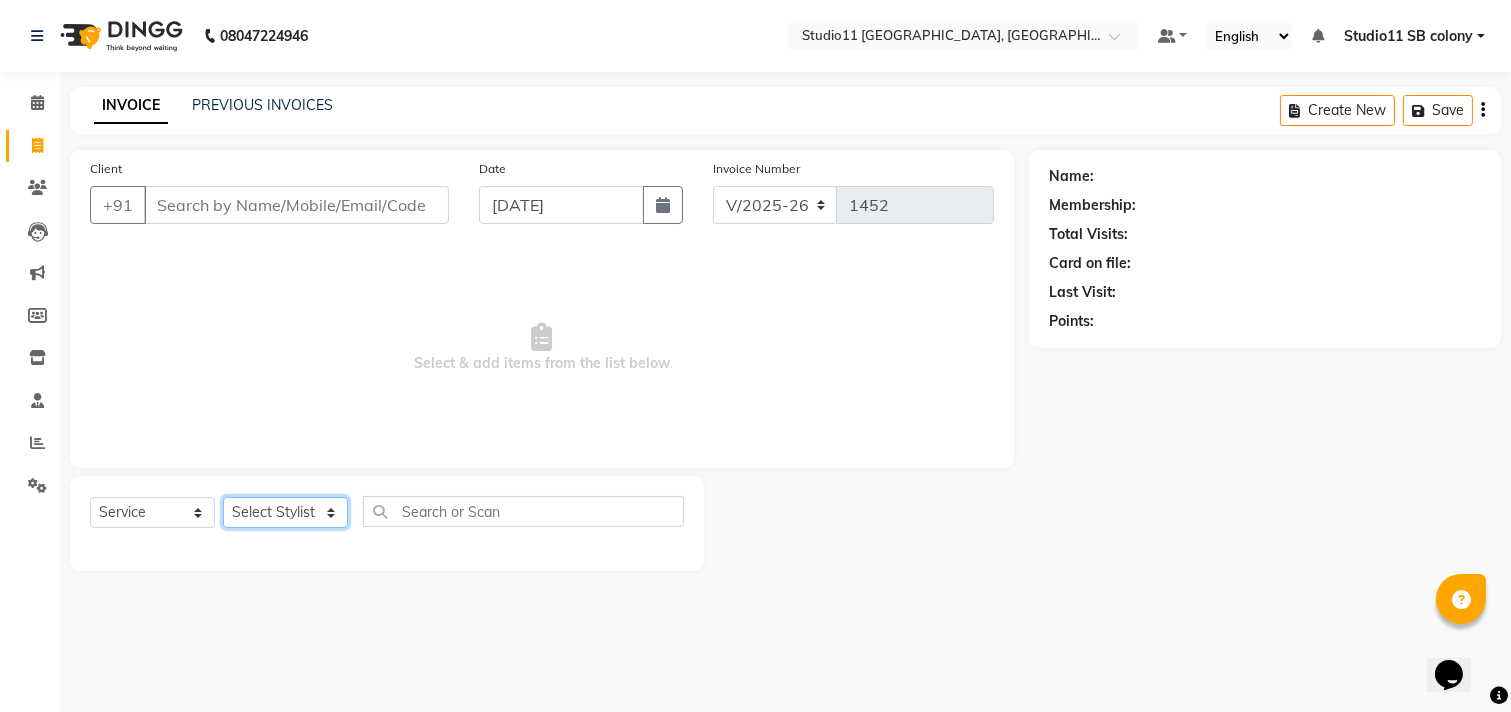 click on "Select Stylist [PERSON_NAME] Dani [PERSON_NAME] Josna kaif [PERSON_NAME] [PERSON_NAME] [PERSON_NAME] Studio11 SB colony Tahir tamil" 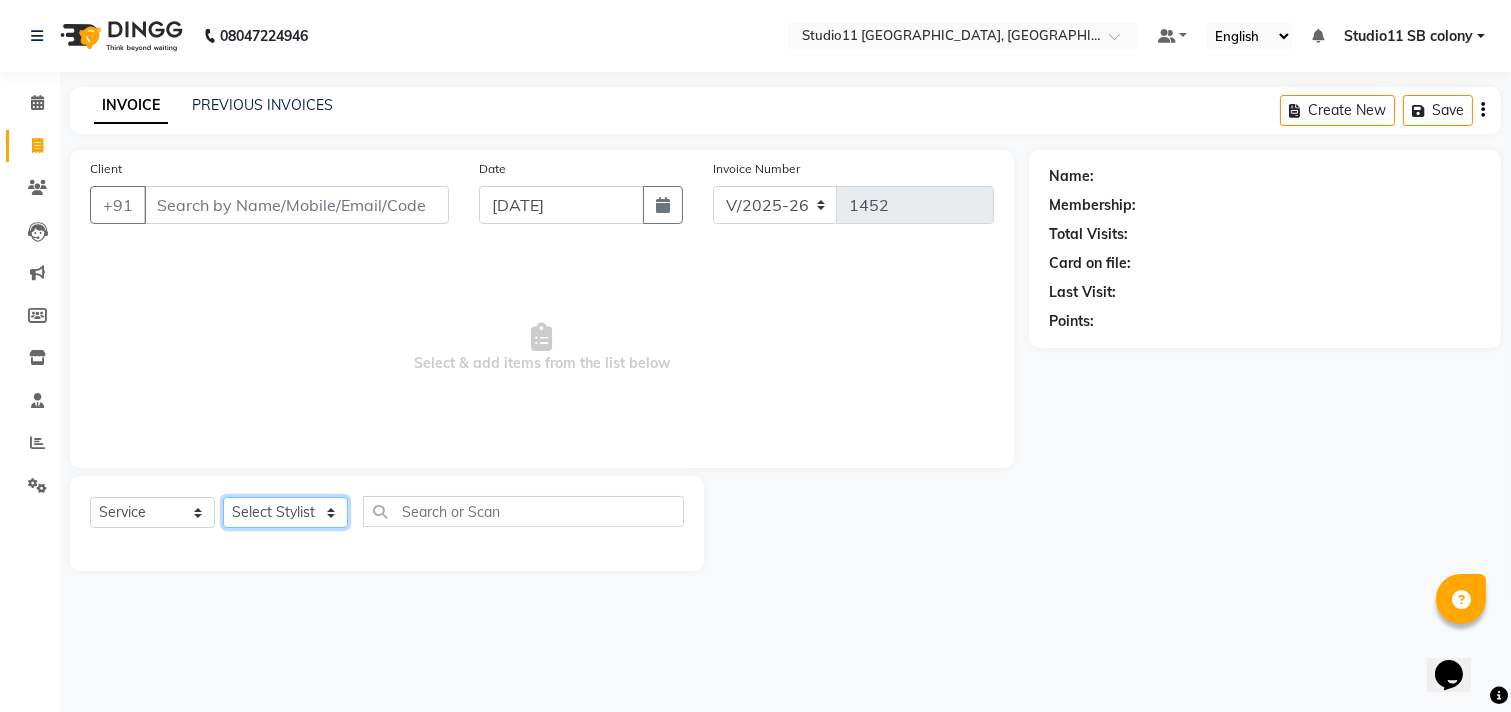 select on "69120" 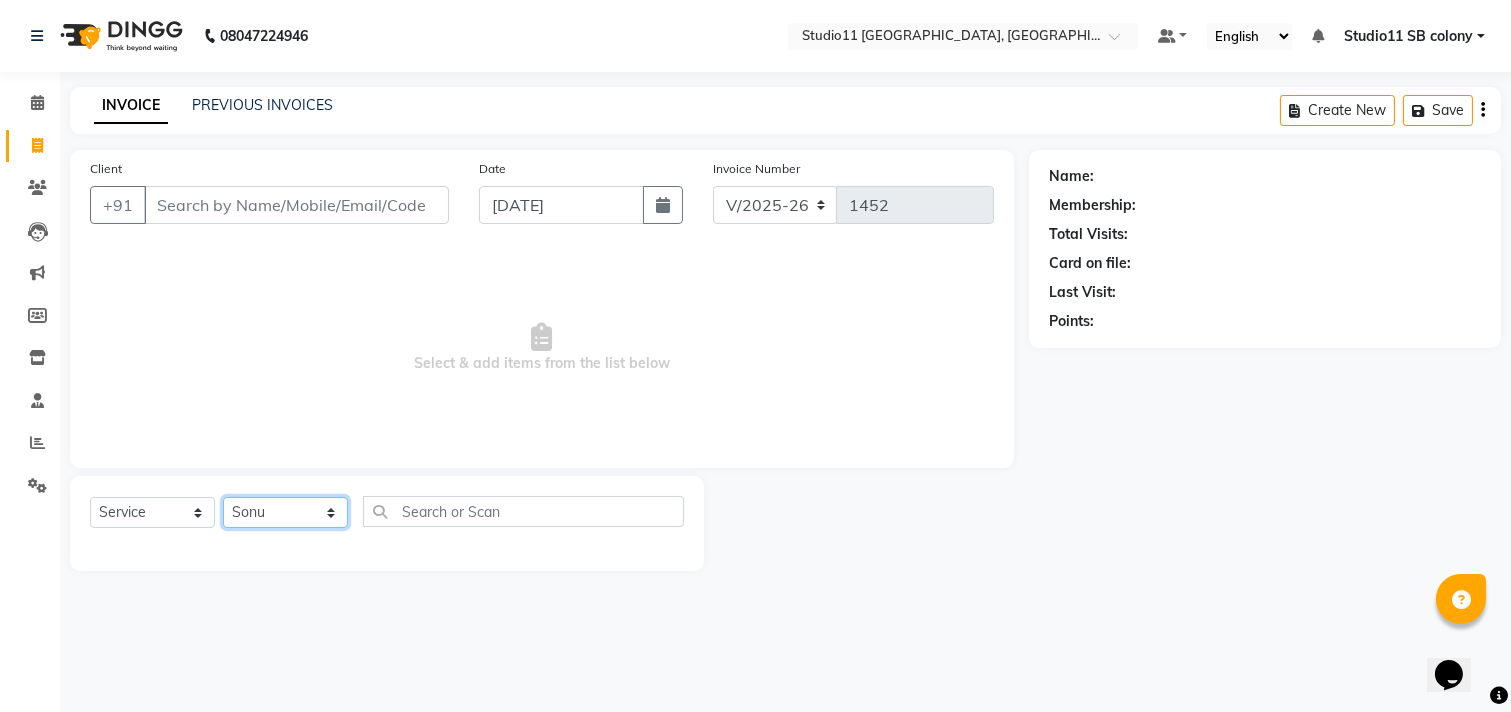 click on "Select Stylist [PERSON_NAME] Dani [PERSON_NAME] Josna kaif [PERSON_NAME] [PERSON_NAME] [PERSON_NAME] Studio11 SB colony Tahir tamil" 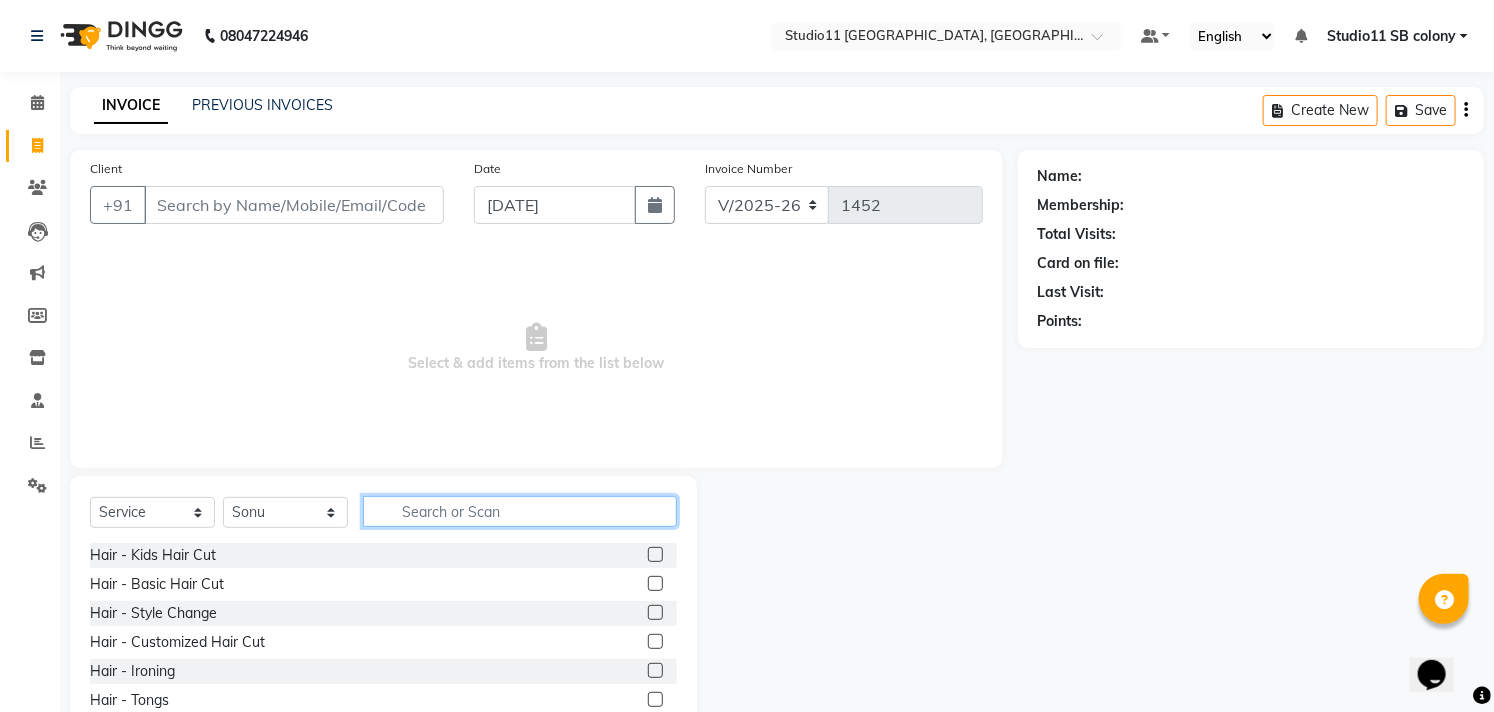 click 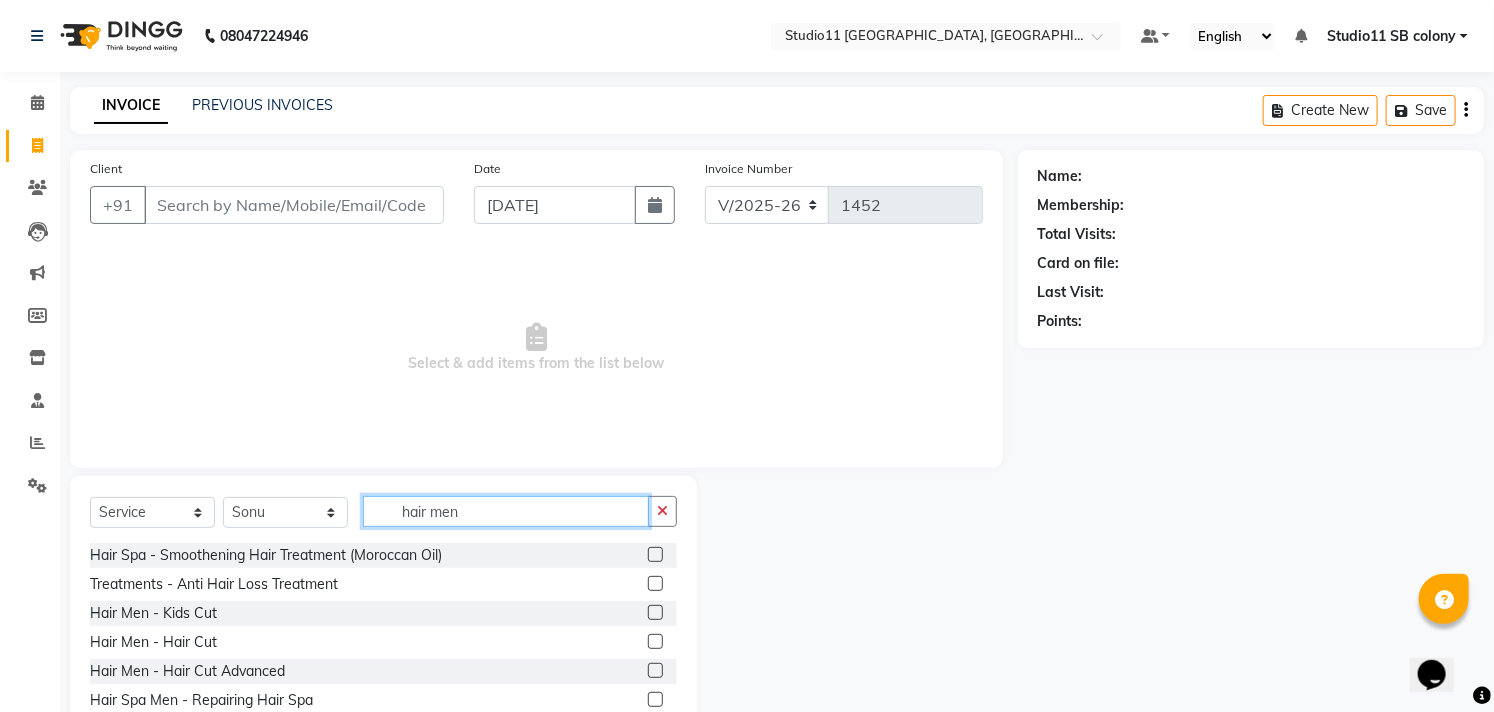 type on "hair men" 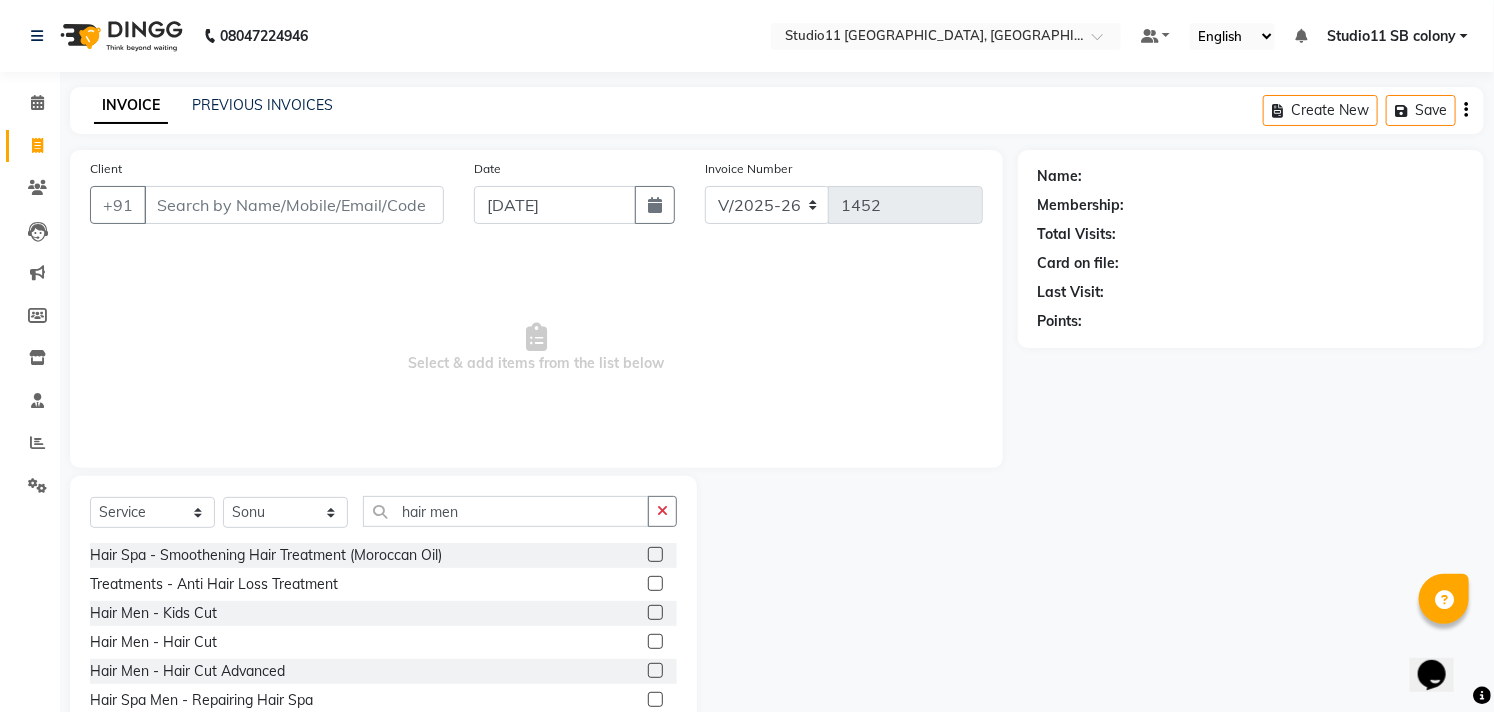 click 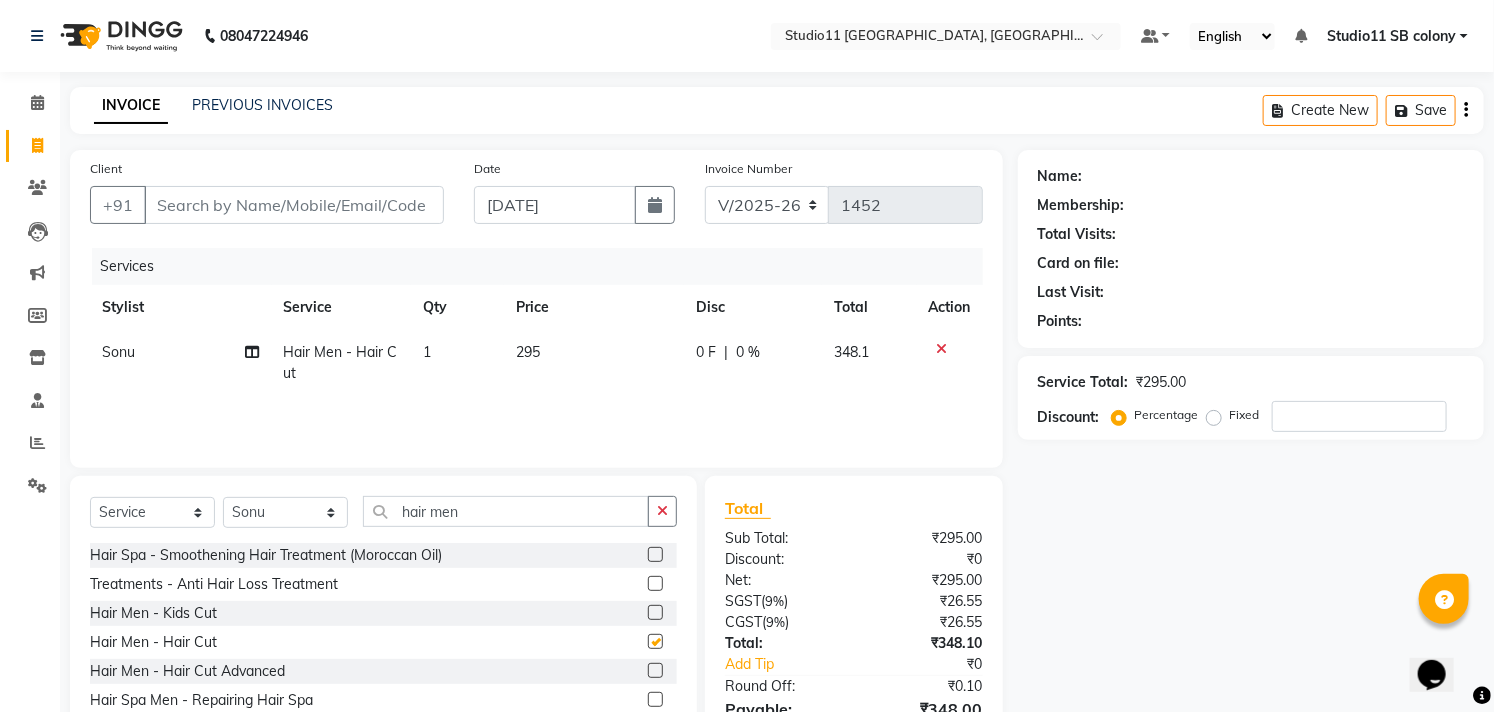 checkbox on "false" 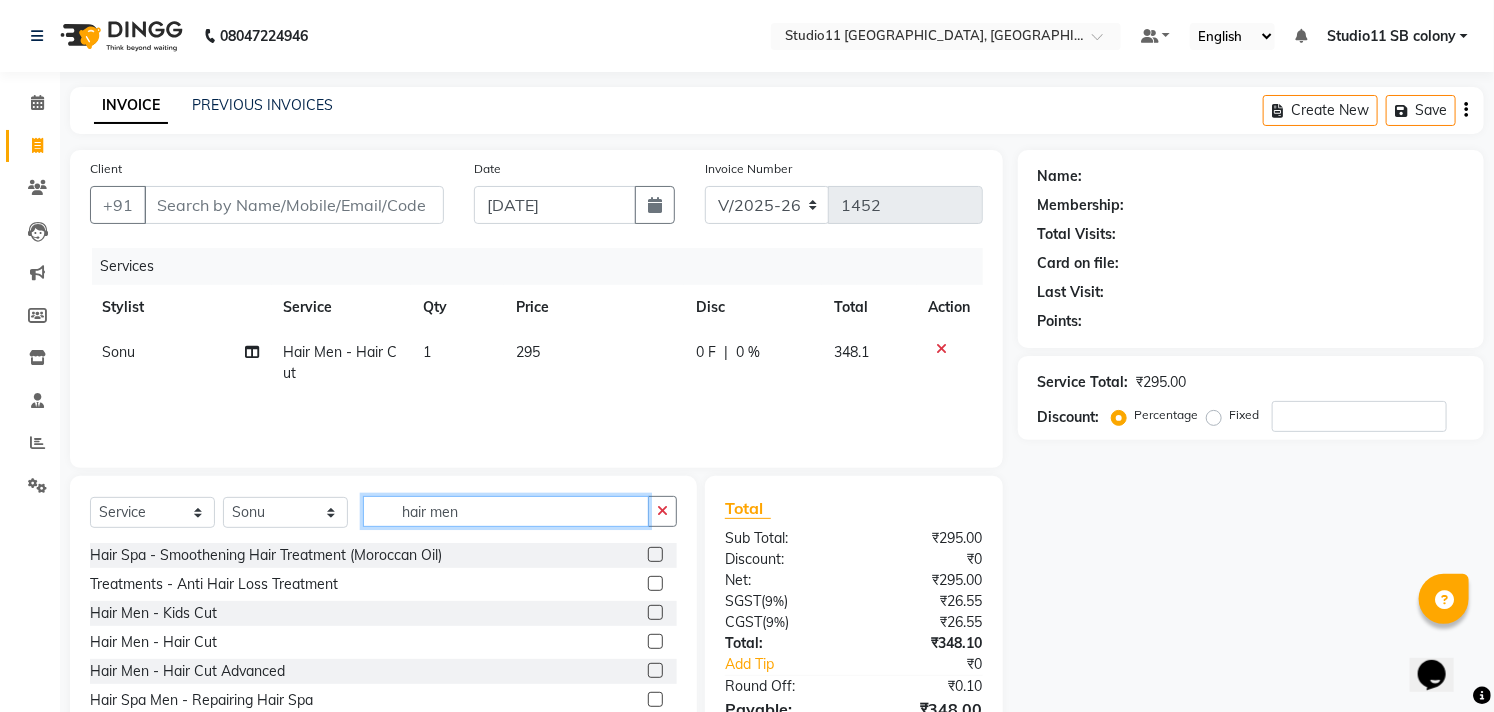 drag, startPoint x: 487, startPoint y: 515, endPoint x: 475, endPoint y: 500, distance: 19.209373 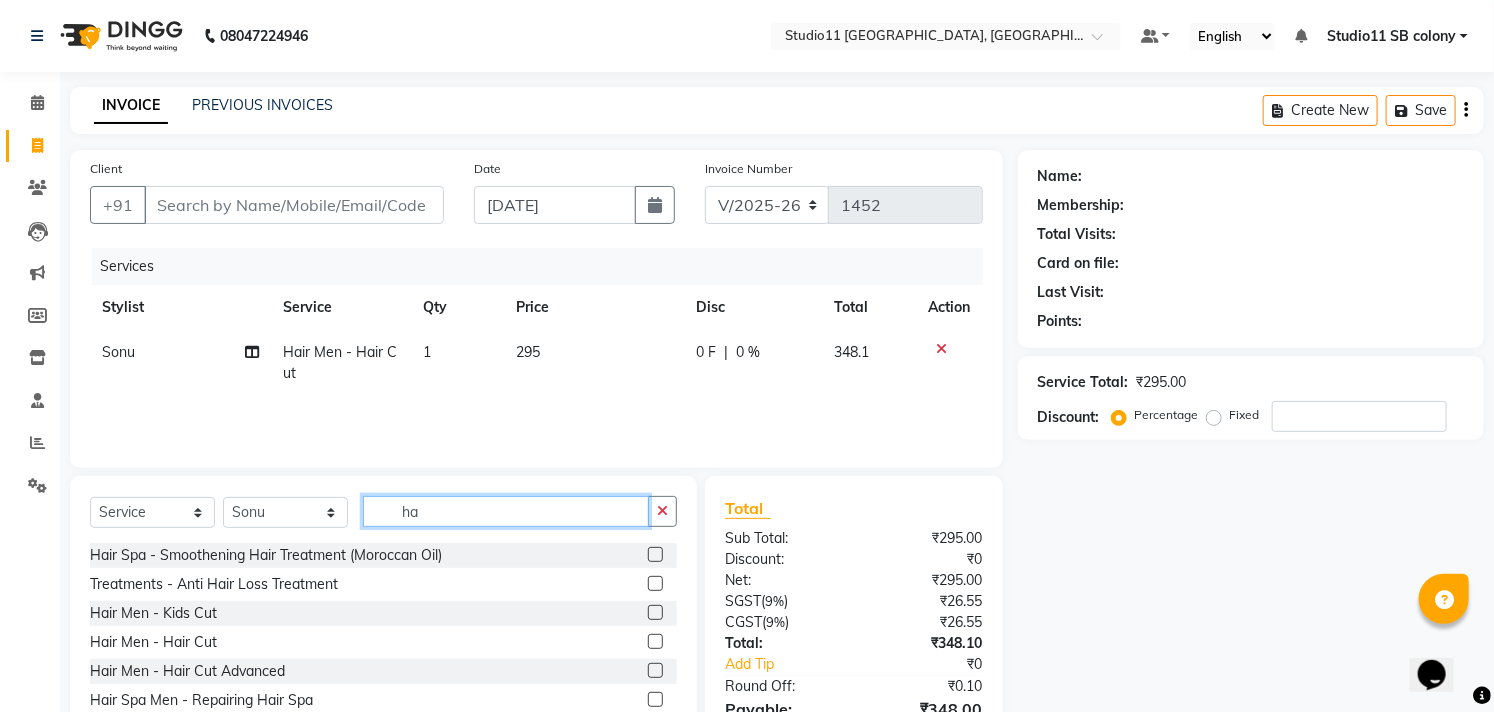 type on "h" 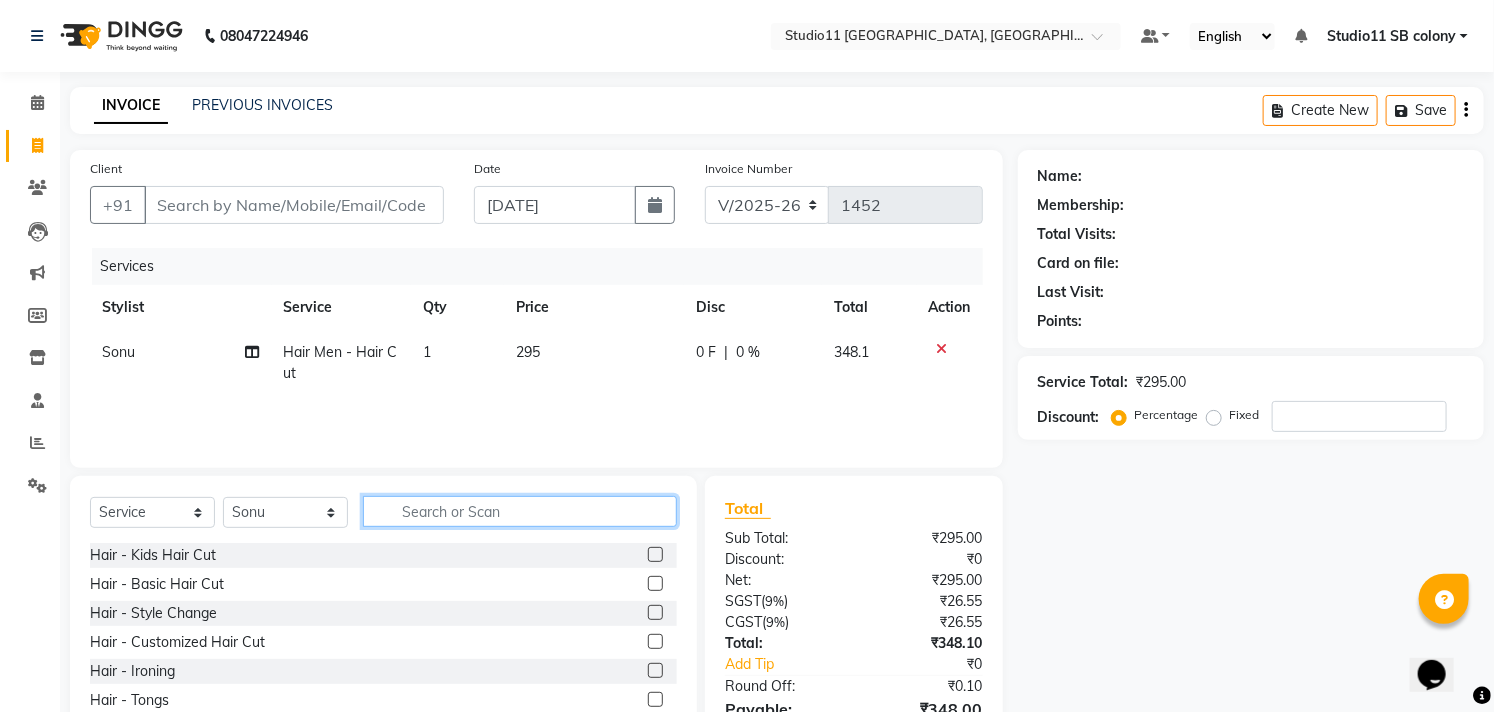 type 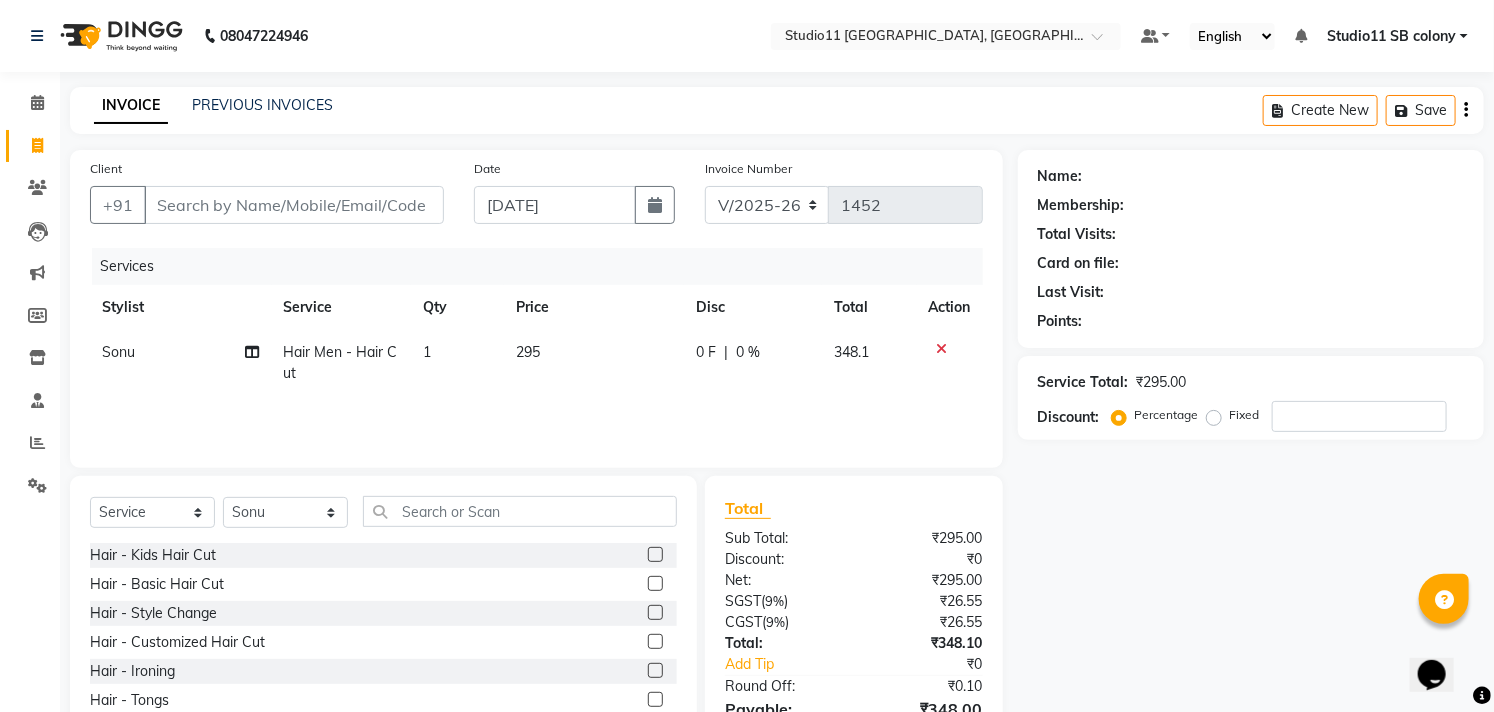 click 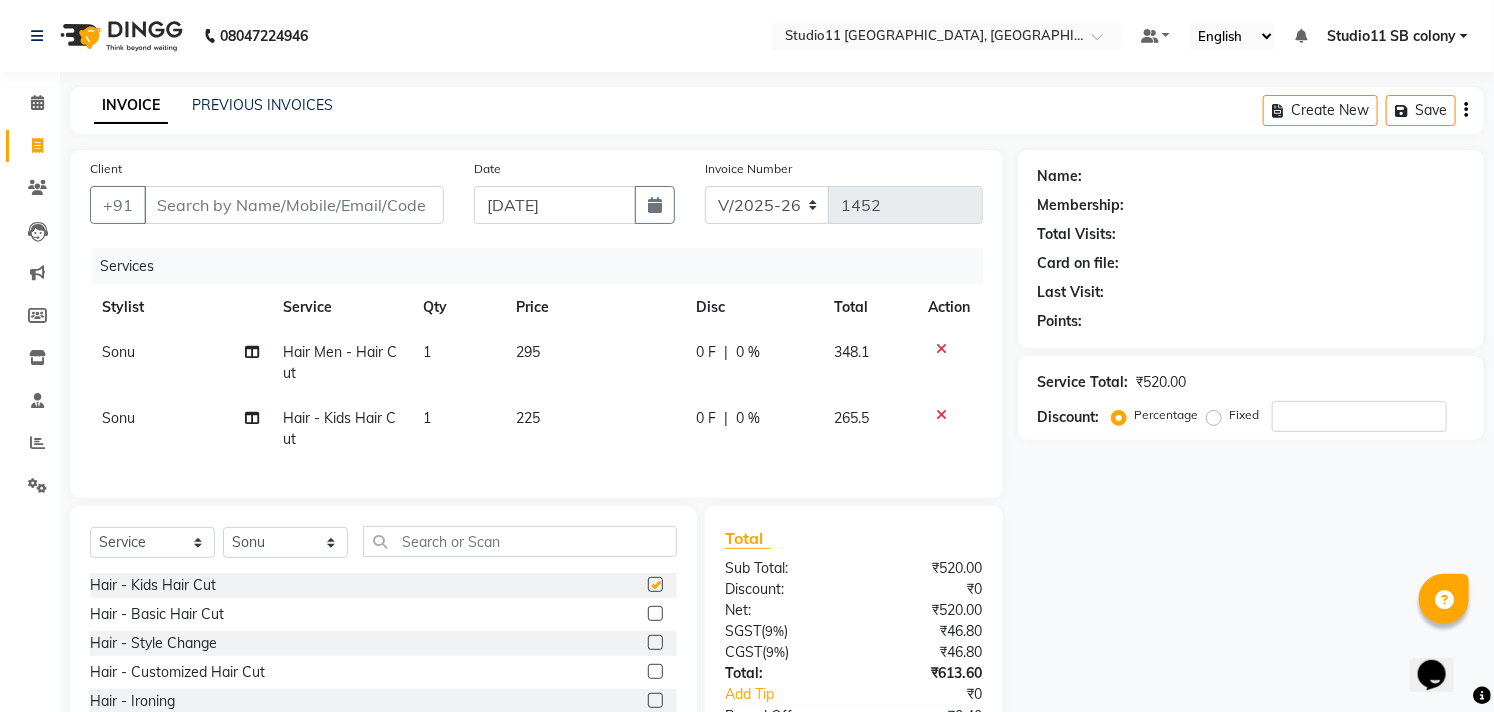 checkbox on "false" 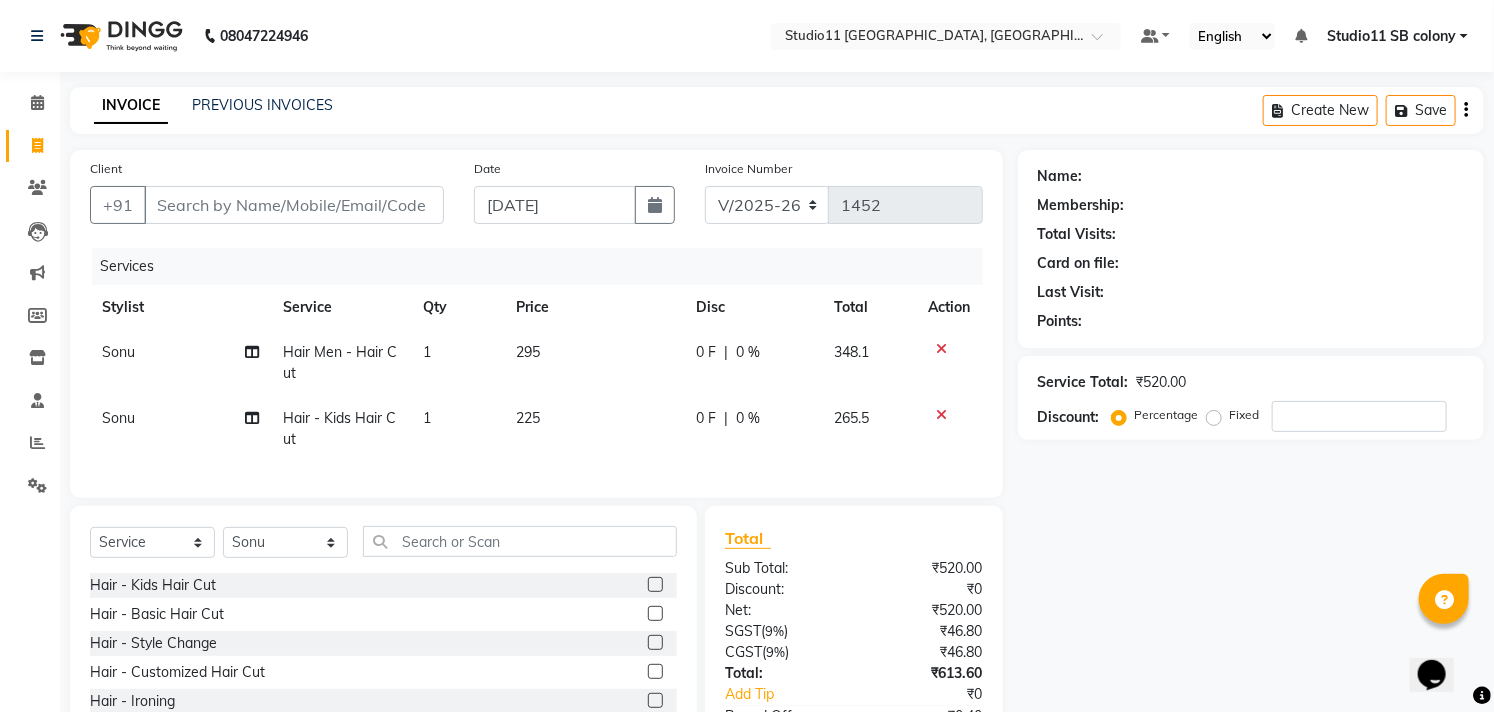 drag, startPoint x: 517, startPoint y: 418, endPoint x: 544, endPoint y: 421, distance: 27.166155 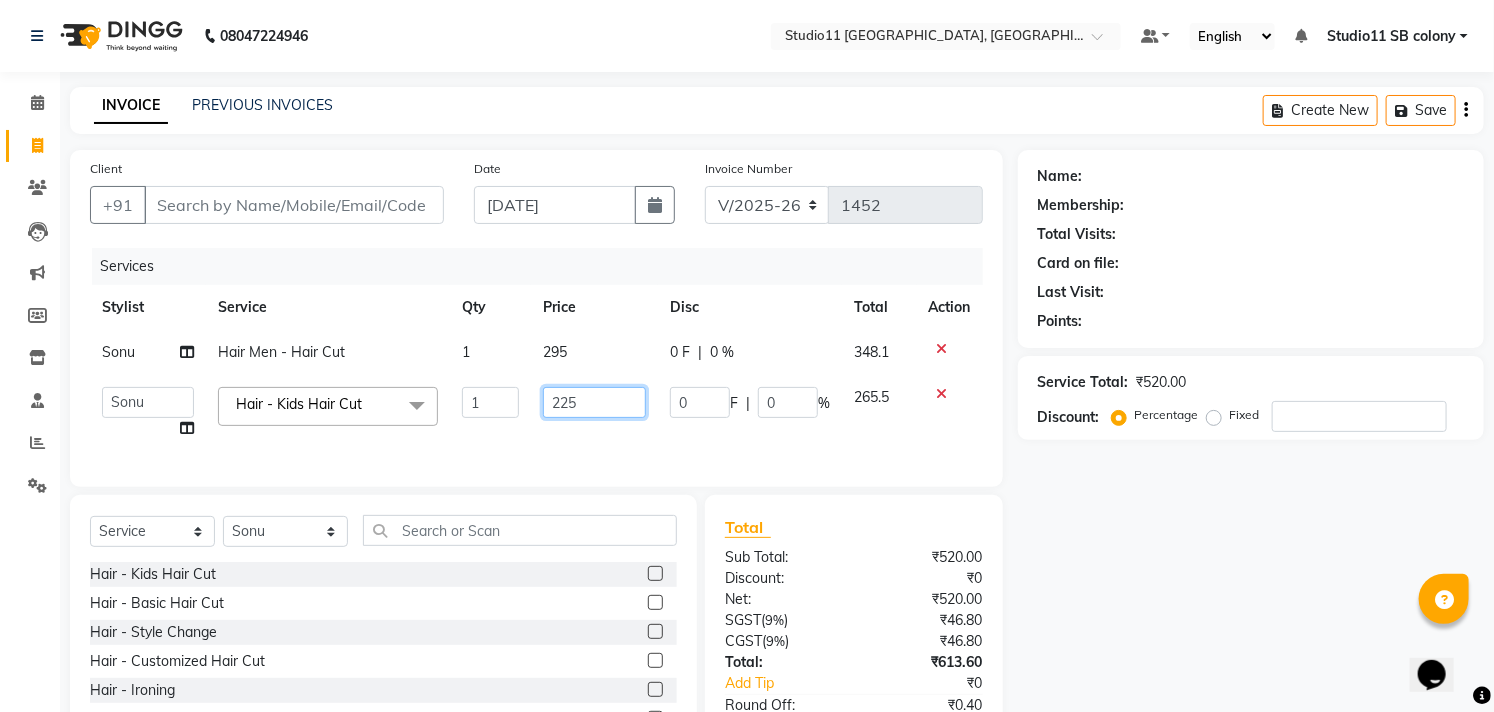 click on "225" 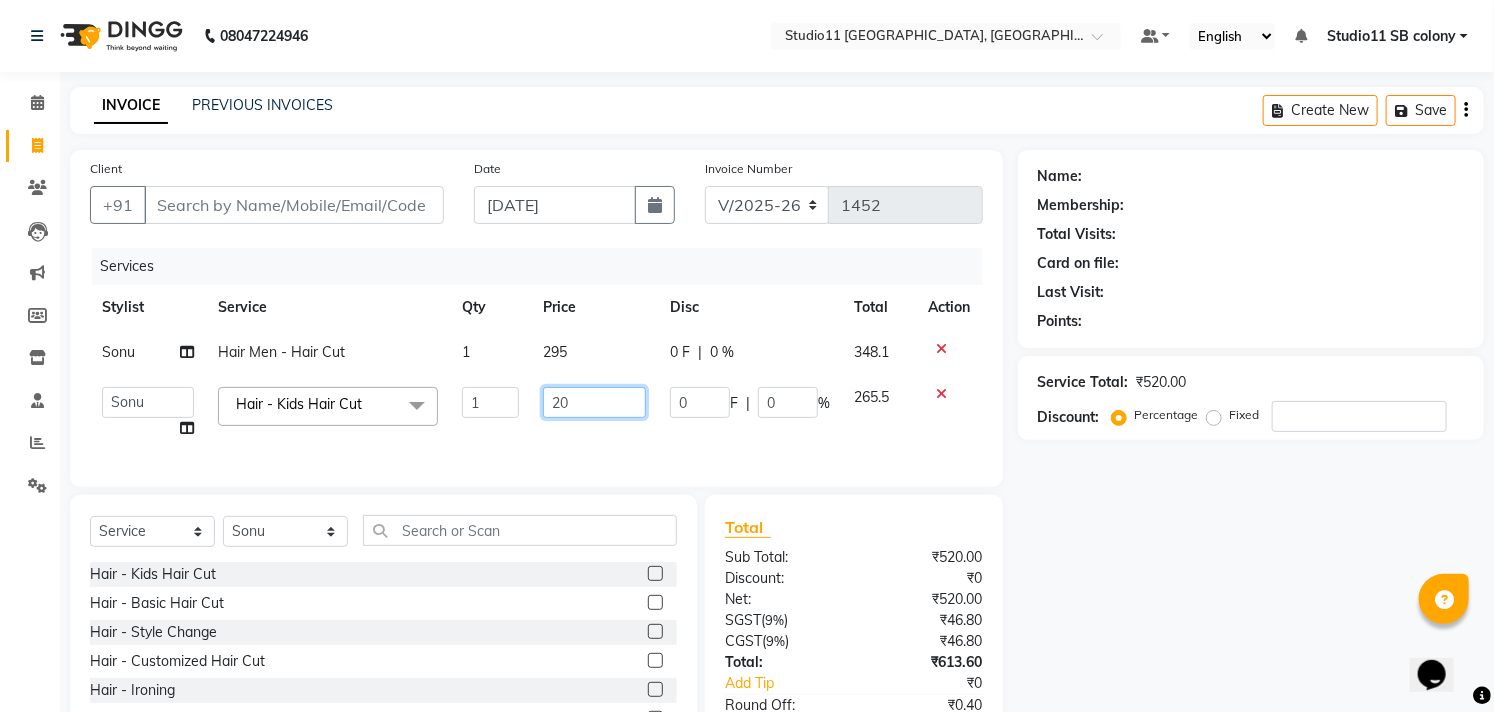 type on "200" 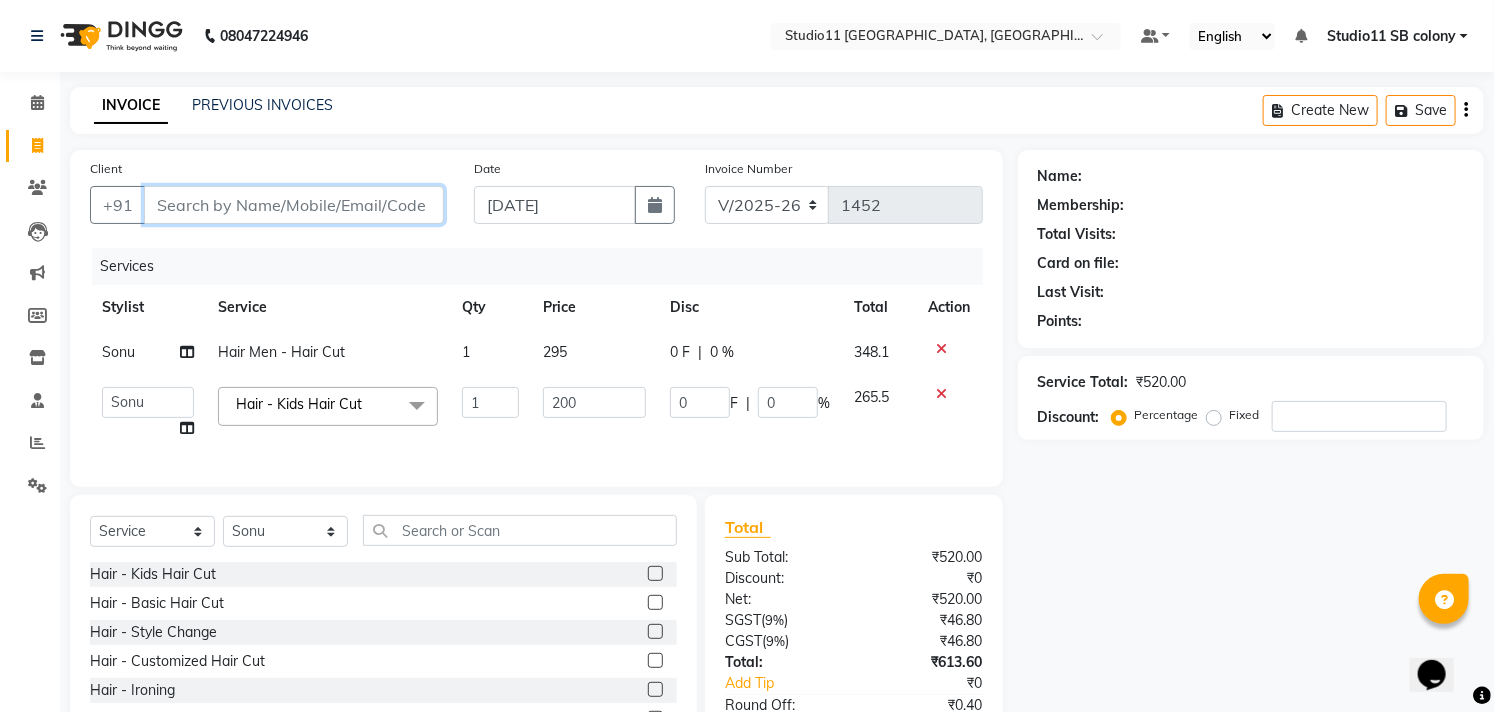 click on "Client" at bounding box center (294, 205) 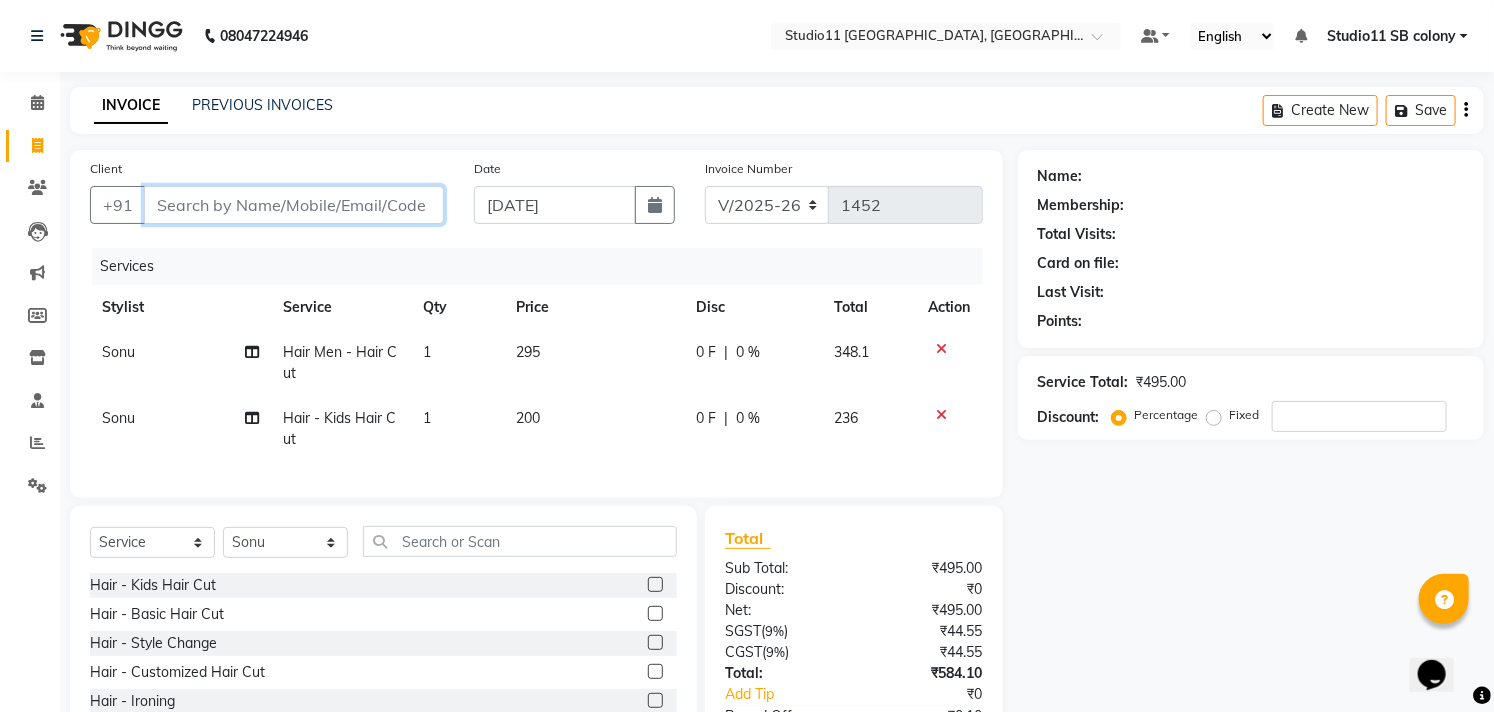 type on "9" 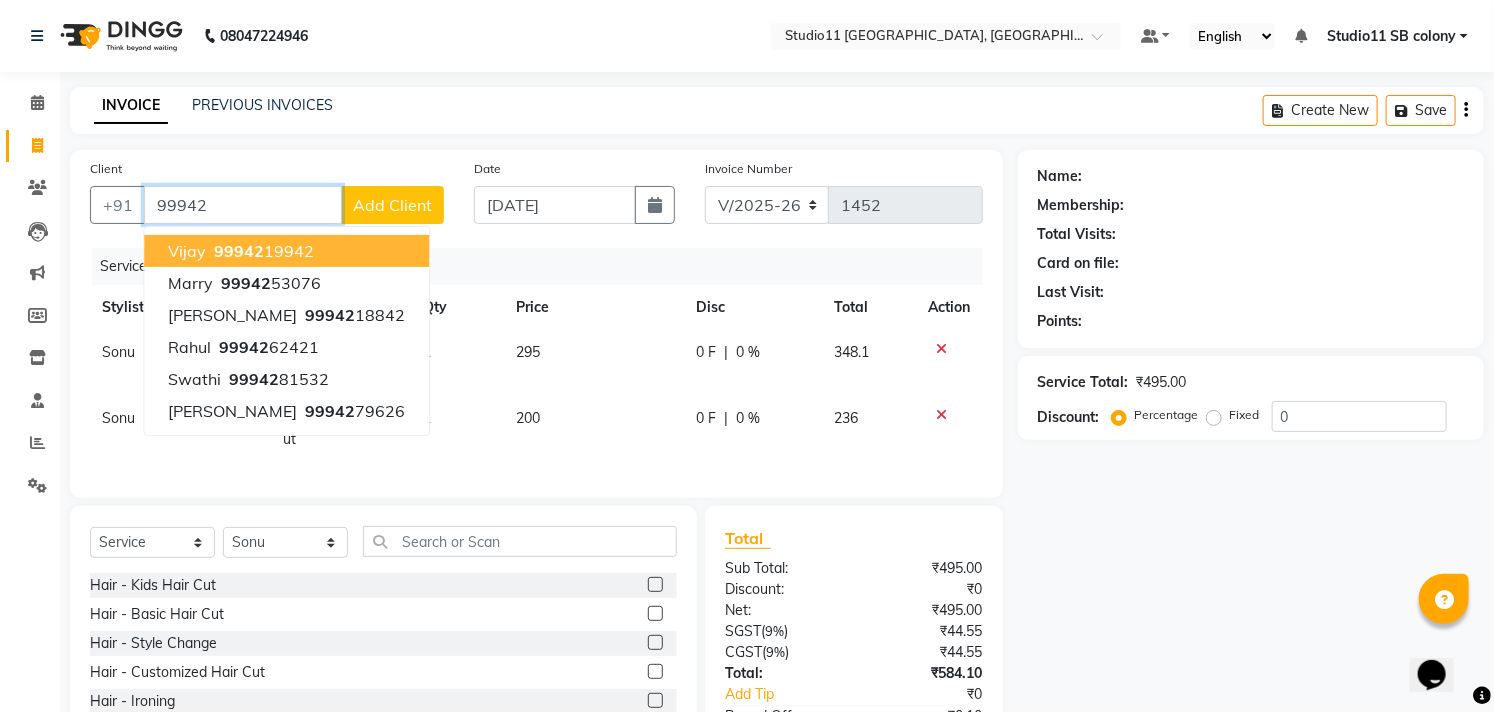 click on "99942 19942" at bounding box center (262, 251) 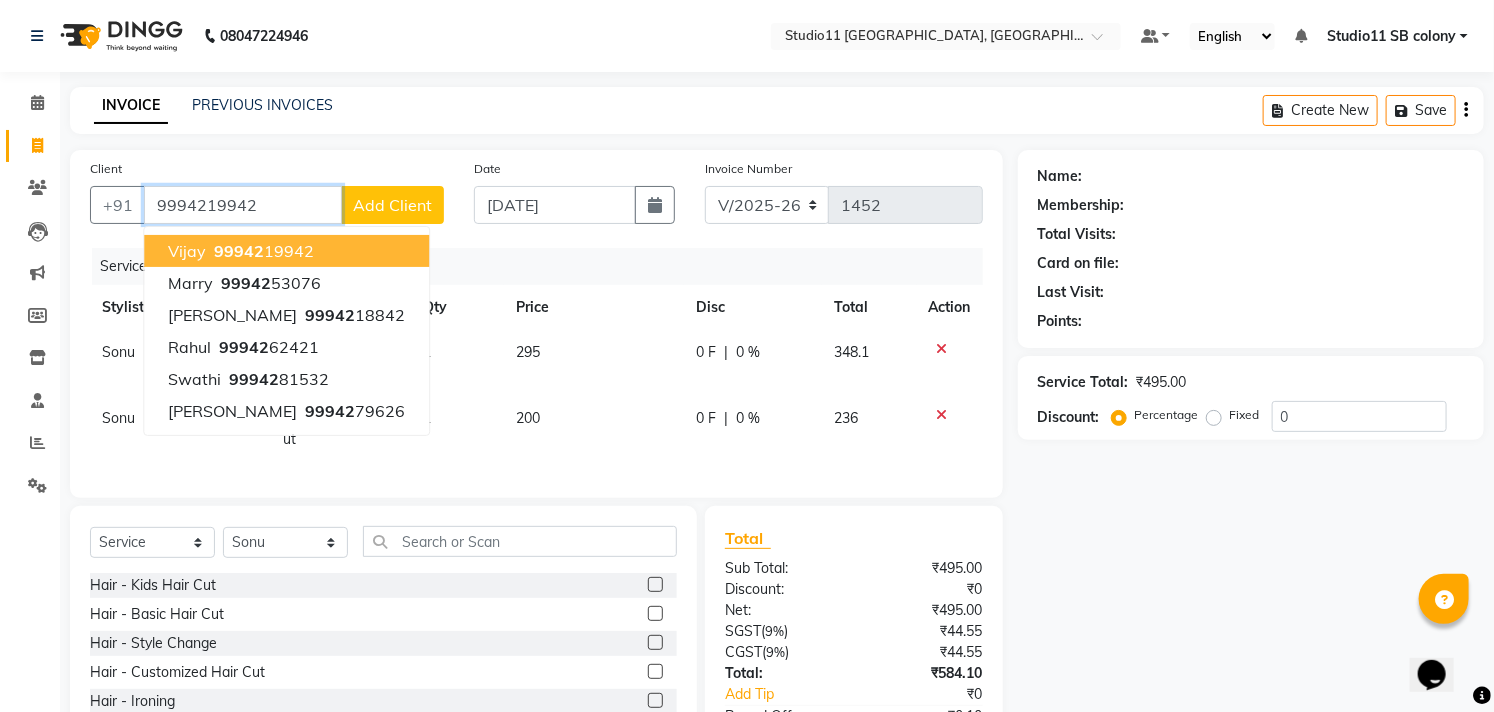 type on "9994219942" 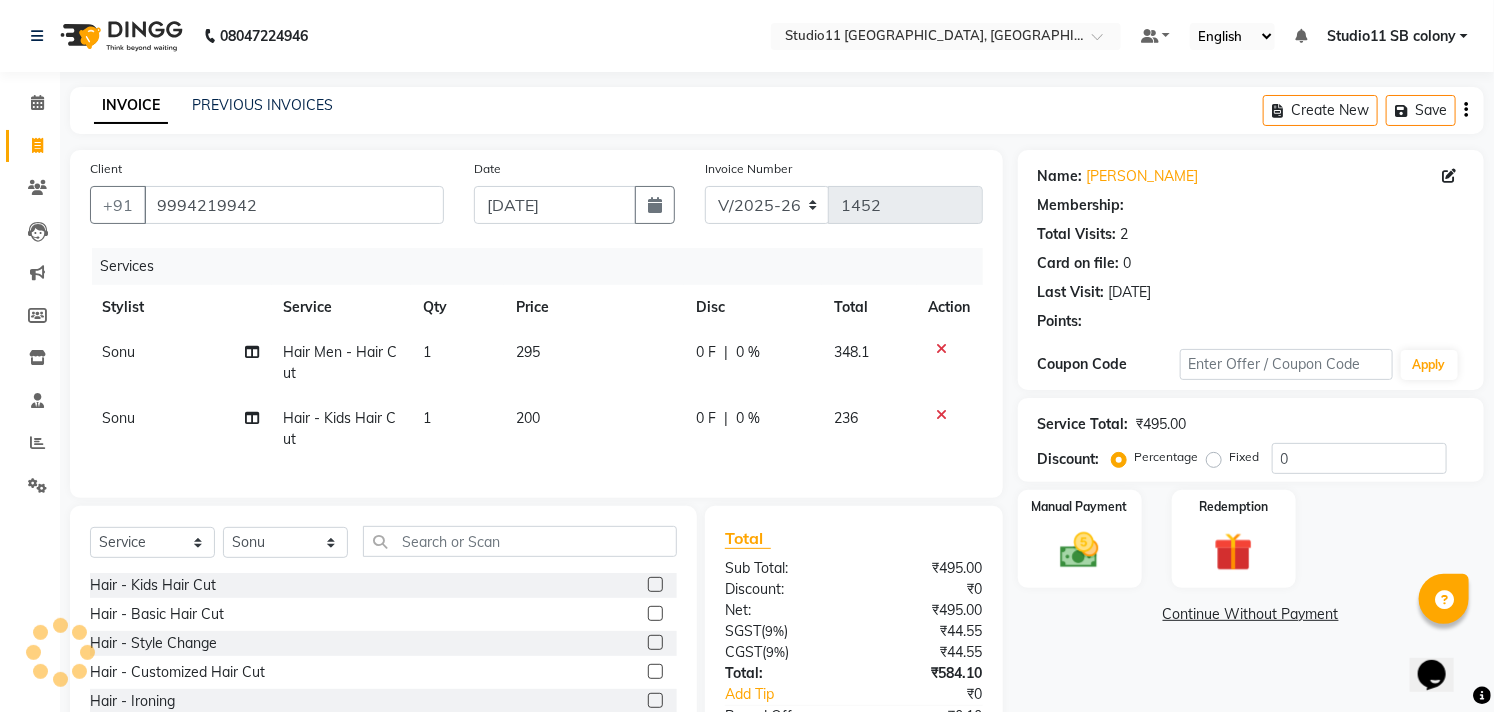 select on "1: Object" 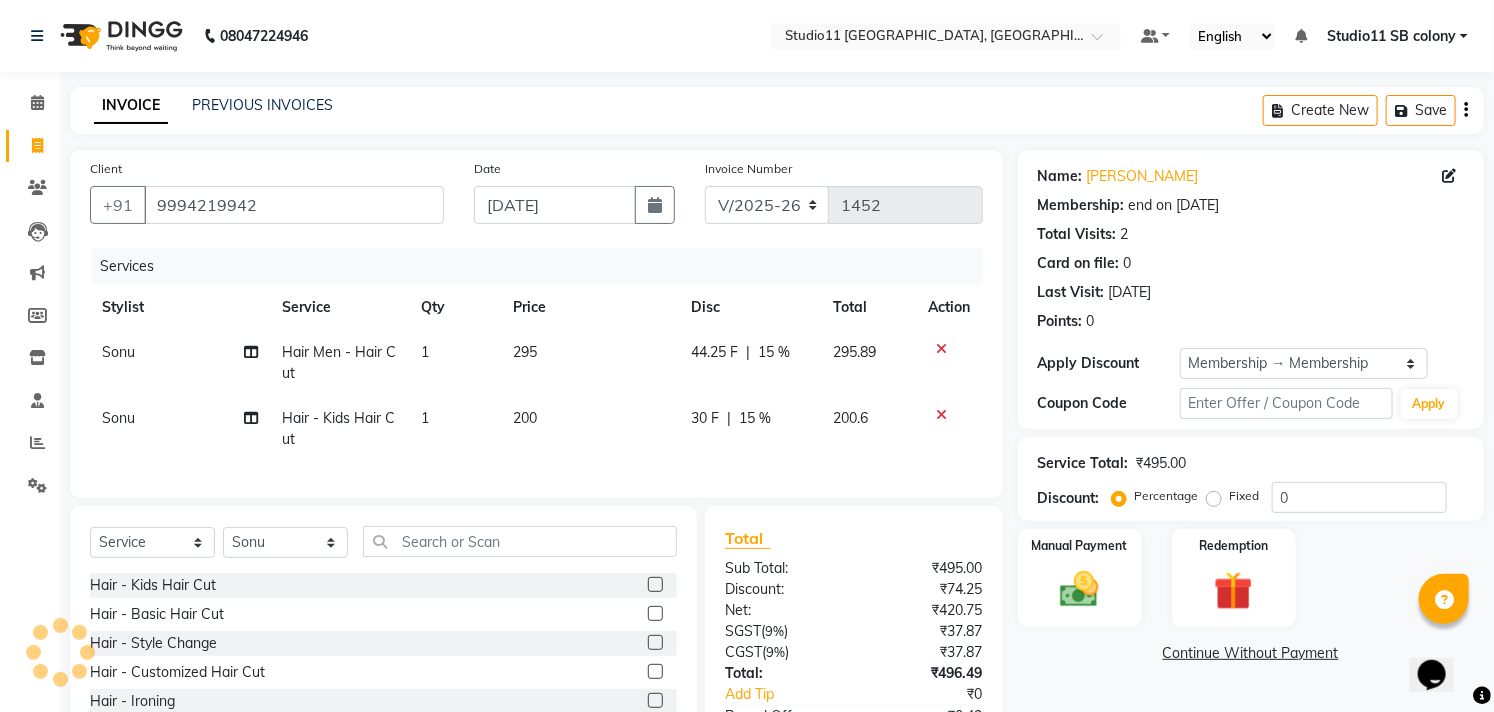 type on "15" 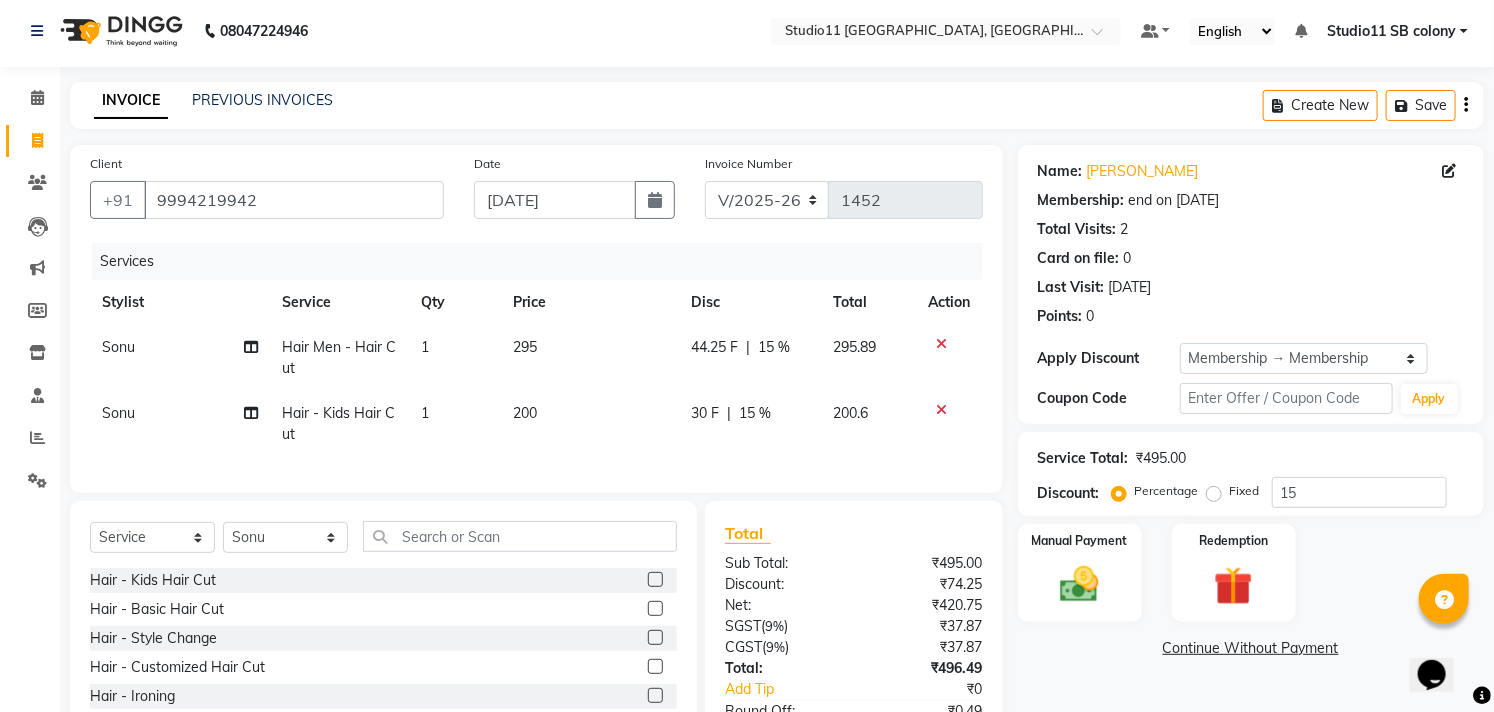 scroll, scrollTop: 155, scrollLeft: 0, axis: vertical 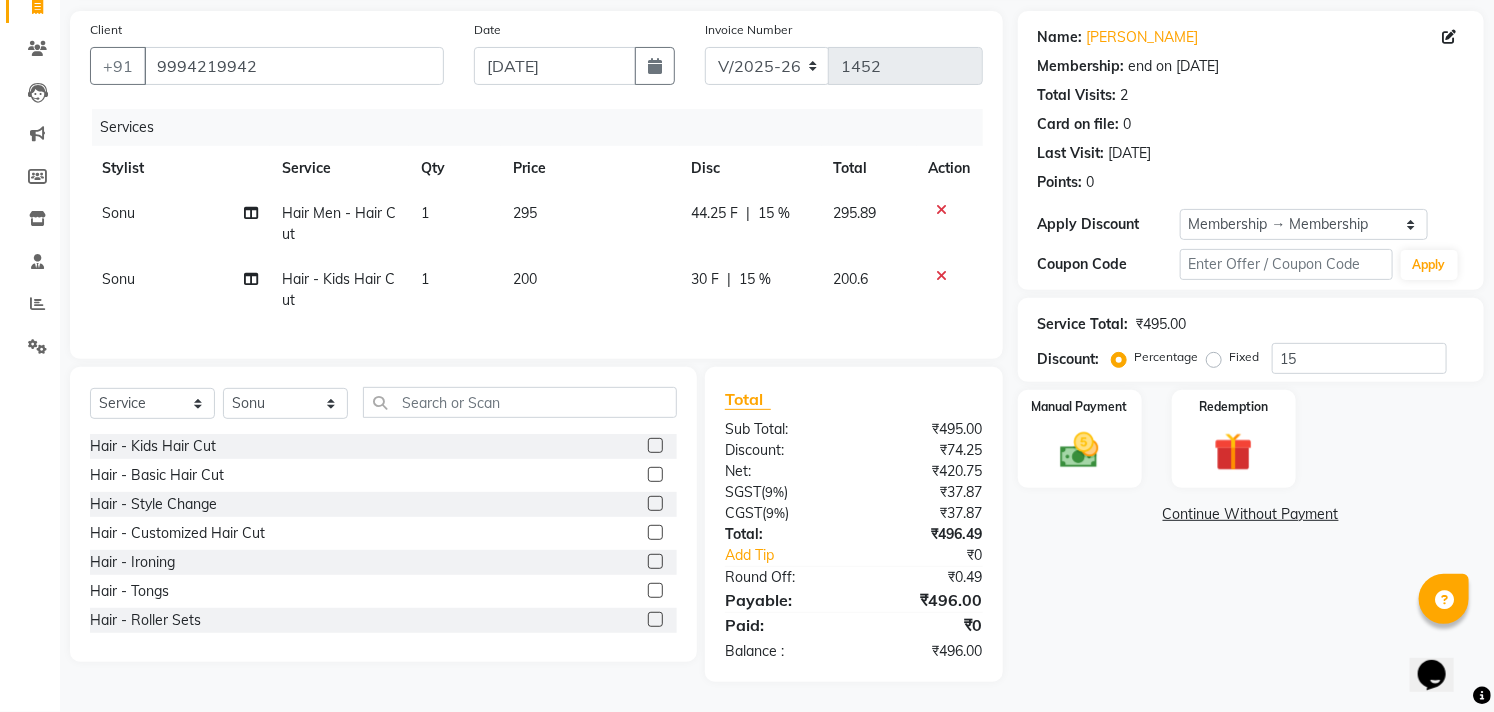 click on "295" 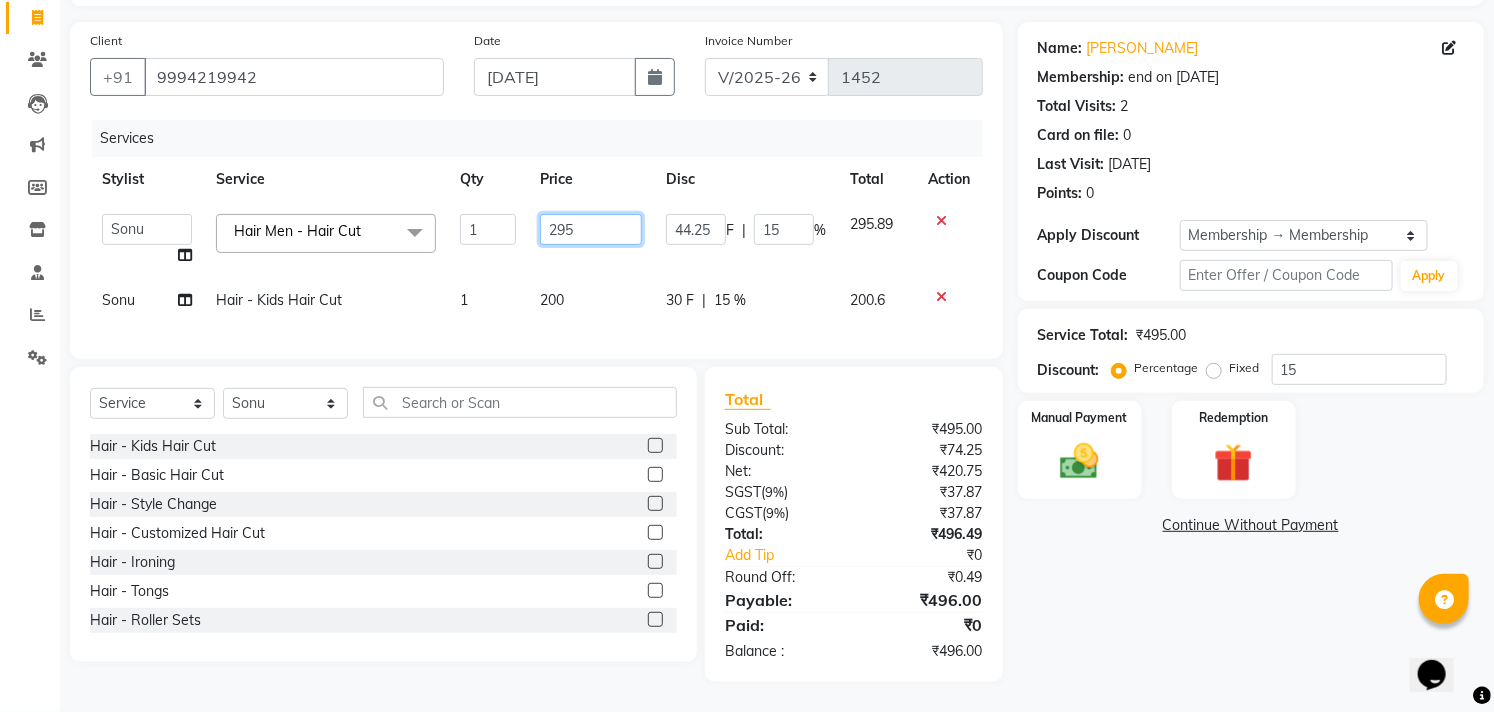click on "295" 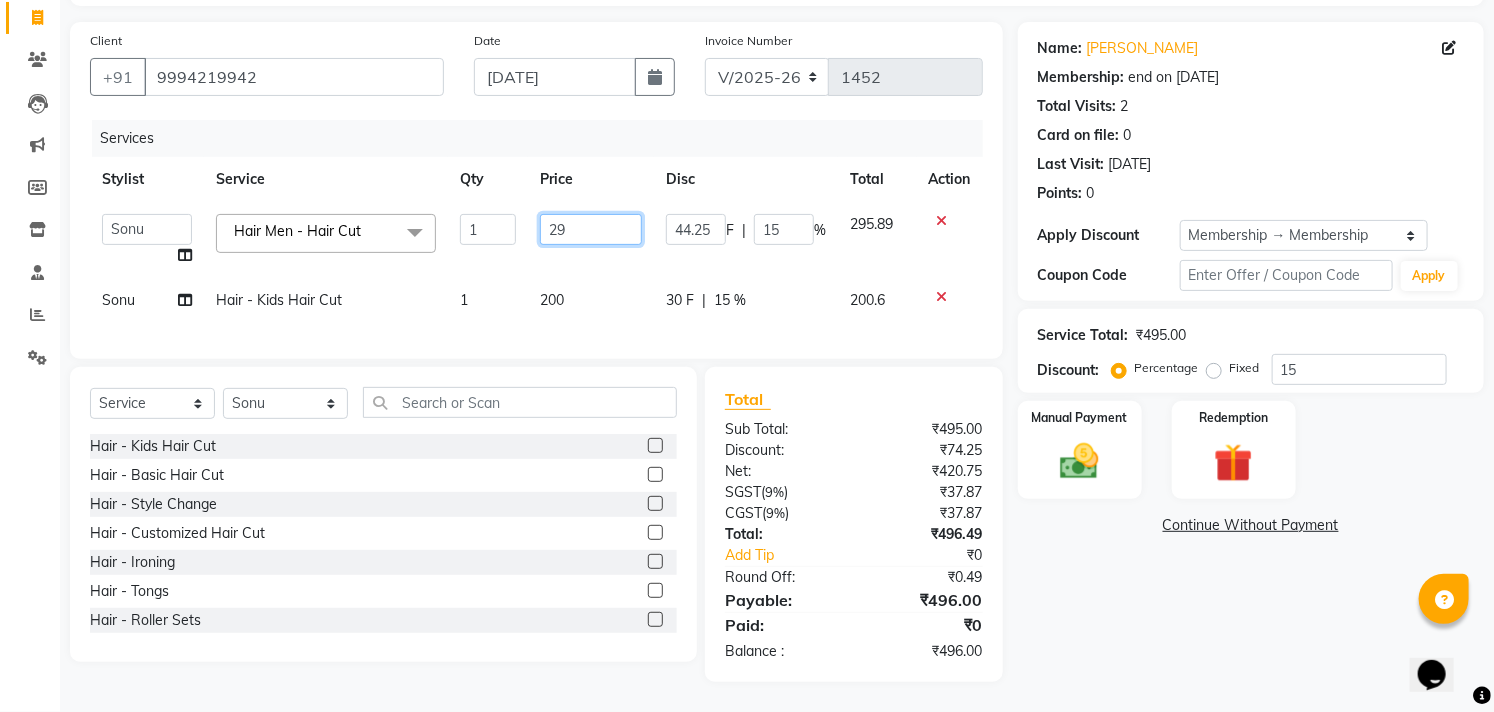 type on "2" 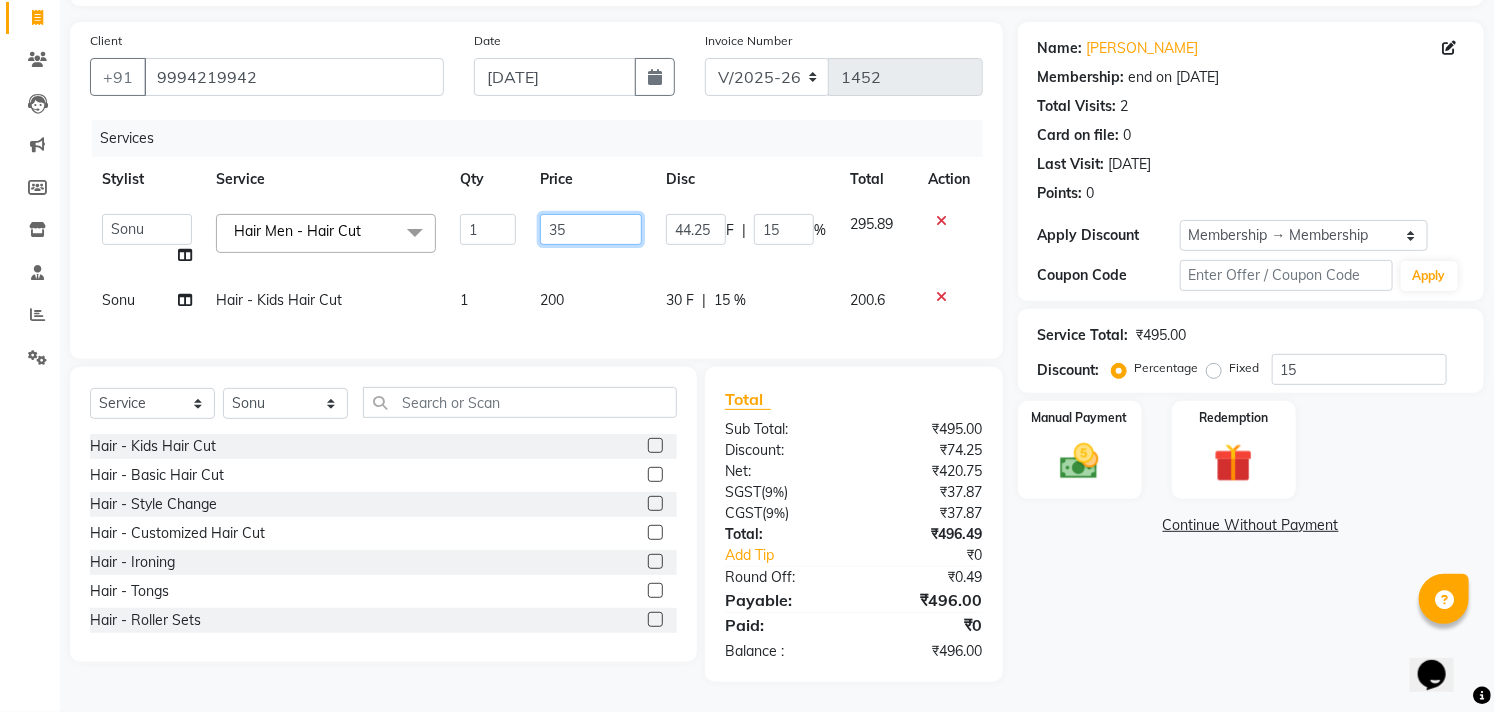 type on "350" 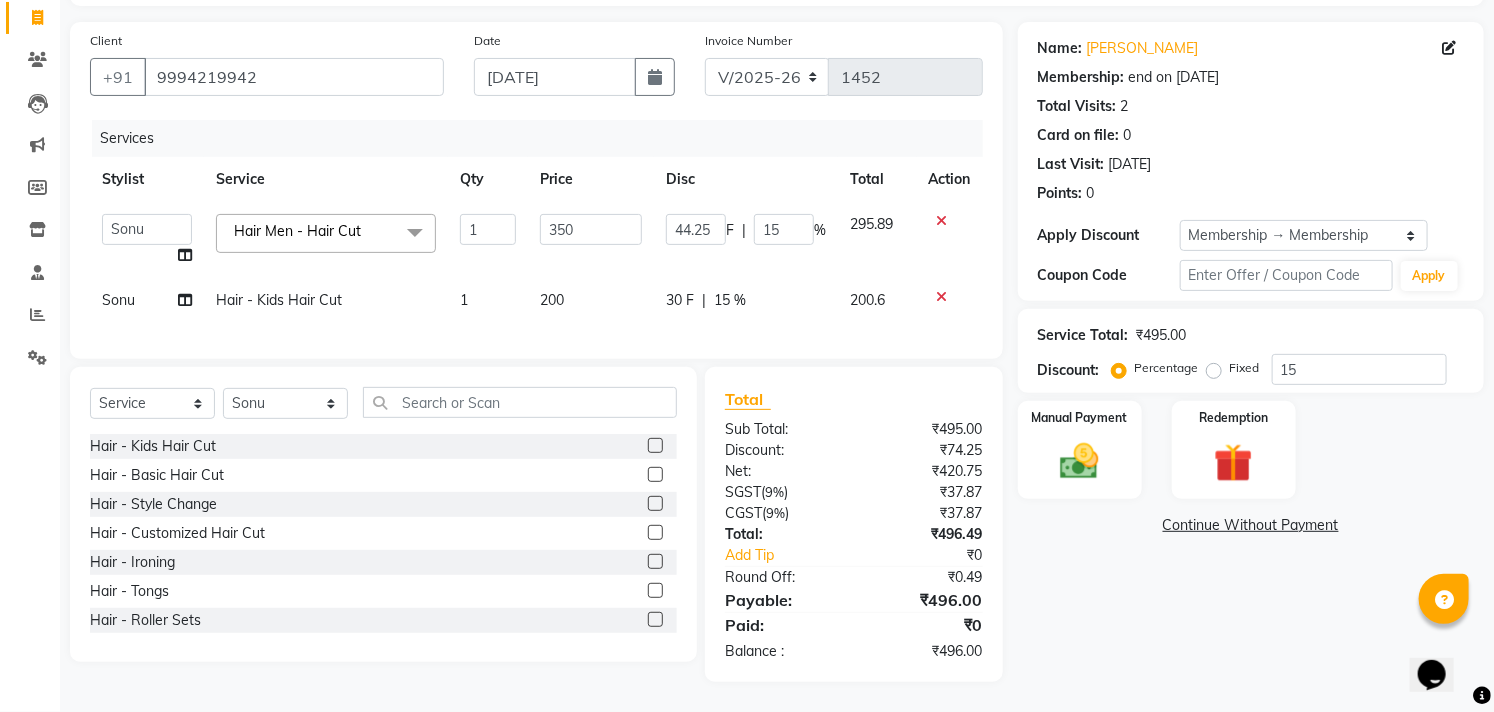 click on "200" 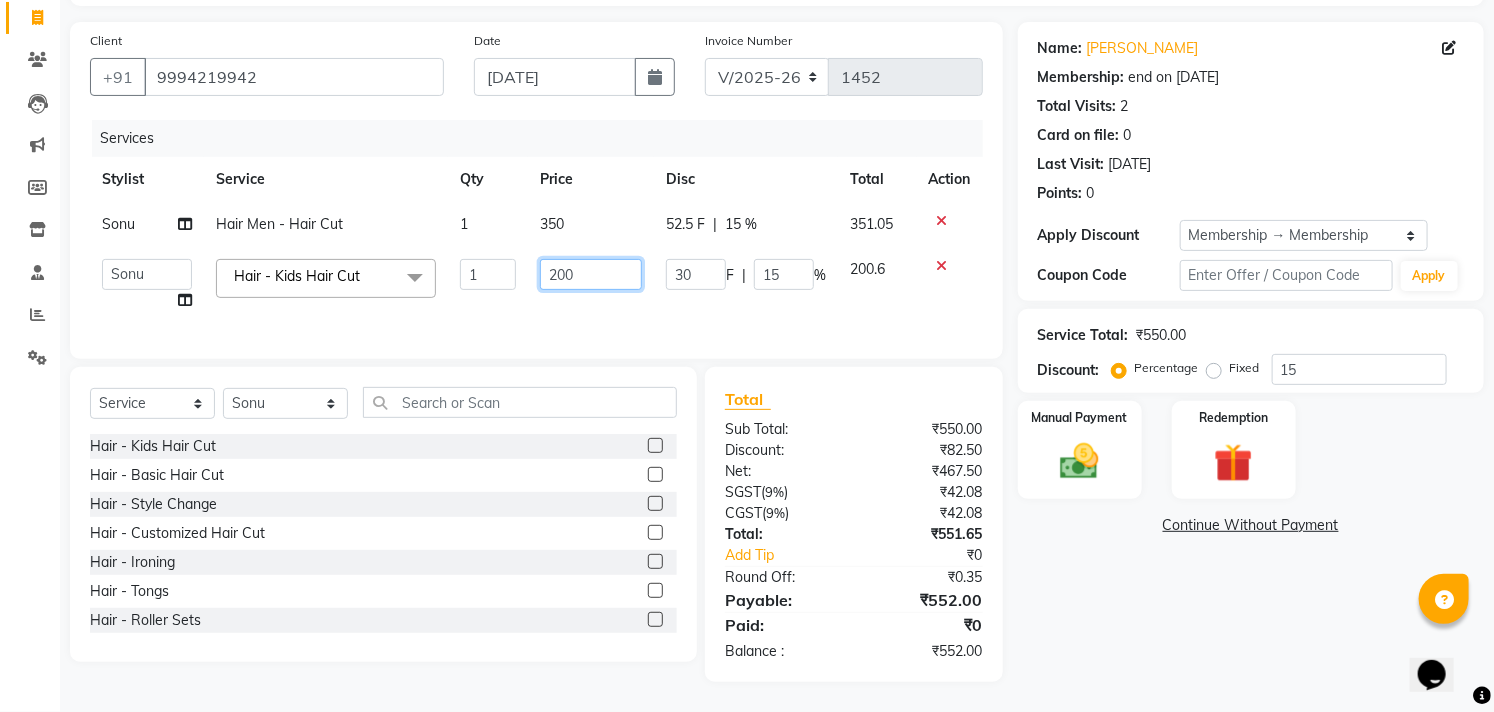 click on "200" 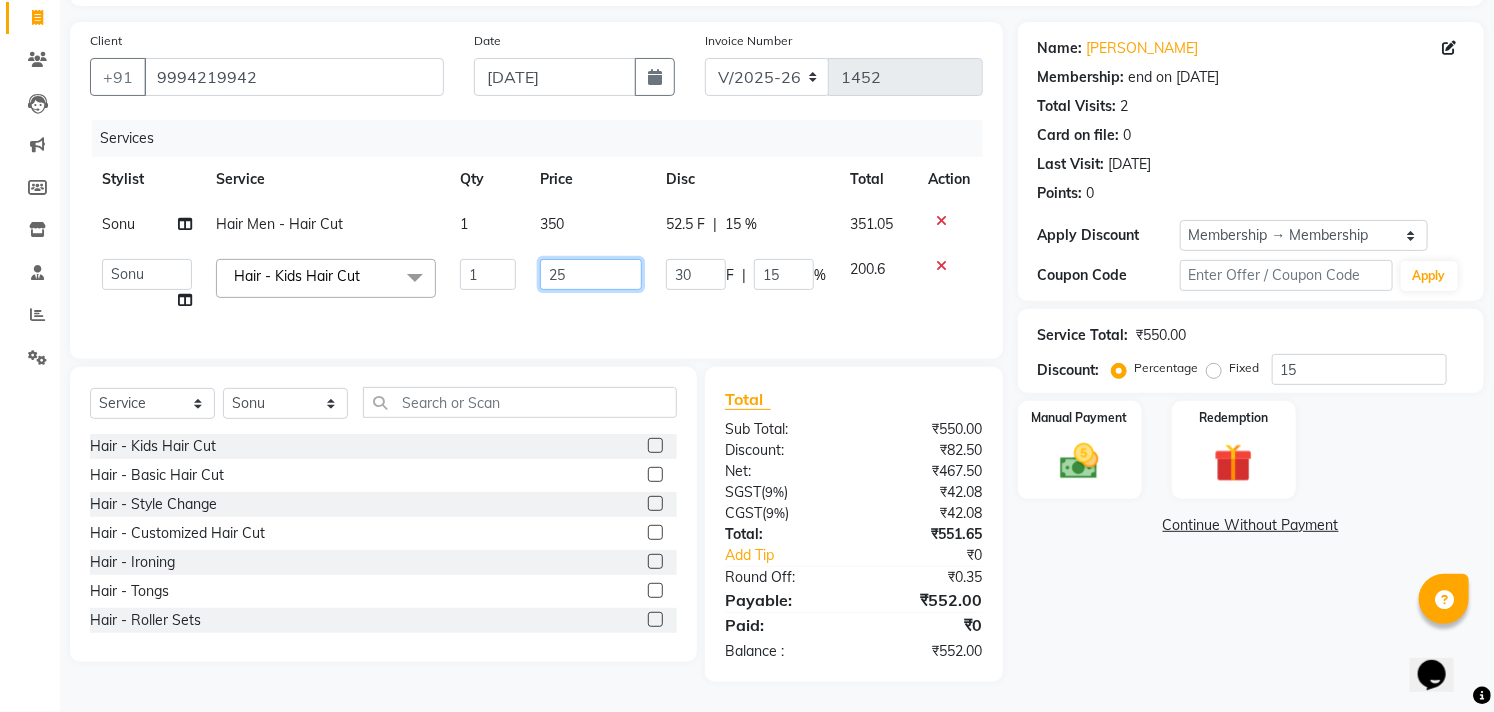 type on "250" 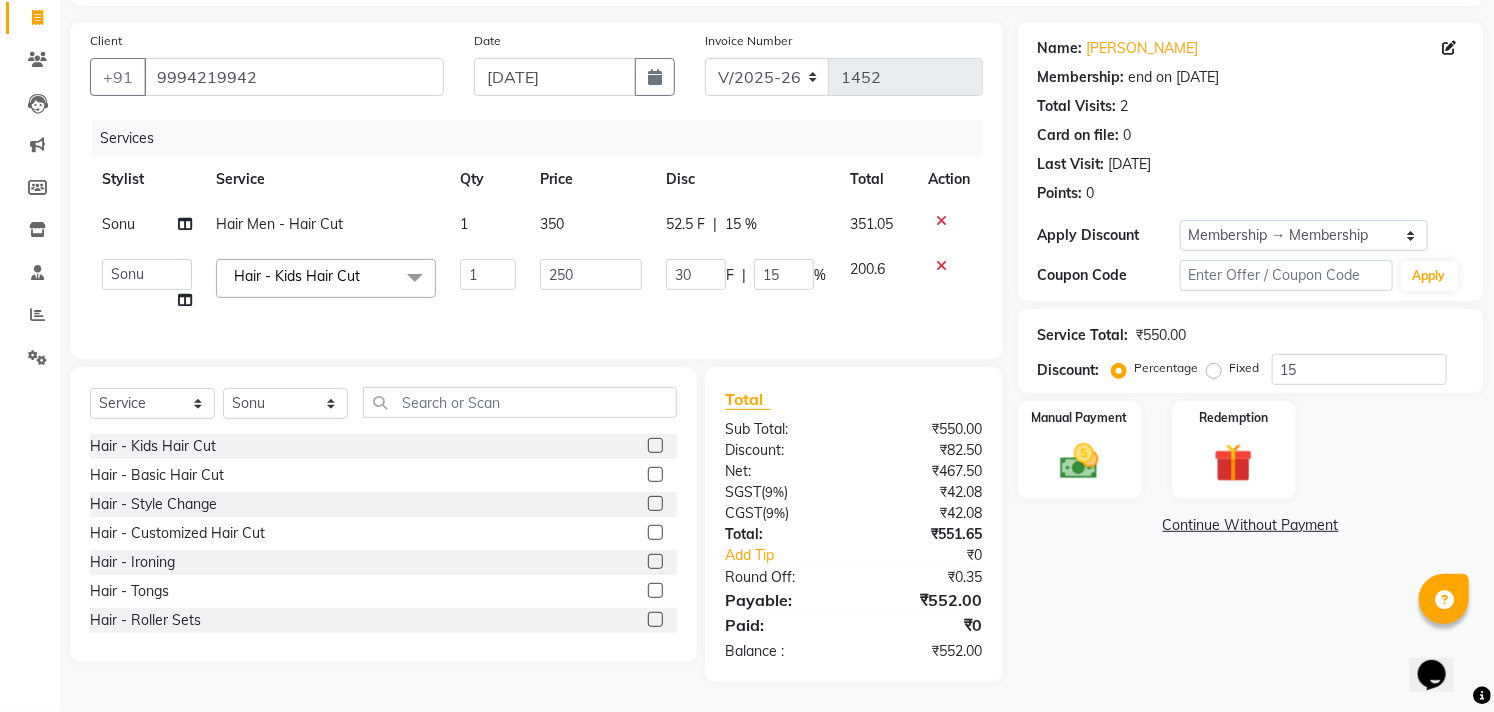 click on "Name: Vijay  Membership: end on 10-03-2125 Total Visits:  2 Card on file:  0 Last Visit:   03-04-2025 Points:   0  Apply Discount Select Membership → Membership Coupon Code Apply Service Total:  ₹550.00  Discount:  Percentage   Fixed  15 Manual Payment Redemption  Continue Without Payment" 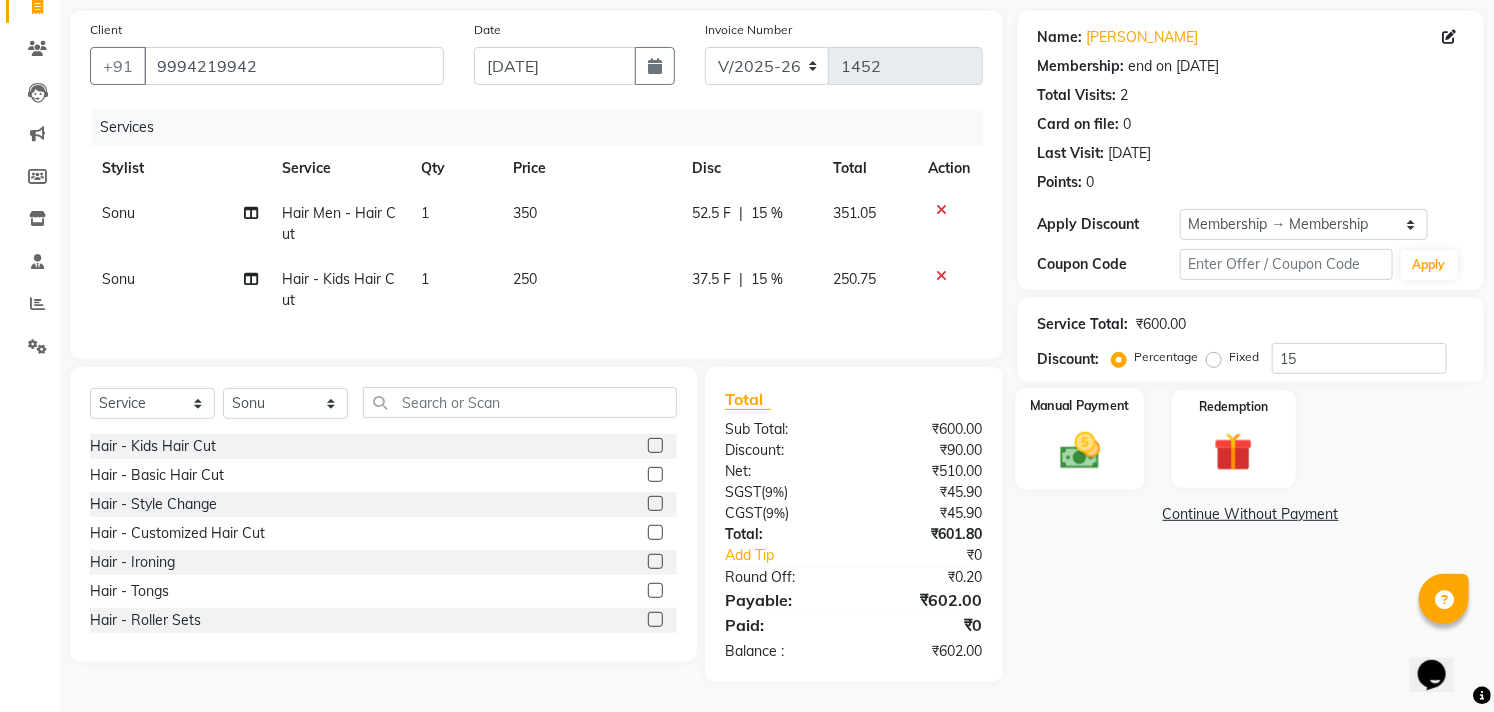 click 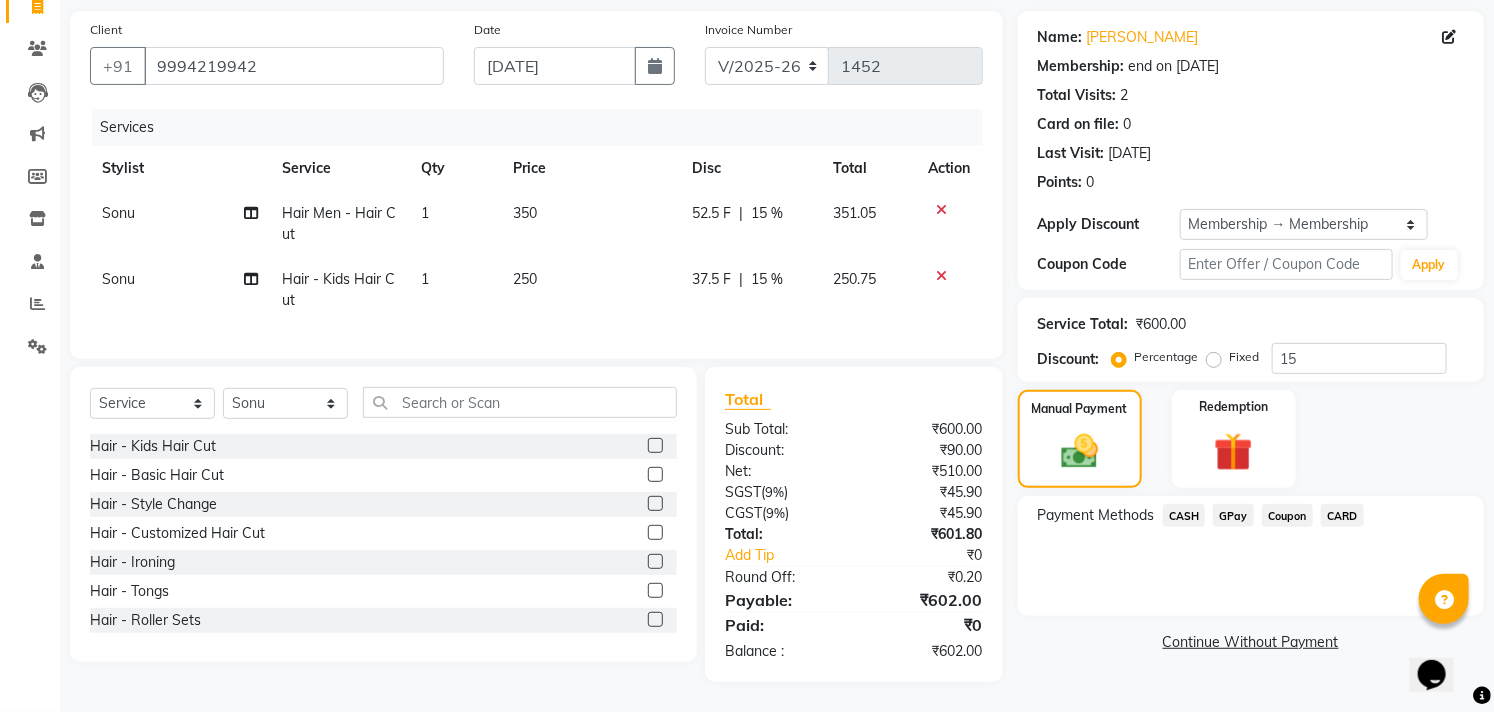 drag, startPoint x: 1231, startPoint y: 506, endPoint x: 1264, endPoint y: 497, distance: 34.20526 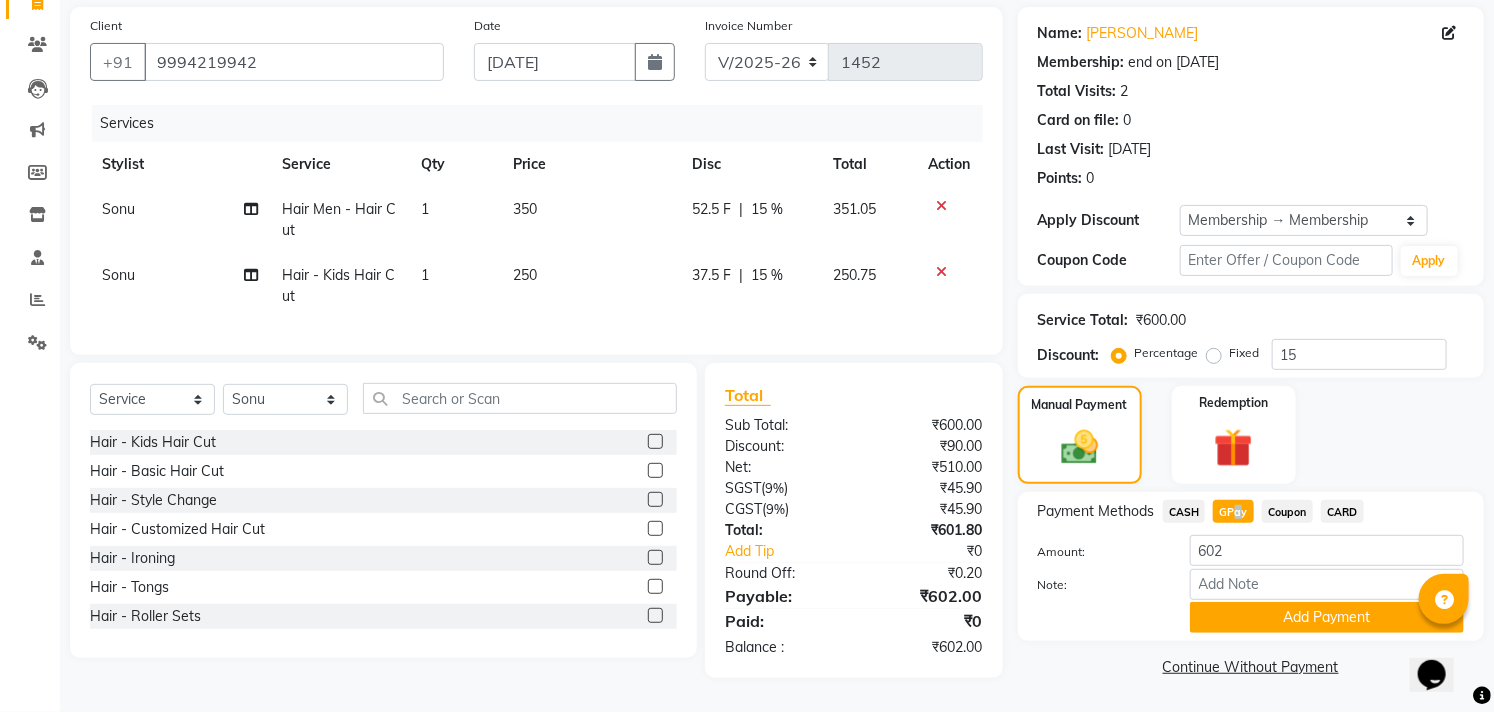 scroll, scrollTop: 155, scrollLeft: 0, axis: vertical 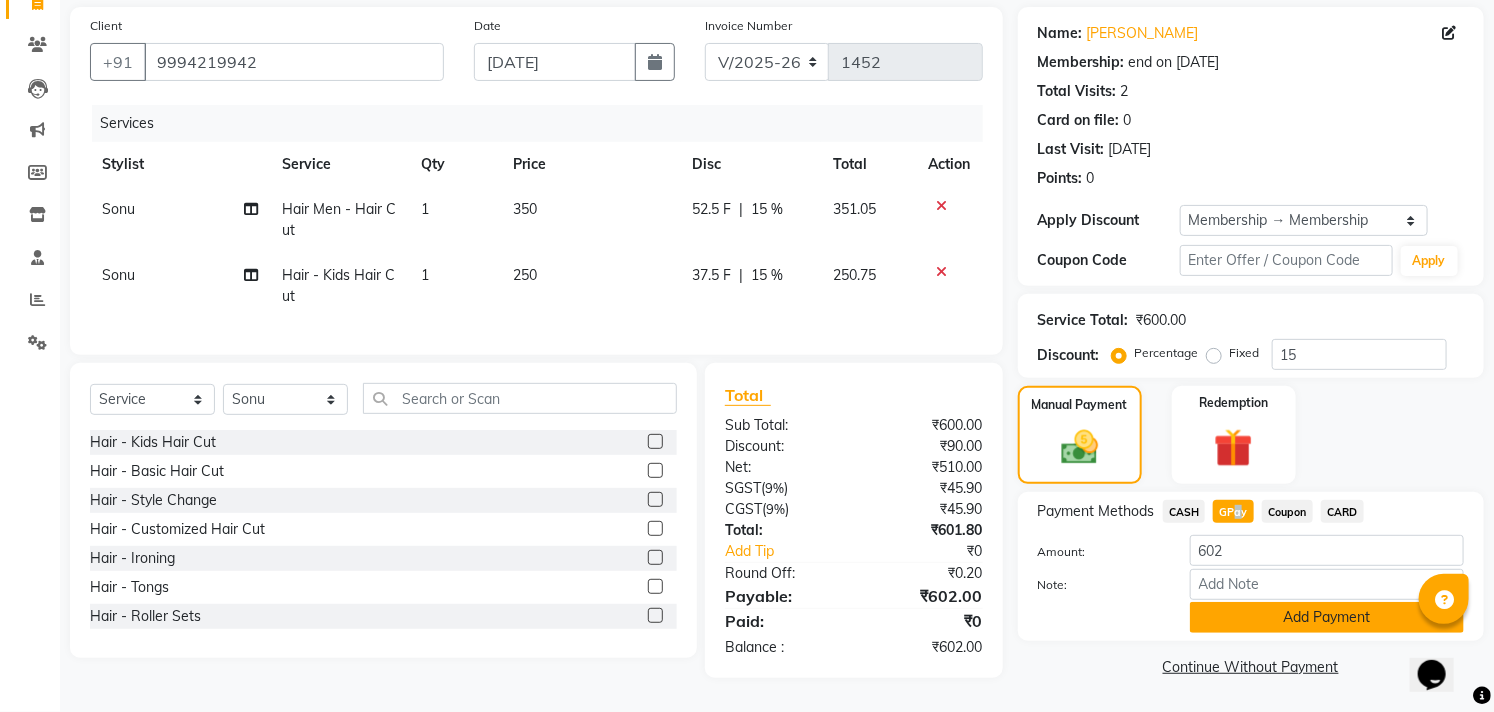 click on "Add Payment" 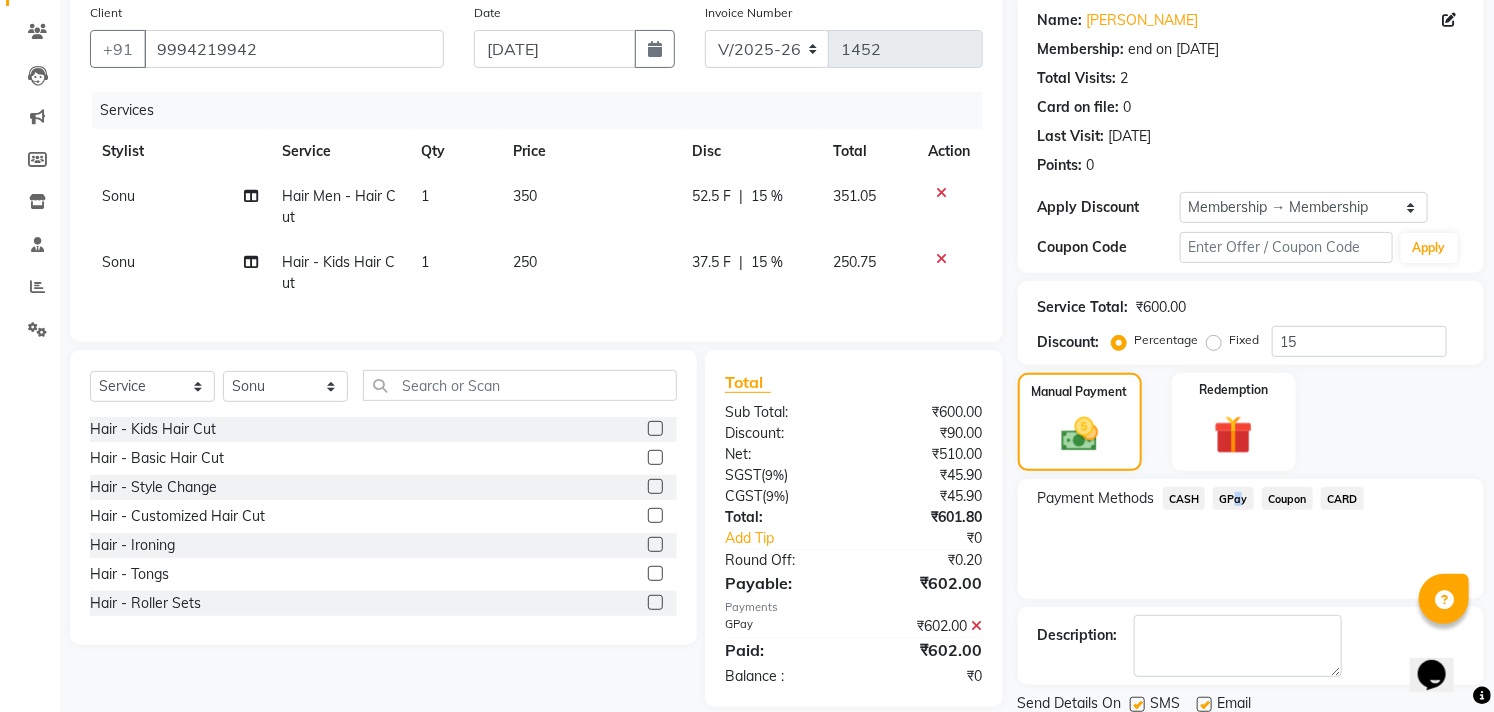 scroll, scrollTop: 226, scrollLeft: 0, axis: vertical 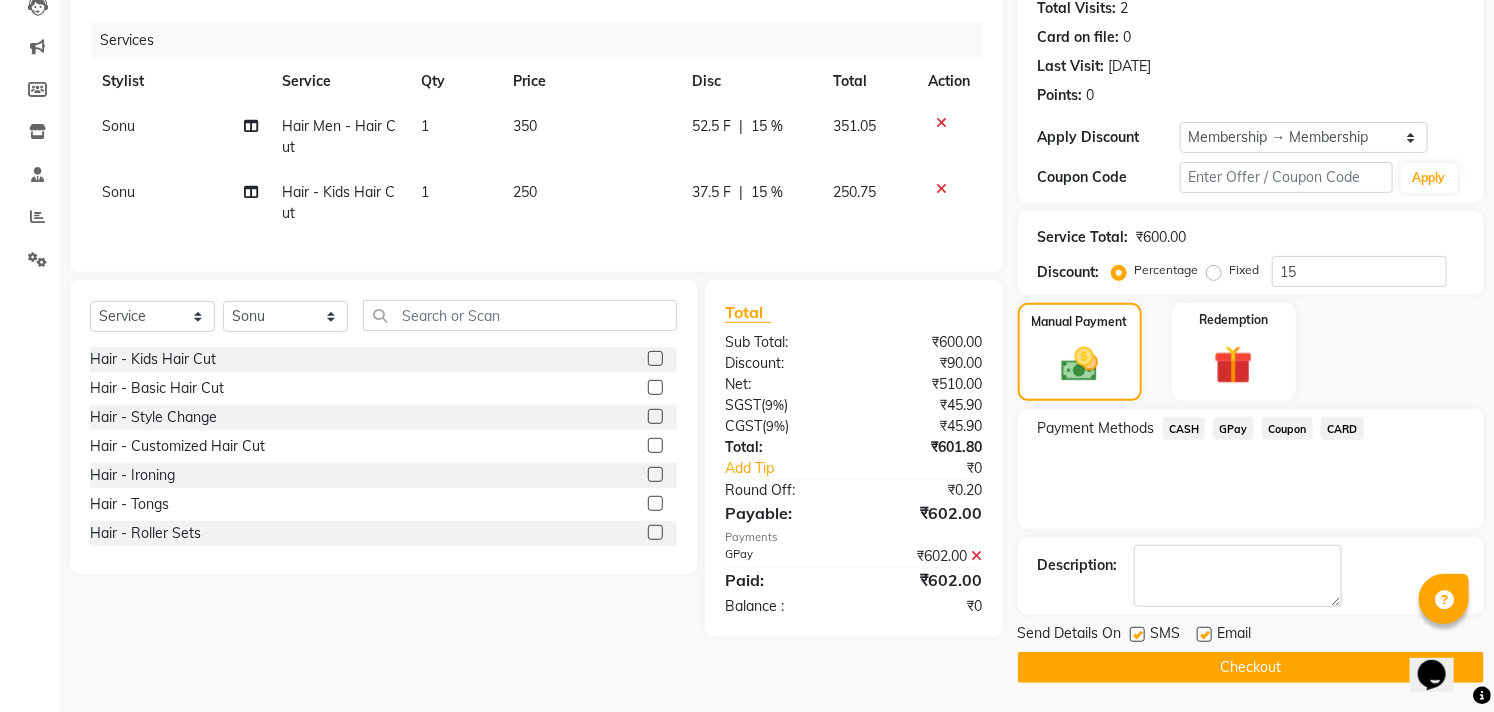 click 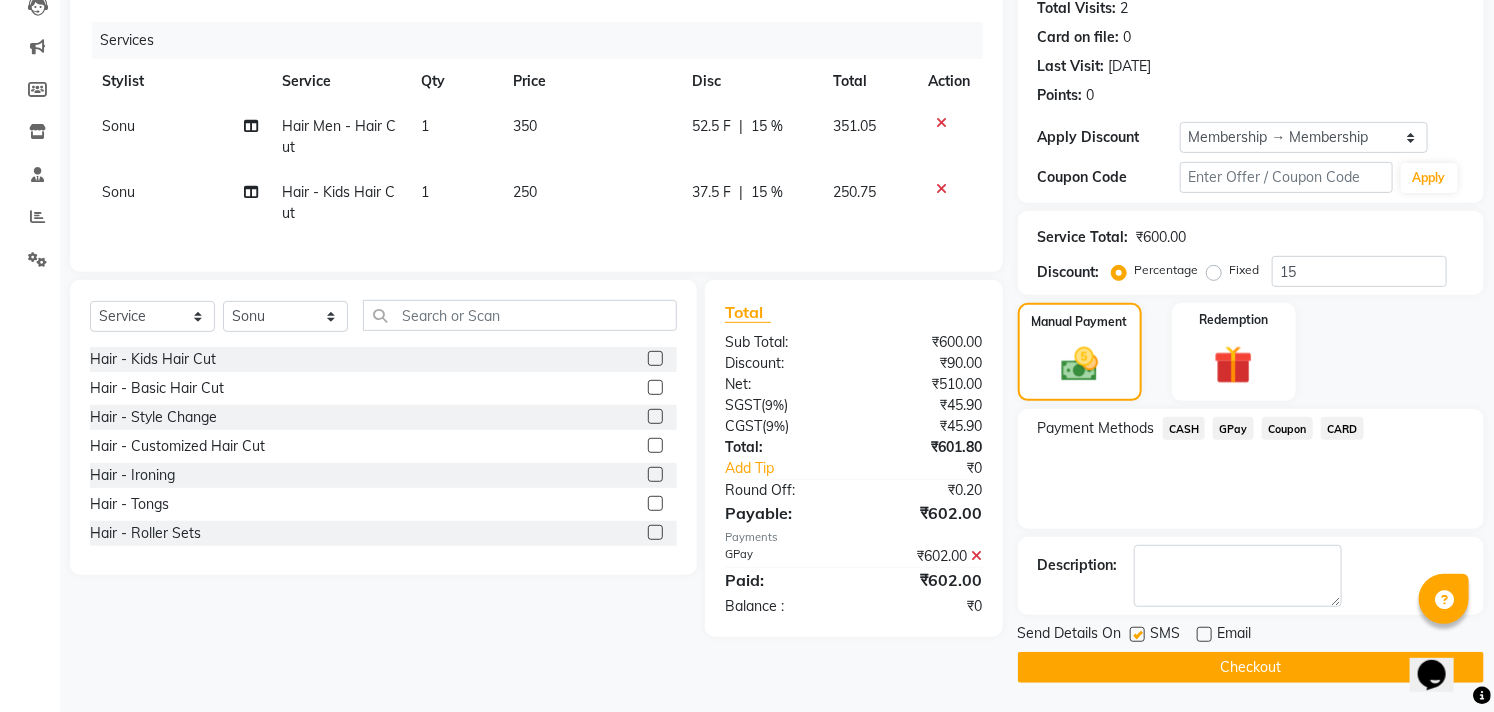 drag, startPoint x: 1138, startPoint y: 632, endPoint x: 1138, endPoint y: 648, distance: 16 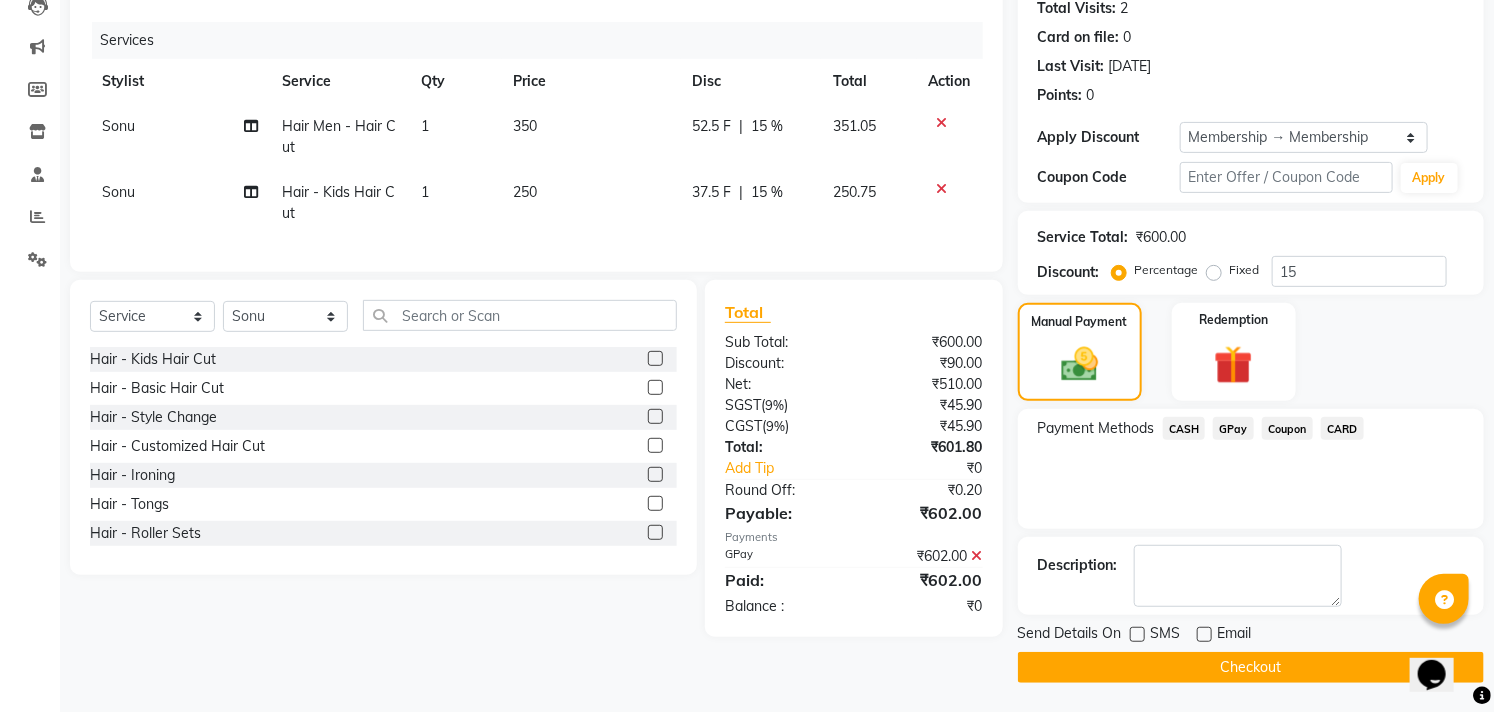 click on "Checkout" 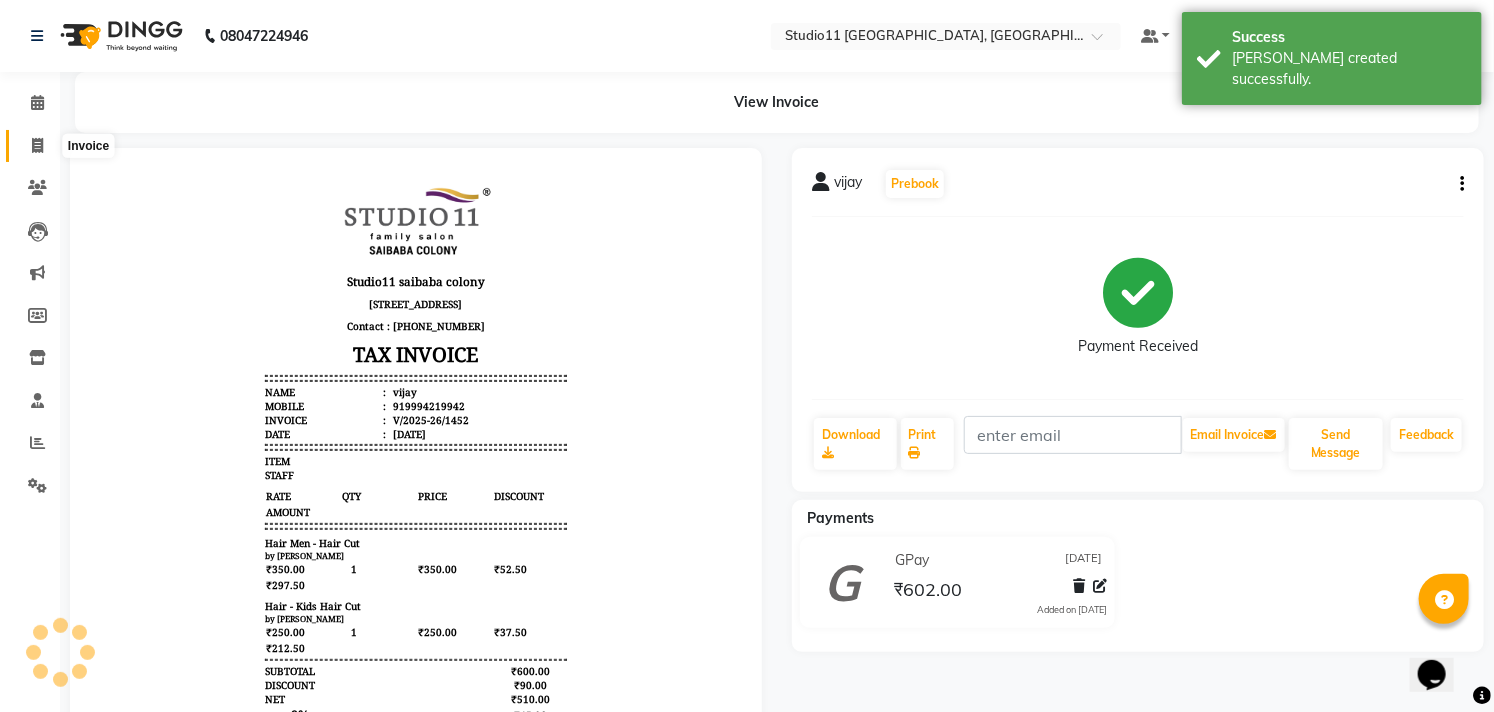 scroll, scrollTop: 0, scrollLeft: 0, axis: both 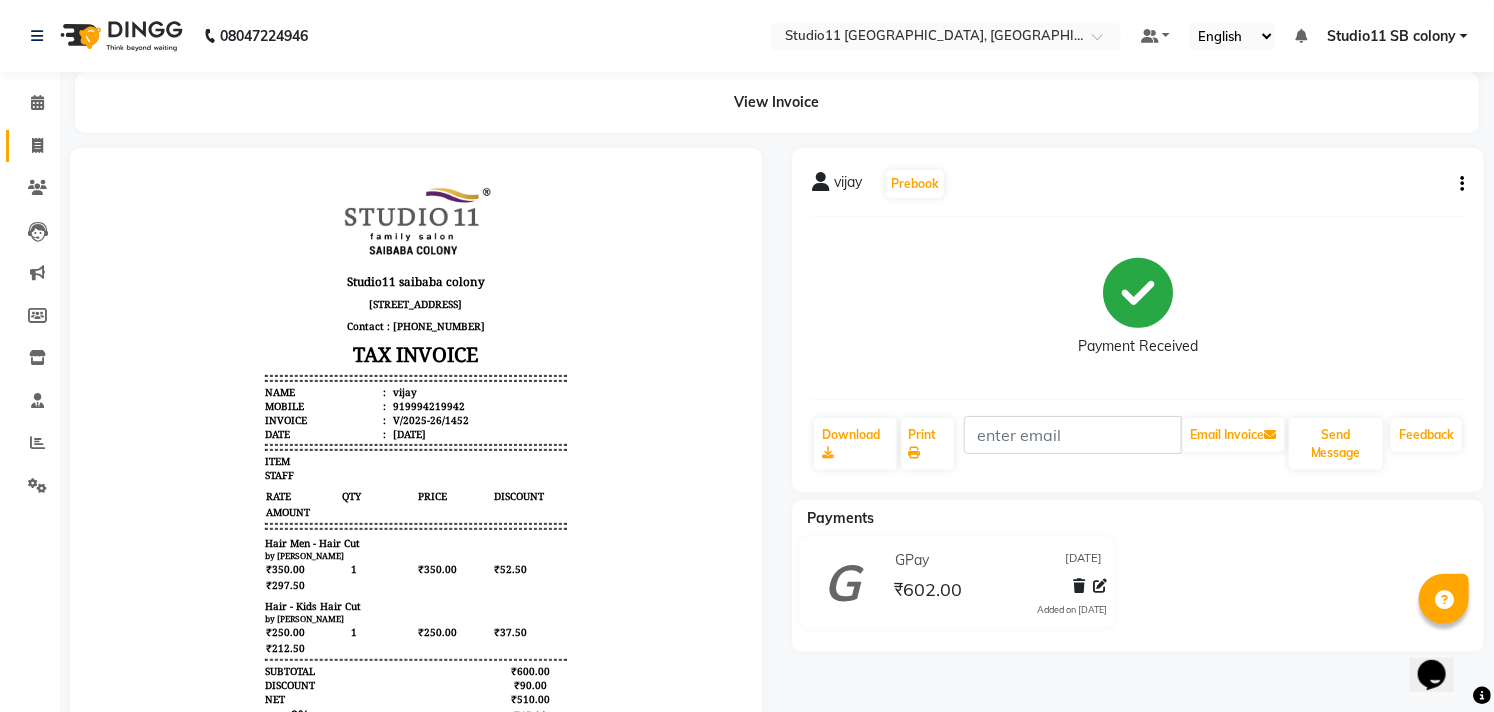 click on "Invoice" 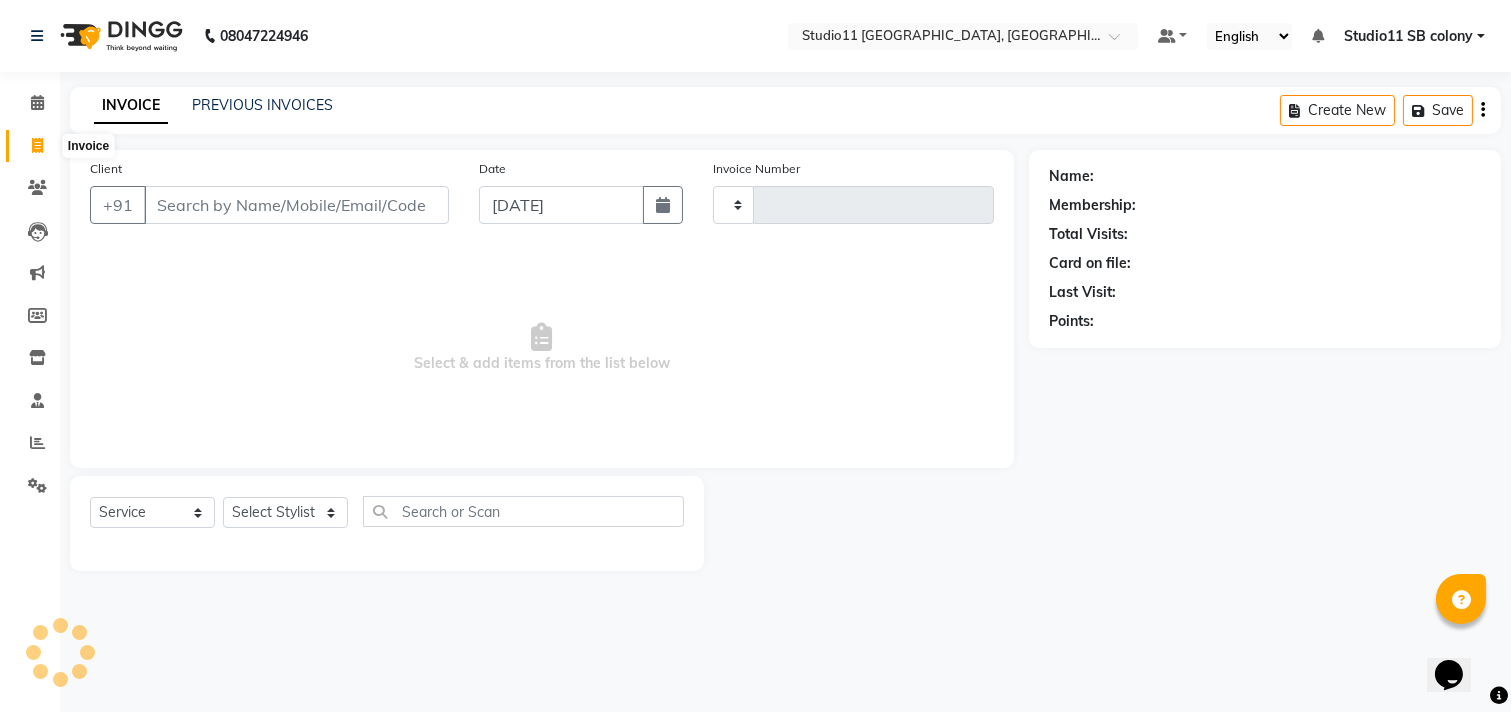 type on "1453" 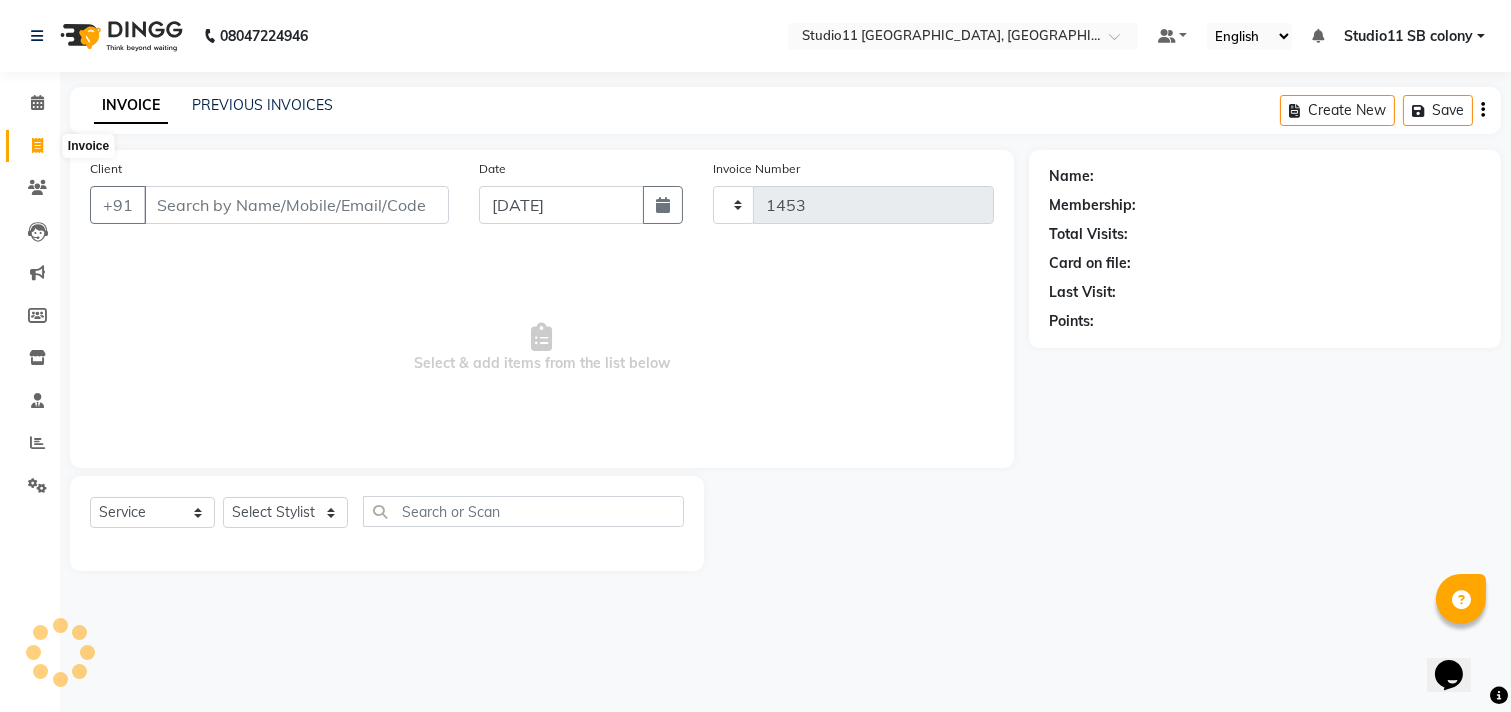 select on "7717" 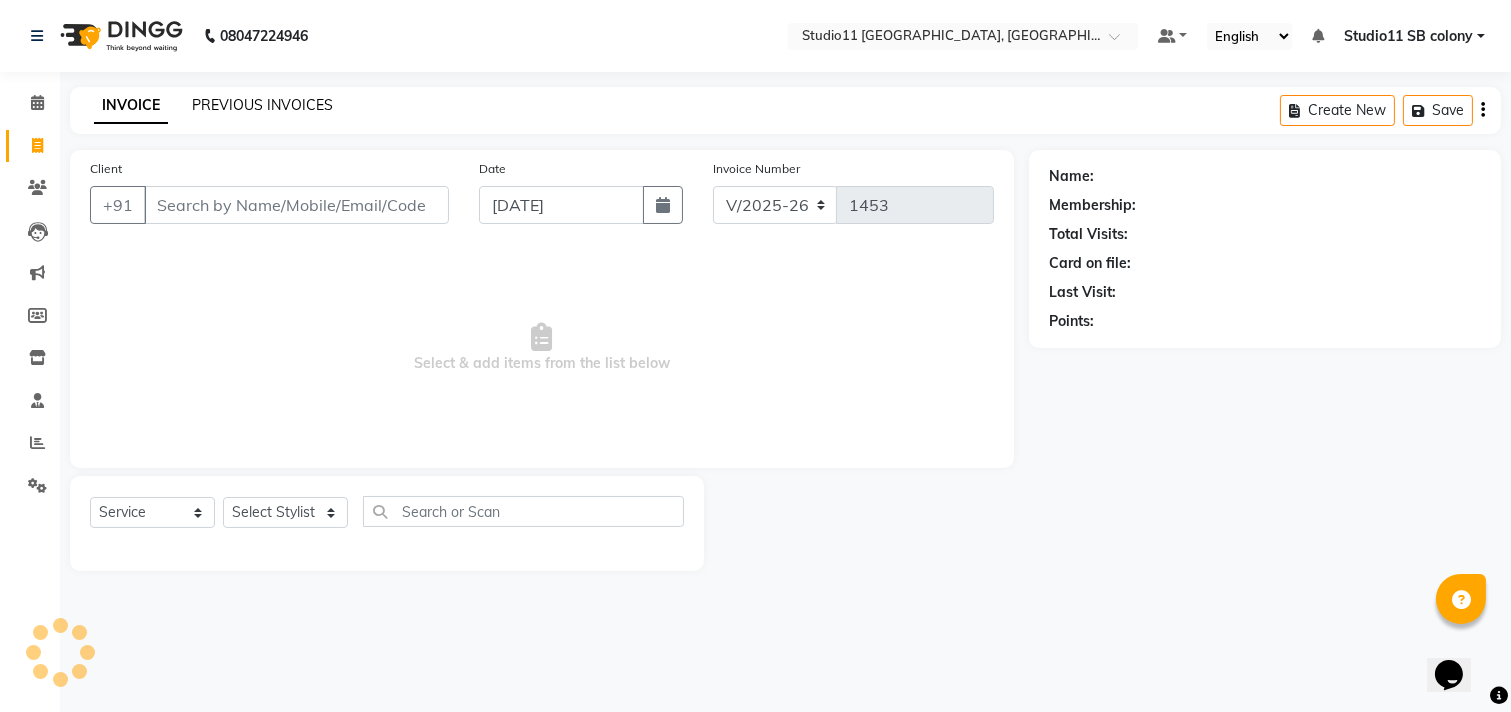 click on "PREVIOUS INVOICES" 